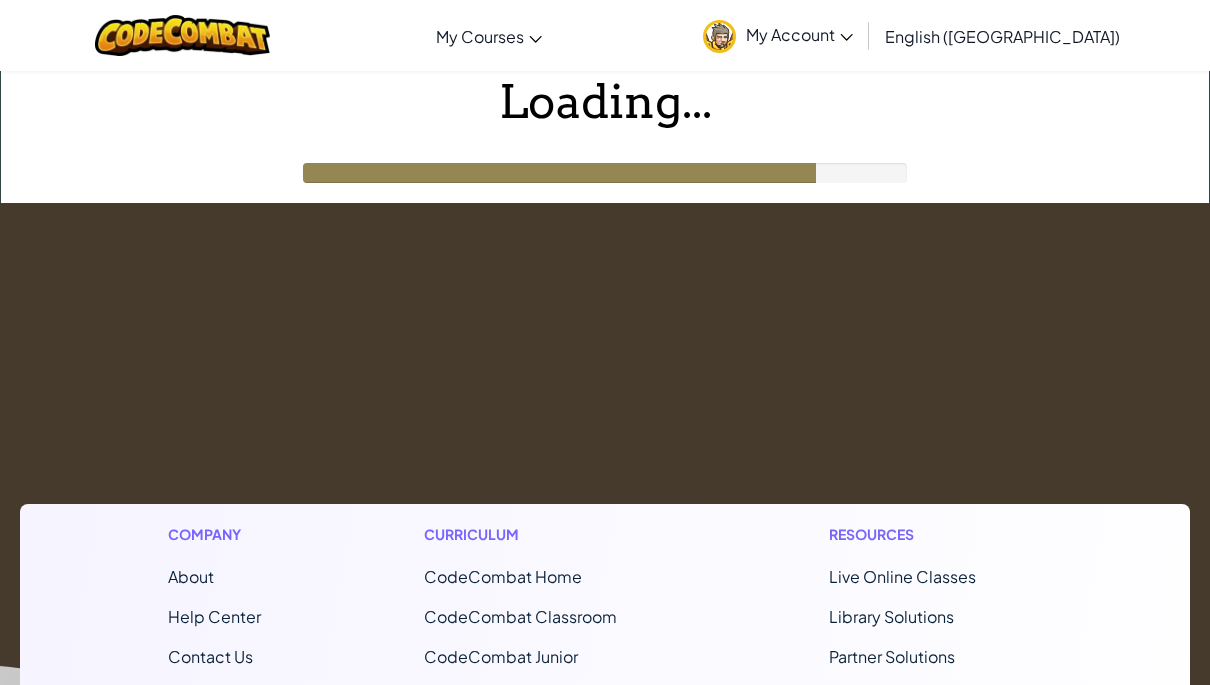 scroll, scrollTop: 0, scrollLeft: 0, axis: both 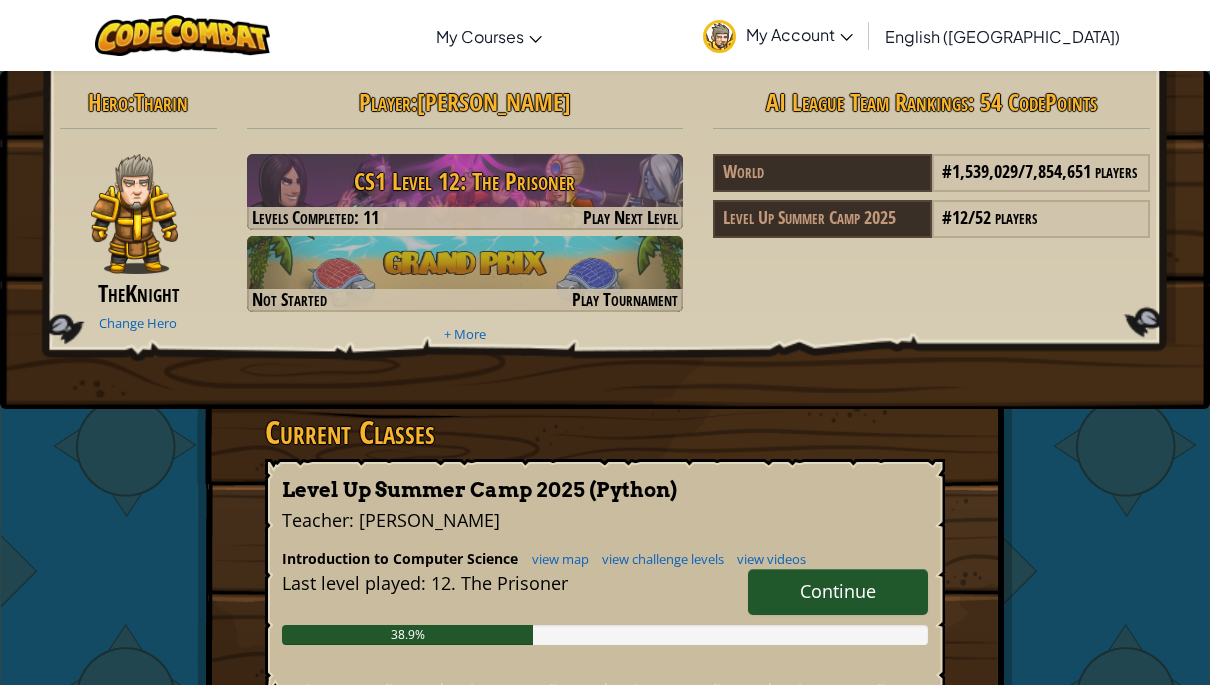 click on "Continue" at bounding box center (838, 591) 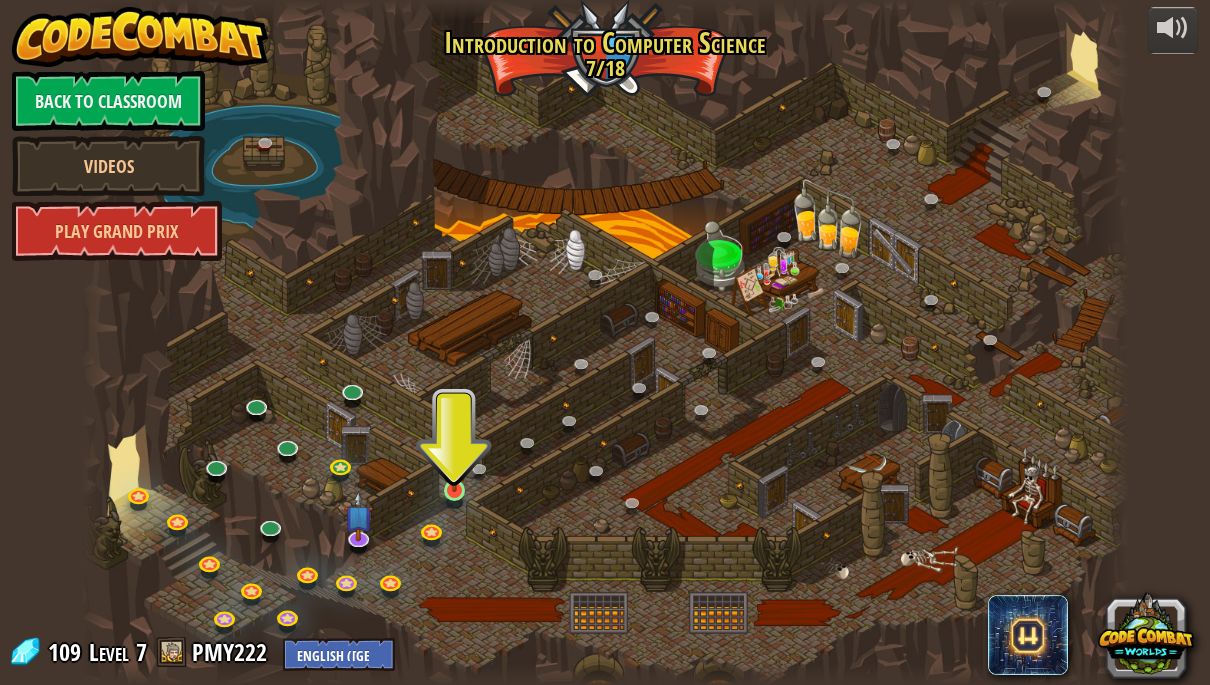 click at bounding box center (454, 463) 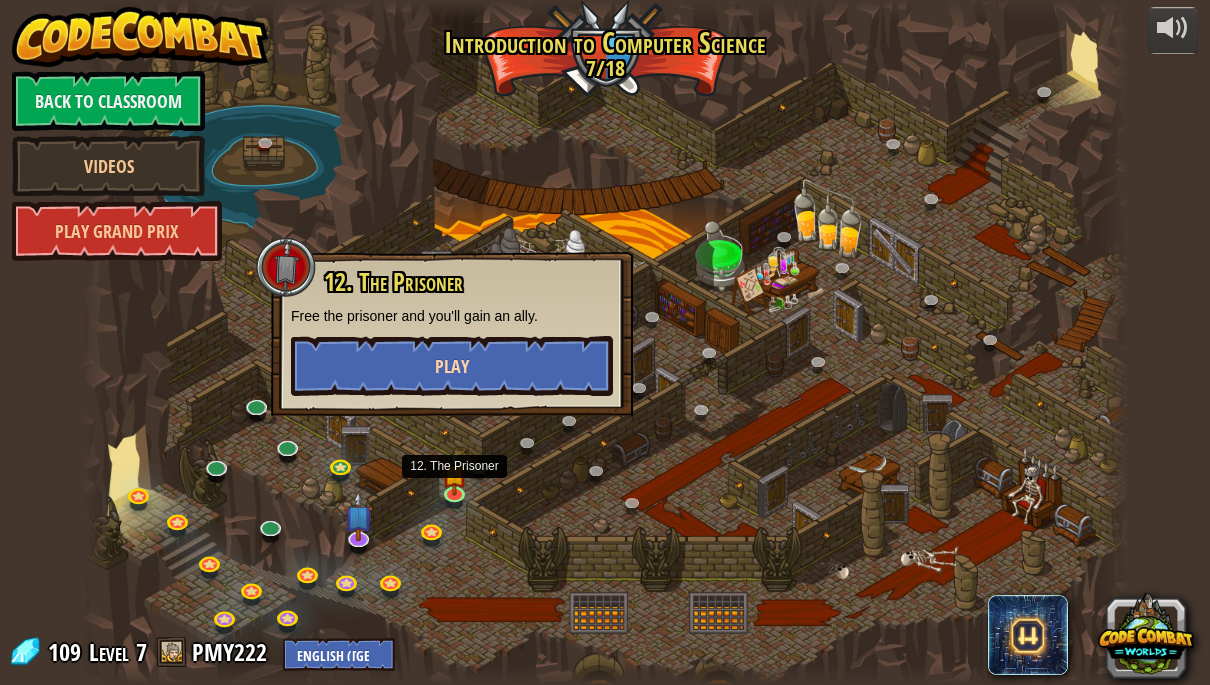 click on "Play" at bounding box center (452, 366) 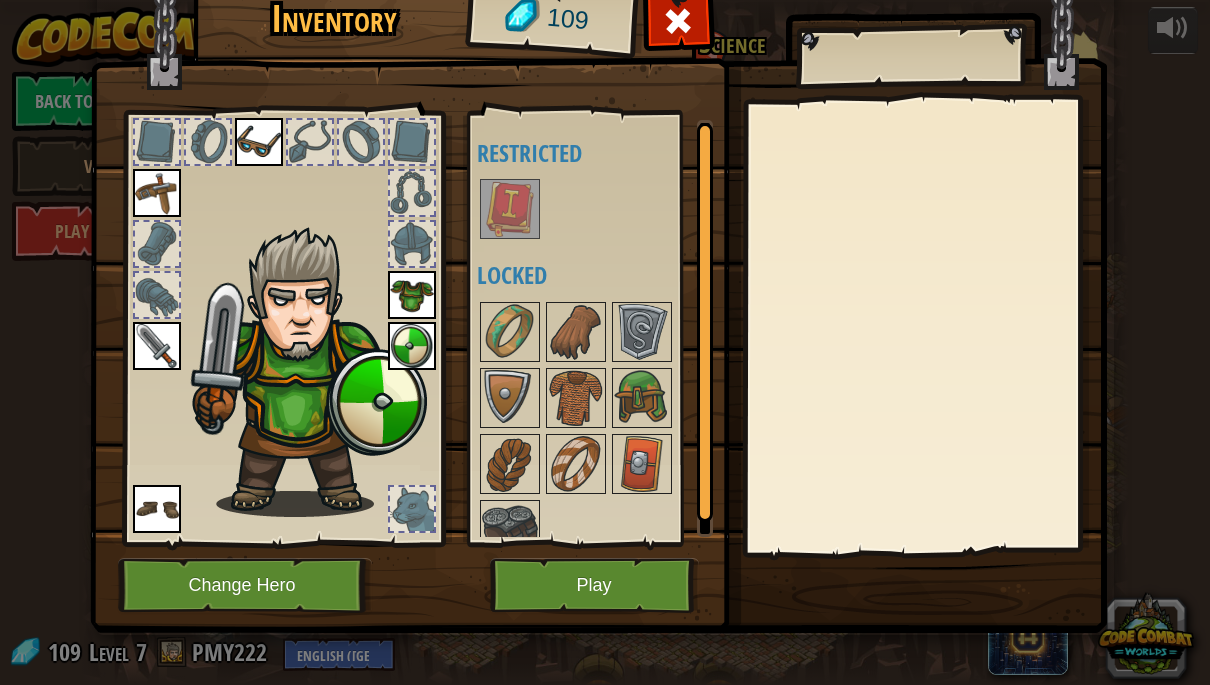 click on "Play" at bounding box center (594, 585) 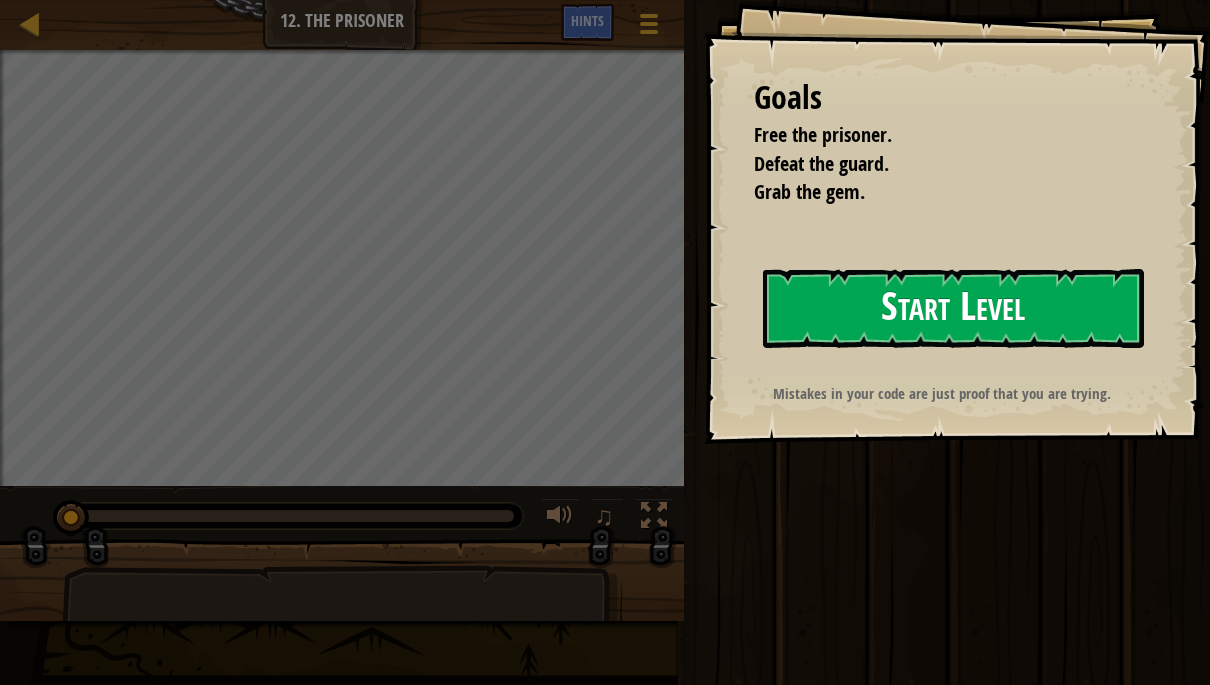click on "Start Level" at bounding box center (953, 308) 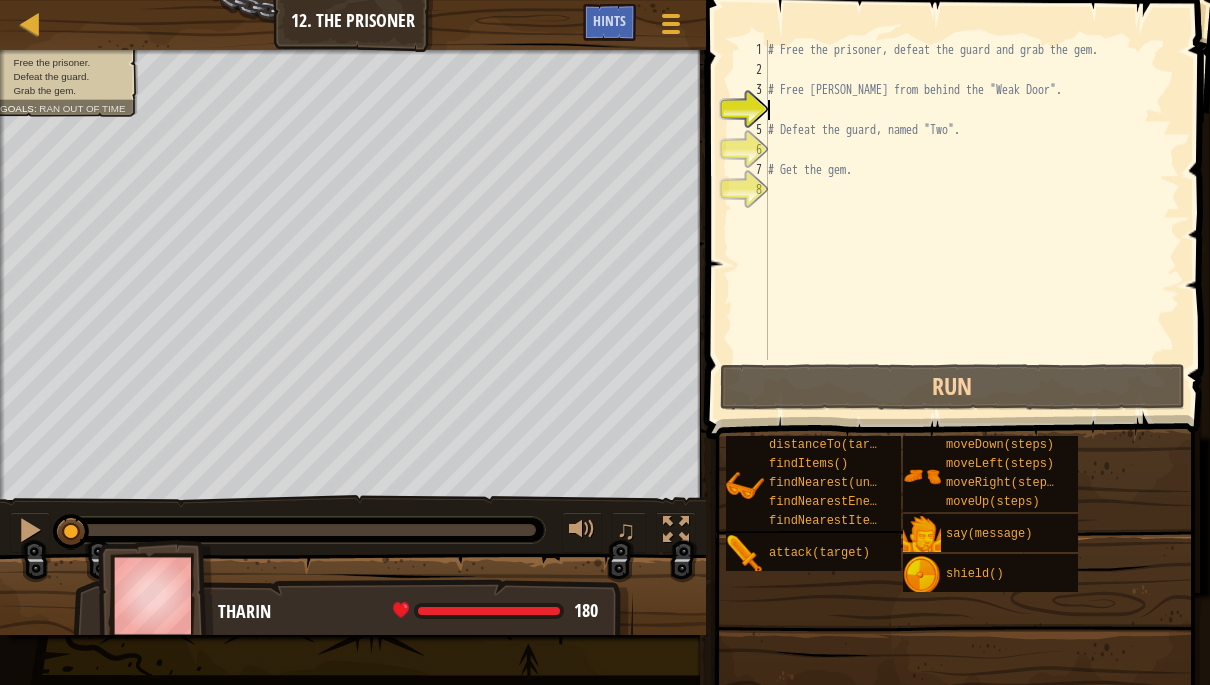 click on "Game Menu Done Hints" at bounding box center [639, 27] 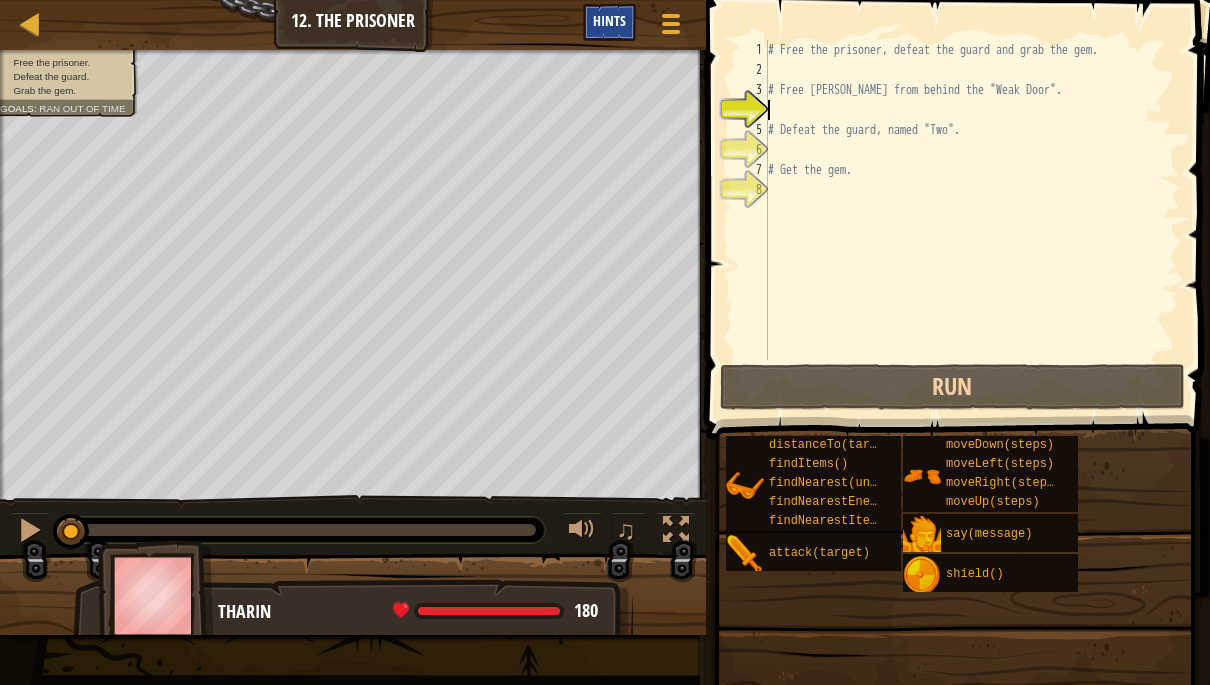 click on "Hints" at bounding box center (609, 20) 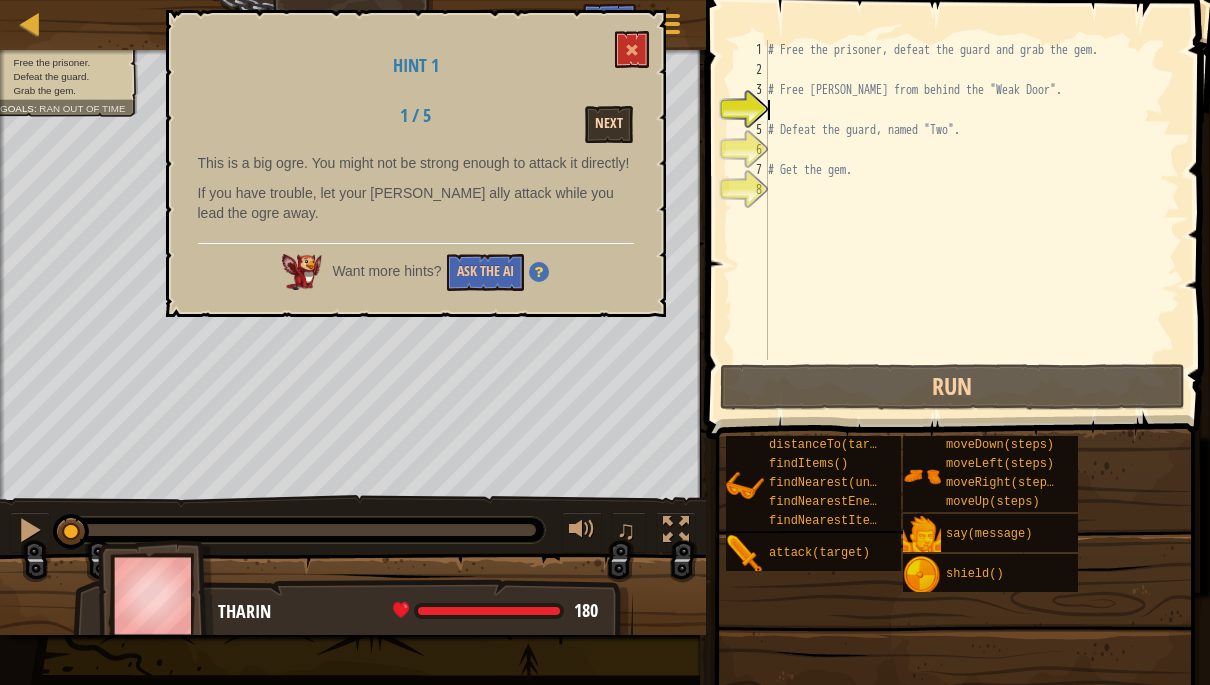 click on "Next" at bounding box center [609, 124] 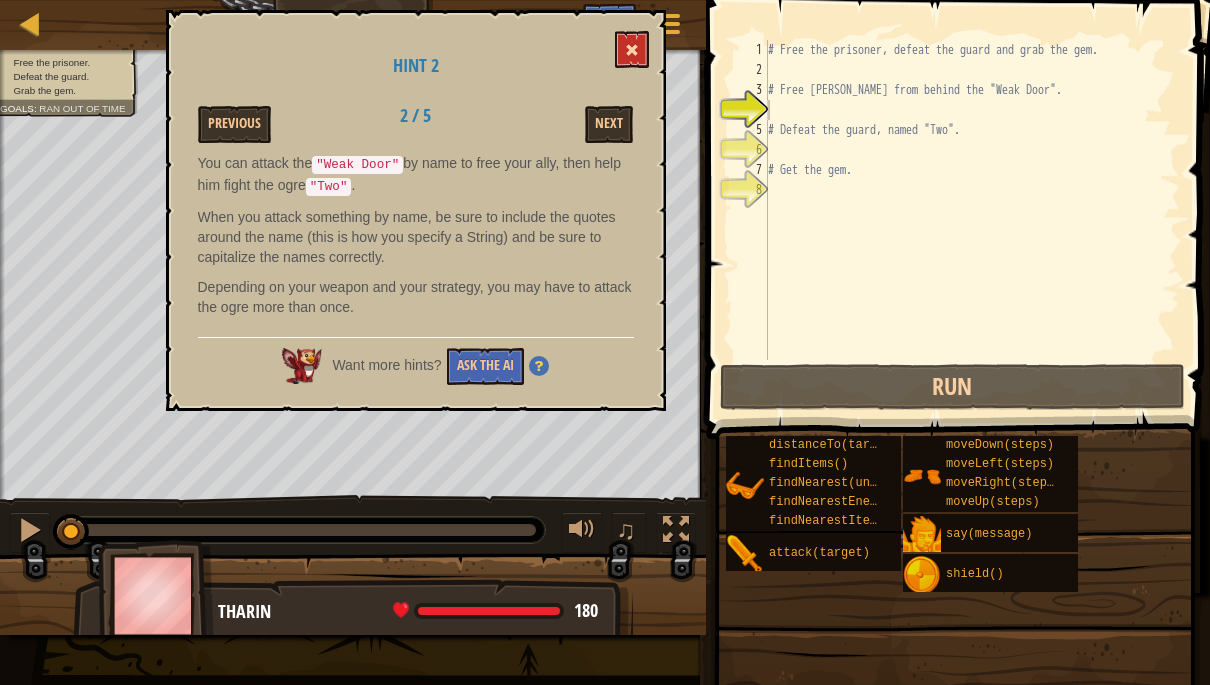 click at bounding box center (632, 50) 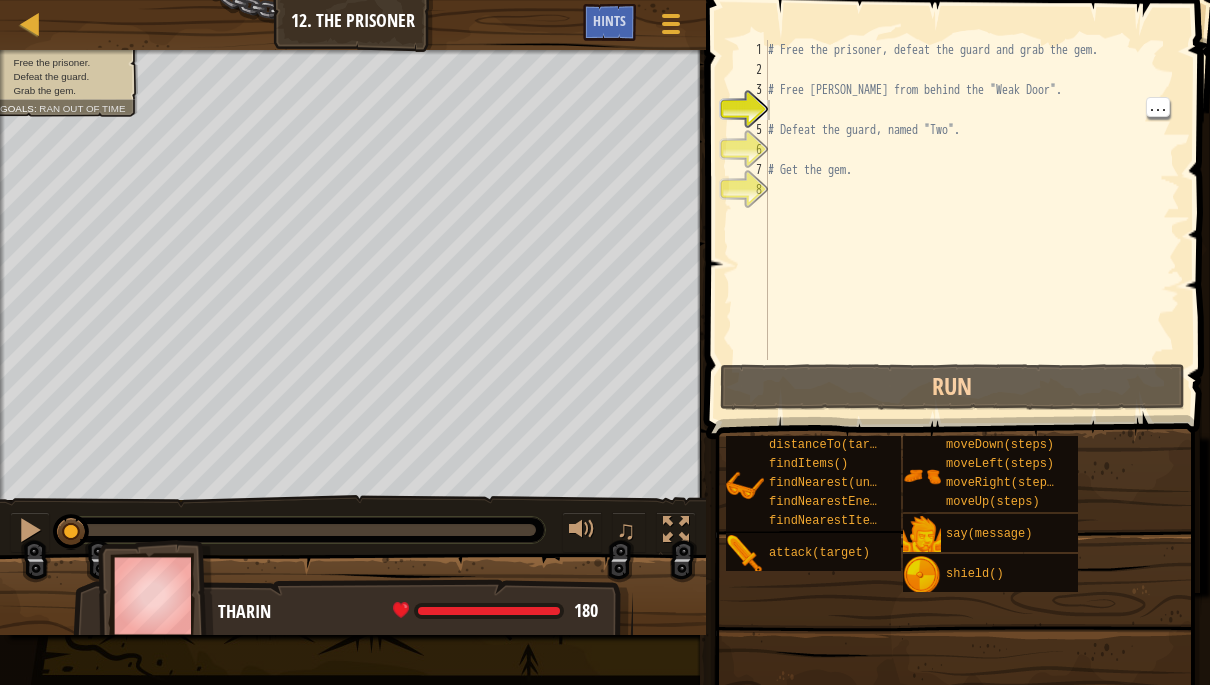 click on "# Free the prisoner, defeat the guard and grab the gem. # Free [PERSON_NAME] from behind the "Weak Door". # Defeat the guard, named "Two". # Get the gem." at bounding box center [972, 220] 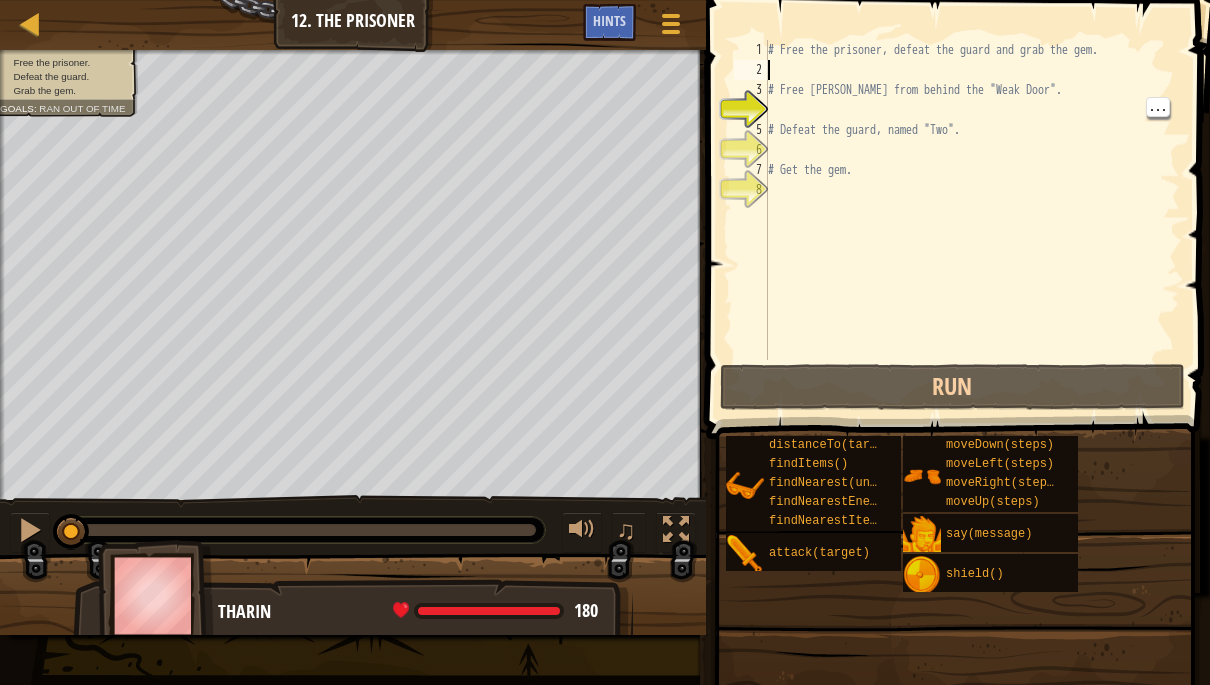click on "# Free the prisoner, defeat the guard and grab the gem. # Free [PERSON_NAME] from behind the "Weak Door". # Defeat the guard, named "Two". # Get the gem." at bounding box center (972, 220) 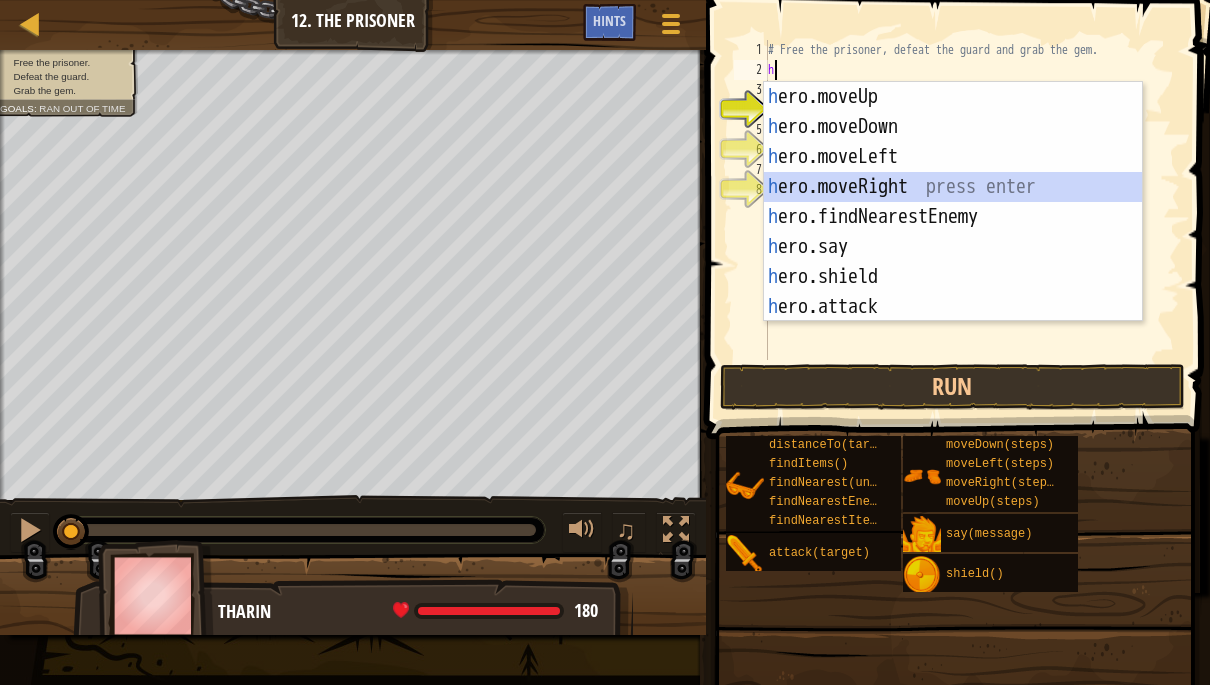 click on "h ero.moveUp press enter h ero.moveDown press enter h ero.moveLeft press enter h ero.moveRight press enter h ero.findNearestEnemy press enter h ero.say press enter h ero.shield press enter h ero.attack press enter h ero.findItems press enter" at bounding box center (953, 232) 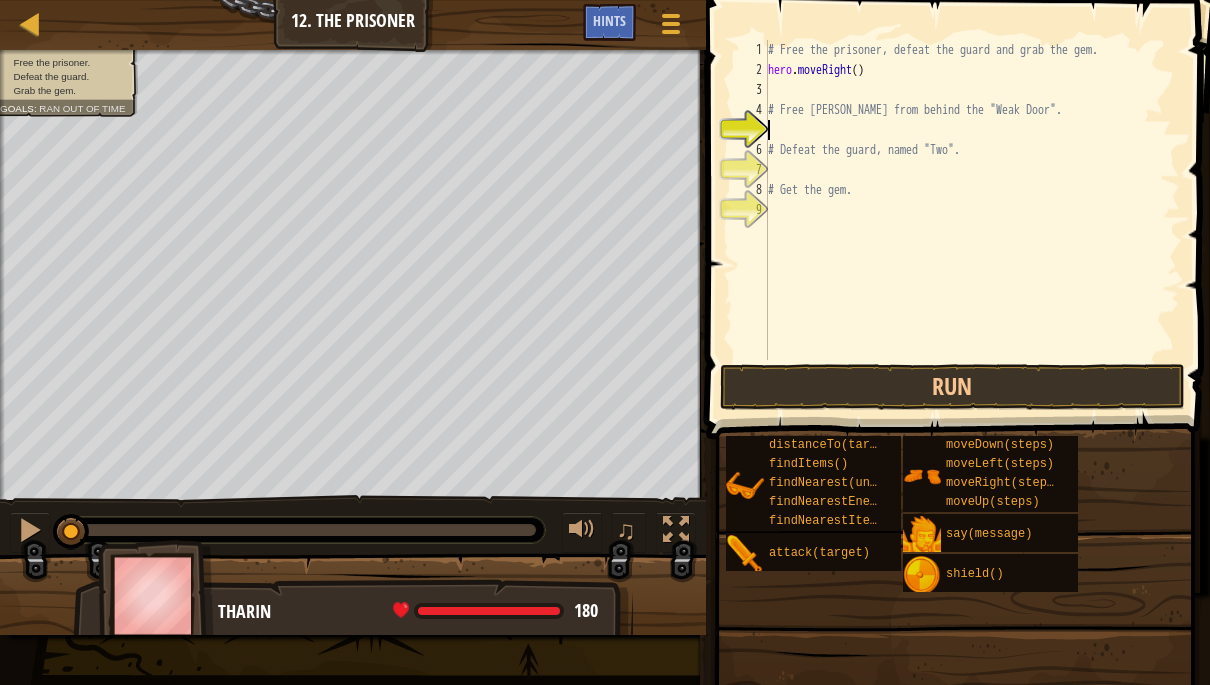 click on "# Free the prisoner, defeat the guard and grab the gem. hero . moveRight ( ) # Free [PERSON_NAME] from behind the "Weak Door". # Defeat the guard, named "Two". # Get the gem." at bounding box center (972, 220) 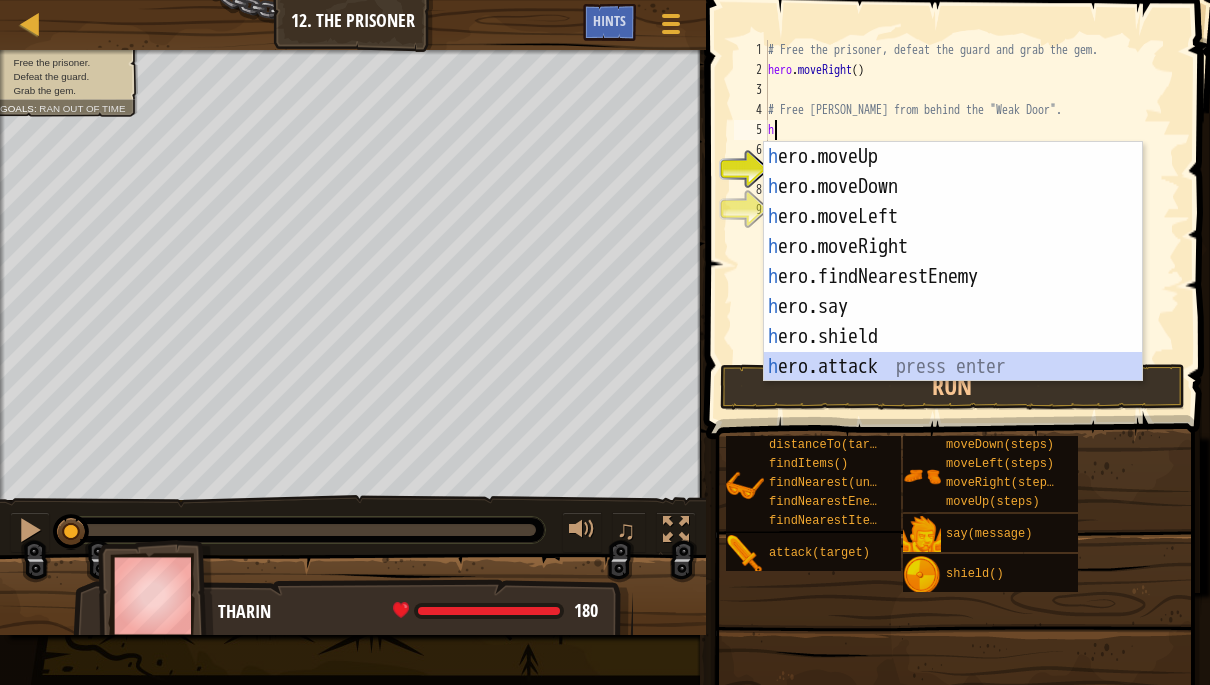 click on "h ero.moveUp press enter h ero.moveDown press enter h ero.moveLeft press enter h ero.moveRight press enter h ero.findNearestEnemy press enter h ero.say press enter h ero.shield press enter h ero.attack press enter h ero.findItems press enter" at bounding box center (953, 292) 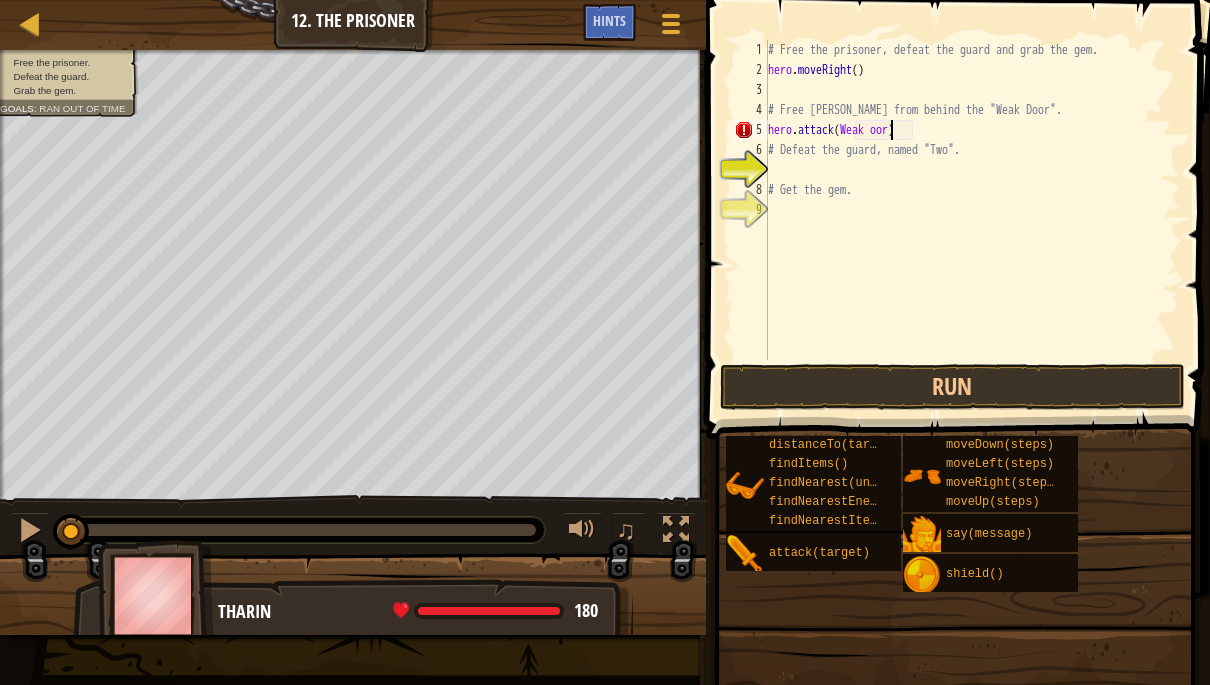 scroll, scrollTop: 21, scrollLeft: 27, axis: both 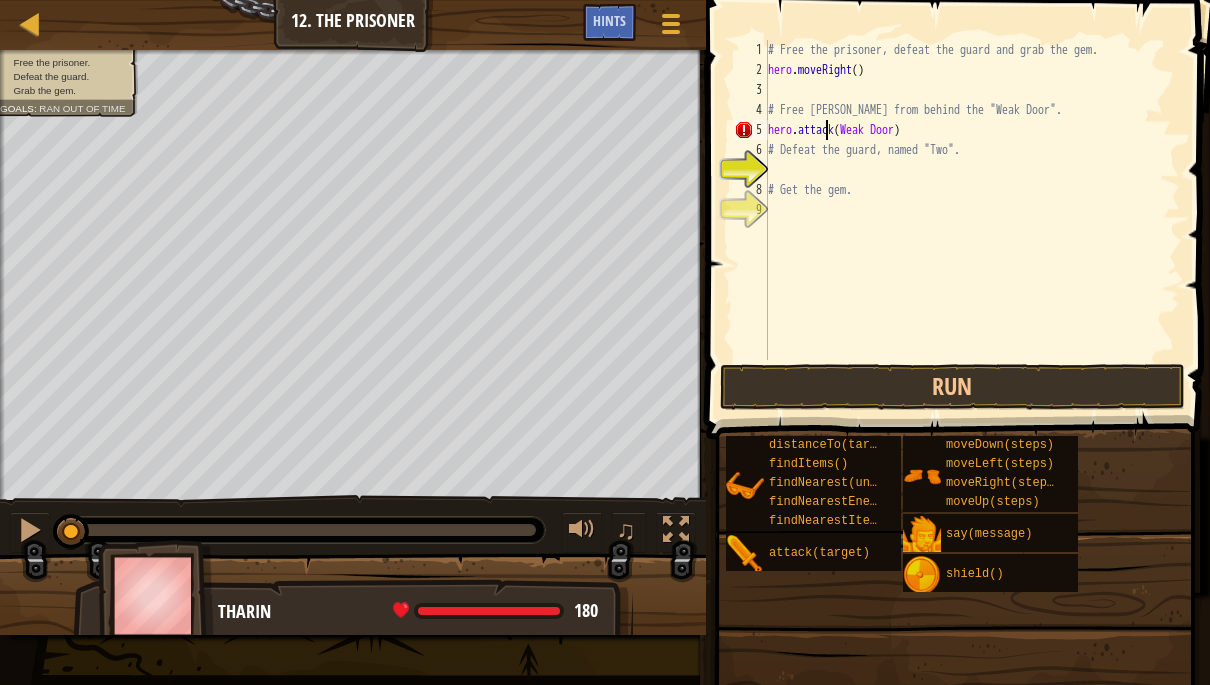 click on "# Free the prisoner, defeat the guard and grab the gem. hero . moveRight ( ) # Free [PERSON_NAME] from behind the "Weak Door". hero . attack ( Weak   Door ) # Defeat the guard, named "Two". # Get the gem." at bounding box center [972, 220] 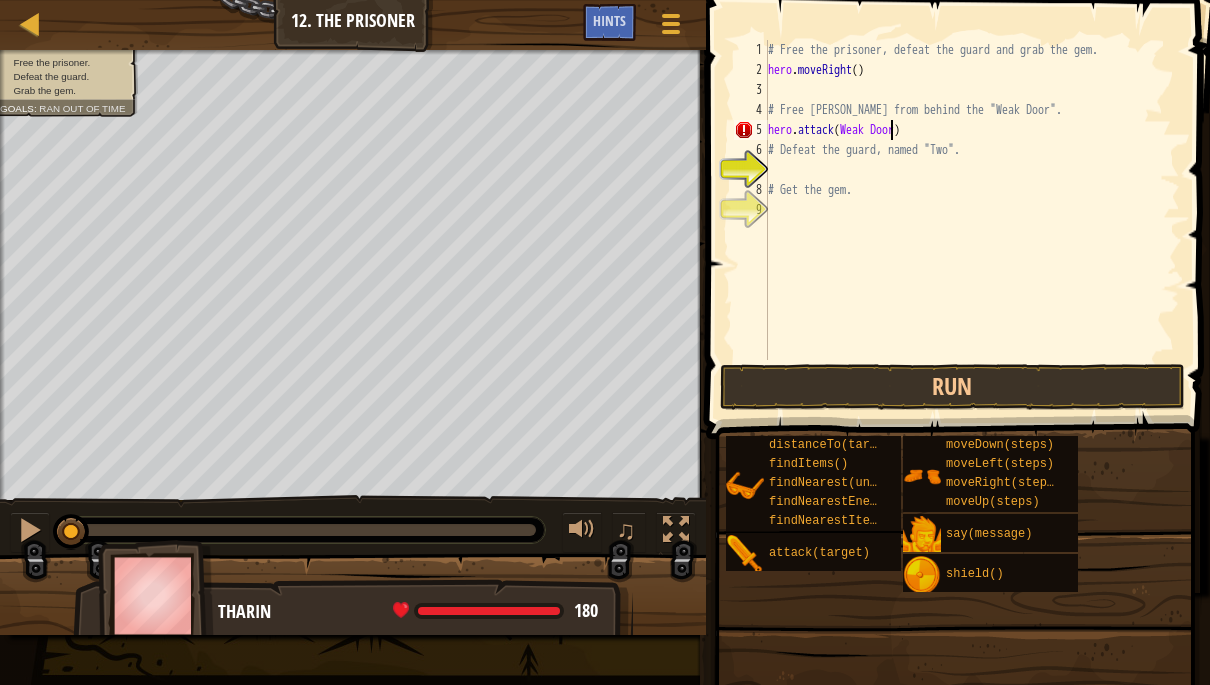 click on "# Free the prisoner, defeat the guard and grab the gem. hero . moveRight ( ) # Free [PERSON_NAME] from behind the "Weak Door". hero . attack ( Weak   Door ) # Defeat the guard, named "Two". # Get the gem." at bounding box center [972, 220] 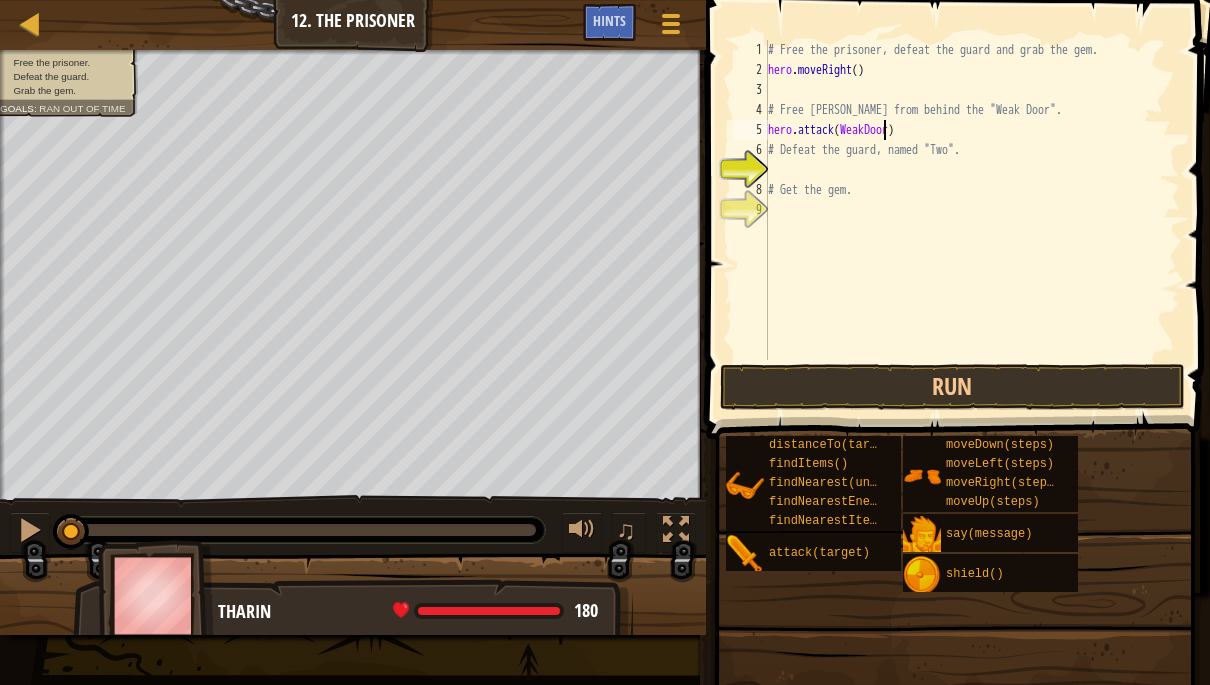 click on "# Free the prisoner, defeat the guard and grab the gem. hero . moveRight ( ) # Free [PERSON_NAME] from behind the "Weak Door". hero . attack ( WeakDoor ) # Defeat the guard, named "Two". # Get the gem." at bounding box center [972, 220] 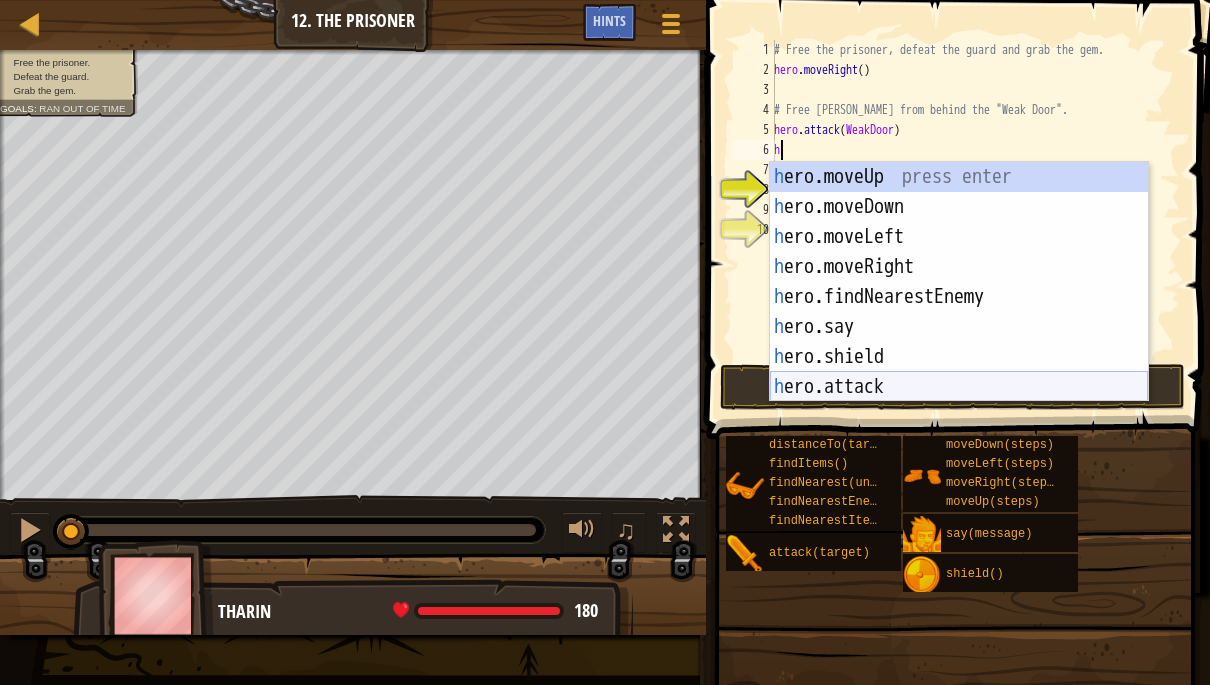 click on "h ero.moveUp press enter h ero.moveDown press enter h ero.moveLeft press enter h ero.moveRight press enter h ero.findNearestEnemy press enter h ero.say press enter h ero.shield press enter h ero.attack press enter h ero.findItems press enter" at bounding box center [959, 312] 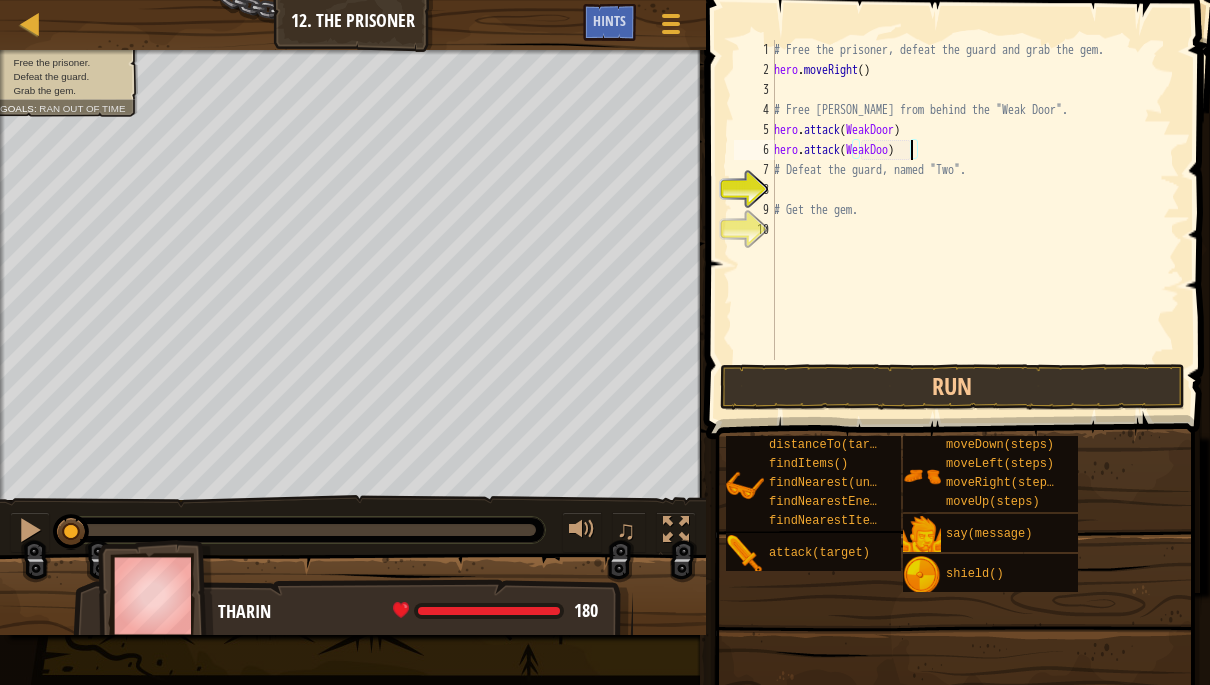 scroll, scrollTop: 21, scrollLeft: 49, axis: both 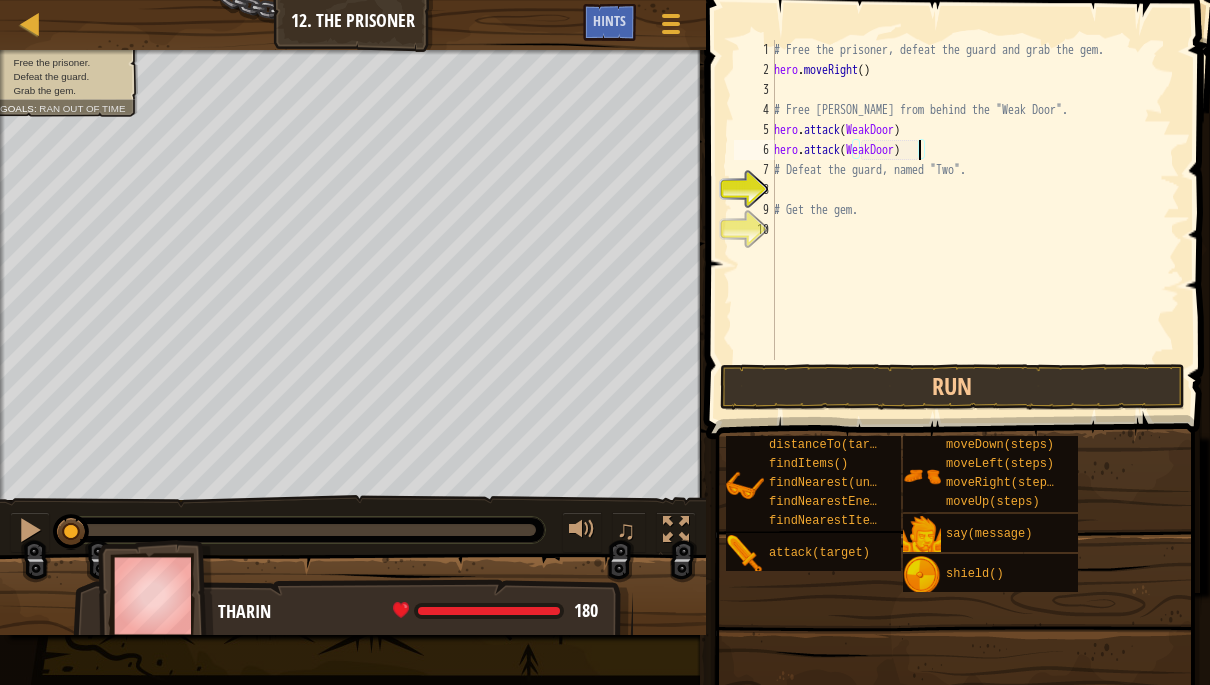click on "# Free the prisoner, defeat the guard and grab the gem. hero . moveRight ( ) # Free [PERSON_NAME] from behind the "Weak Door". hero . attack ( [GEOGRAPHIC_DATA] ) hero . attack ( WeakDoor ) # Defeat the guard, named "Two". # Get the gem." at bounding box center (975, 220) 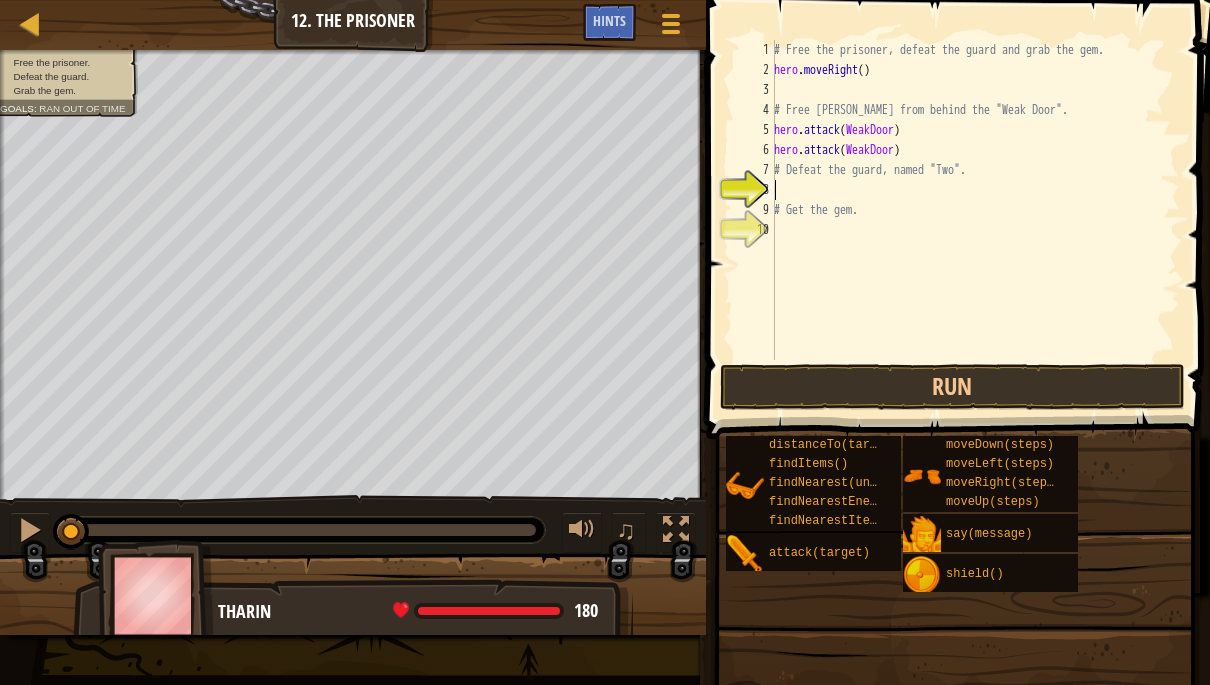 scroll, scrollTop: 21, scrollLeft: 27, axis: both 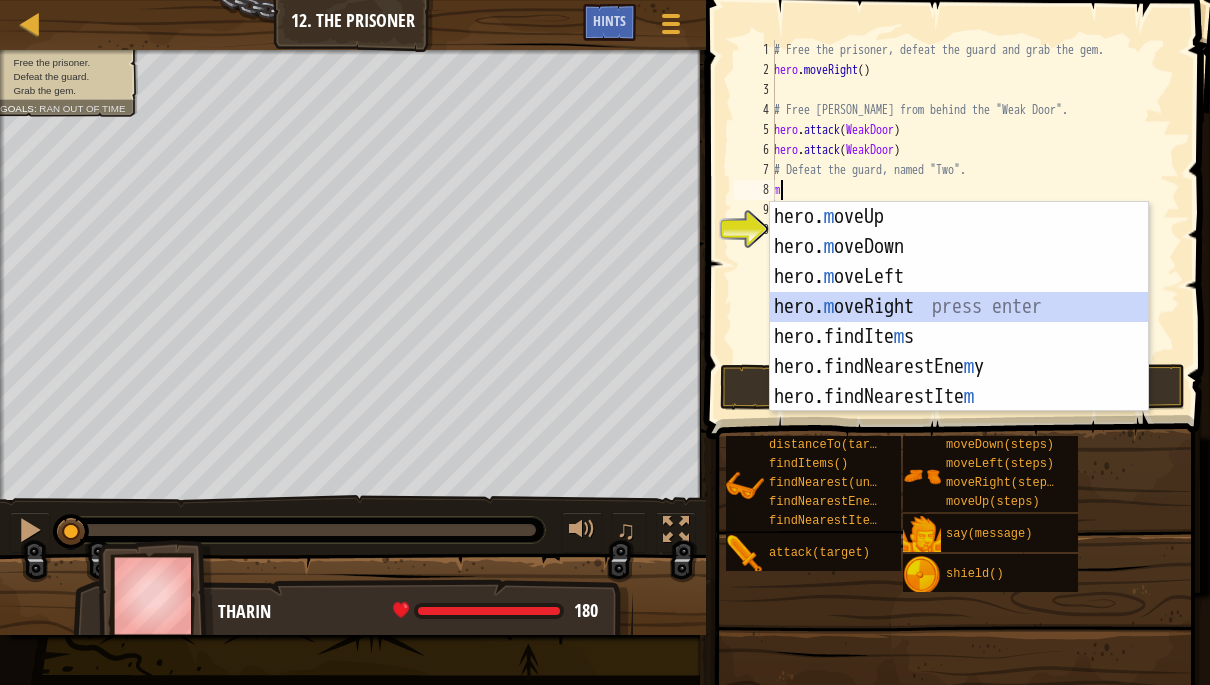click on "hero. m oveUp press enter hero. m oveDown press enter hero. m oveLeft press enter hero. m oveRight press enter hero.findIte m s press enter hero.findNearestEne m y press enter hero.findNearestIte m press enter" at bounding box center [959, 337] 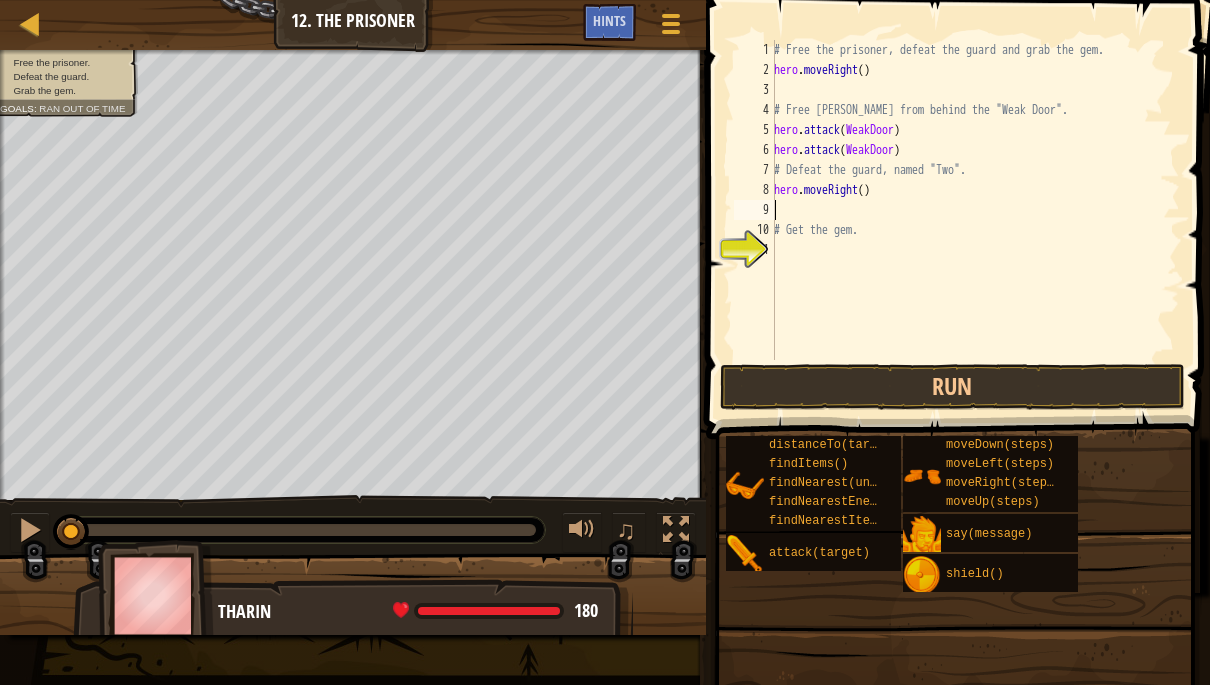 click on "# Free the prisoner, defeat the guard and grab the gem. hero . moveRight ( ) # Free [PERSON_NAME] from behind the "Weak Door". hero . attack ( [GEOGRAPHIC_DATA] ) hero . attack ( WeakDoor ) # Defeat the guard, named "Two". hero . moveRight ( ) # Get the gem." at bounding box center [975, 220] 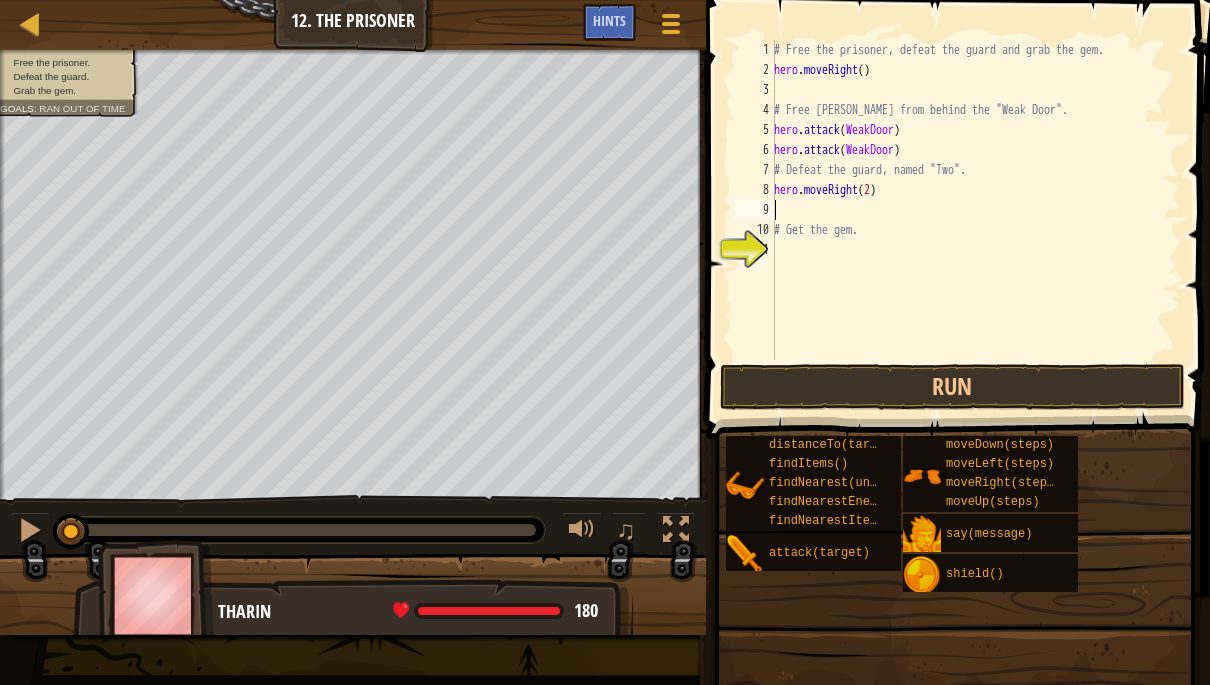 click on "# Free the prisoner, defeat the guard and grab the gem. hero . moveRight ( ) # Free [PERSON_NAME] from behind the "Weak Door". hero . attack ( [GEOGRAPHIC_DATA] ) hero . attack ( WeakDoor ) # Defeat the guard, named "Two". hero . moveRight ( 2 ) # Get the gem." at bounding box center [975, 220] 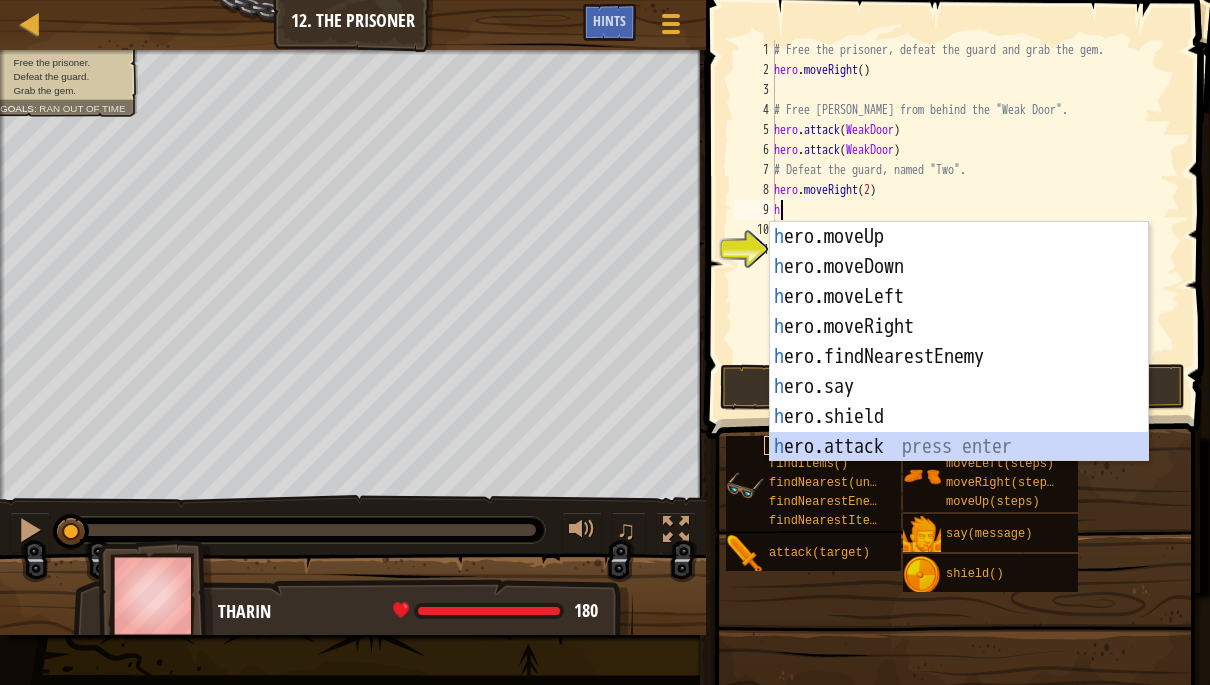 click on "h ero.moveUp press enter h ero.moveDown press enter h ero.moveLeft press enter h ero.moveRight press enter h ero.findNearestEnemy press enter h ero.say press enter h ero.shield press enter h ero.attack press enter h ero.findItems press enter" at bounding box center [959, 372] 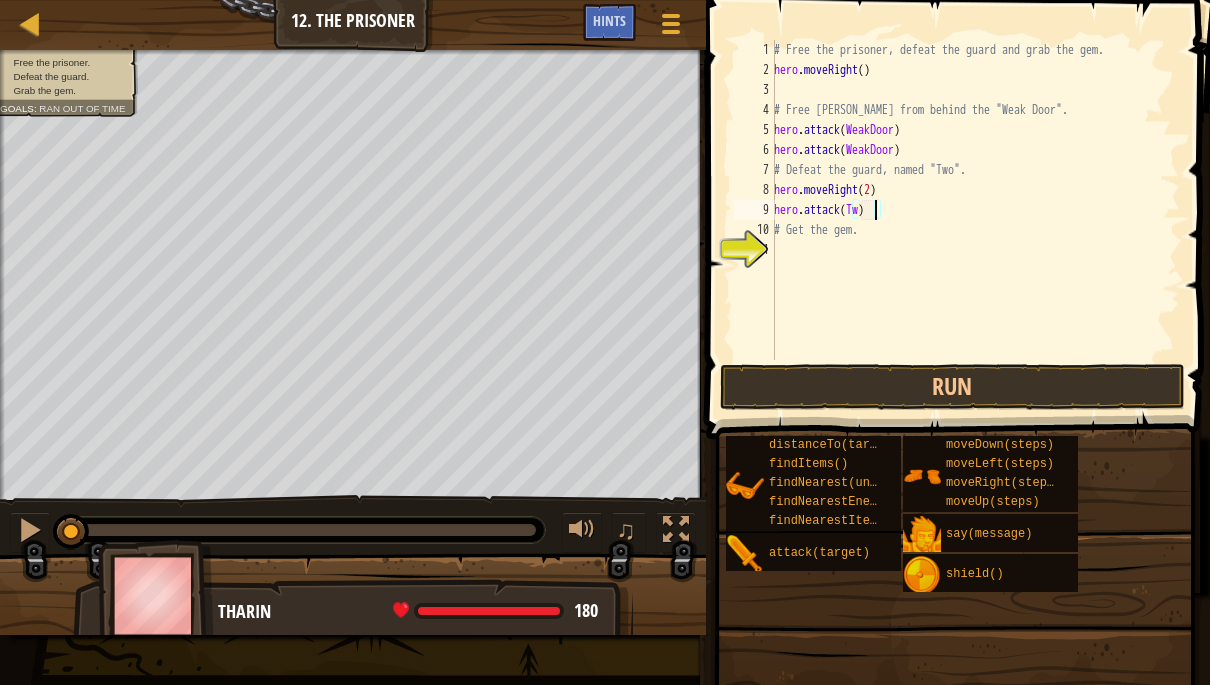 scroll, scrollTop: 21, scrollLeft: 42, axis: both 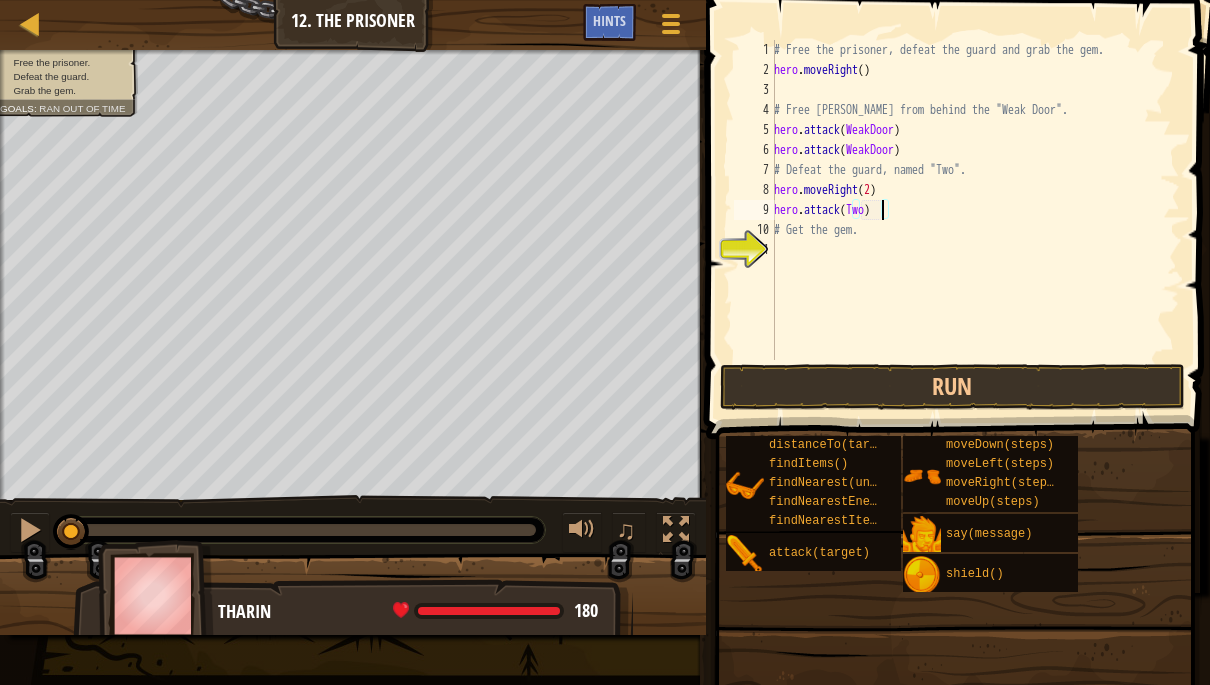 click on "# Free the prisoner, defeat the guard and grab the gem. hero . moveRight ( ) # Free [PERSON_NAME] from behind the "Weak Door". hero . attack ( [GEOGRAPHIC_DATA] ) hero . attack ( WeakDoor ) # Defeat the guard, named "Two". hero . moveRight ( 2 ) hero . attack ( Two ) # Get the gem." at bounding box center (975, 220) 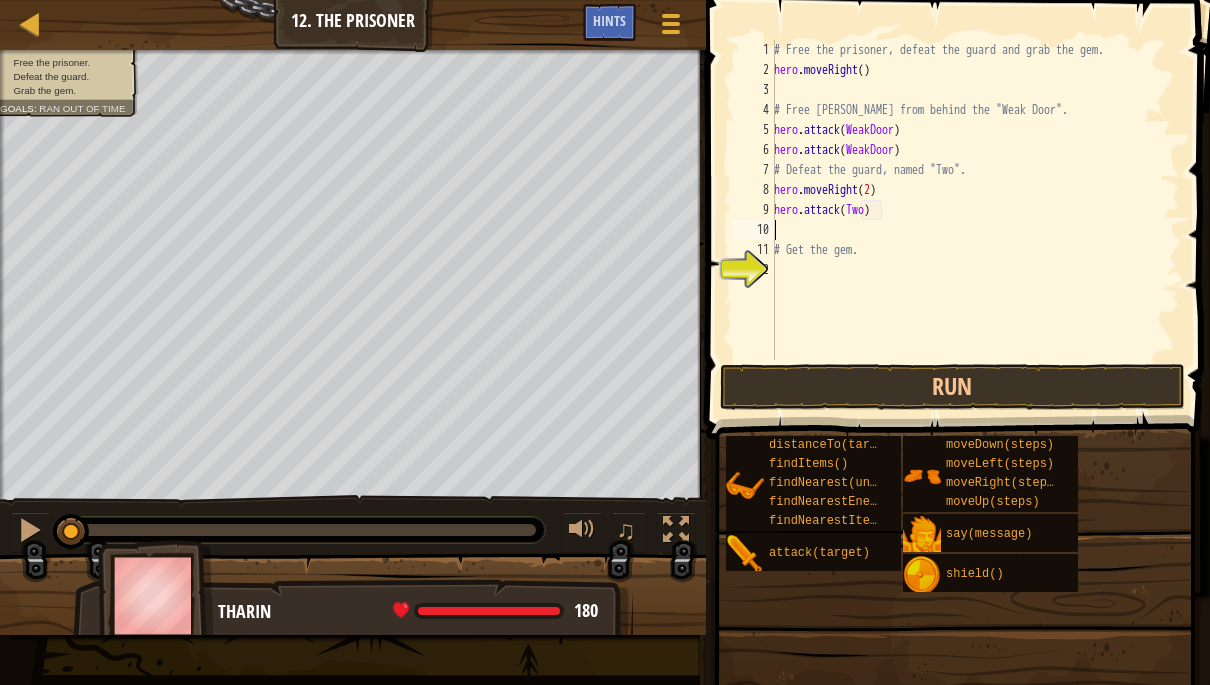 scroll, scrollTop: 21, scrollLeft: 27, axis: both 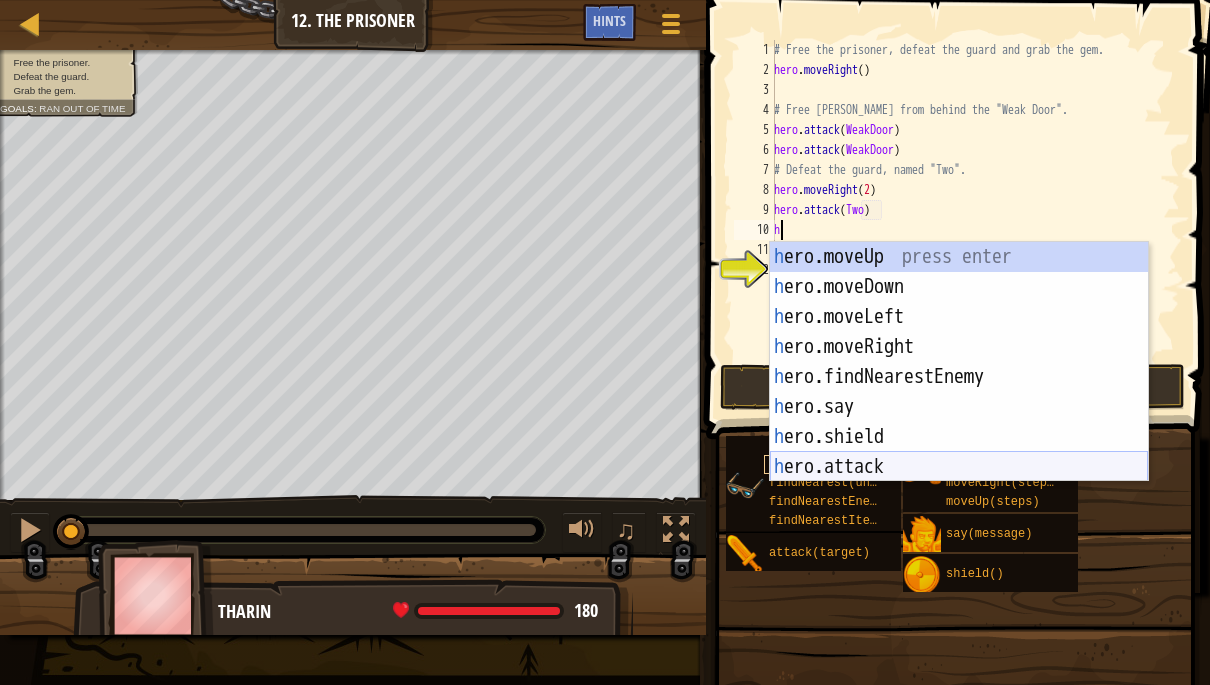 click on "h ero.moveUp press enter h ero.moveDown press enter h ero.moveLeft press enter h ero.moveRight press enter h ero.findNearestEnemy press enter h ero.say press enter h ero.shield press enter h ero.attack press enter h ero.findItems press enter" at bounding box center (959, 392) 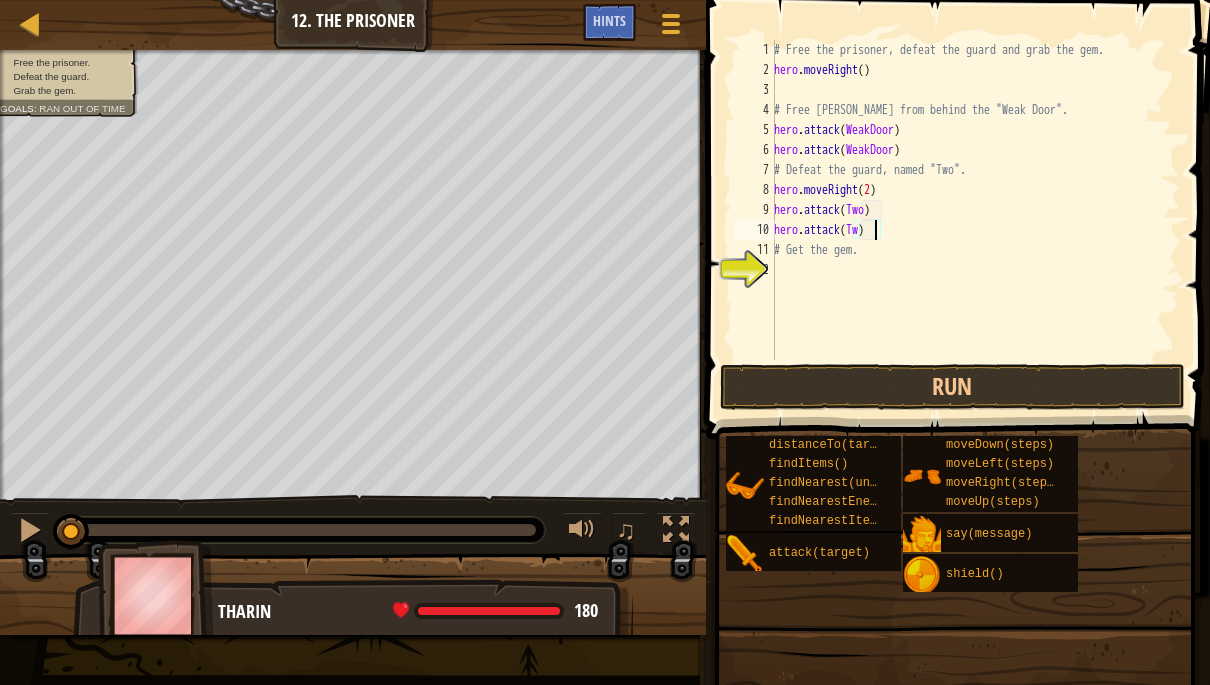 scroll, scrollTop: 21, scrollLeft: 42, axis: both 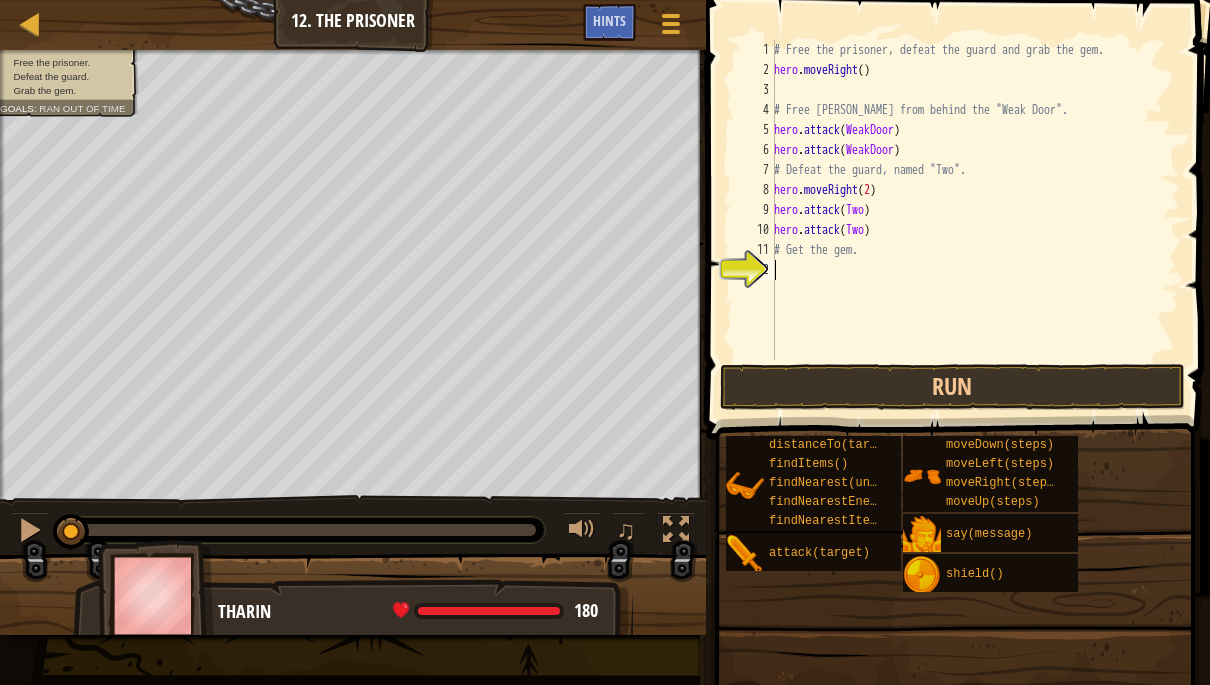 click on "# Free the prisoner, defeat the guard and grab the gem. hero . moveRight ( ) # Free [PERSON_NAME] from behind the "Weak Door". hero . attack ( [GEOGRAPHIC_DATA] ) hero . attack ( WeakDoor ) # Defeat the guard, named "Two". hero . moveRight ( 2 ) hero . attack ( Two ) hero . attack ( Two ) # Get the gem." at bounding box center (975, 220) 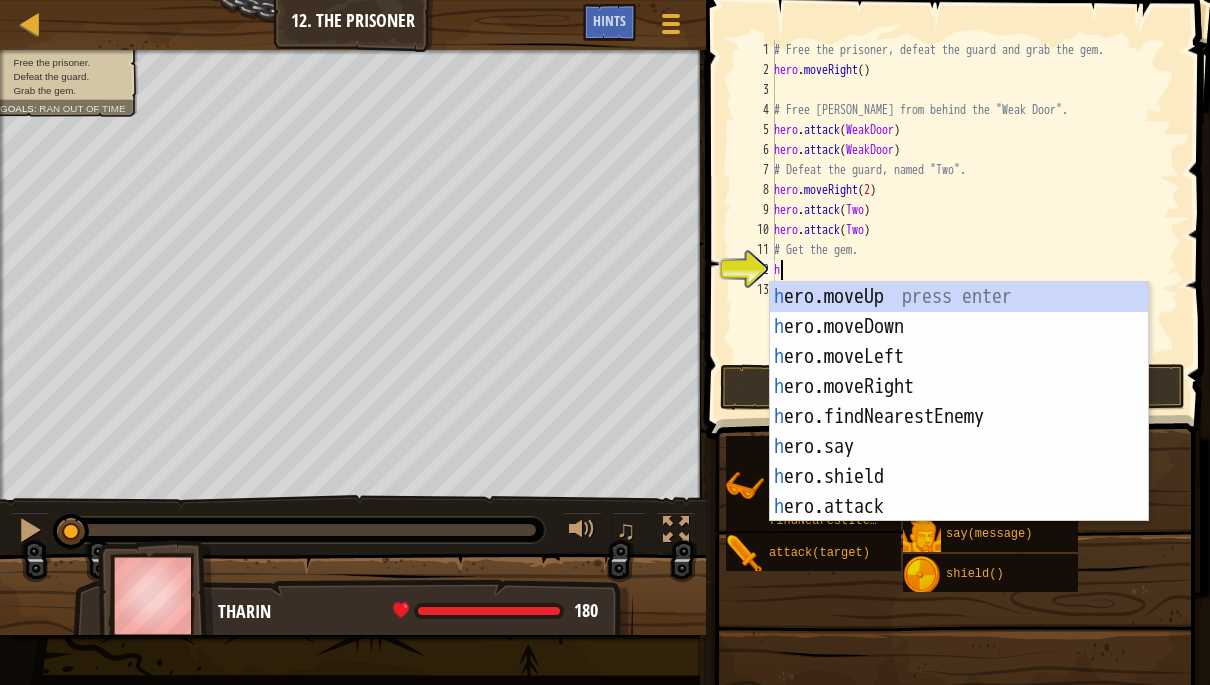 scroll, scrollTop: 21, scrollLeft: 27, axis: both 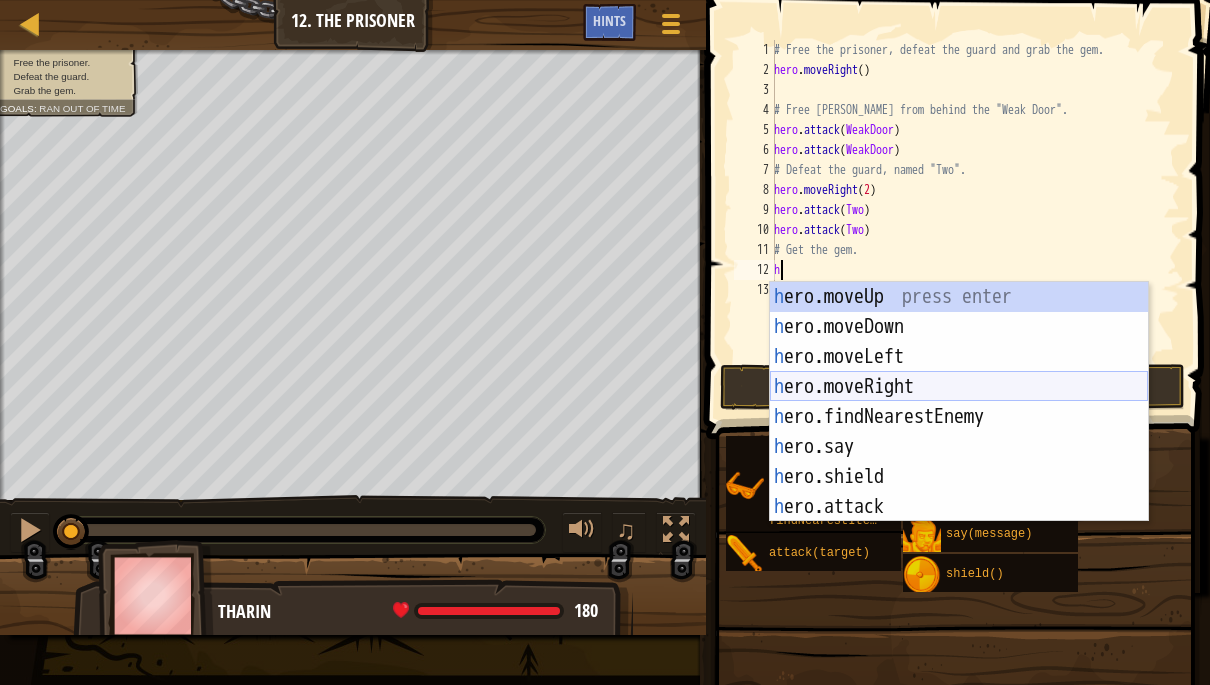 click on "h ero.moveUp press enter h ero.moveDown press enter h ero.moveLeft press enter h ero.moveRight press enter h ero.findNearestEnemy press enter h ero.say press enter h ero.shield press enter h ero.attack press enter h ero.findItems press enter" at bounding box center (959, 432) 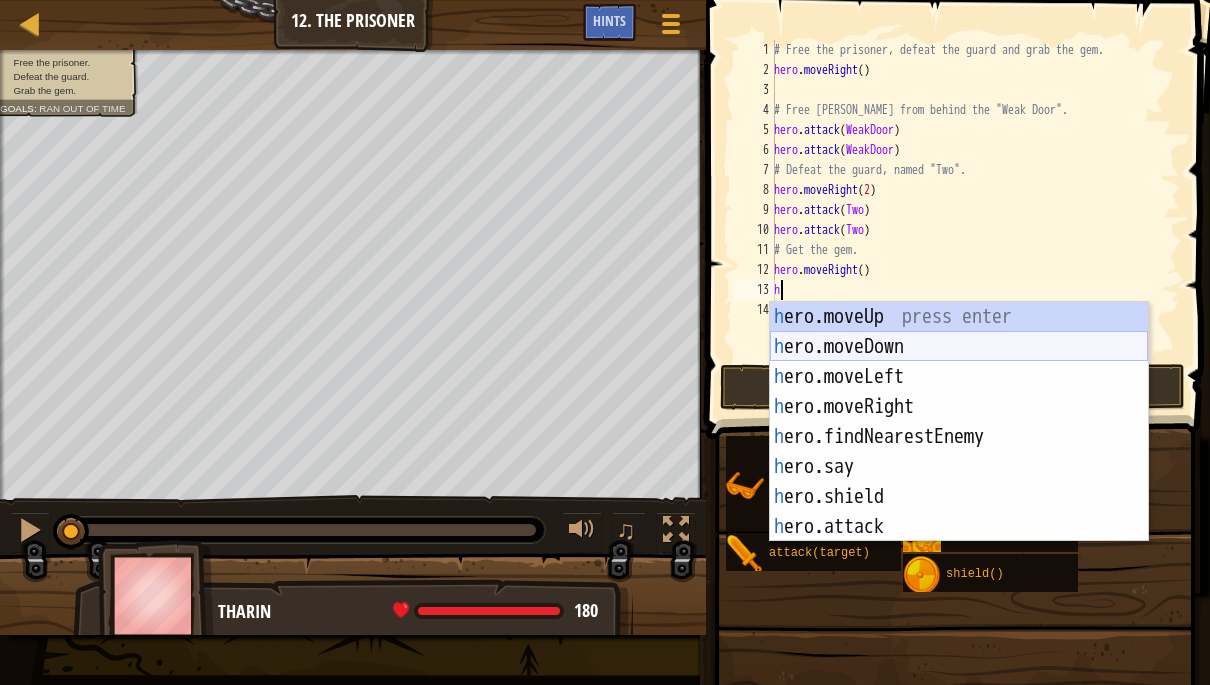 click on "h ero.moveUp press enter h ero.moveDown press enter h ero.moveLeft press enter h ero.moveRight press enter h ero.findNearestEnemy press enter h ero.say press enter h ero.shield press enter h ero.attack press enter h ero.findItems press enter" at bounding box center [959, 452] 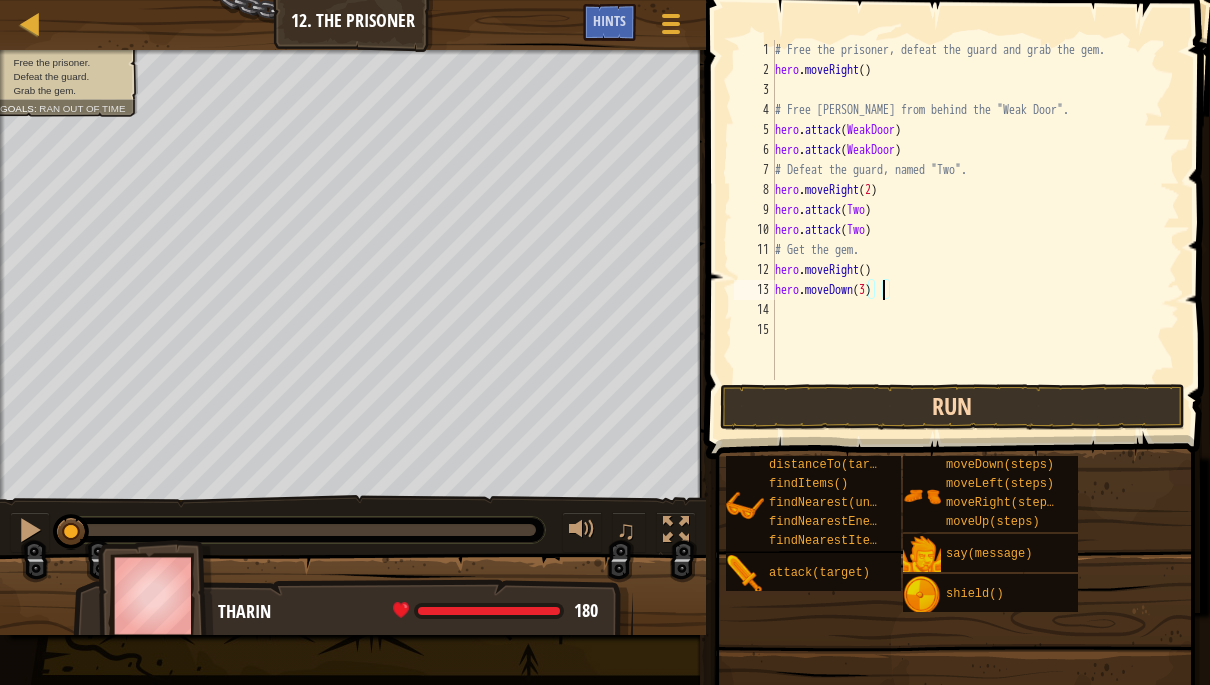 click on "Run" at bounding box center [953, 407] 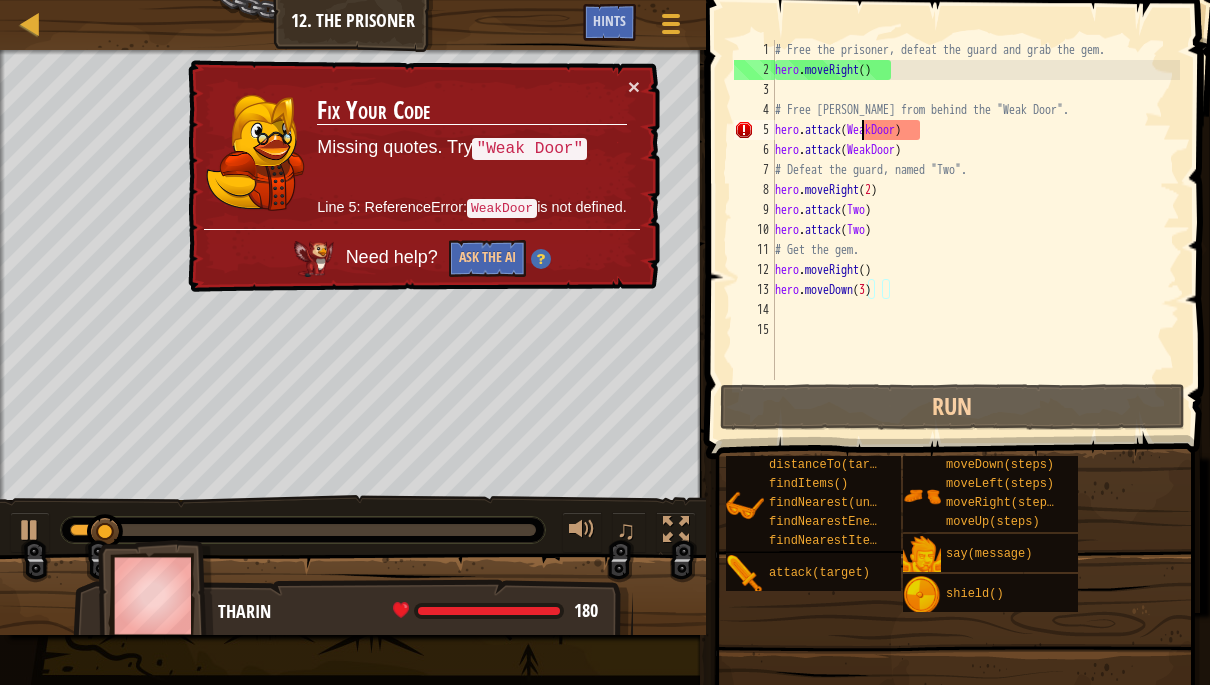 click on "# Free the prisoner, defeat the guard and grab the gem. hero . moveRight ( ) # Free [PERSON_NAME] from behind the "Weak Door". hero . attack ( [GEOGRAPHIC_DATA] ) hero . attack ( WeakDoor ) # Defeat the guard, named "Two". hero . moveRight ( 2 ) hero . attack ( Two ) hero . attack ( Two ) # Get the gem. hero . moveRight ( ) hero . moveDown ( 3 )" at bounding box center [975, 230] 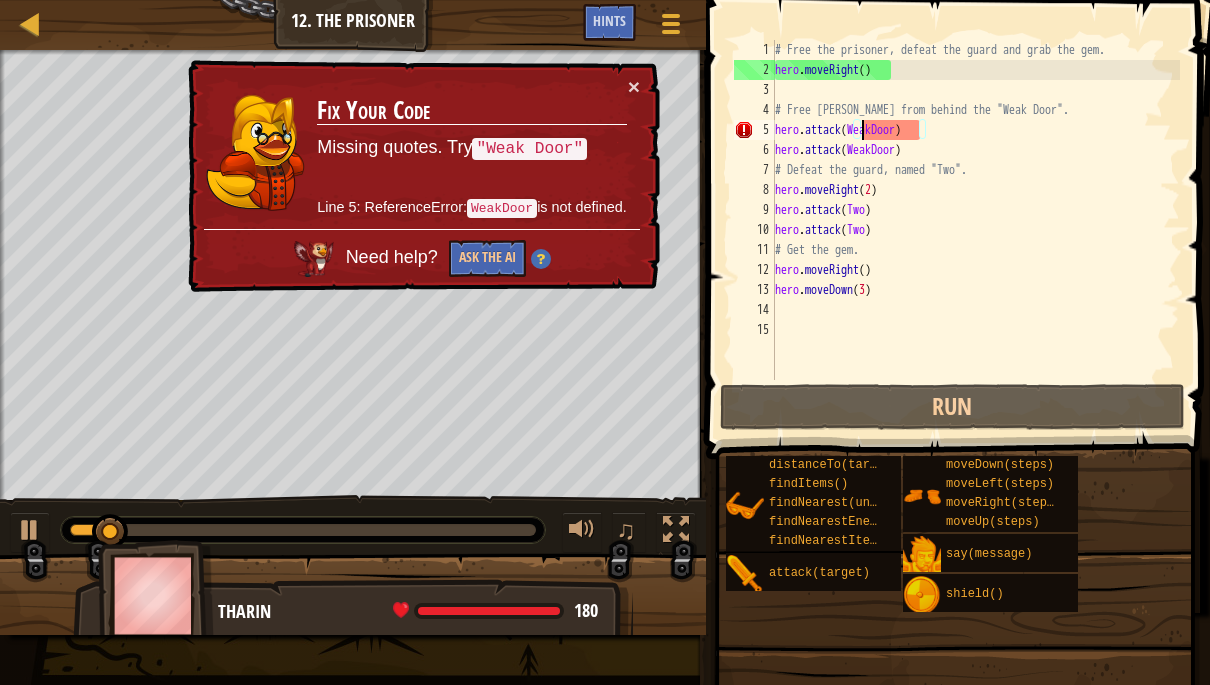 click on "# Free the prisoner, defeat the guard and grab the gem. hero . moveRight ( ) # Free [PERSON_NAME] from behind the "Weak Door". hero . attack ( [GEOGRAPHIC_DATA] ) hero . attack ( WeakDoor ) # Defeat the guard, named "Two". hero . moveRight ( 2 ) hero . attack ( Two ) hero . attack ( Two ) # Get the gem. hero . moveRight ( ) hero . moveDown ( 3 )" at bounding box center [975, 230] 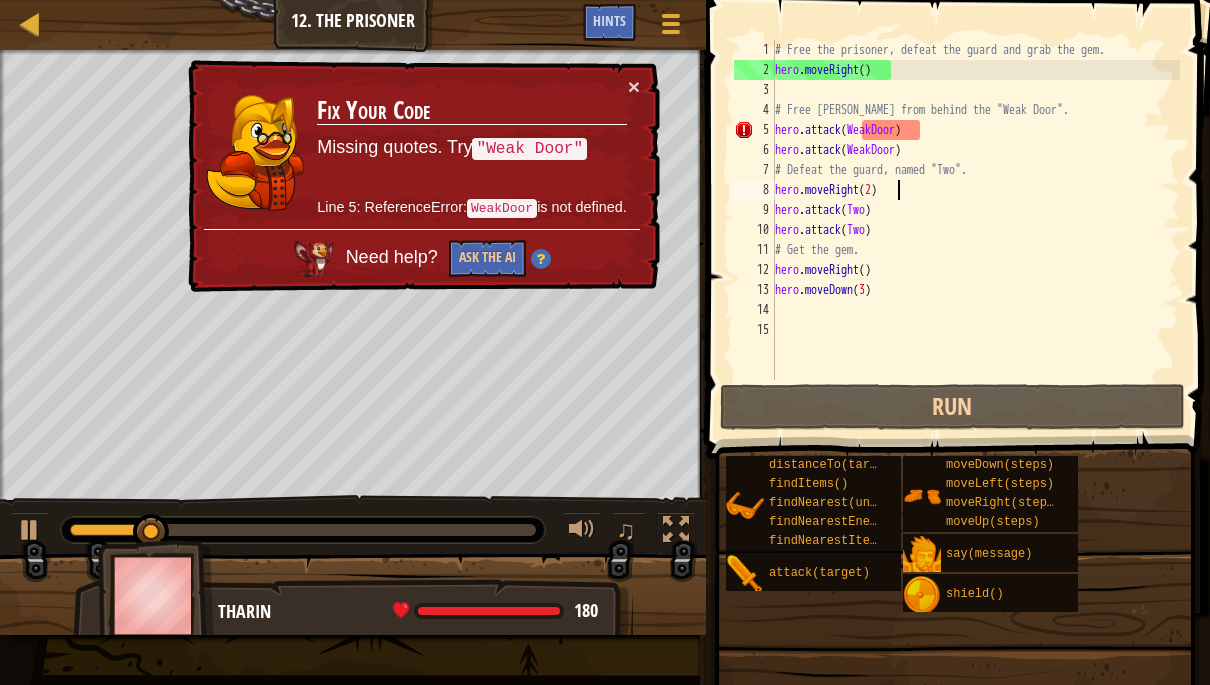 click on "# Free the prisoner, defeat the guard and grab the gem. hero . moveRight ( ) # Free [PERSON_NAME] from behind the "Weak Door". hero . attack ( [GEOGRAPHIC_DATA] ) hero . attack ( WeakDoor ) # Defeat the guard, named "Two". hero . moveRight ( 2 ) hero . attack ( Two ) hero . attack ( Two ) # Get the gem. hero . moveRight ( ) hero . moveDown ( 3 )" at bounding box center [975, 230] 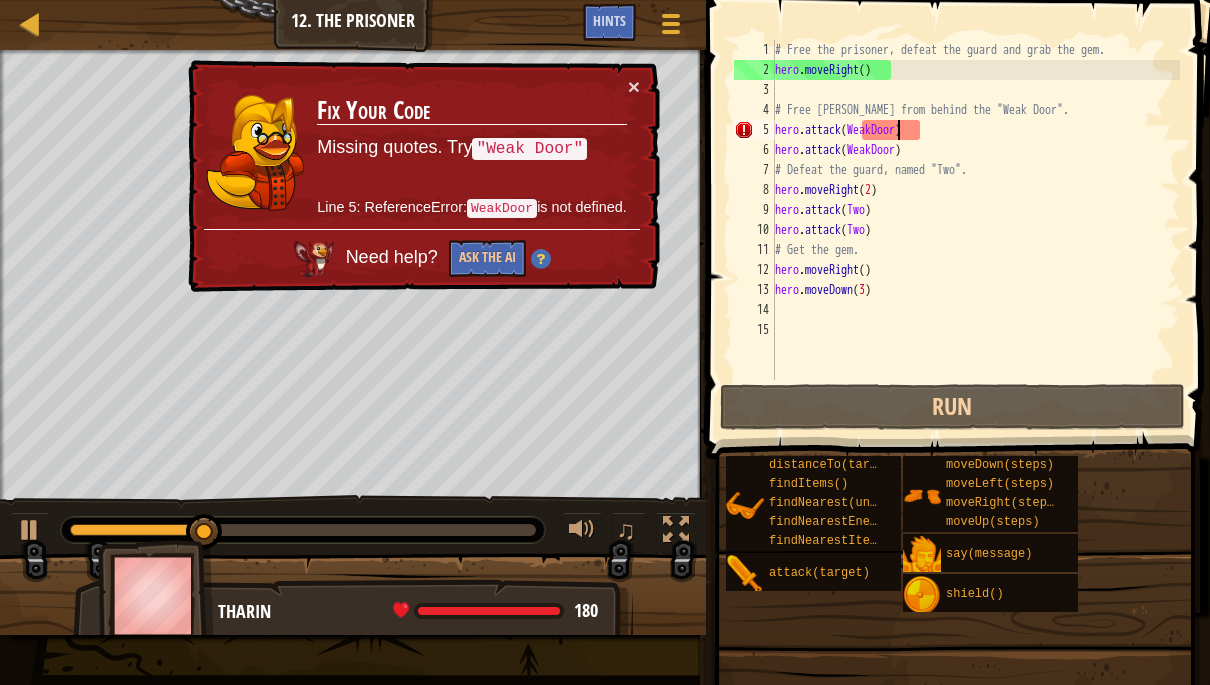 click on "# Free the prisoner, defeat the guard and grab the gem. hero . moveRight ( ) # Free [PERSON_NAME] from behind the "Weak Door". hero . attack ( [GEOGRAPHIC_DATA] ) hero . attack ( WeakDoor ) # Defeat the guard, named "Two". hero . moveRight ( 2 ) hero . attack ( Two ) hero . attack ( Two ) # Get the gem. hero . moveRight ( ) hero . moveDown ( 3 )" at bounding box center (975, 230) 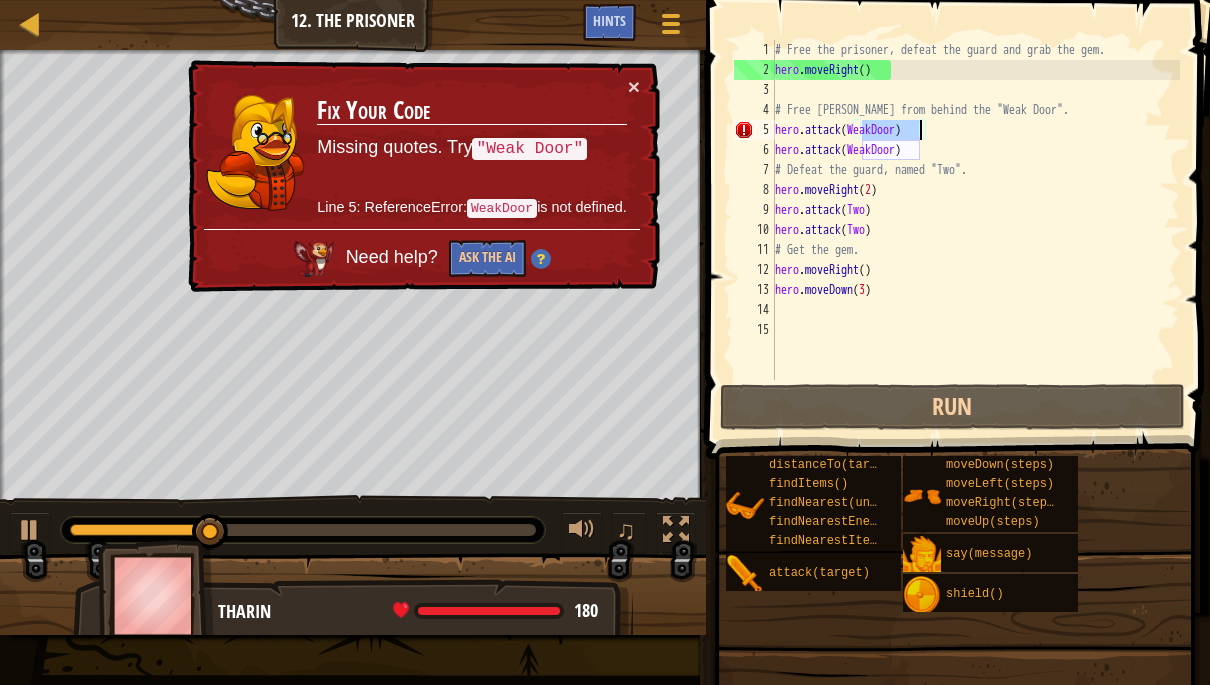 click on "# Free the prisoner, defeat the guard and grab the gem. hero . moveRight ( ) # Free [PERSON_NAME] from behind the "Weak Door". hero . attack ( [GEOGRAPHIC_DATA] ) hero . attack ( WeakDoor ) # Defeat the guard, named "Two". hero . moveRight ( 2 ) hero . attack ( Two ) hero . attack ( Two ) # Get the gem. hero . moveRight ( ) hero . moveDown ( 3 )" at bounding box center [975, 230] 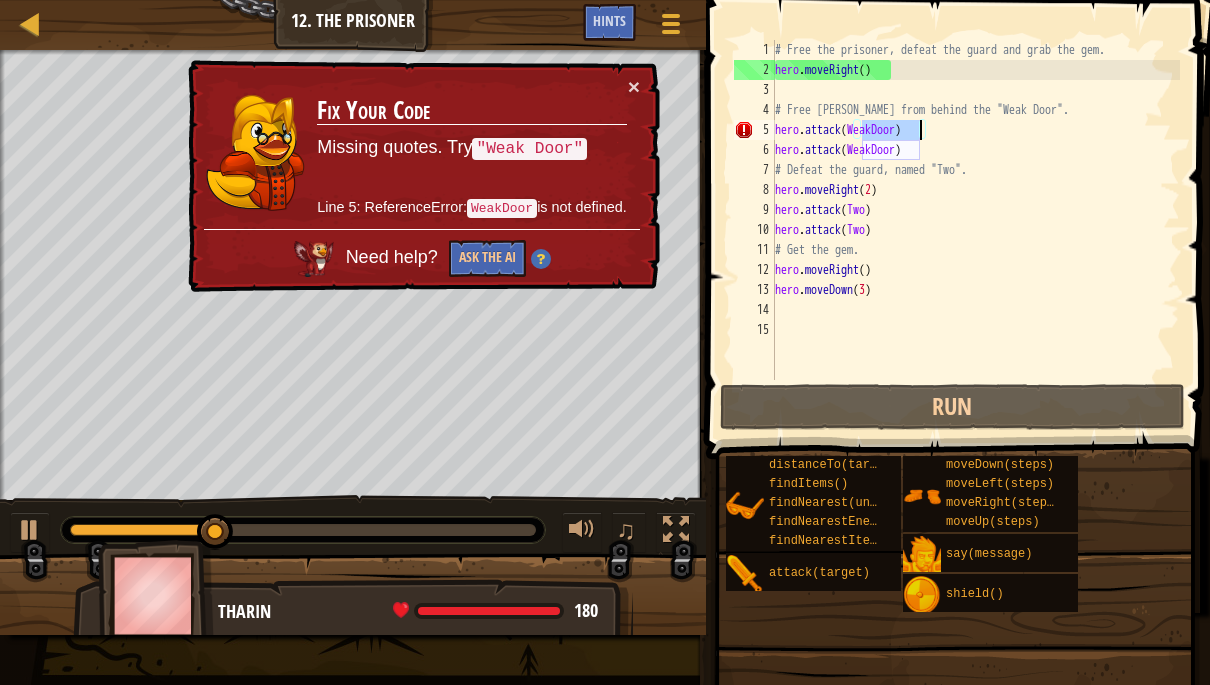 click on "# Free the prisoner, defeat the guard and grab the gem. hero . moveRight ( ) # Free [PERSON_NAME] from behind the "Weak Door". hero . attack ( [GEOGRAPHIC_DATA] ) hero . attack ( WeakDoor ) # Defeat the guard, named "Two". hero . moveRight ( 2 ) hero . attack ( Two ) hero . attack ( Two ) # Get the gem. hero . moveRight ( ) hero . moveDown ( 3 )" at bounding box center [975, 230] 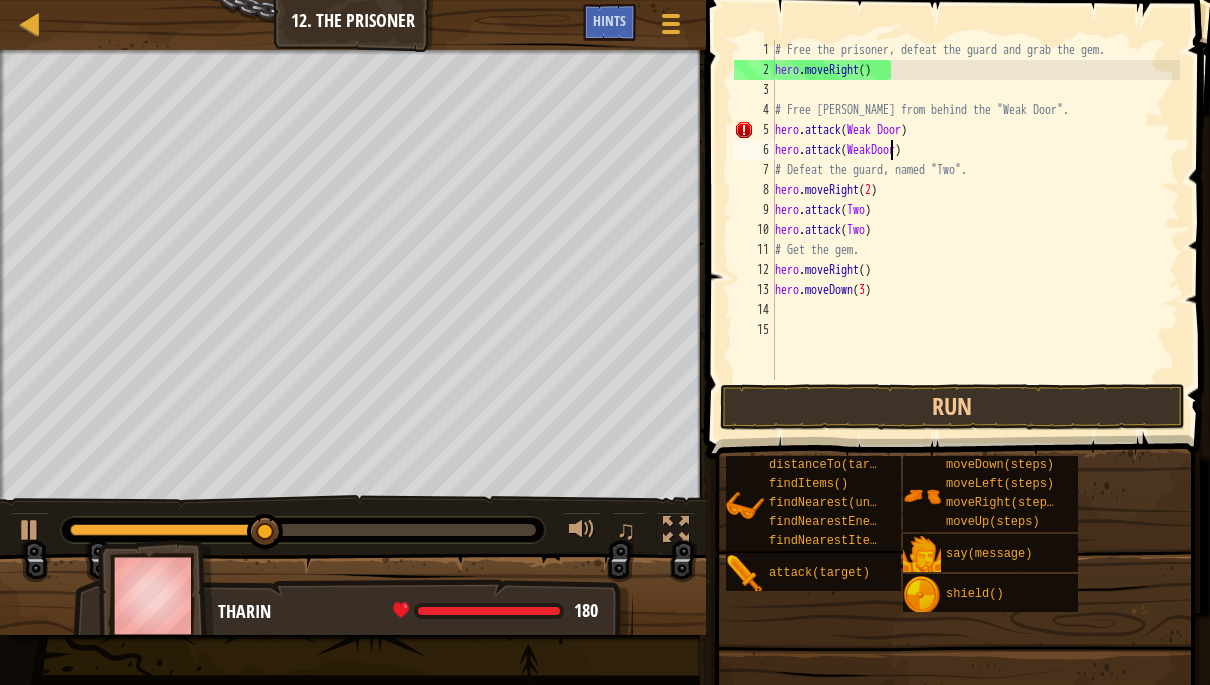 click on "# Free the prisoner, defeat the guard and grab the gem. hero . moveRight ( ) # Free [PERSON_NAME] from behind the "Weak Door". hero . attack ( Weak   Door ) hero . attack ( WeakDoor ) # Defeat the guard, named "Two". hero . moveRight ( 2 ) hero . attack ( Two ) hero . attack ( Two ) # Get the gem. hero . moveRight ( ) hero . moveDown ( 3 )" at bounding box center [975, 230] 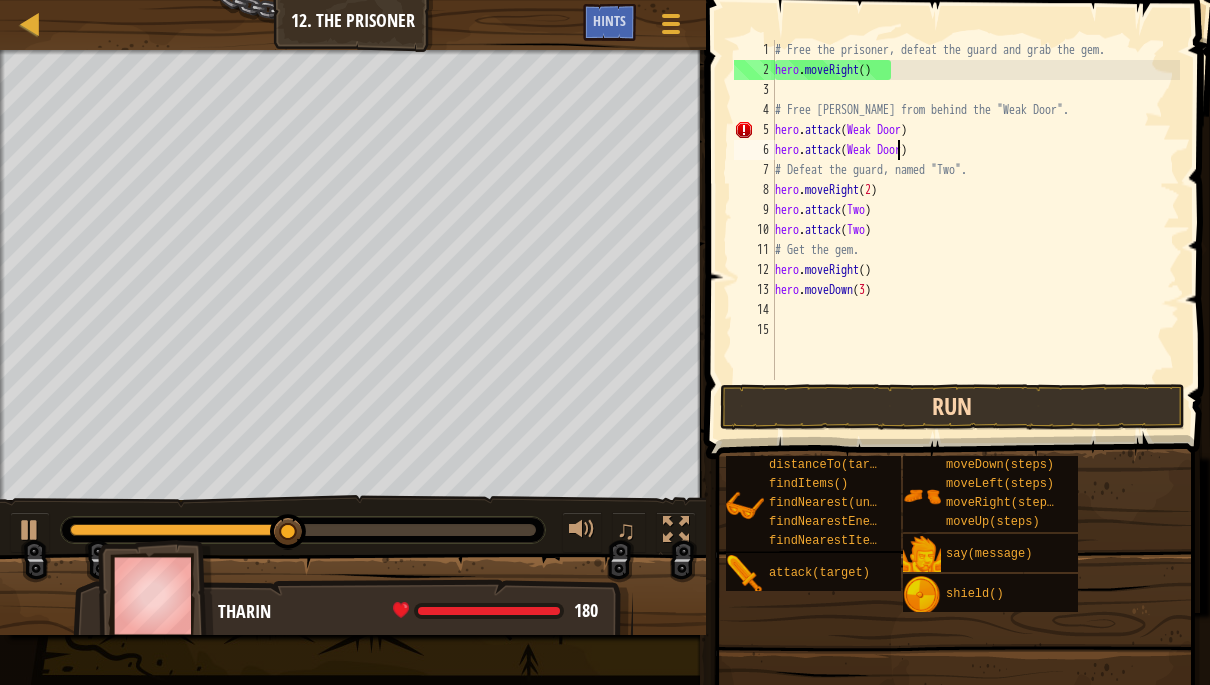 click on "Run" at bounding box center [953, 407] 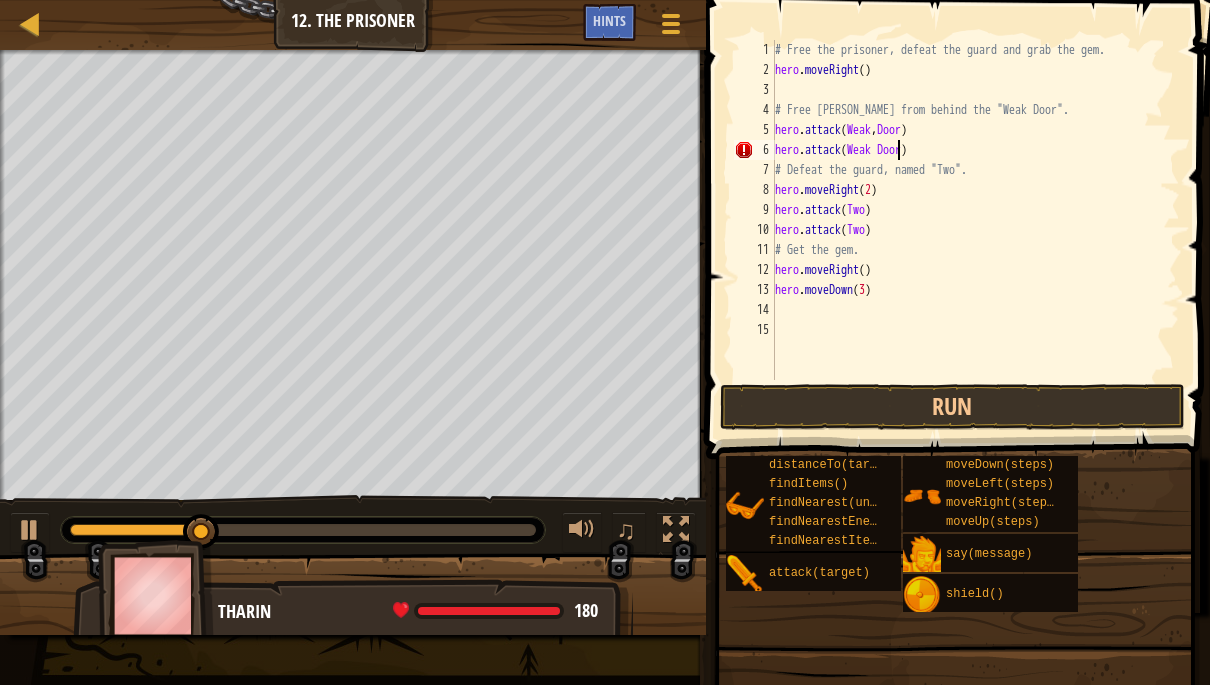 click on "# Free the prisoner, defeat the guard and grab the gem. hero . moveRight ( ) # Free [PERSON_NAME] from behind the "Weak Door". hero . attack ( Weak , Door ) hero . attack ( Weak   Door ) # Defeat the guard, named "Two". hero . moveRight ( 2 ) hero . attack ( Two ) hero . attack ( Two ) # Get the gem. hero . moveRight ( ) hero . moveDown ( 3 )" at bounding box center (975, 230) 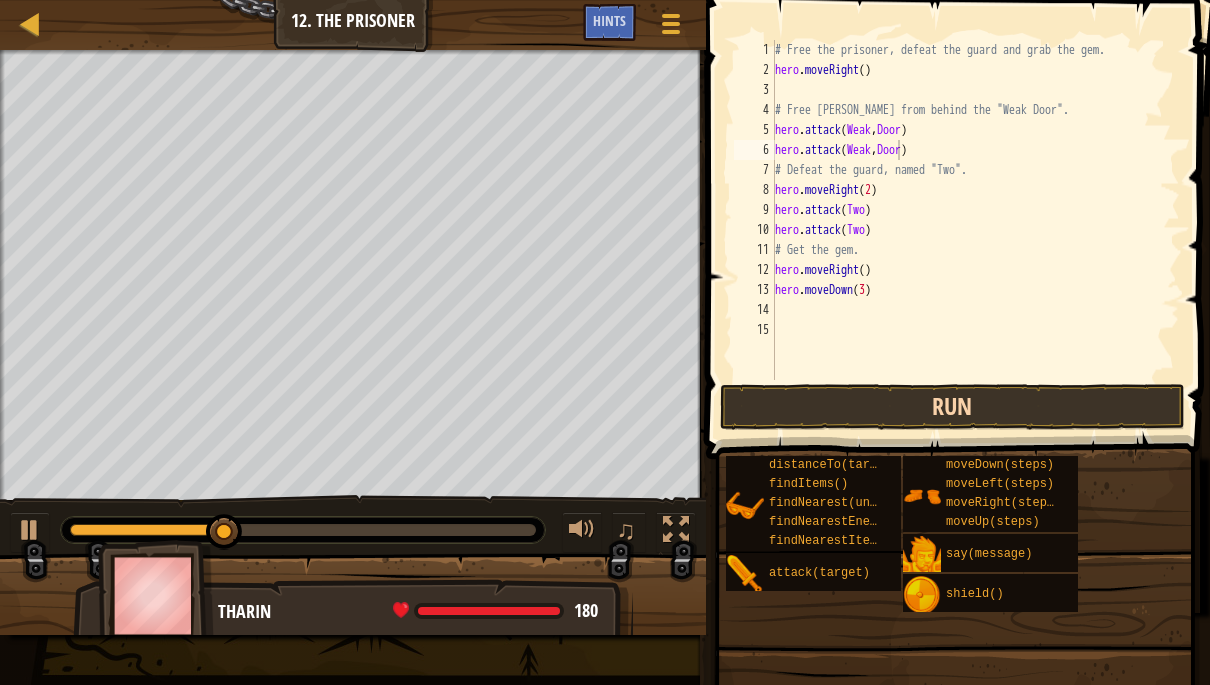 click on "Run" at bounding box center (953, 407) 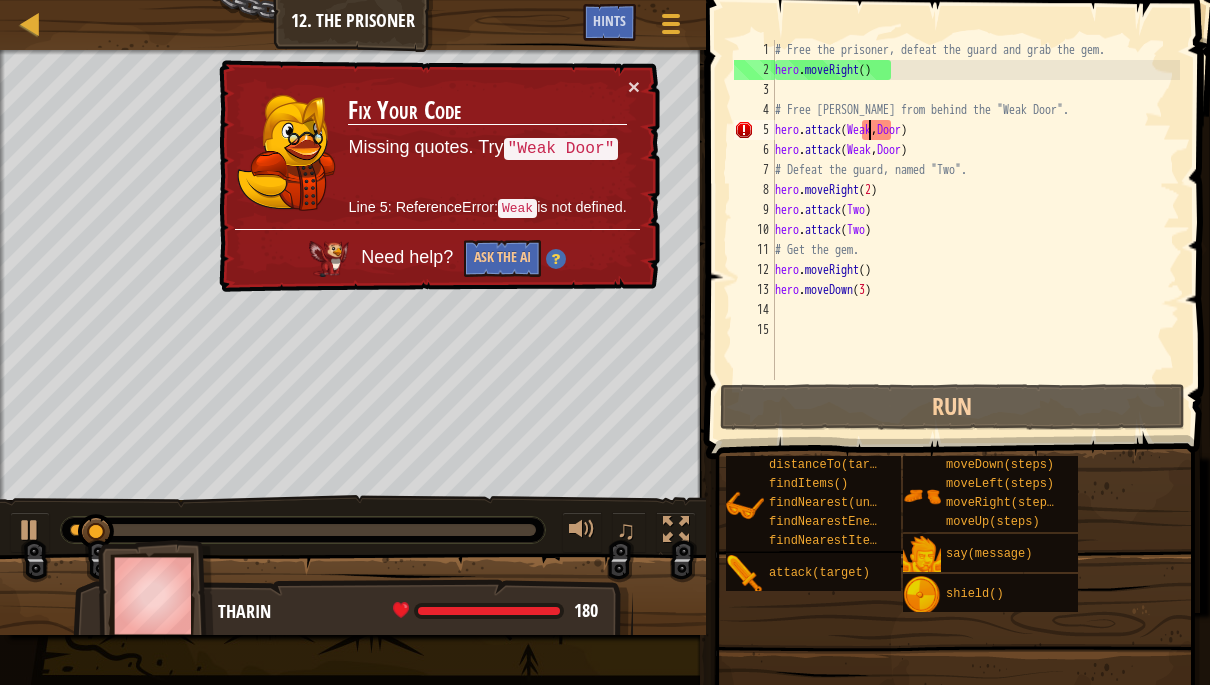 click on "# Free the prisoner, defeat the guard and grab the gem. hero . moveRight ( ) # Free [PERSON_NAME] from behind the "Weak Door". hero . attack ( Weak , Door ) hero . attack ( Weak , Door ) # Defeat the guard, named "Two". hero . moveRight ( 2 ) hero . attack ( Two ) hero . attack ( Two ) # Get the gem. hero . moveRight ( ) hero . moveDown ( 3 )" at bounding box center [975, 230] 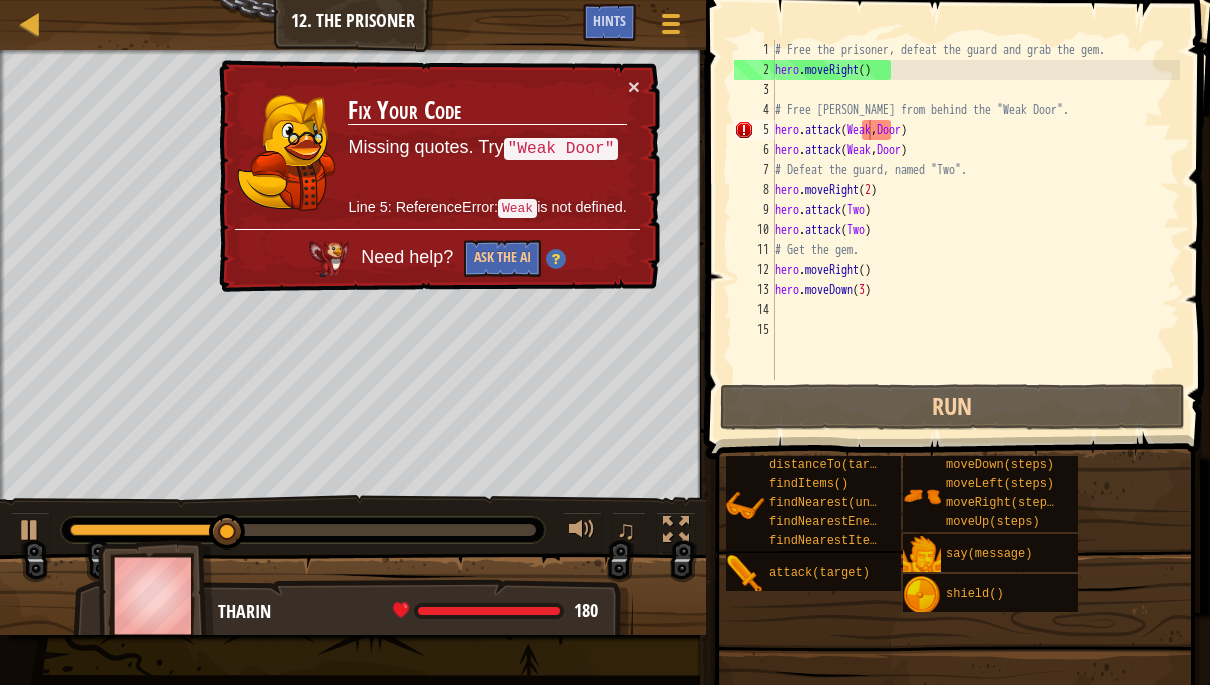 click on "× Fix Your Code Missing quotes. Try  "Weak Door"
Line 5: ReferenceError:  Weak  is not defined.
Need help? Ask the AI" at bounding box center [438, 177] 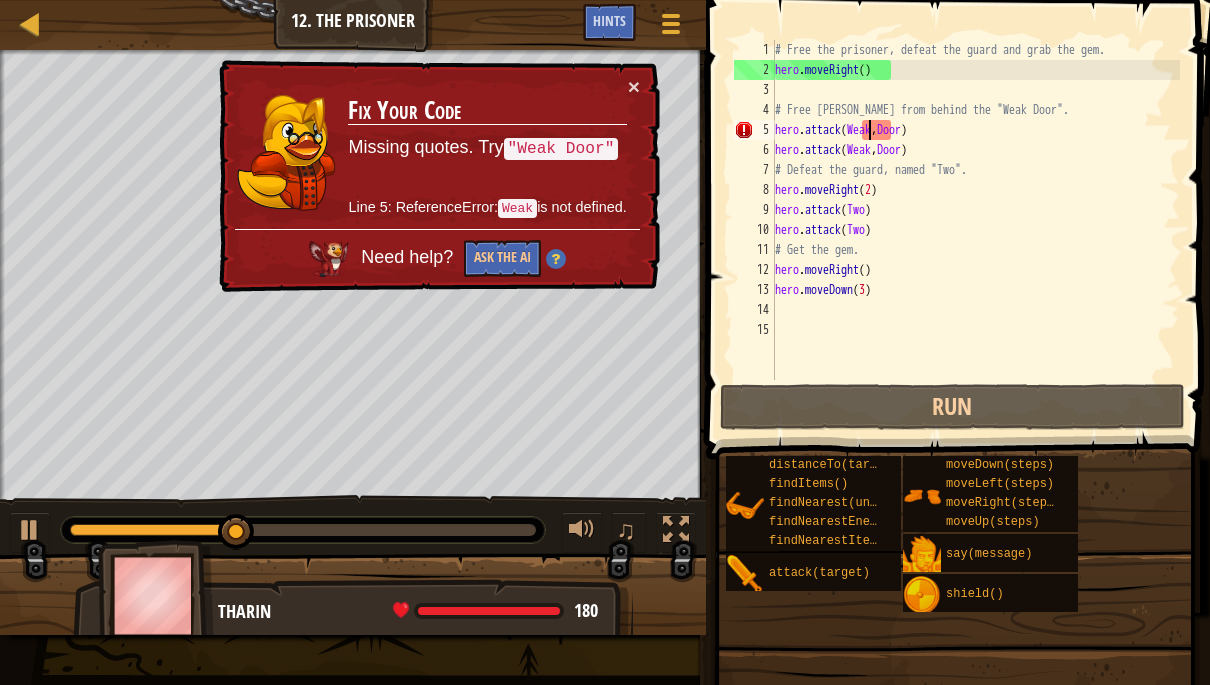 click on "× Fix Your Code Missing quotes. Try  "Weak Door"
Line 5: ReferenceError:  Weak  is not defined.
Need help? Ask the AI" at bounding box center [438, 177] 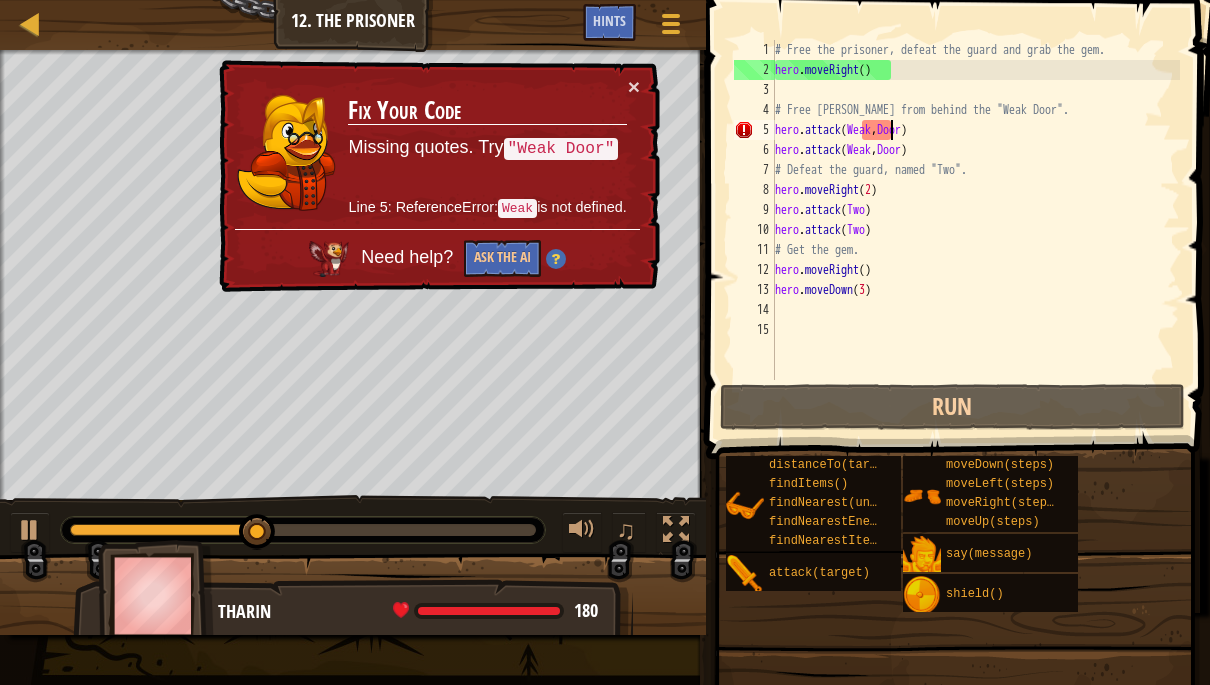 click on "# Free the prisoner, defeat the guard and grab the gem. hero . moveRight ( ) # Free [PERSON_NAME] from behind the "Weak Door". hero . attack ( Weak , Door ) hero . attack ( Weak , Door ) # Defeat the guard, named "Two". hero . moveRight ( 2 ) hero . attack ( Two ) hero . attack ( Two ) # Get the gem. hero . moveRight ( ) hero . moveDown ( 3 )" at bounding box center (975, 230) 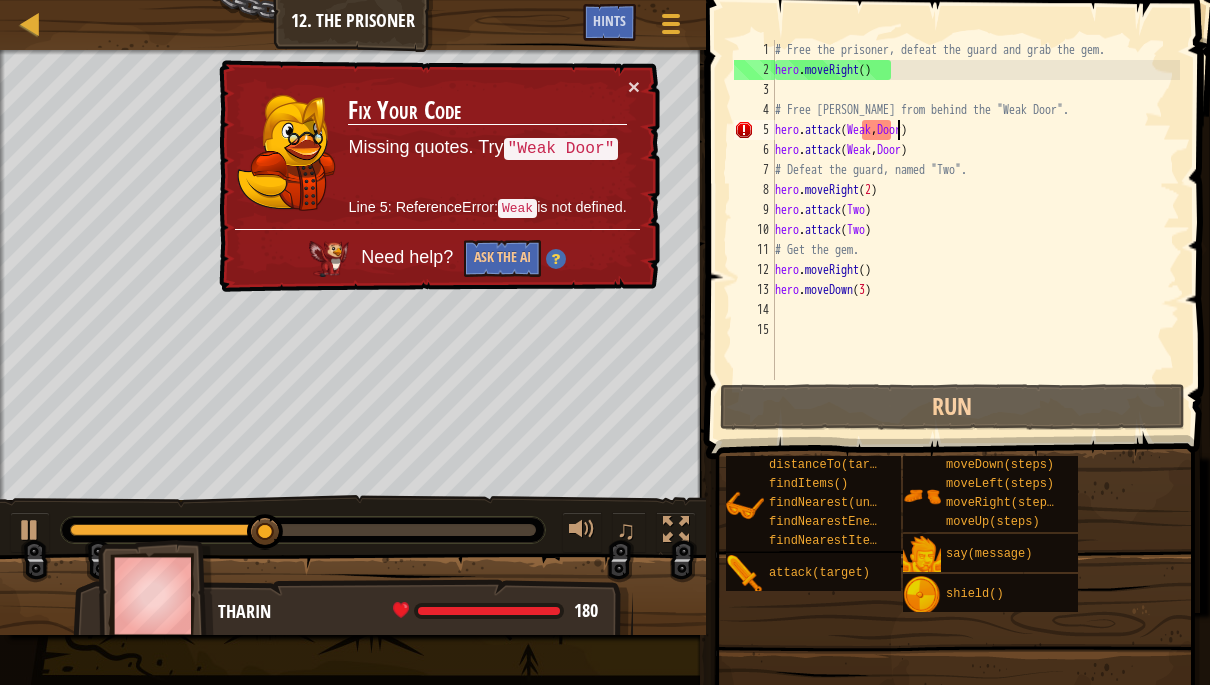 click on "# Free the prisoner, defeat the guard and grab the gem. hero . moveRight ( ) # Free [PERSON_NAME] from behind the "Weak Door". hero . attack ( Weak , Door ) hero . attack ( Weak , Door ) # Defeat the guard, named "Two". hero . moveRight ( 2 ) hero . attack ( Two ) hero . attack ( Two ) # Get the gem. hero . moveRight ( ) hero . moveDown ( 3 )" at bounding box center (975, 230) 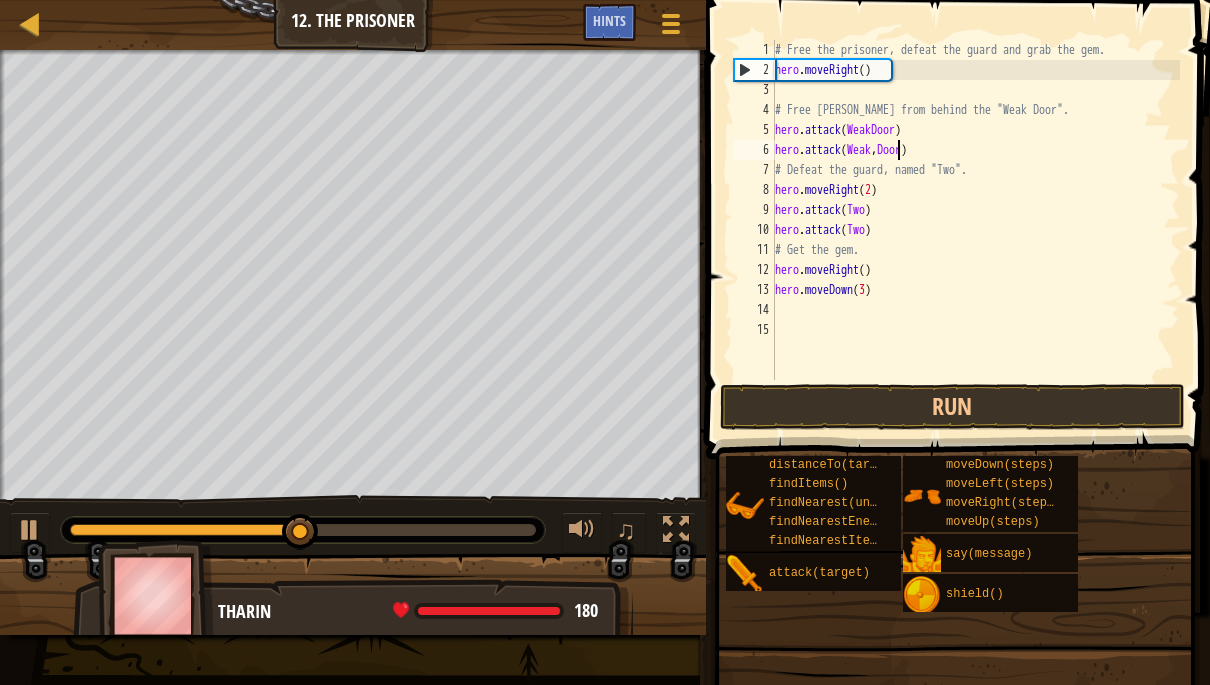 click on "# Free the prisoner, defeat the guard and grab the gem. hero . moveRight ( ) # Free [PERSON_NAME] from behind the "Weak Door". hero . attack ( [GEOGRAPHIC_DATA] ) hero . attack ( Weak , Door ) # Defeat the guard, named "Two". hero . moveRight ( 2 ) hero . attack ( Two ) hero . attack ( Two ) # Get the gem. hero . moveRight ( ) hero . moveDown ( 3 )" at bounding box center [975, 230] 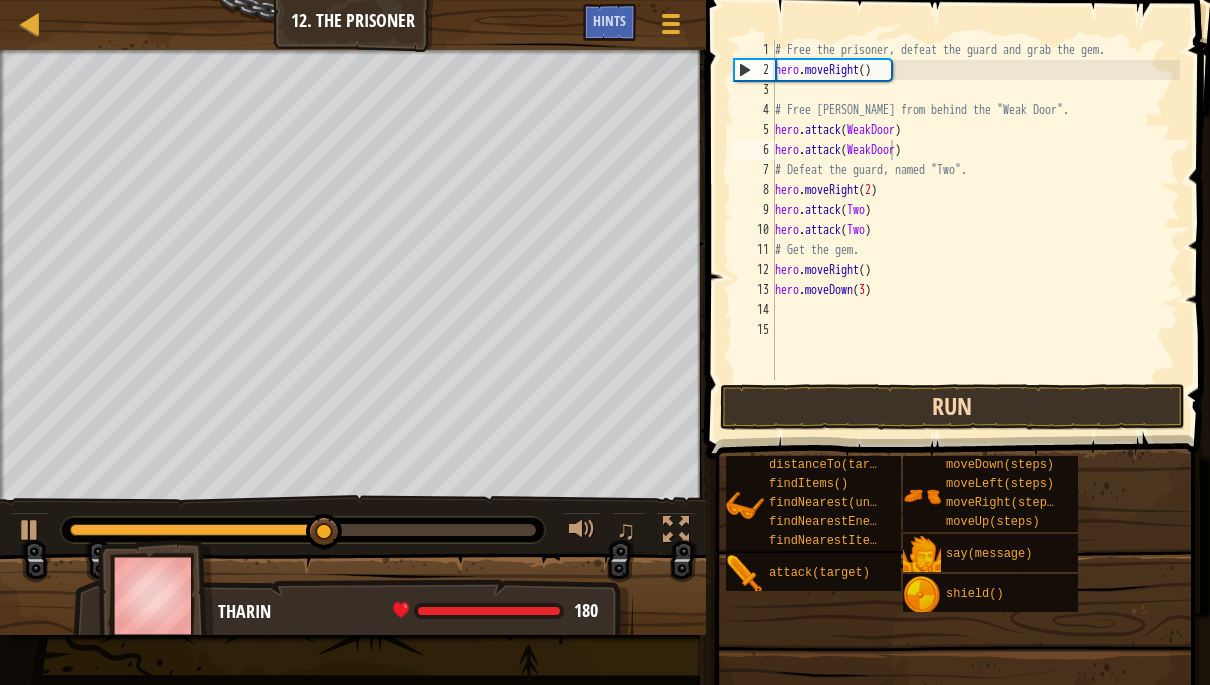 click on "Run" at bounding box center (953, 407) 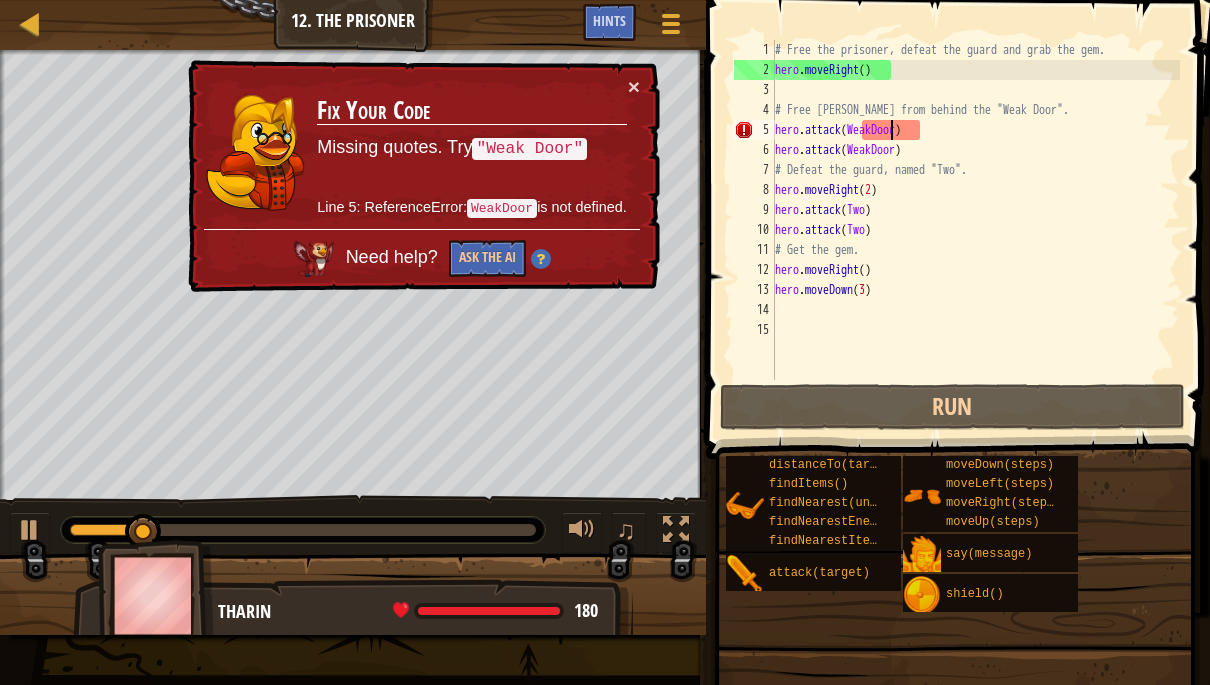 click on "# Free the prisoner, defeat the guard and grab the gem. hero . moveRight ( ) # Free [PERSON_NAME] from behind the "Weak Door". hero . attack ( [GEOGRAPHIC_DATA] ) hero . attack ( WeakDoor ) # Defeat the guard, named "Two". hero . moveRight ( 2 ) hero . attack ( Two ) hero . attack ( Two ) # Get the gem. hero . moveRight ( ) hero . moveDown ( 3 )" at bounding box center (975, 230) 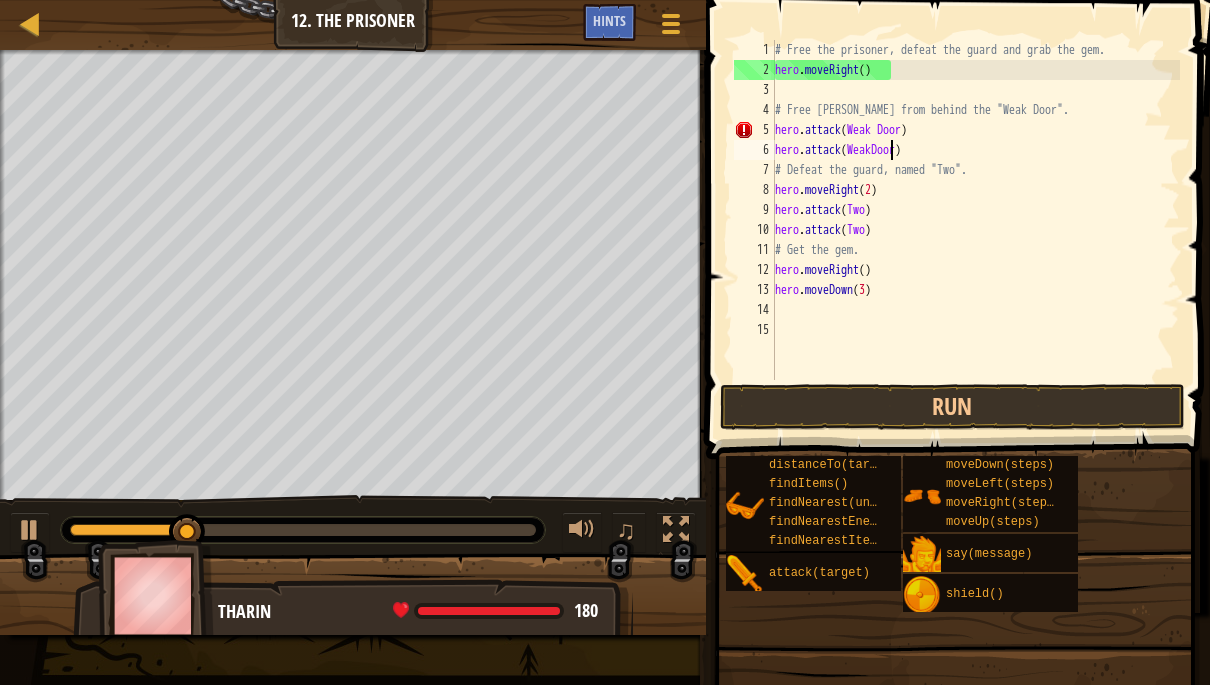 click on "# Free the prisoner, defeat the guard and grab the gem. hero . moveRight ( ) # Free [PERSON_NAME] from behind the "Weak Door". hero . attack ( Weak   Door ) hero . attack ( WeakDoor ) # Defeat the guard, named "Two". hero . moveRight ( 2 ) hero . attack ( Two ) hero . attack ( Two ) # Get the gem. hero . moveRight ( ) hero . moveDown ( 3 )" at bounding box center [975, 230] 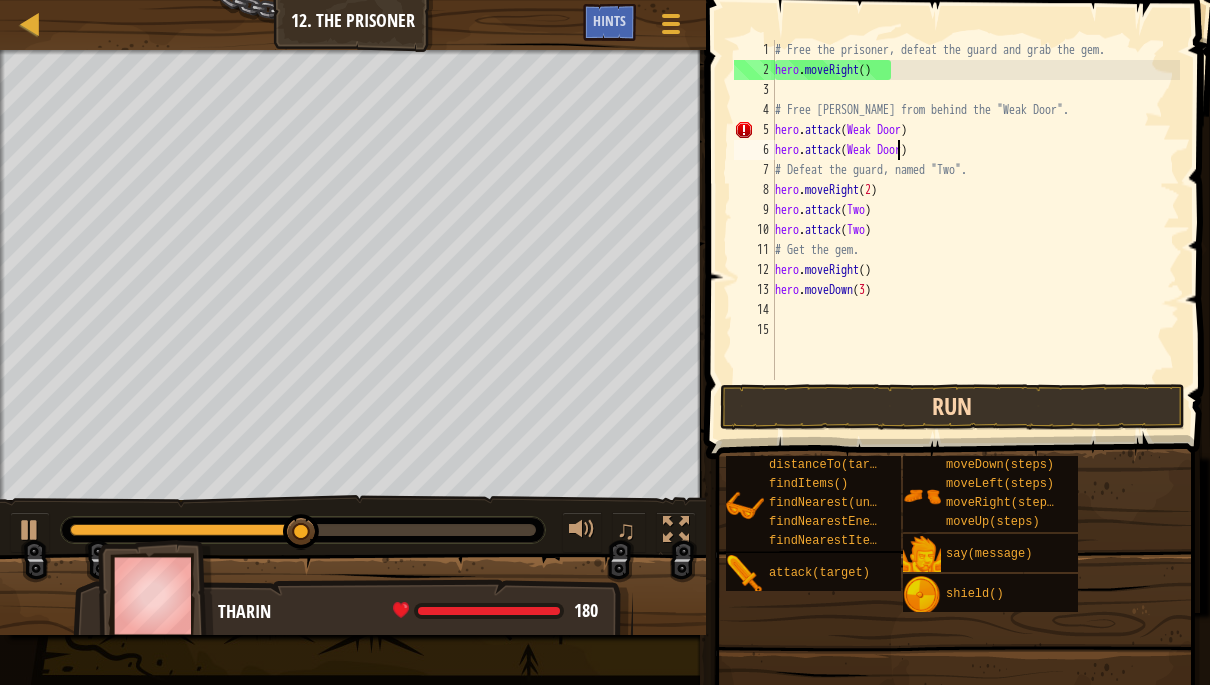 click on "Run" at bounding box center (953, 407) 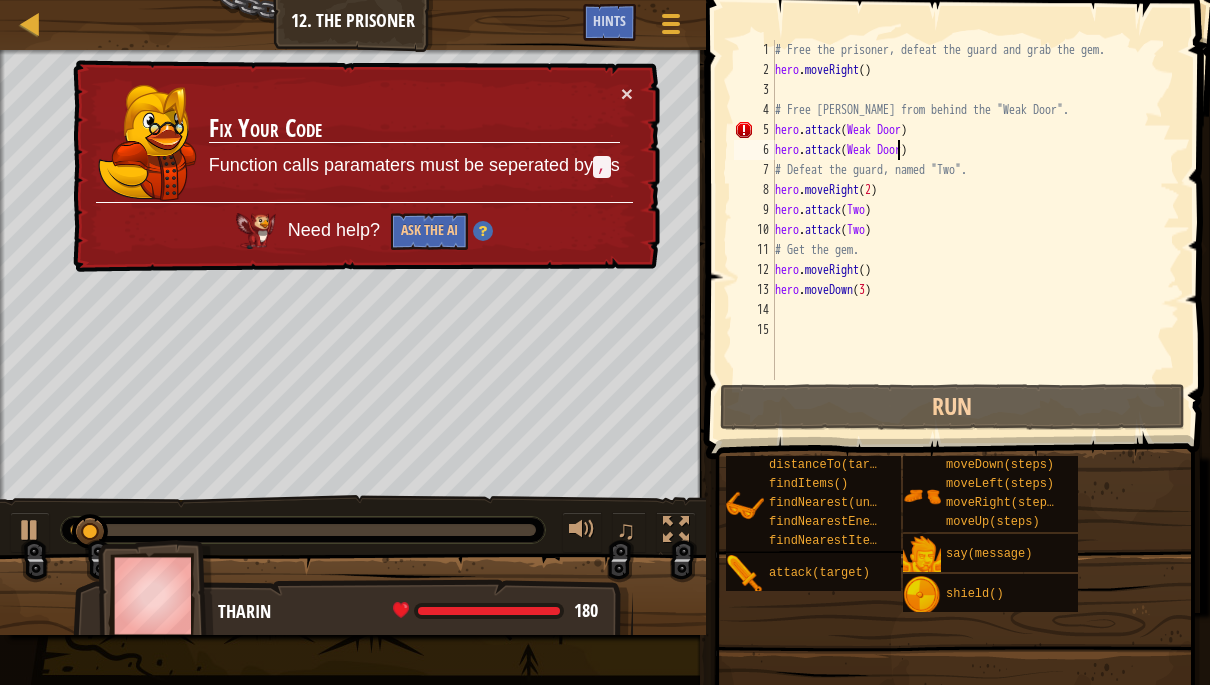 click on "# Free the prisoner, defeat the guard and grab the gem. hero . moveRight ( ) # Free [PERSON_NAME] from behind the "Weak Door". hero . attack ( Weak   Door ) hero . attack ( Weak   Door ) # Defeat the guard, named "Two". hero . moveRight ( 2 ) hero . attack ( Two ) hero . attack ( Two ) # Get the gem. hero . moveRight ( ) hero . moveDown ( 3 )" at bounding box center [975, 230] 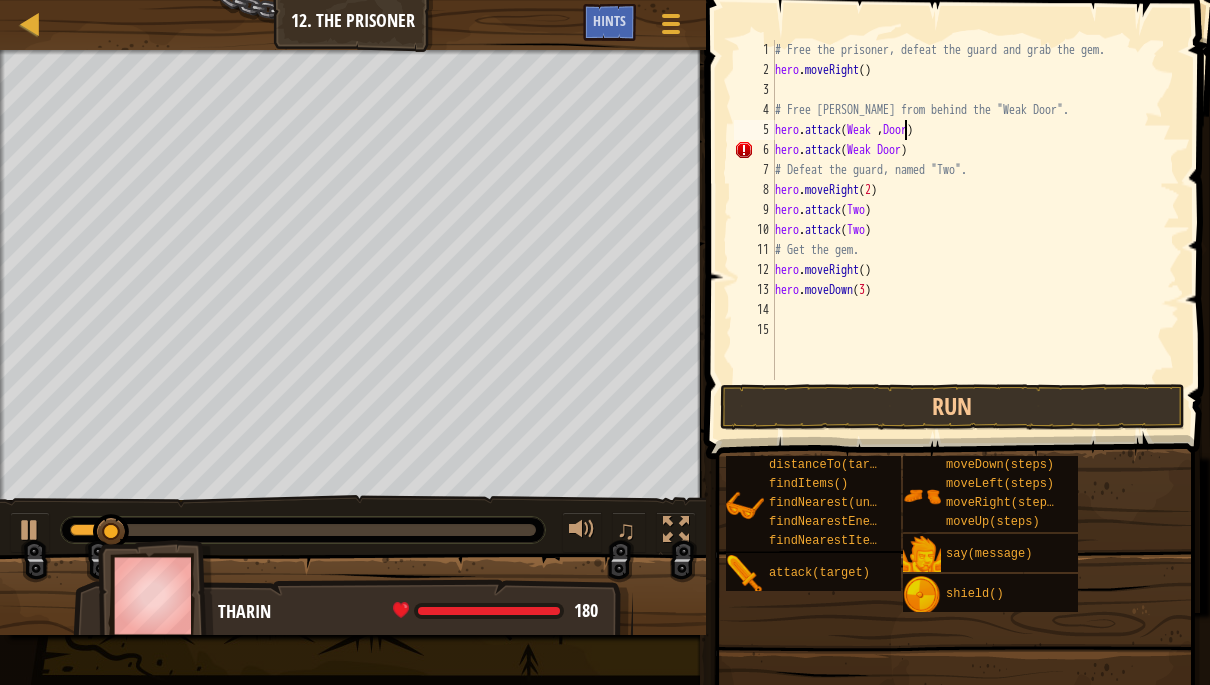 click on "# Free the prisoner, defeat the guard and grab the gem. hero . moveRight ( ) # Free [PERSON_NAME] from behind the "Weak Door". hero . attack ( Weak   , Door ) hero . attack ( Weak   Door ) # Defeat the guard, named "Two". hero . moveRight ( 2 ) hero . attack ( Two ) hero . attack ( Two ) # Get the gem. hero . moveRight ( ) hero . moveDown ( 3 )" at bounding box center (975, 230) 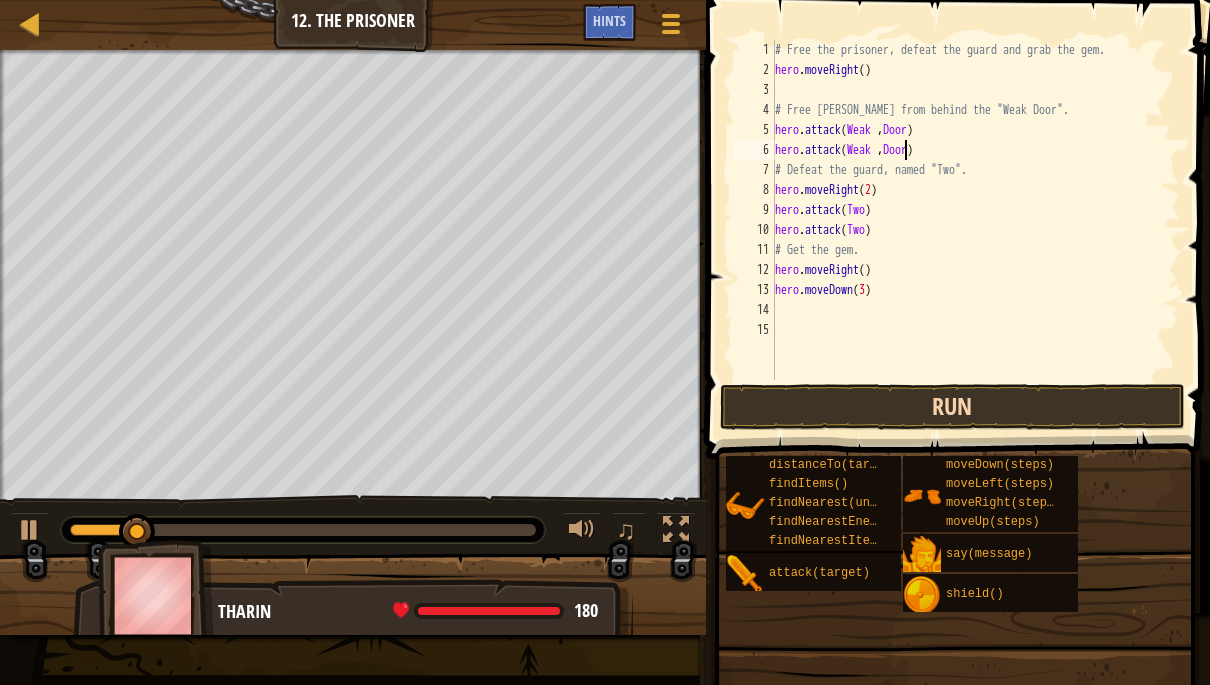 click on "Run" at bounding box center [953, 407] 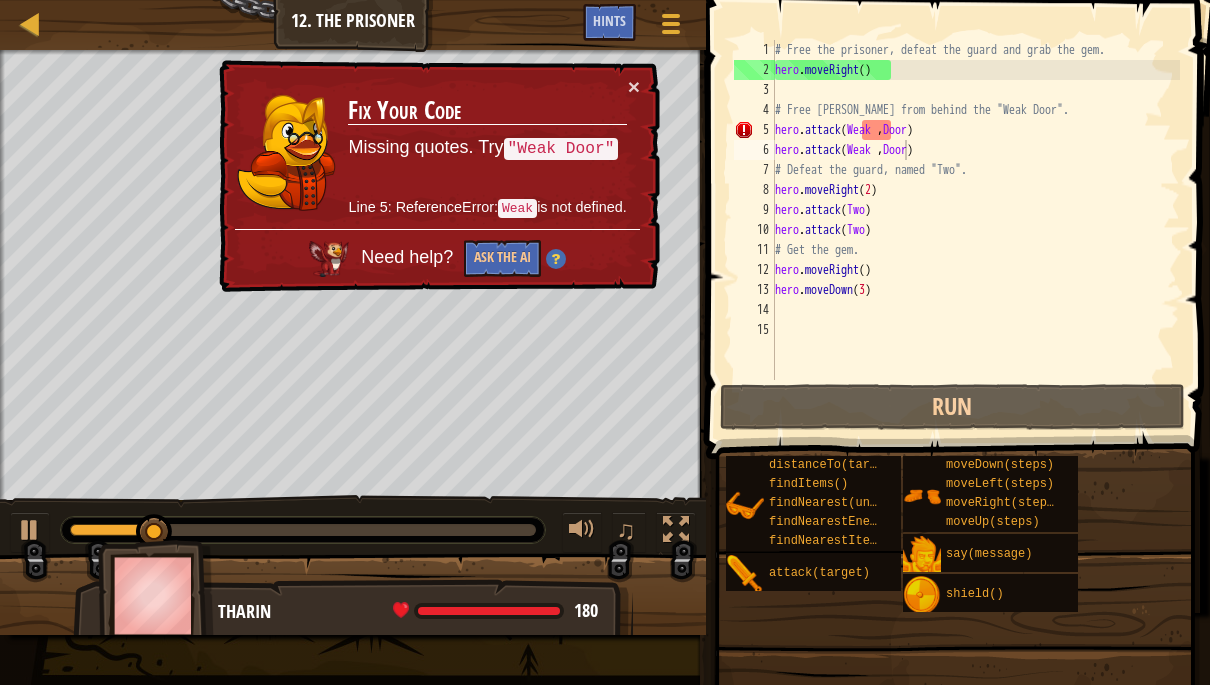 click on "× Fix Your Code Missing quotes. Try  "Weak Door"
Line 5: ReferenceError:  Weak  is not defined.
Need help? Ask the AI" at bounding box center (437, 177) 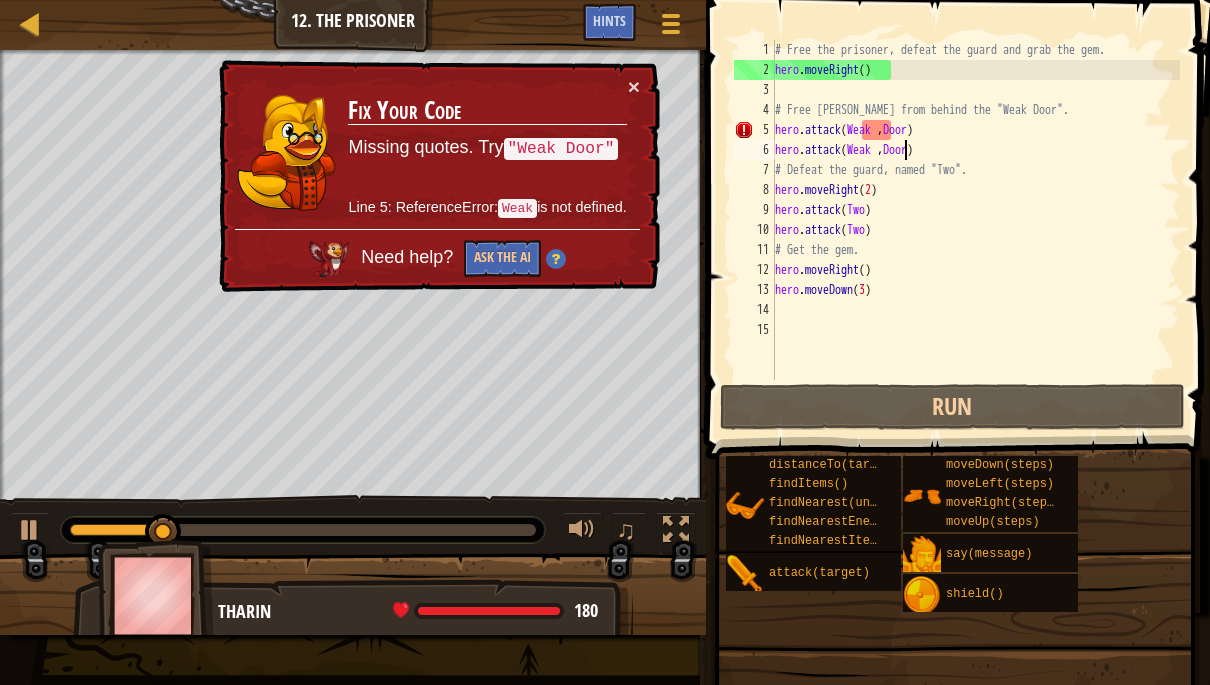 click on "× Fix Your Code Missing quotes. Try  "Weak Door"
Line 5: ReferenceError:  Weak  is not defined.
Need help? Ask the AI" at bounding box center [437, 176] 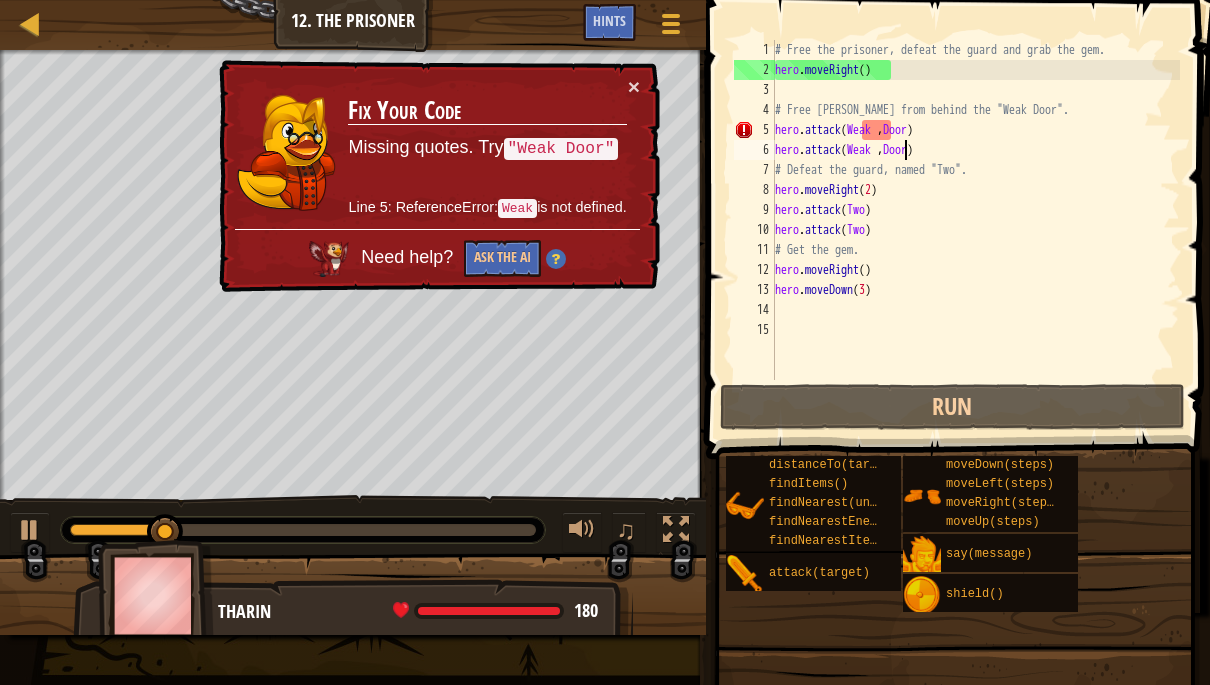 click on "× Fix Your Code Missing quotes. Try  "Weak Door"
Line 5: ReferenceError:  Weak  is not defined.
Need help? Ask the AI" at bounding box center [438, 177] 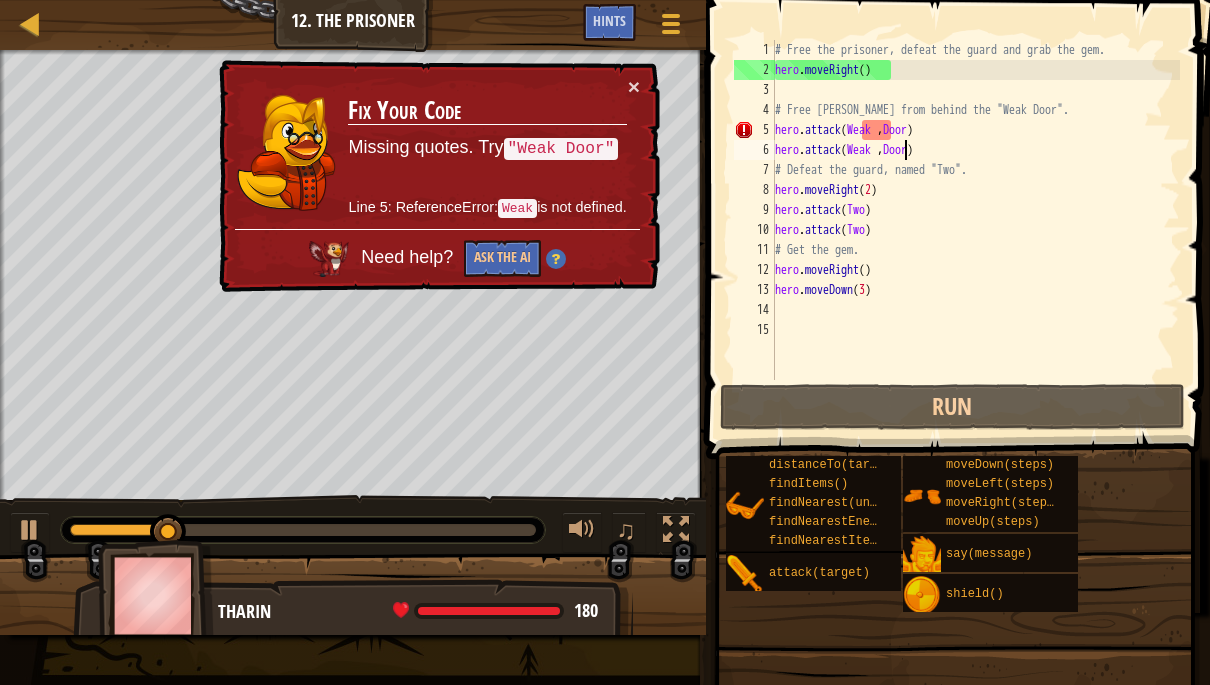 click on "× Fix Your Code Missing quotes. Try  "Weak Door"
Line 5: ReferenceError:  Weak  is not defined.
Need help? Ask the AI" at bounding box center (437, 176) 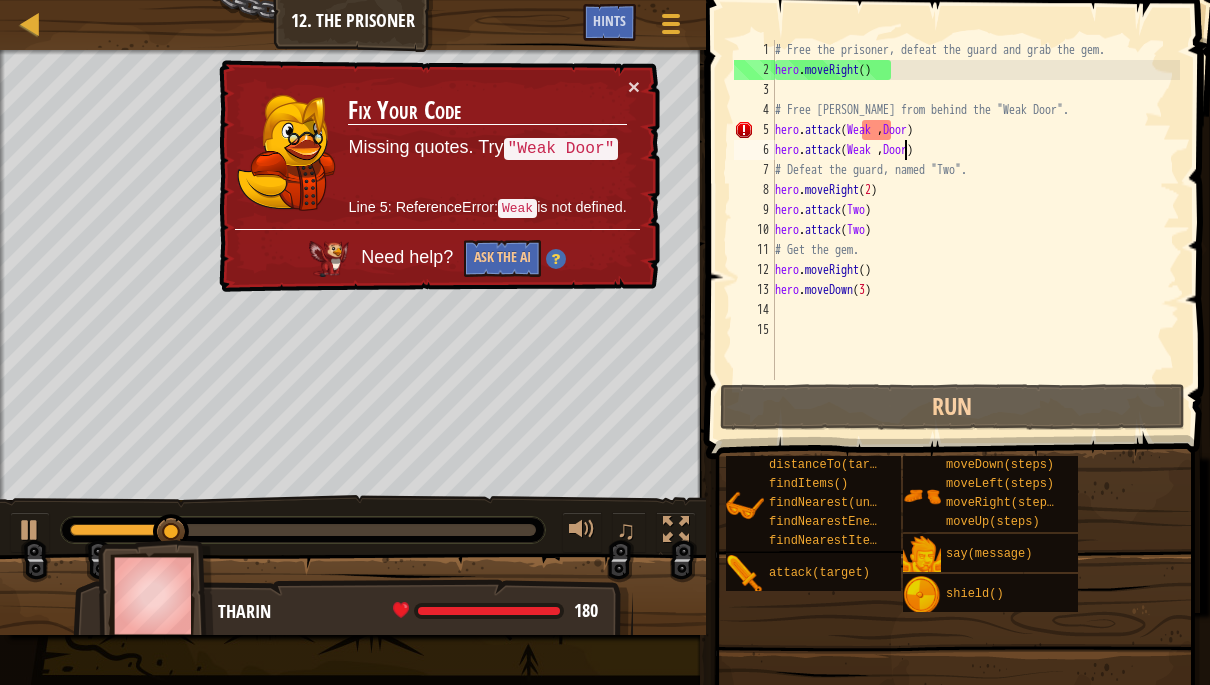 click on "× Fix Your Code Missing quotes. Try  "Weak Door"
Line 5: ReferenceError:  Weak  is not defined.
Need help? Ask the AI" at bounding box center [438, 176] 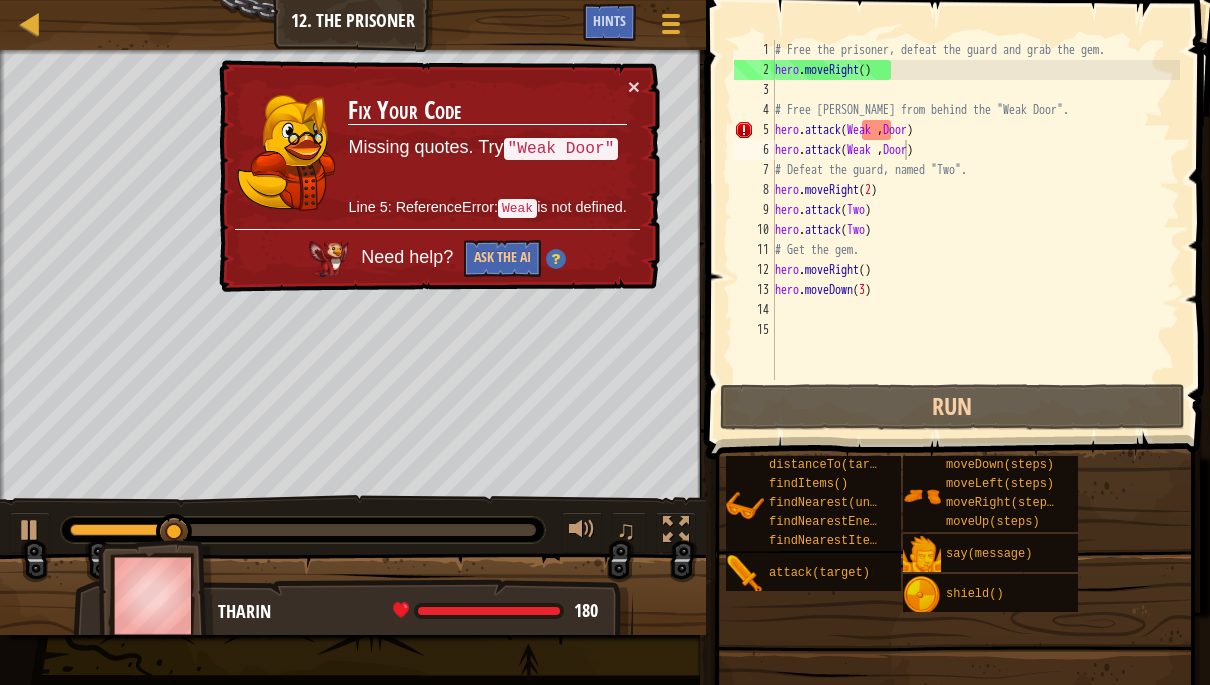 click on "× Fix Your Code Missing quotes. Try  "Weak Door"
Line 5: ReferenceError:  Weak  is not defined.
Need help? Ask the AI" at bounding box center [437, 176] 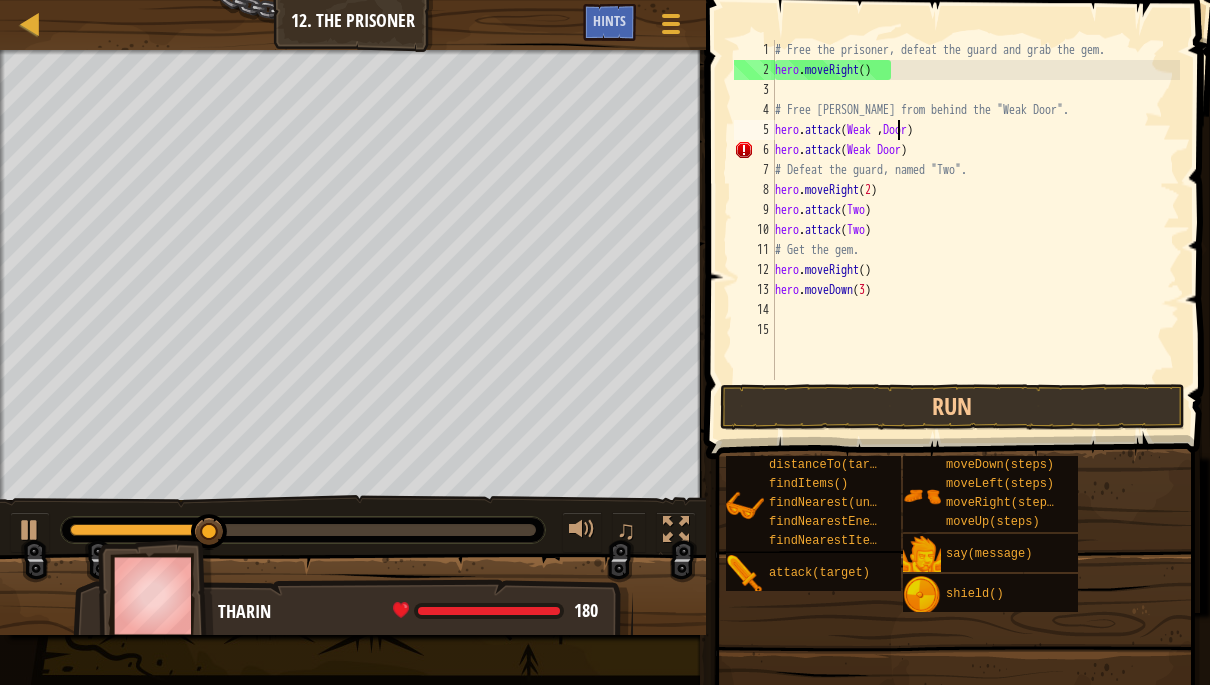 click on "# Free the prisoner, defeat the guard and grab the gem. hero . moveRight ( ) # Free [PERSON_NAME] from behind the "Weak Door". hero . attack ( Weak   , Door ) hero . attack ( Weak   Door ) # Defeat the guard, named "Two". hero . moveRight ( 2 ) hero . attack ( Two ) hero . attack ( Two ) # Get the gem. hero . moveRight ( ) hero . moveDown ( 3 )" at bounding box center (975, 230) 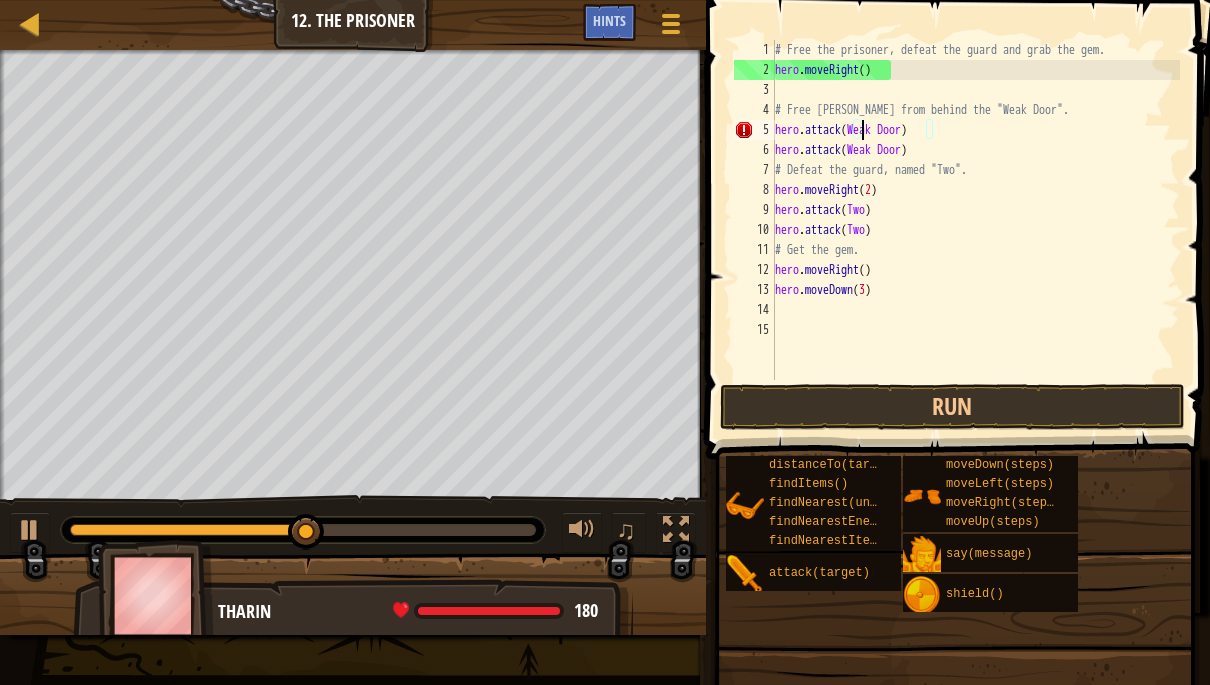 click on "# Free the prisoner, defeat the guard and grab the gem. hero . moveRight ( ) # Free [PERSON_NAME] from behind the "Weak Door". hero . attack ( Weak   Door ) hero . attack ( Weak   Door ) # Defeat the guard, named "Two". hero . moveRight ( 2 ) hero . attack ( Two ) hero . attack ( Two ) # Get the gem. hero . moveRight ( ) hero . moveDown ( 3 )" at bounding box center (975, 230) 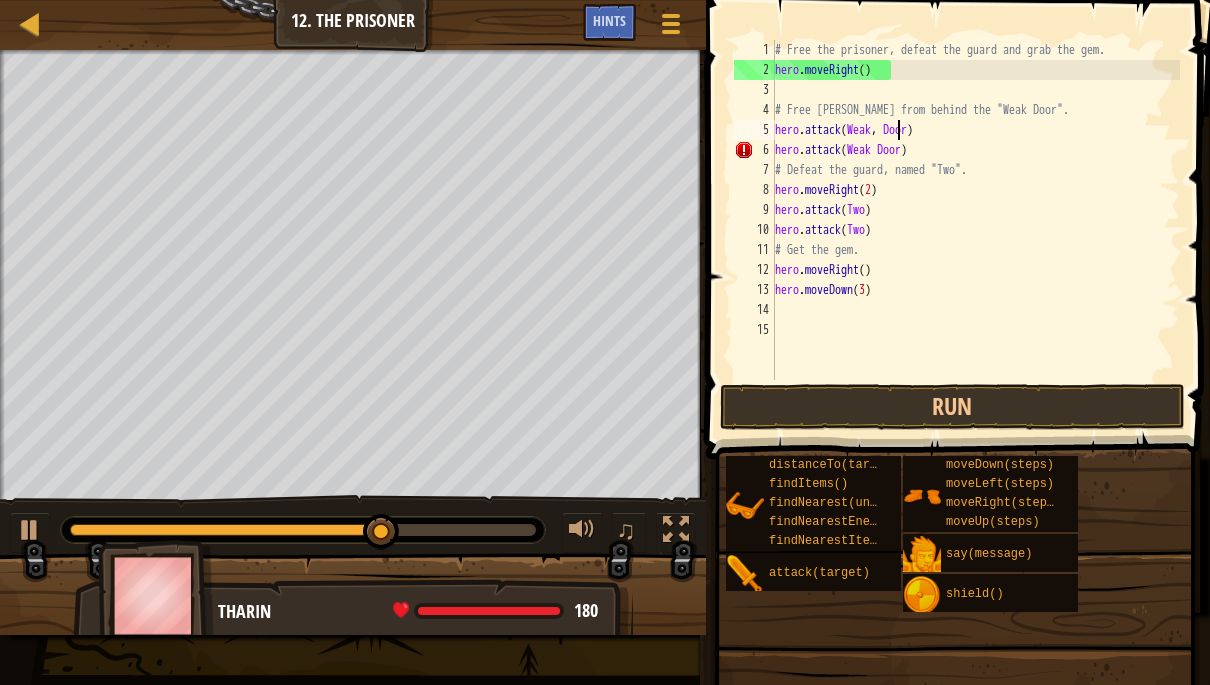 click on "# Free the prisoner, defeat the guard and grab the gem. hero . moveRight ( ) # Free [PERSON_NAME] from behind the "Weak Door". hero . attack ( Weak ,   Door ) hero . attack ( Weak   Door ) # Defeat the guard, named "Two". hero . moveRight ( 2 ) hero . attack ( Two ) hero . attack ( Two ) # Get the gem. hero . moveRight ( ) hero . moveDown ( 3 )" at bounding box center [975, 230] 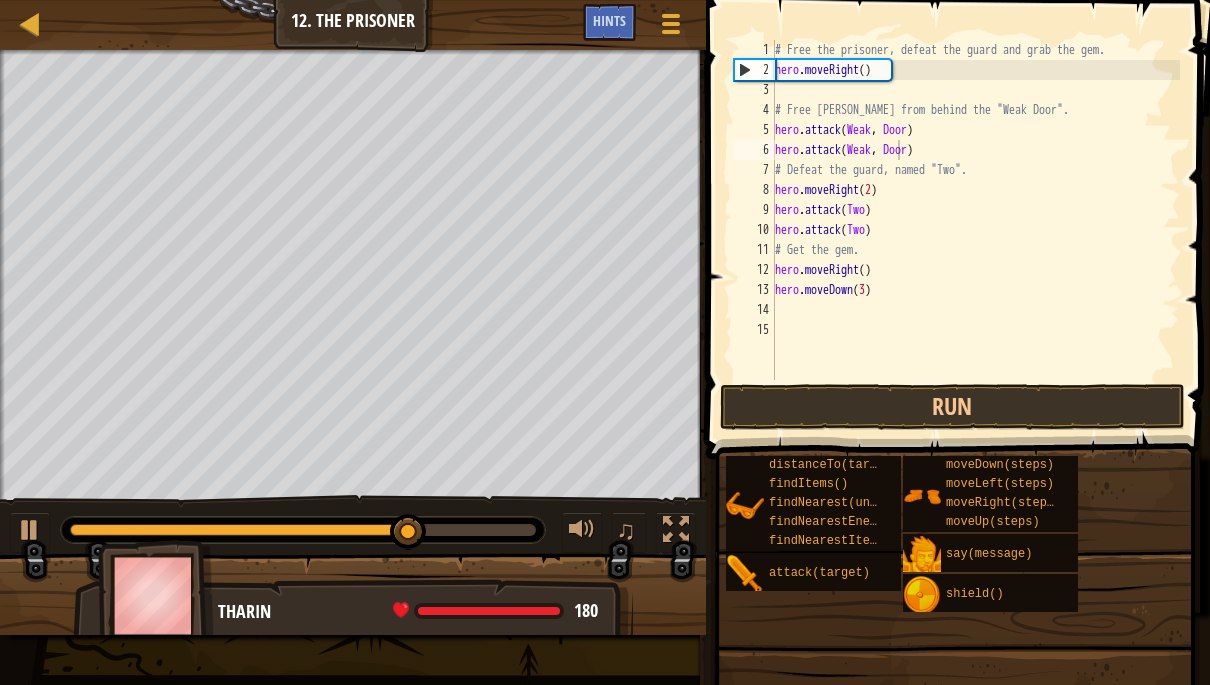 click at bounding box center [960, 201] 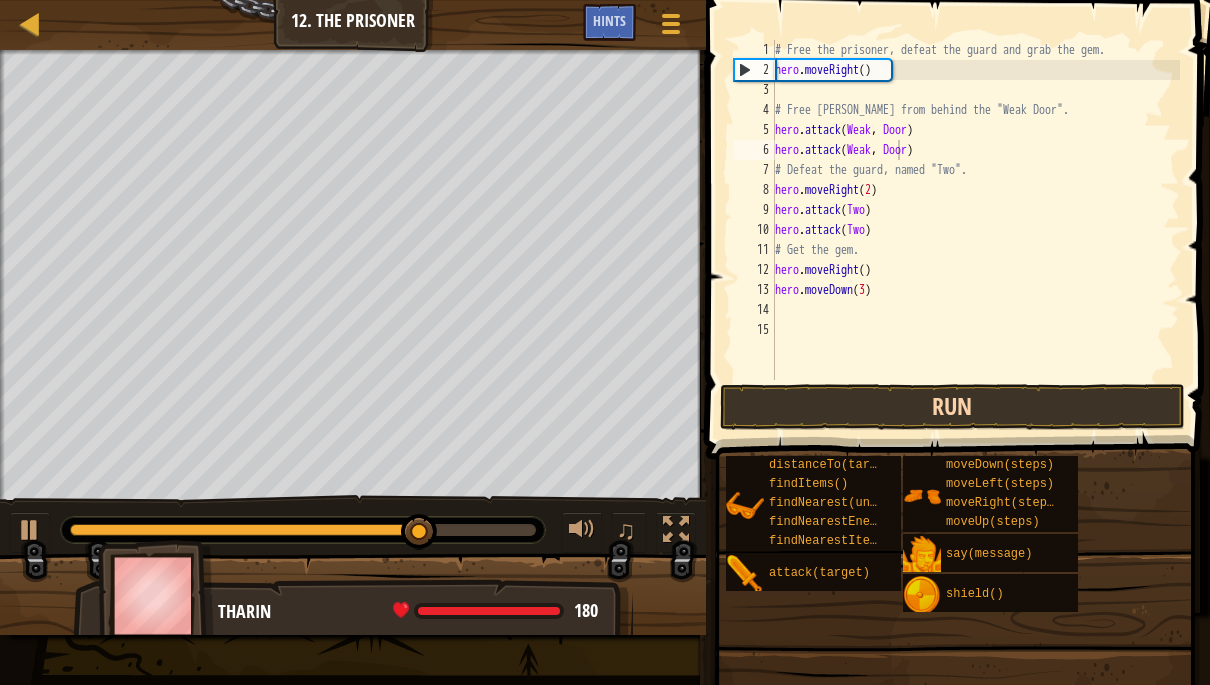 click on "Run" at bounding box center (953, 407) 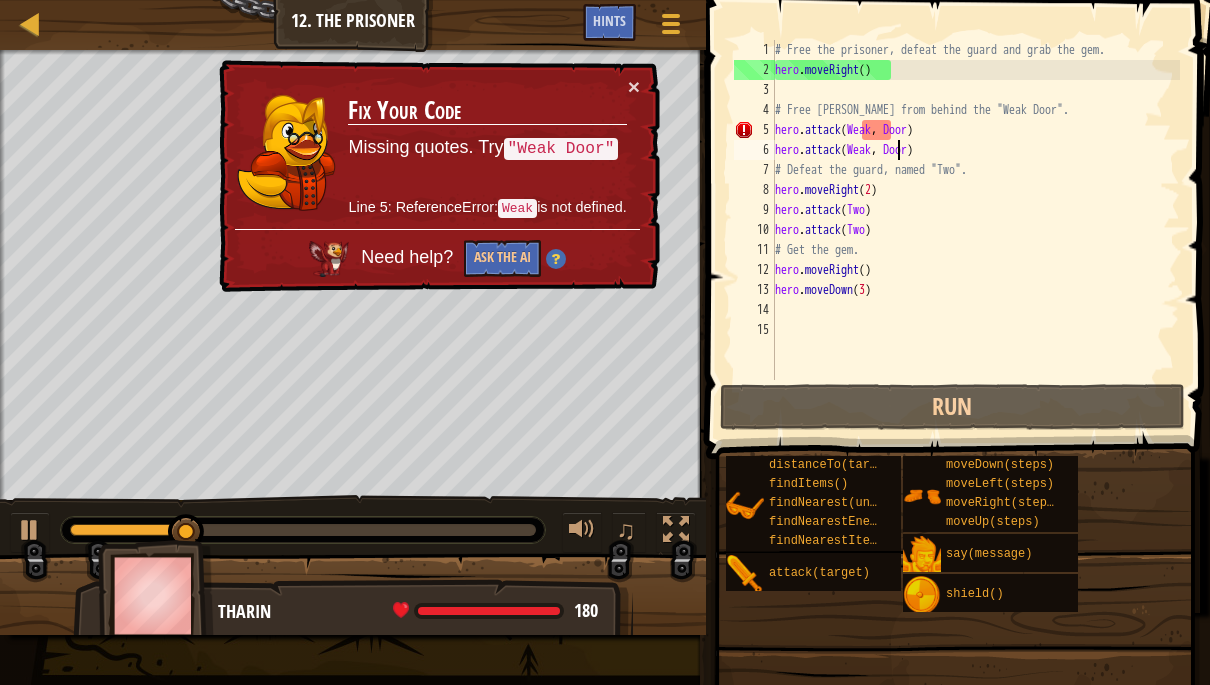 click on "× Fix Your Code Missing quotes. Try  "Weak Door"
Line 5: ReferenceError:  Weak  is not defined.
Need help? Ask the AI" at bounding box center [437, 176] 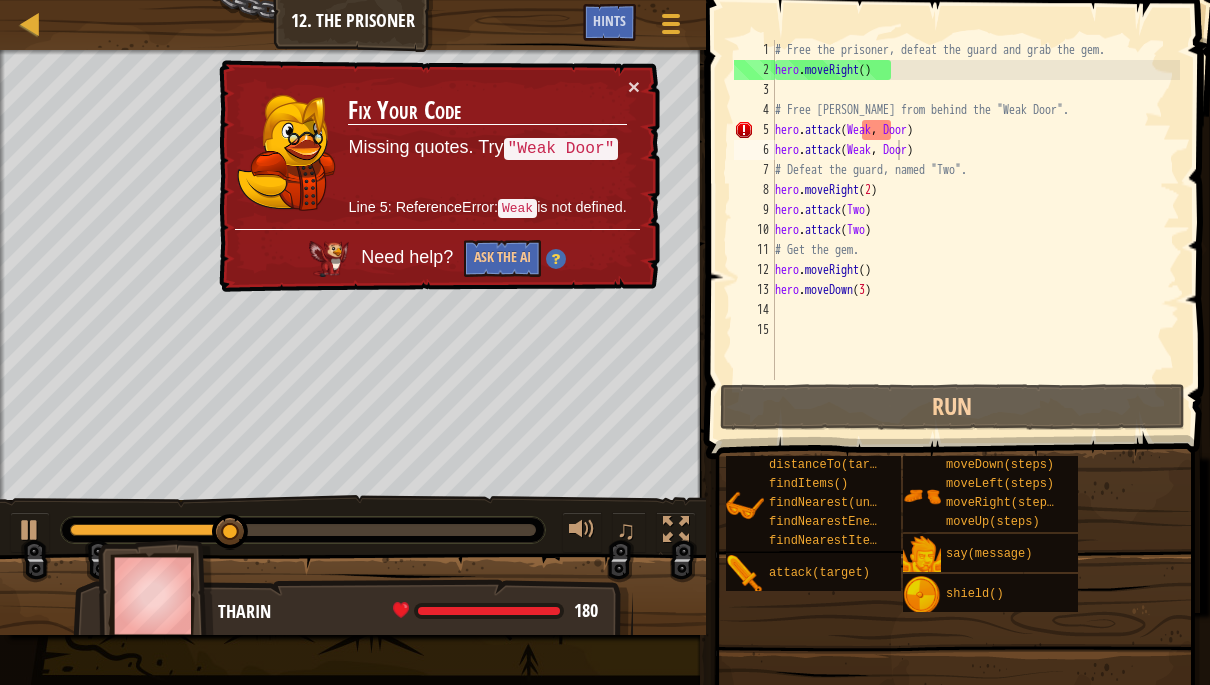 click on "× Fix Your Code Missing quotes. Try  "Weak Door"
Line 5: ReferenceError:  Weak  is not defined.
Need help? Ask the AI" at bounding box center (437, 177) 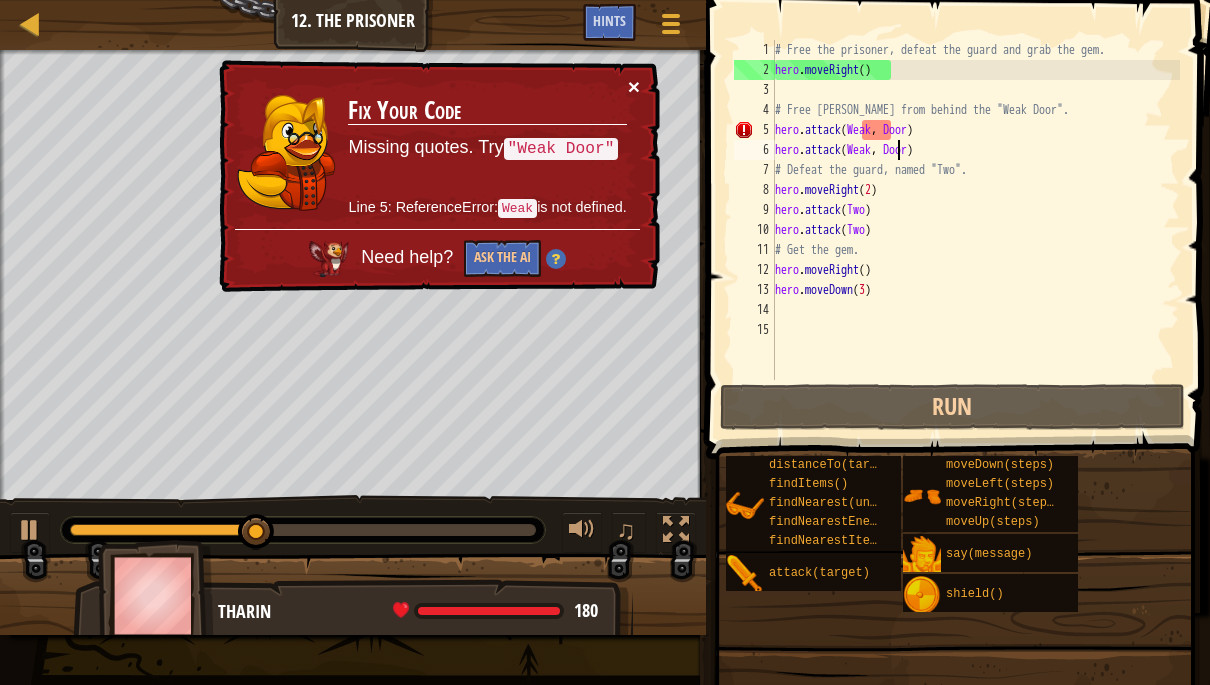 click on "×" at bounding box center (634, 86) 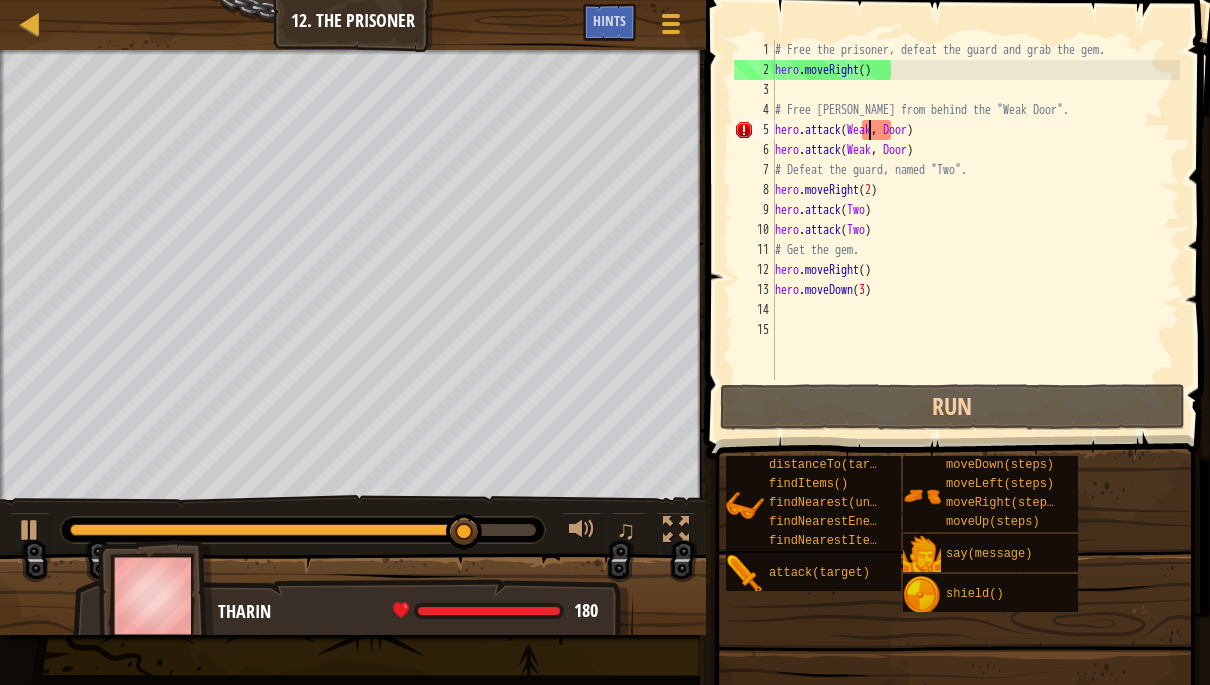 click on "# Free the prisoner, defeat the guard and grab the gem. hero . moveRight ( ) # Free [PERSON_NAME] from behind the "Weak Door". hero . attack ( Weak ,   Door ) hero . attack ( Weak ,   Door ) # Defeat the guard, named "Two". hero . moveRight ( 2 ) hero . attack ( Two ) hero . attack ( Two ) # Get the gem. hero . moveRight ( ) hero . moveDown ( 3 )" at bounding box center (975, 230) 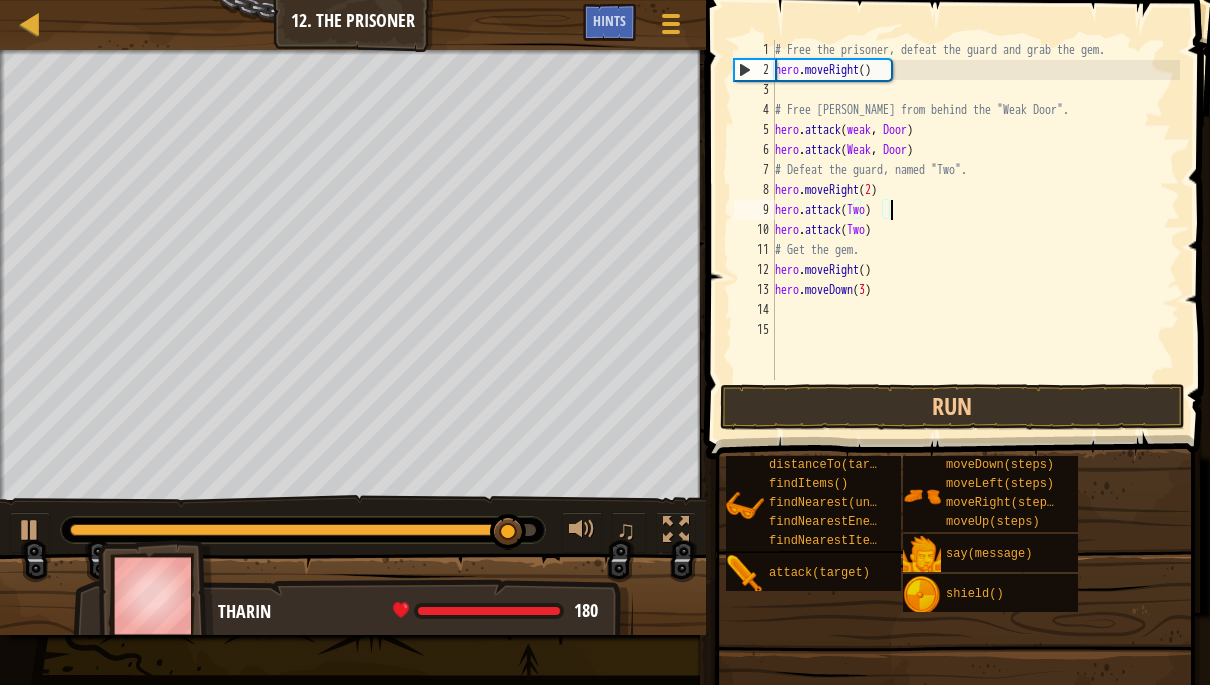 click on "# Free the prisoner, defeat the guard and grab the gem. hero . moveRight ( ) # Free [PERSON_NAME] from behind the "Weak Door". hero . attack ( weak ,   Door ) hero . attack ( Weak ,   Door ) # Defeat the guard, named "Two". hero . moveRight ( 2 ) hero . attack ( Two ) hero . attack ( Two ) # Get the gem. hero . moveRight ( ) hero . moveDown ( 3 )" at bounding box center [975, 230] 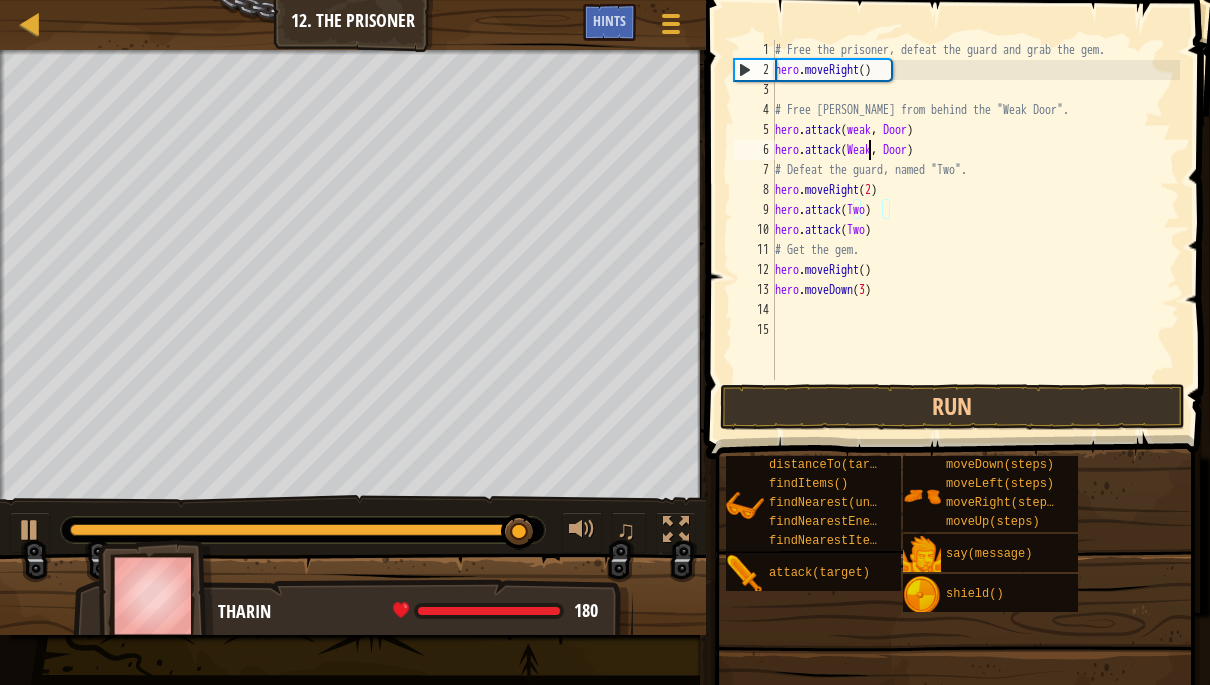 click on "# Free the prisoner, defeat the guard and grab the gem. hero . moveRight ( ) # Free [PERSON_NAME] from behind the "Weak Door". hero . attack ( weak ,   Door ) hero . attack ( Weak ,   Door ) # Defeat the guard, named "Two". hero . moveRight ( 2 ) hero . attack ( Two ) hero . attack ( Two ) # Get the gem. hero . moveRight ( ) hero . moveDown ( 3 )" at bounding box center [975, 230] 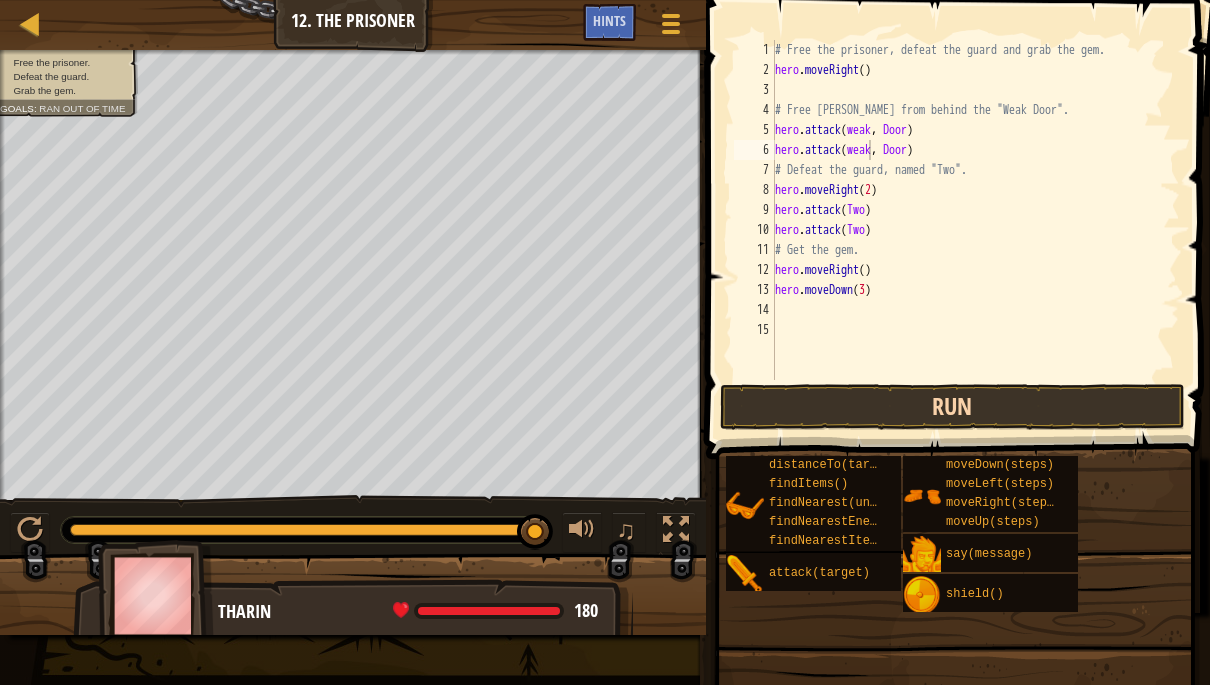 click on "Run" at bounding box center (953, 407) 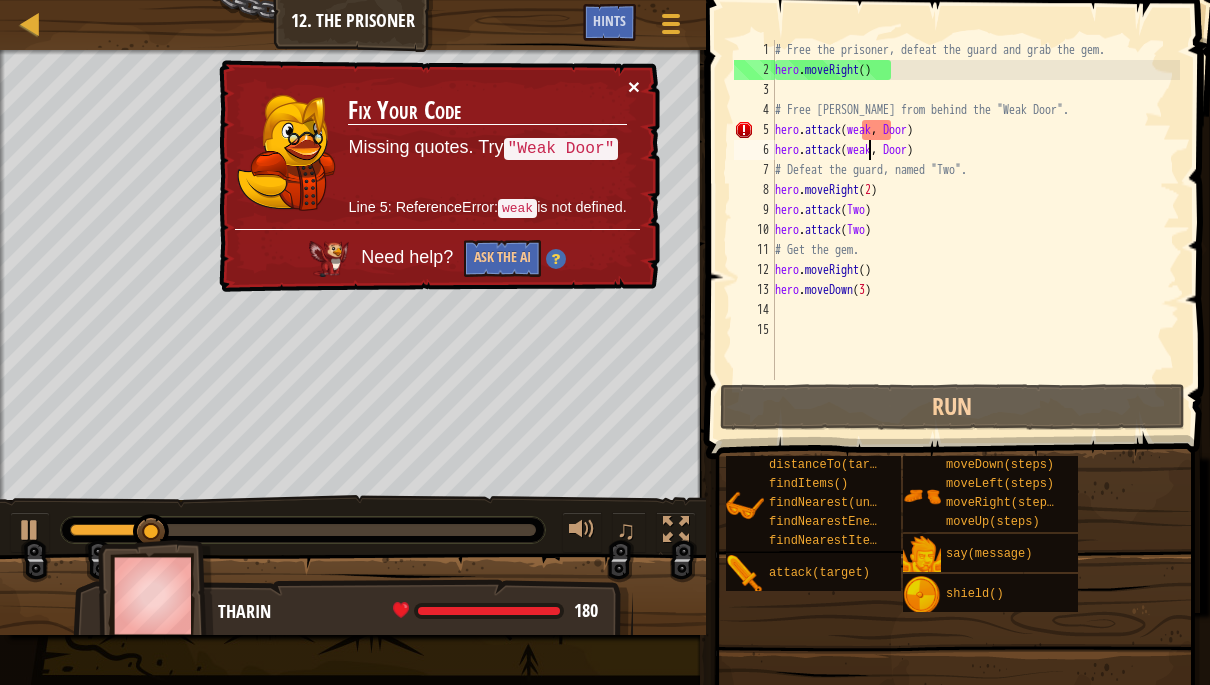 click on "×" at bounding box center (634, 86) 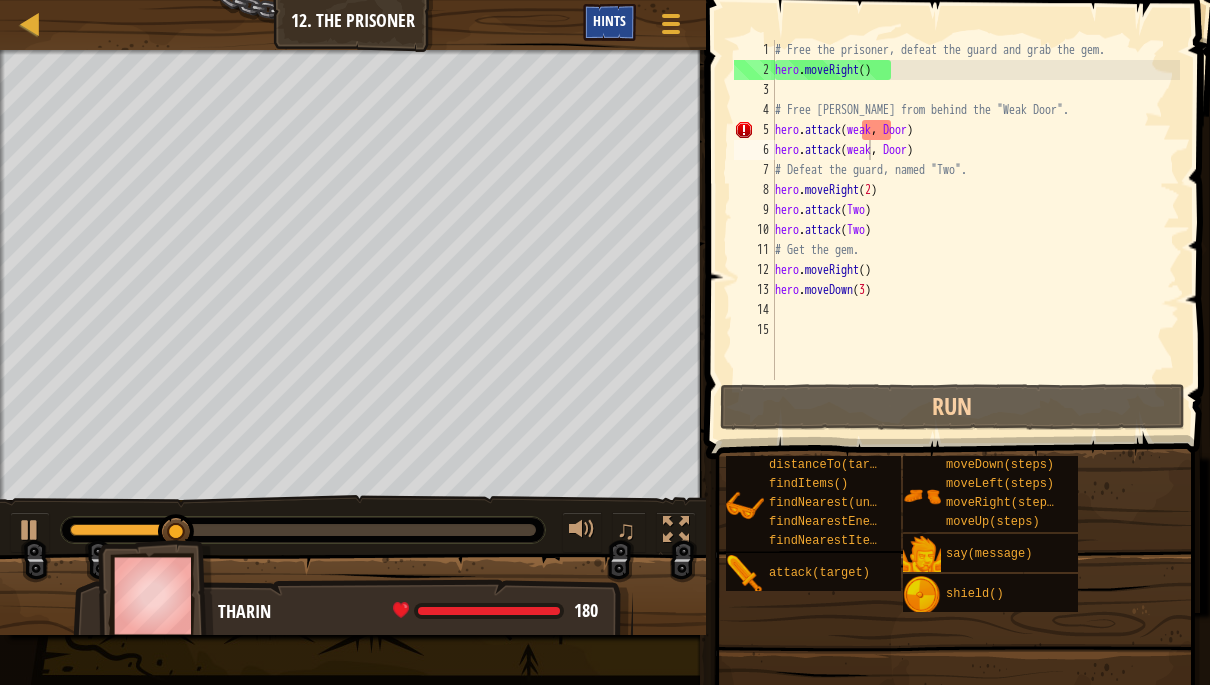 click on "Hints" at bounding box center [609, 22] 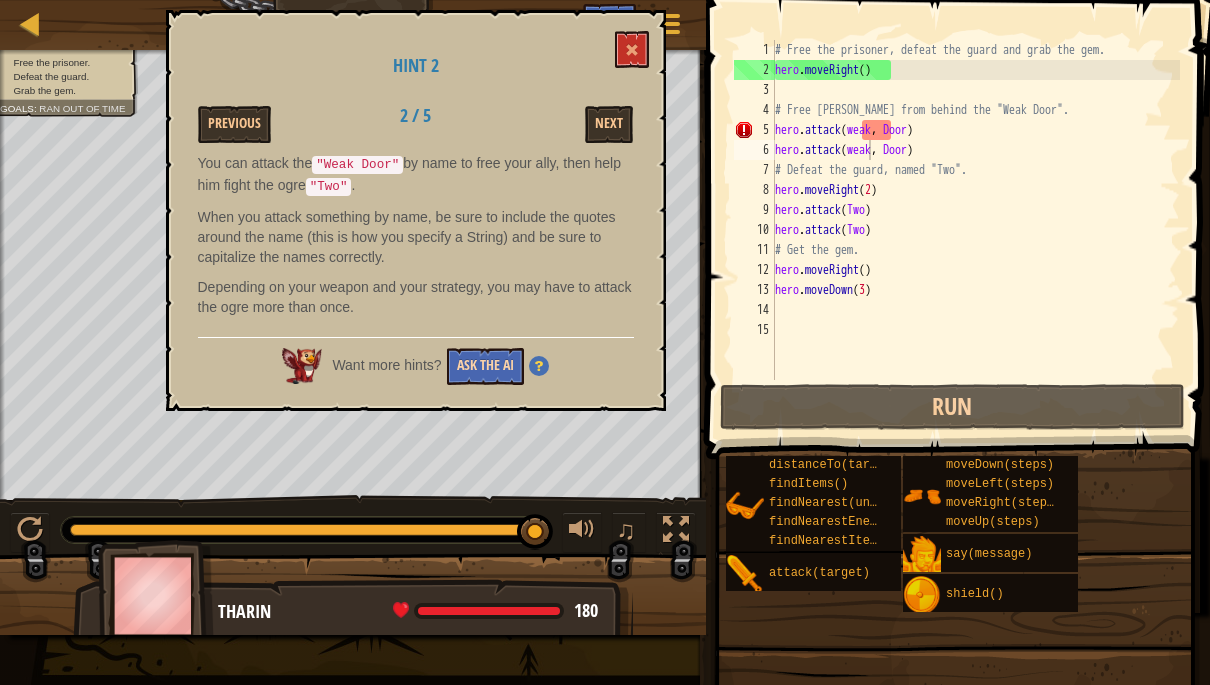 click on "Ask the AI" at bounding box center (485, 366) 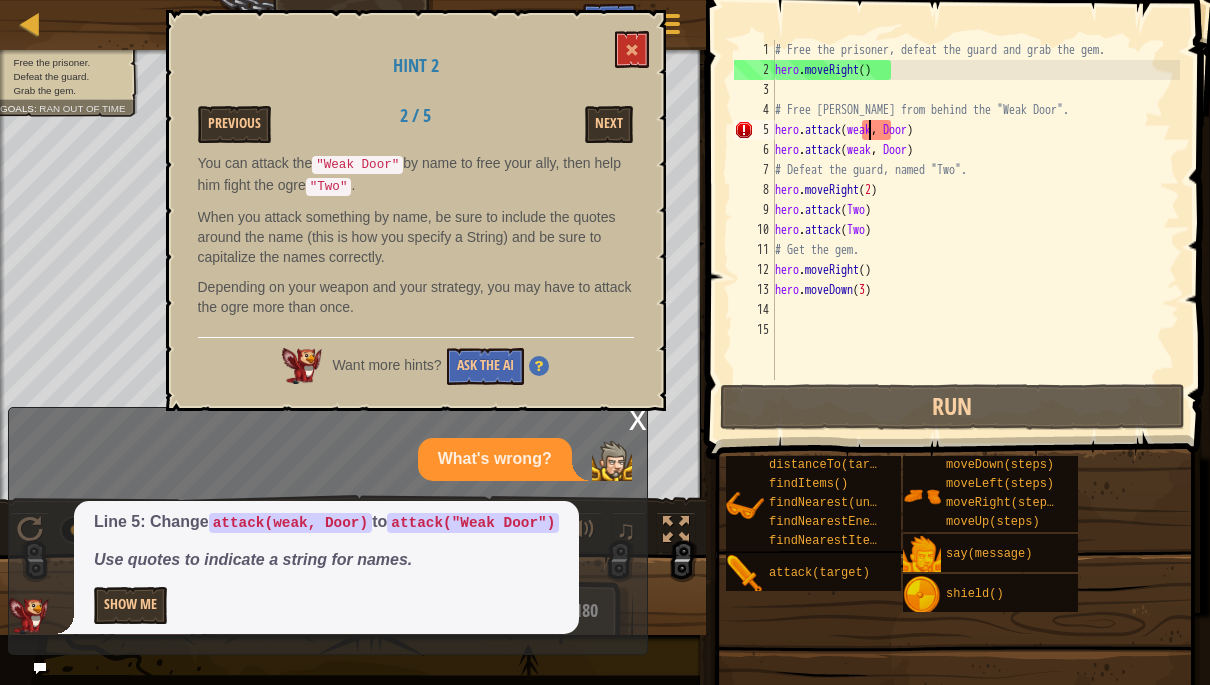click on "# Free the prisoner, defeat the guard and grab the gem. hero . moveRight ( ) # Free [PERSON_NAME] from behind the "Weak Door". hero . attack ( weak ,   Door ) hero . attack ( weak ,   Door ) # Defeat the guard, named "Two". hero . moveRight ( 2 ) hero . attack ( Two ) hero . attack ( Two ) # Get the gem. hero . moveRight ( ) hero . moveDown ( 3 )" at bounding box center [975, 230] 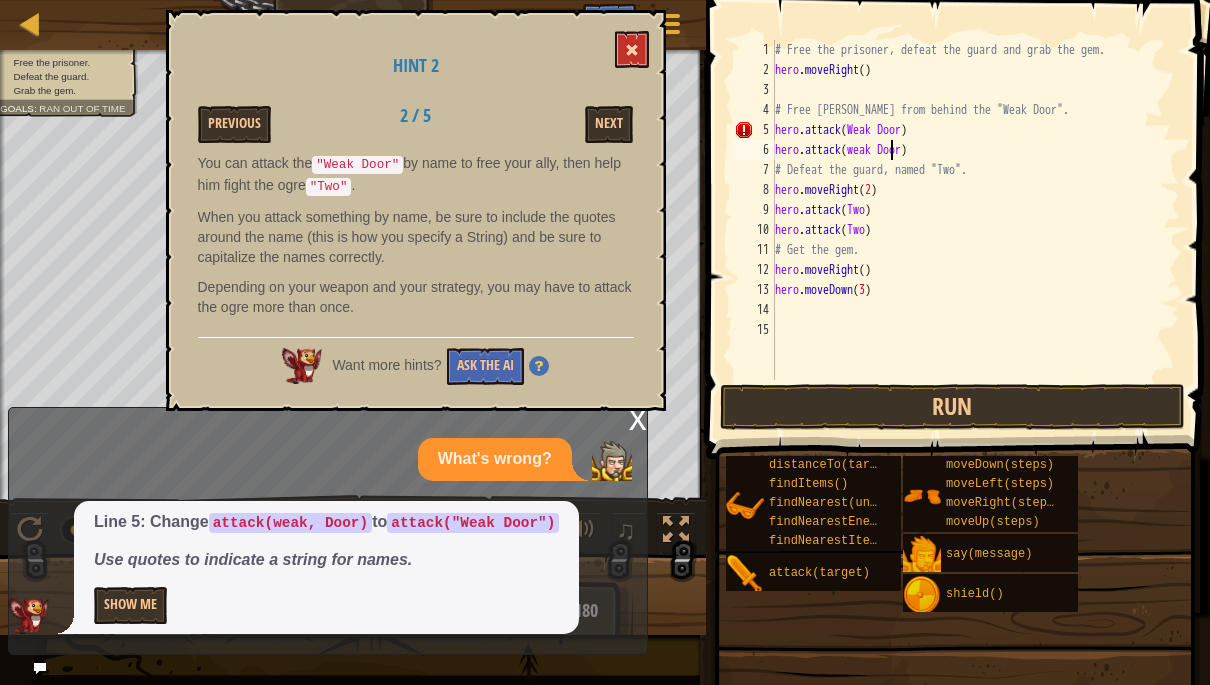 click at bounding box center (632, 50) 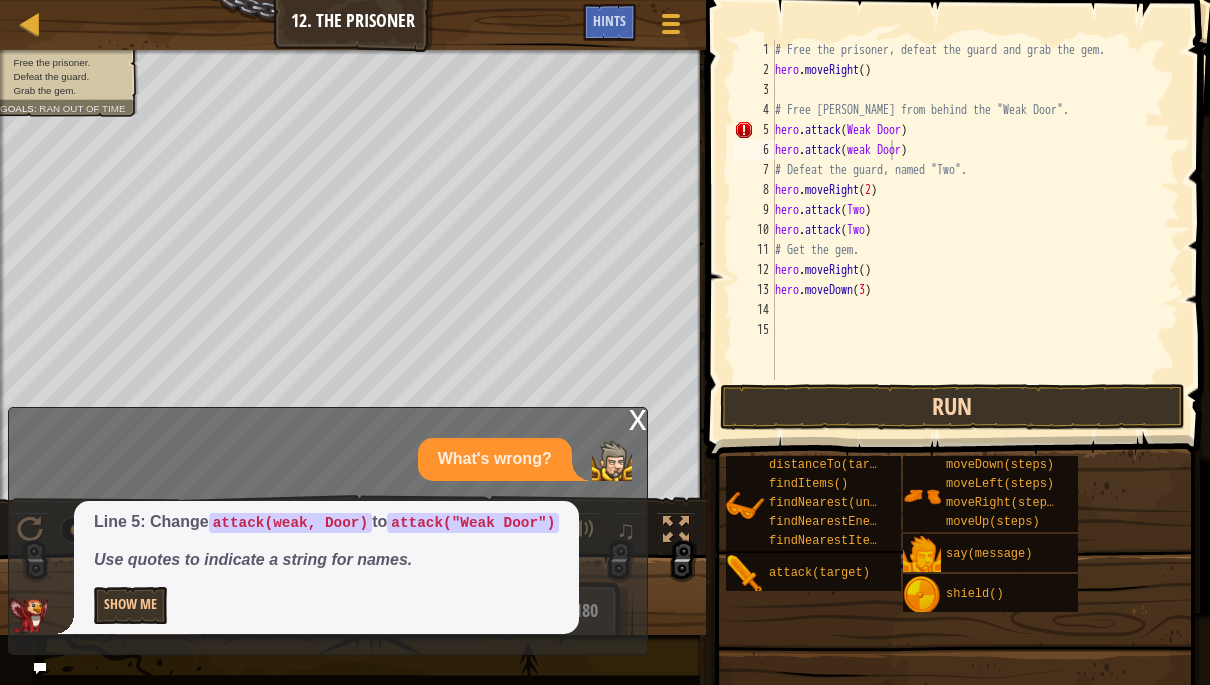 click on "Run" at bounding box center (953, 407) 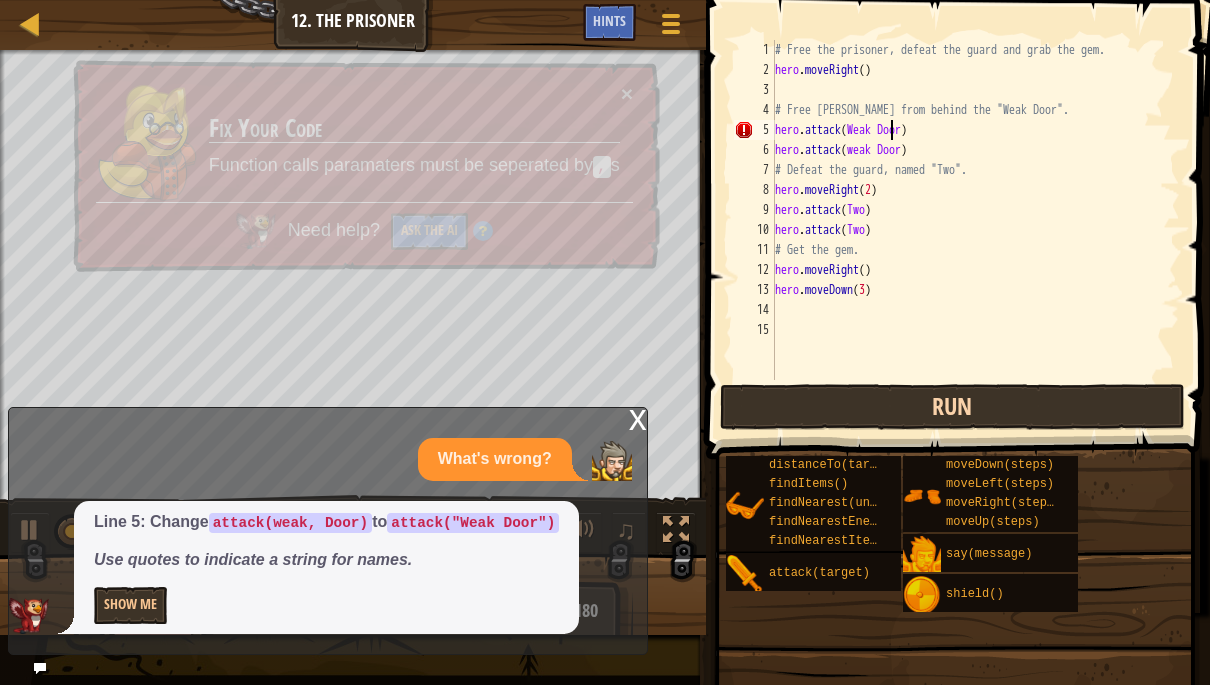 click on "Run" at bounding box center (953, 407) 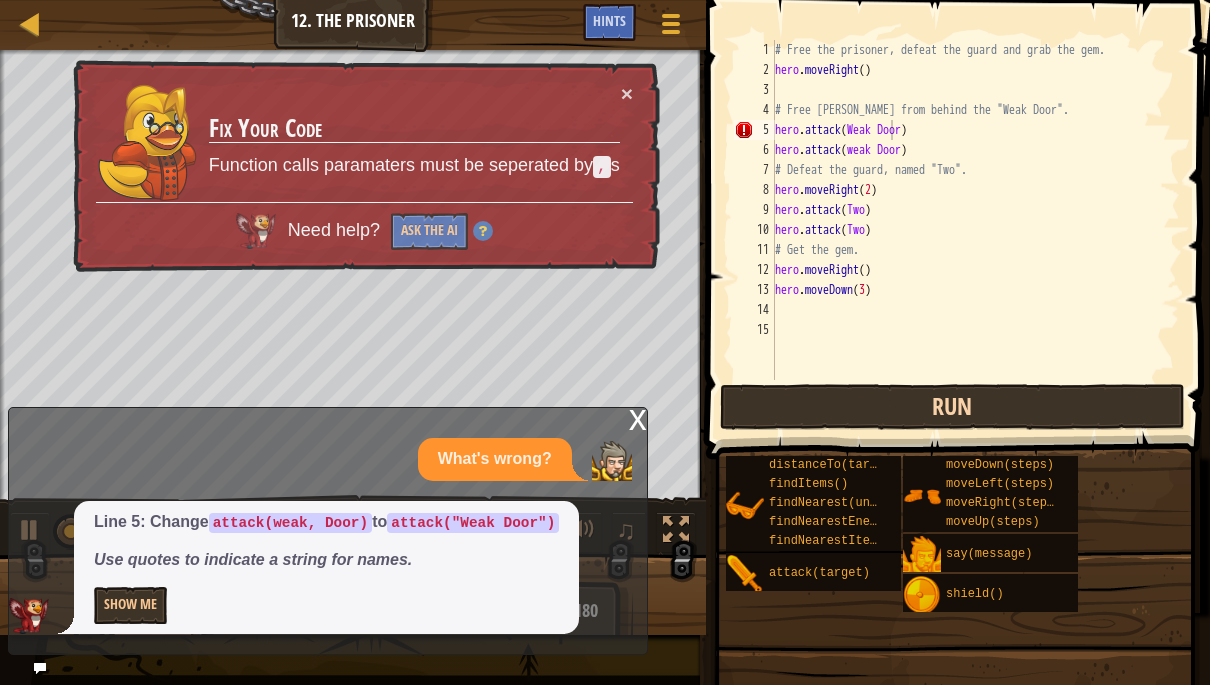 click on "Run" at bounding box center (953, 407) 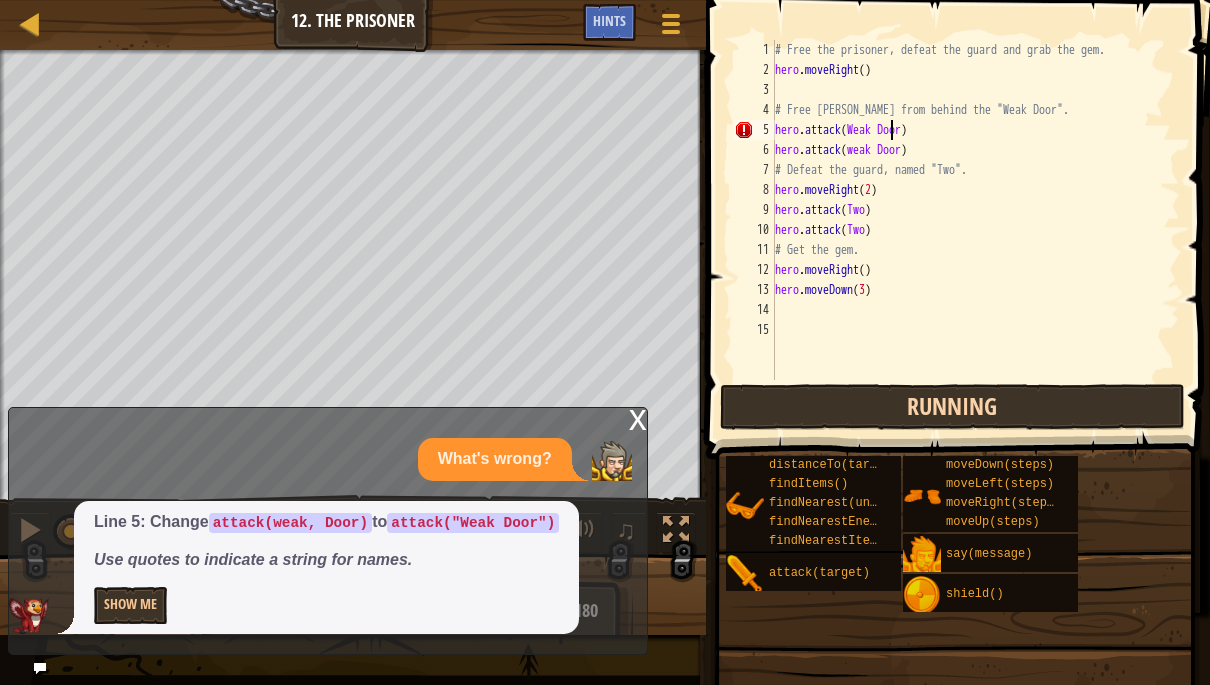 click on "Running" at bounding box center (953, 407) 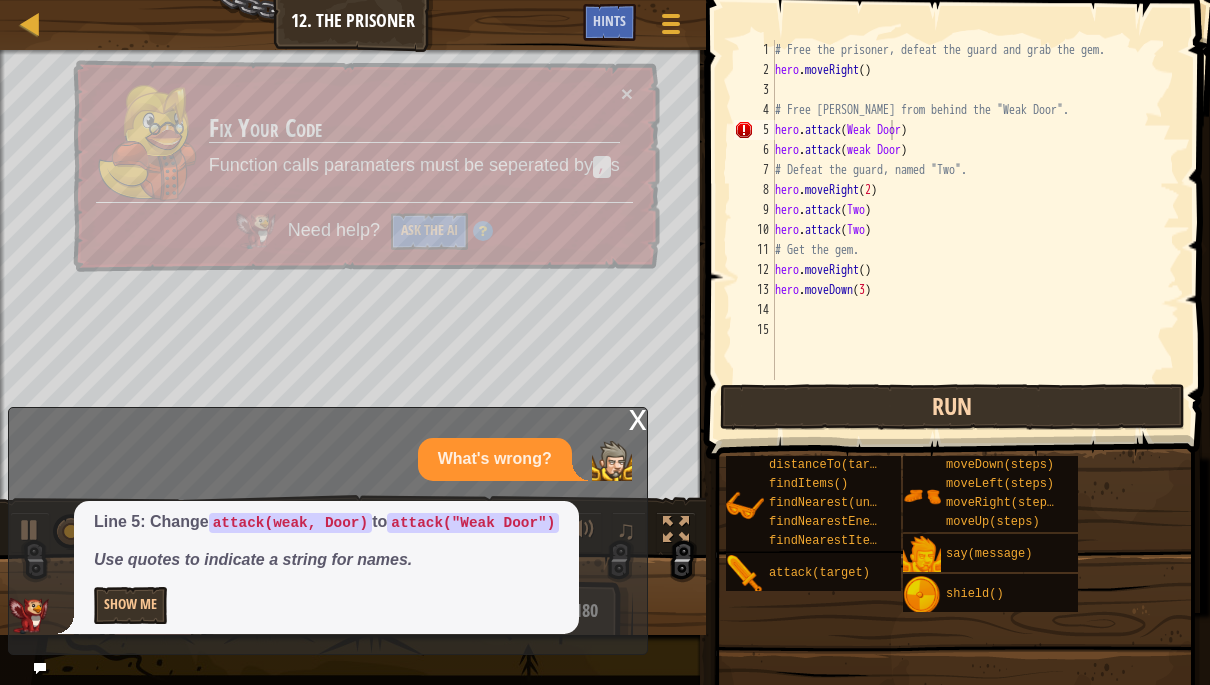 click on "Run" at bounding box center (953, 407) 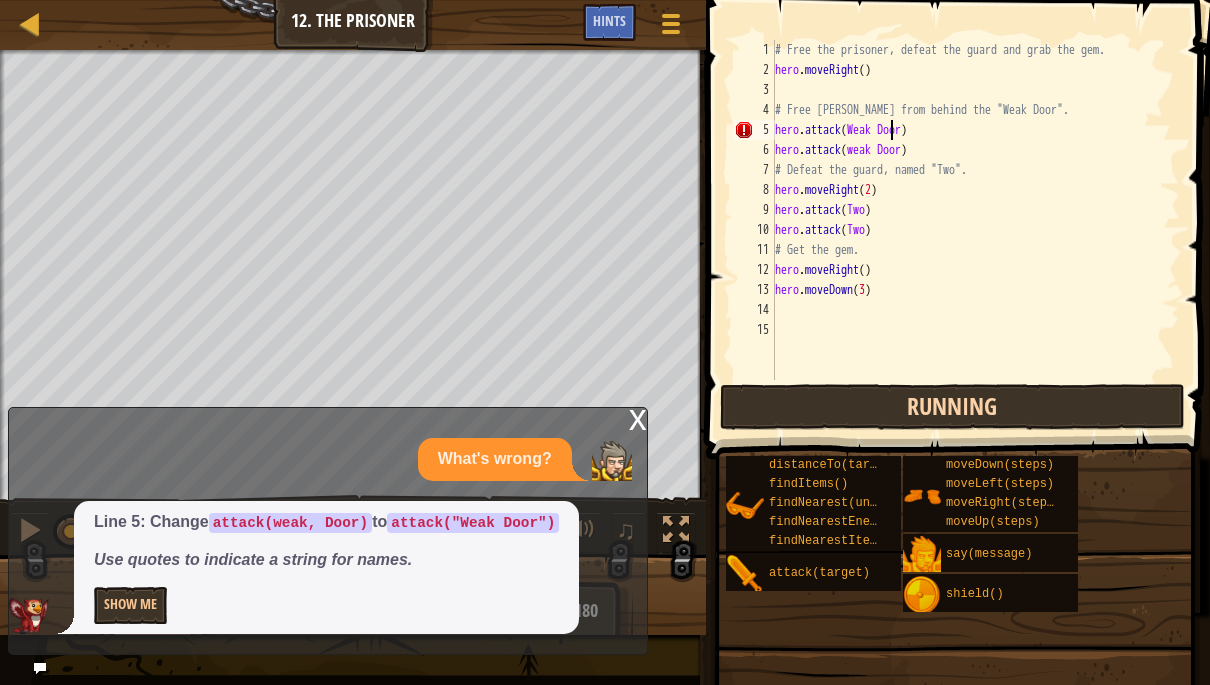 click on "Running" at bounding box center (953, 407) 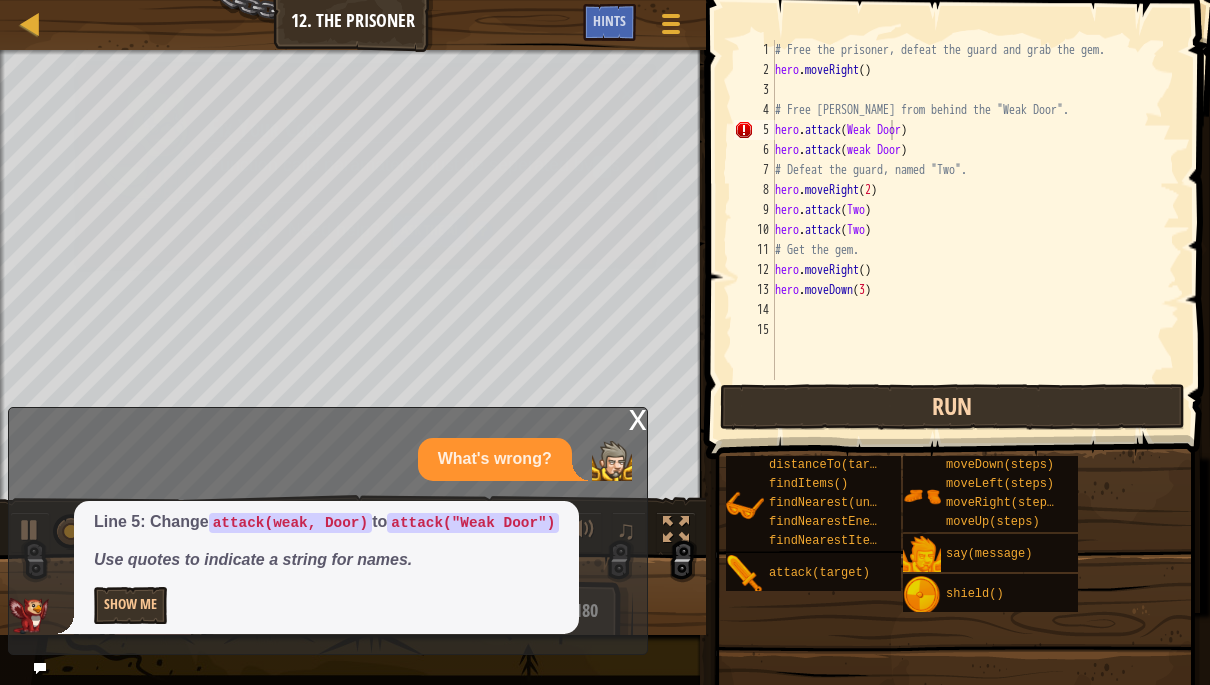 click on "Run" at bounding box center [953, 407] 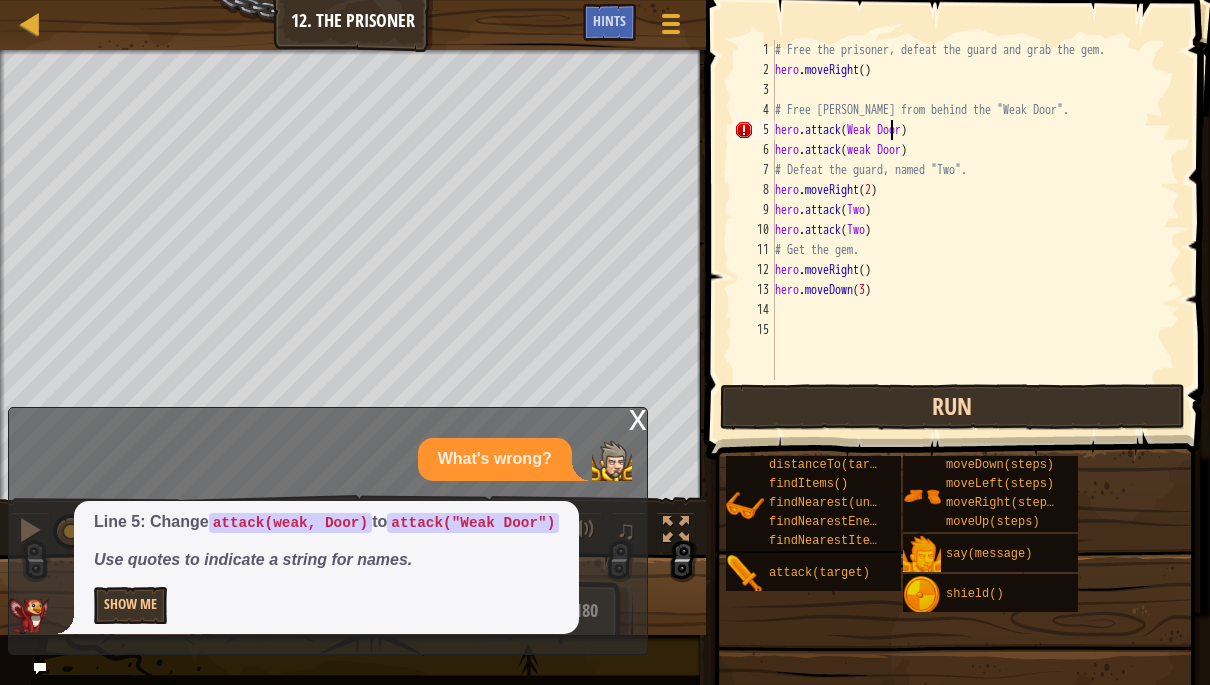 click on "Run" at bounding box center (953, 407) 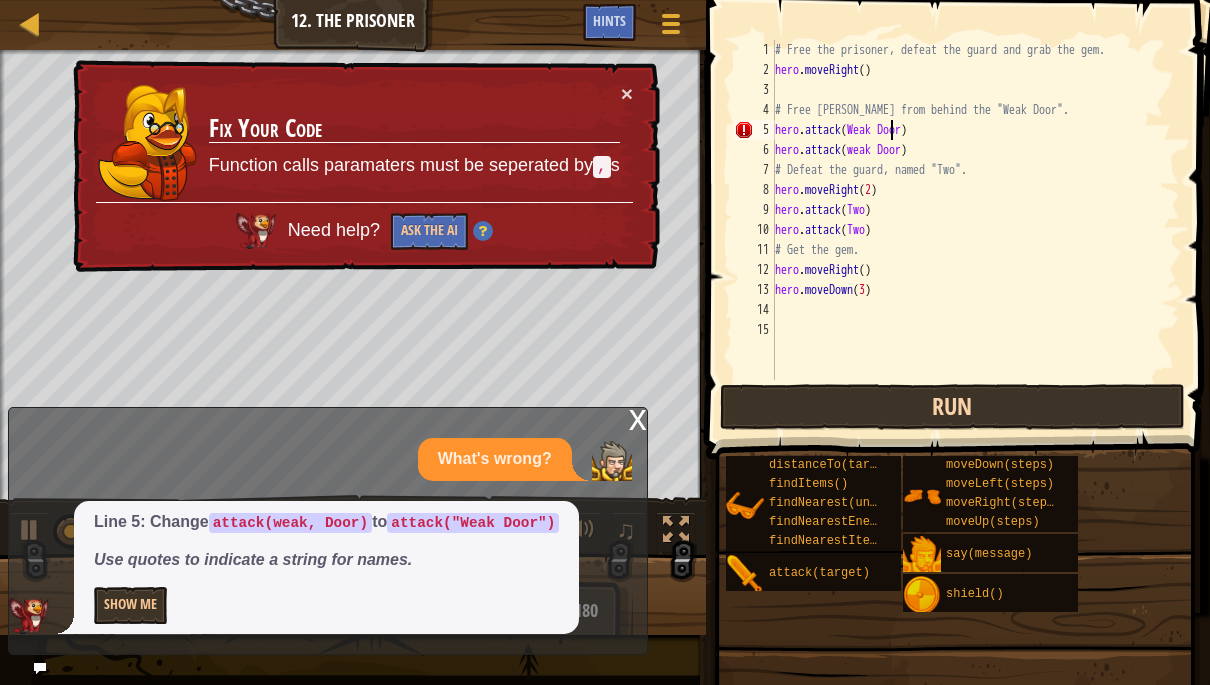 click on "Run" at bounding box center (953, 407) 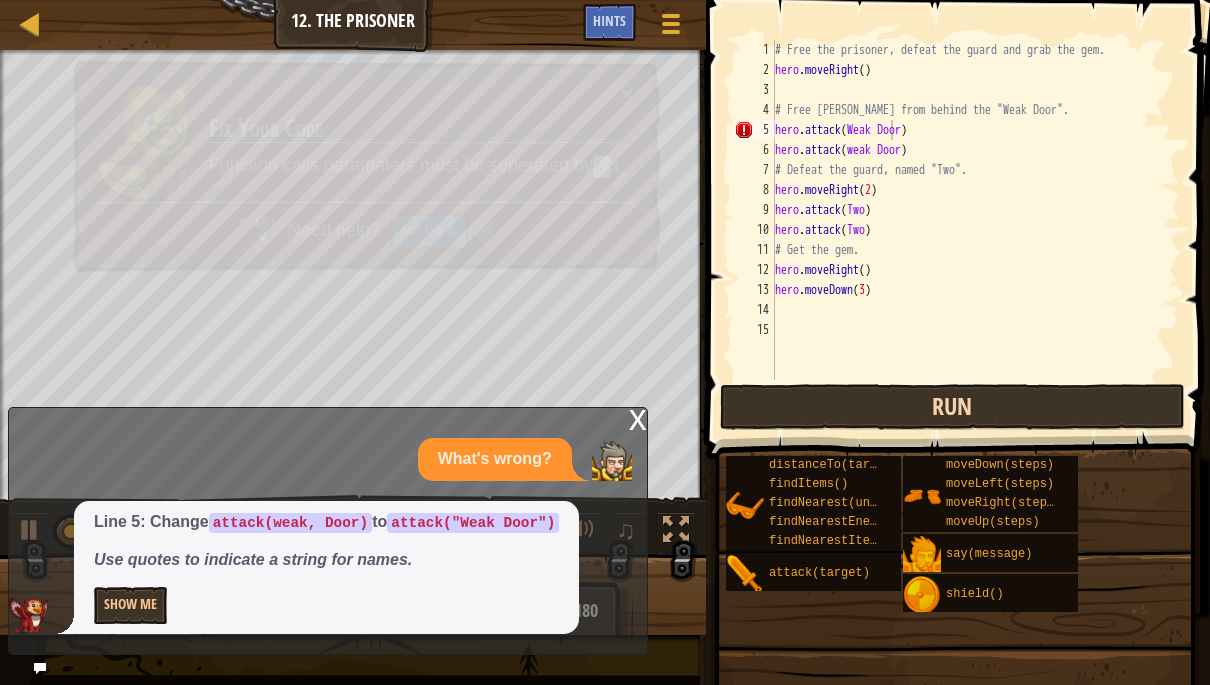 click on "Run" at bounding box center [953, 407] 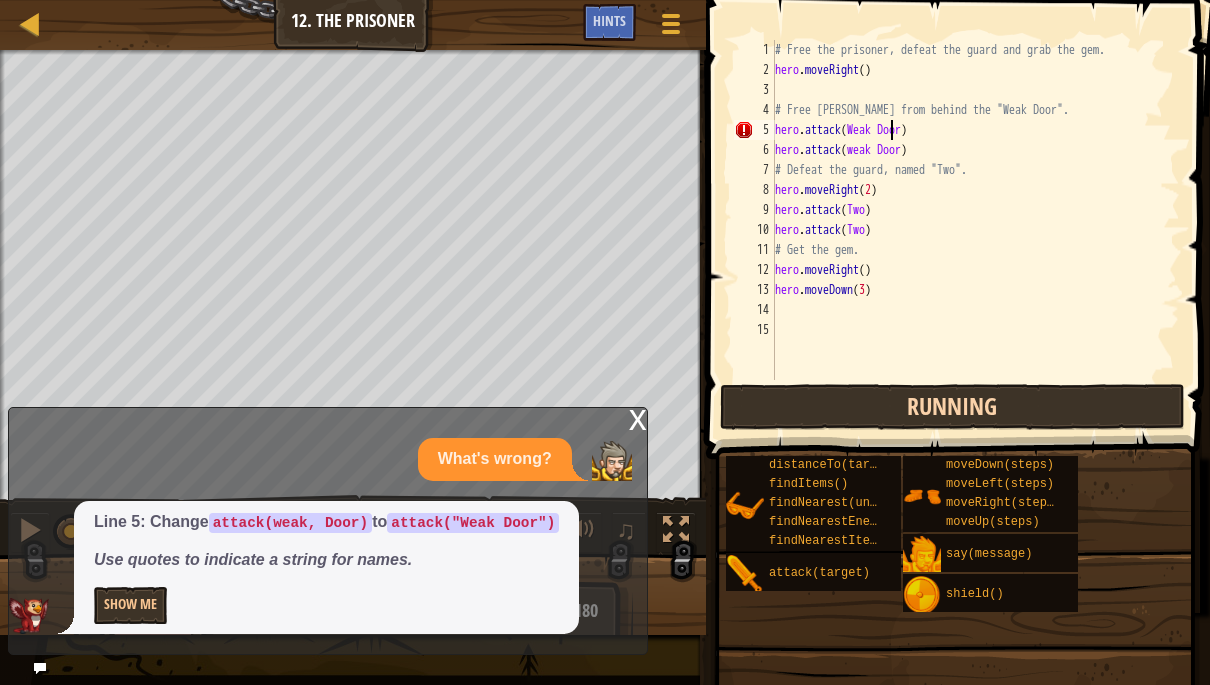 click on "Running" at bounding box center (953, 407) 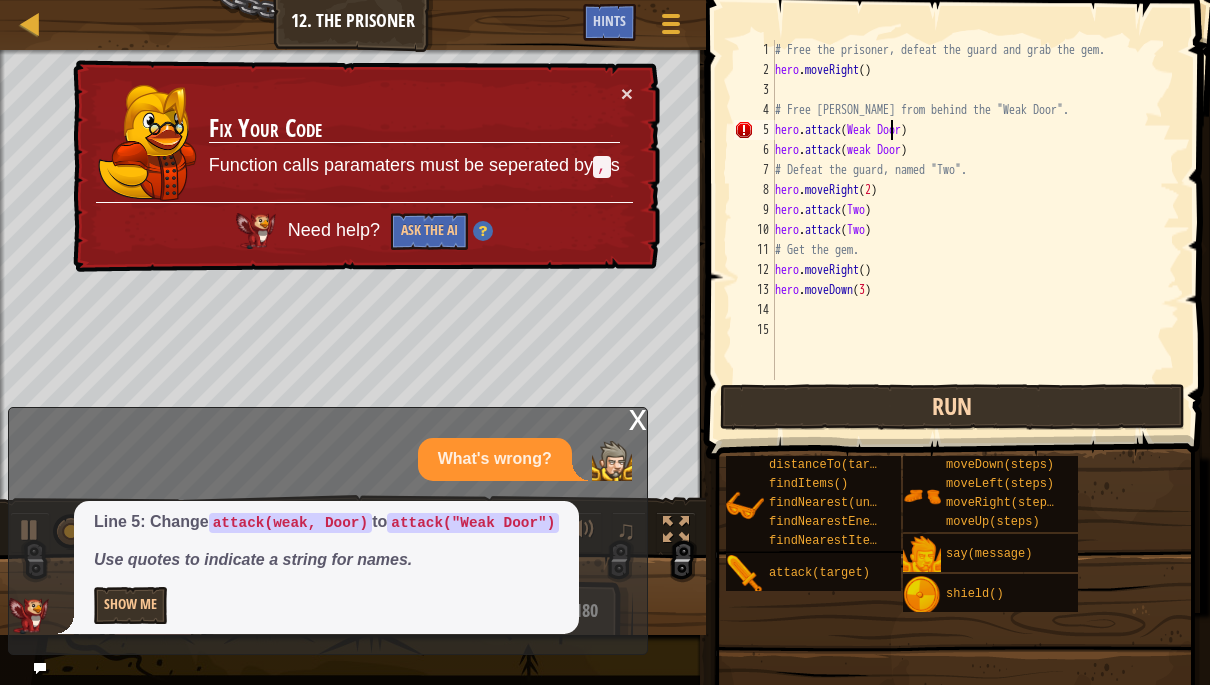 click on "Run" at bounding box center (953, 407) 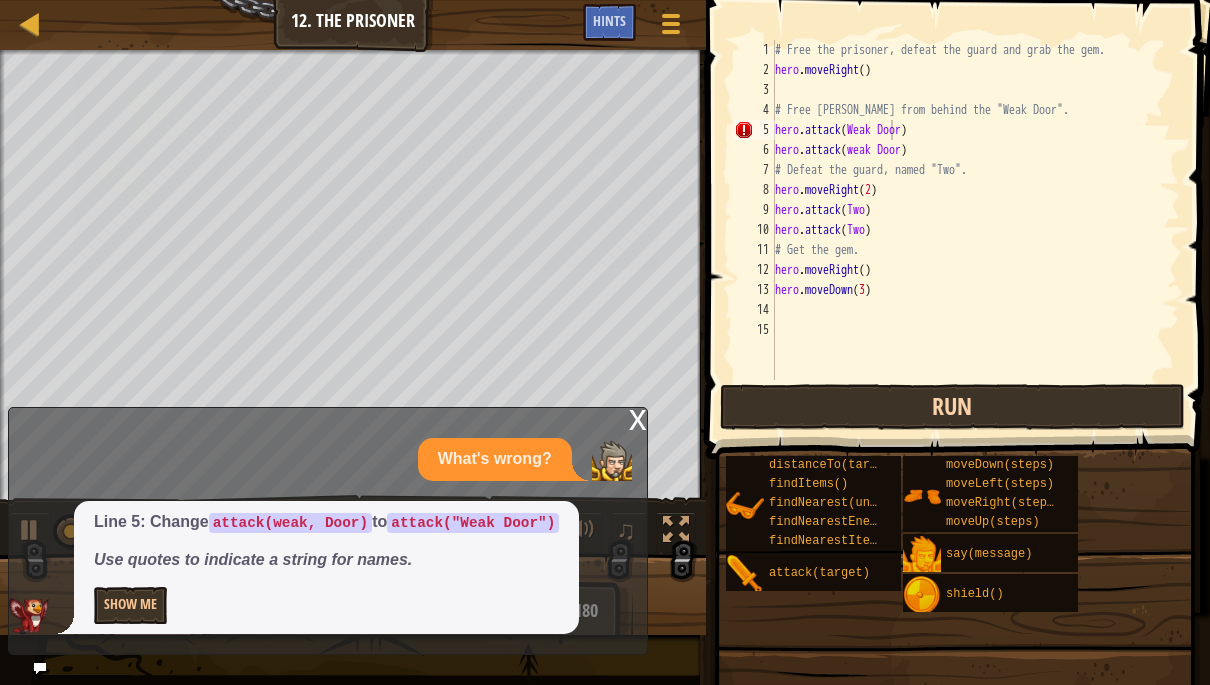 click on "Run" at bounding box center [953, 407] 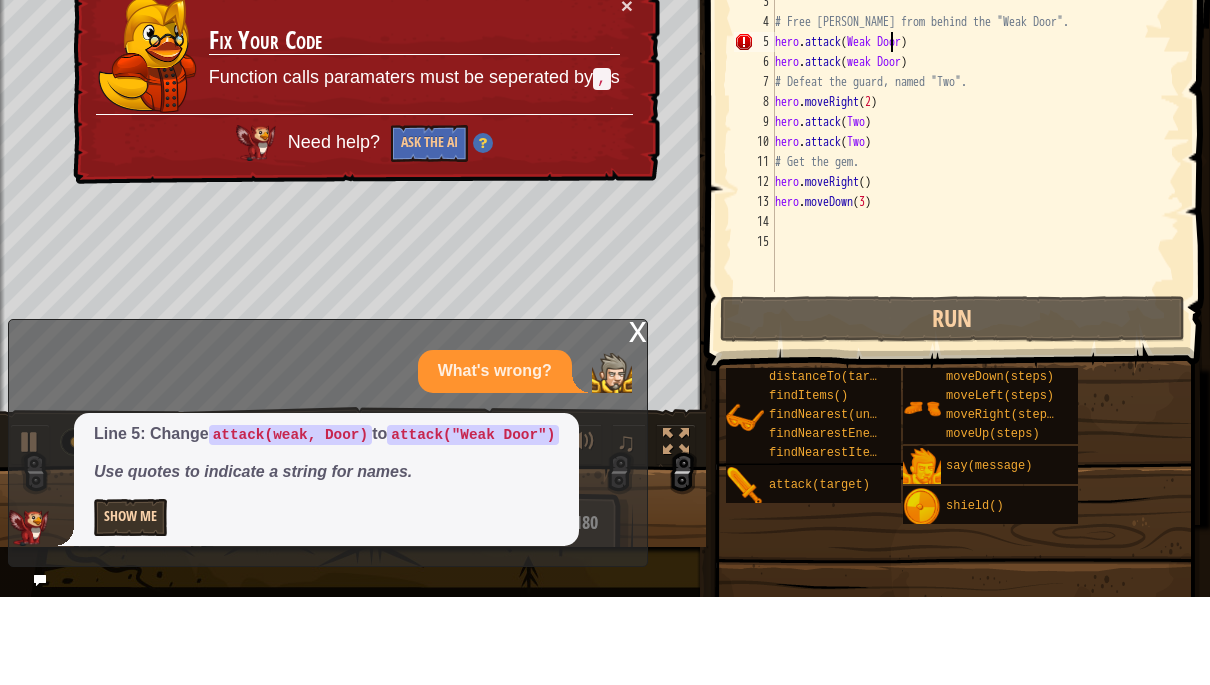click on "Show Me" at bounding box center (130, 605) 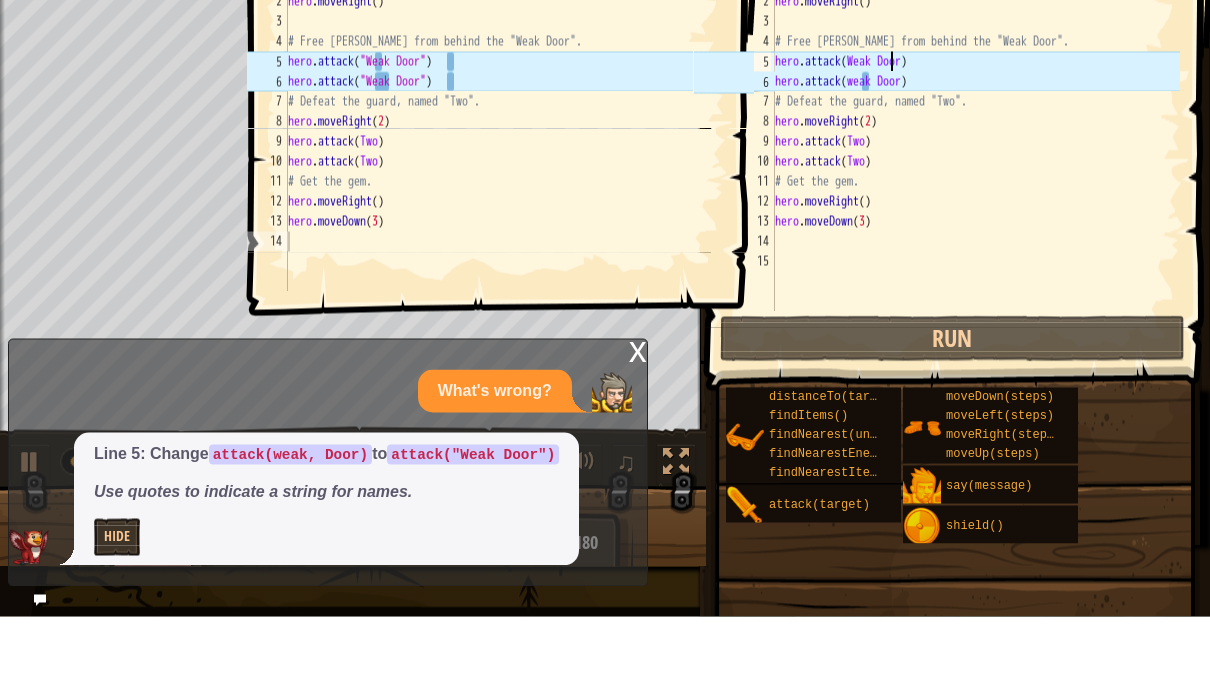 click on "# Free the prisoner, defeat the guard and grab the gem. hero . moveRight ( ) # Free [PERSON_NAME] from behind the "Weak Door". hero . attack ( Weak   Door ) hero . attack ( weak   Door ) # Defeat the guard, named "Two". hero . moveRight ( 2 ) hero . attack ( Two ) hero . attack ( Two ) # Get the gem. hero . moveRight ( ) hero . moveDown ( 3 )" at bounding box center [975, 230] 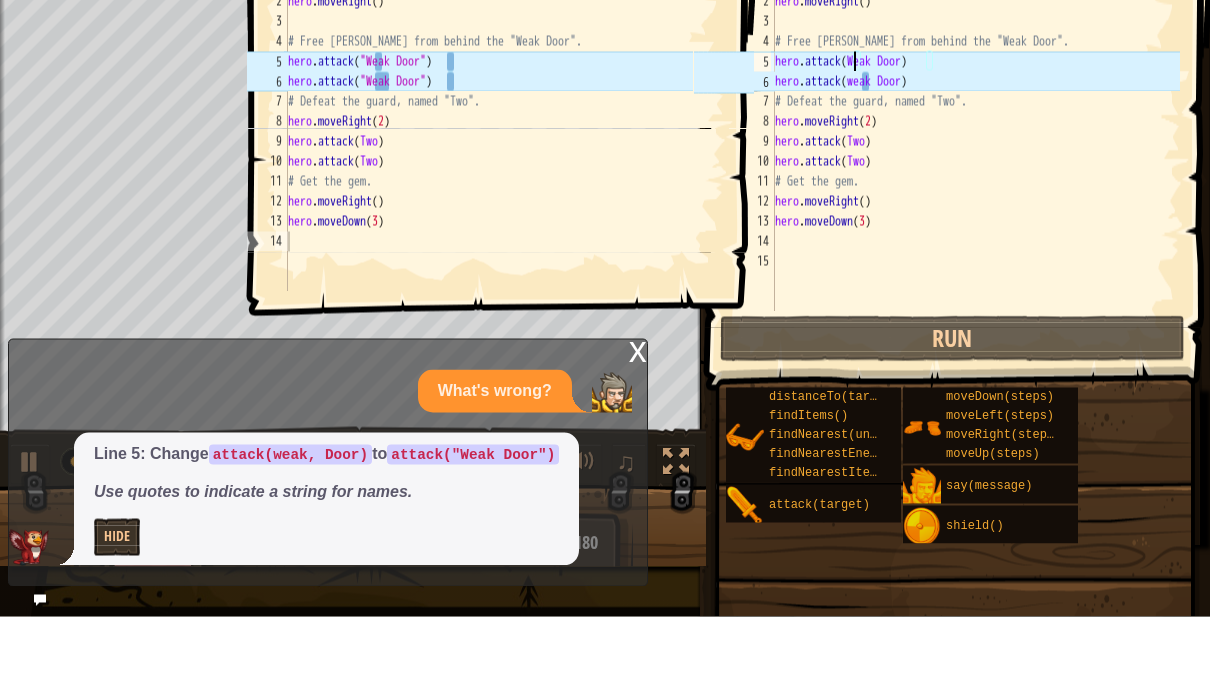 click on "# Free the prisoner, defeat the guard and grab the gem. hero . moveRight ( ) # Free [PERSON_NAME] from behind the "Weak Door". hero . attack ( Weak   Door ) hero . attack ( weak   Door ) # Defeat the guard, named "Two". hero . moveRight ( 2 ) hero . attack ( Two ) hero . attack ( Two ) # Get the gem. hero . moveRight ( ) hero . moveDown ( 3 )" at bounding box center [975, 230] 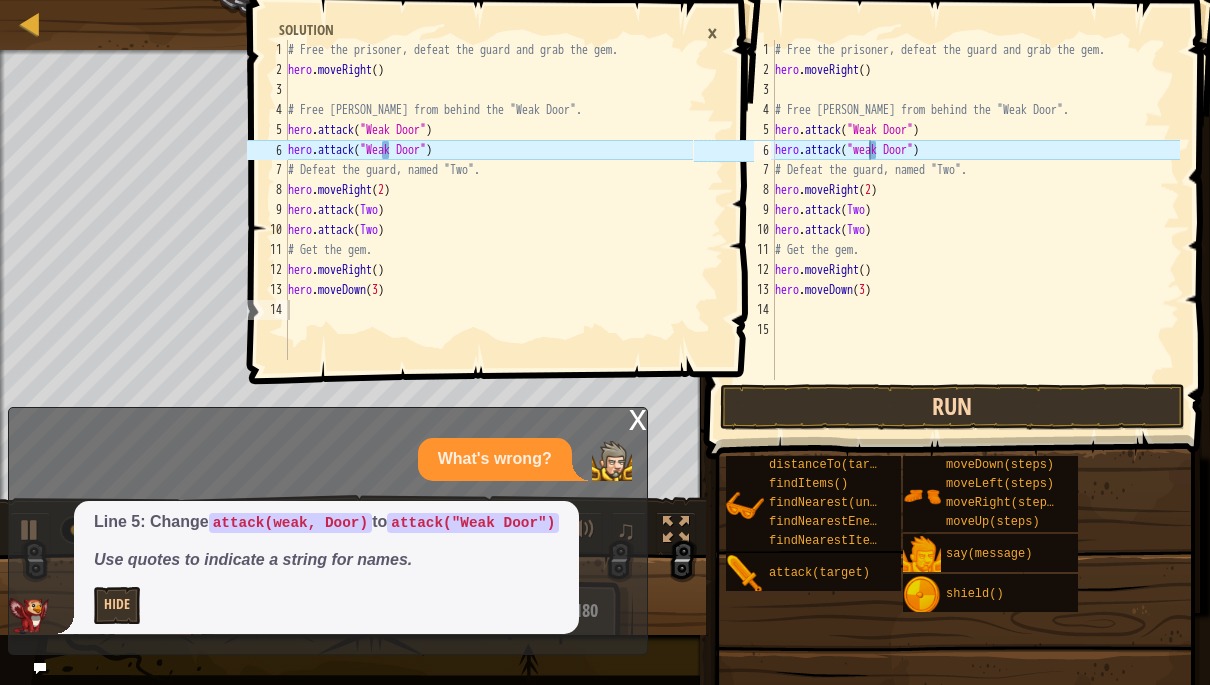 click on "Run" at bounding box center (953, 407) 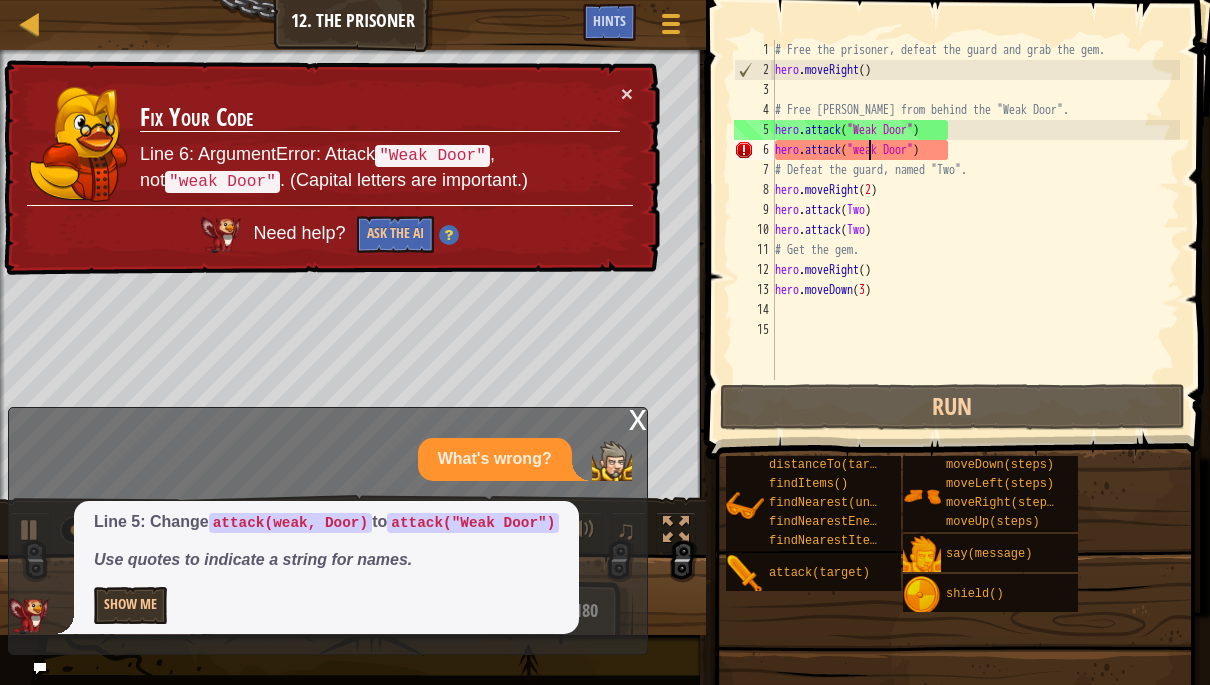 click on "# Free the prisoner, defeat the guard and grab the gem. hero . moveRight ( ) # Free [PERSON_NAME] from behind the "Weak Door". hero . attack ( "Weak Door" ) hero . attack ( "weak Door" ) # Defeat the guard, named "Two". hero . moveRight ( 2 ) hero . attack ( Two ) hero . attack ( Two ) # Get the gem. hero . moveRight ( ) hero . moveDown ( 3 )" at bounding box center (975, 230) 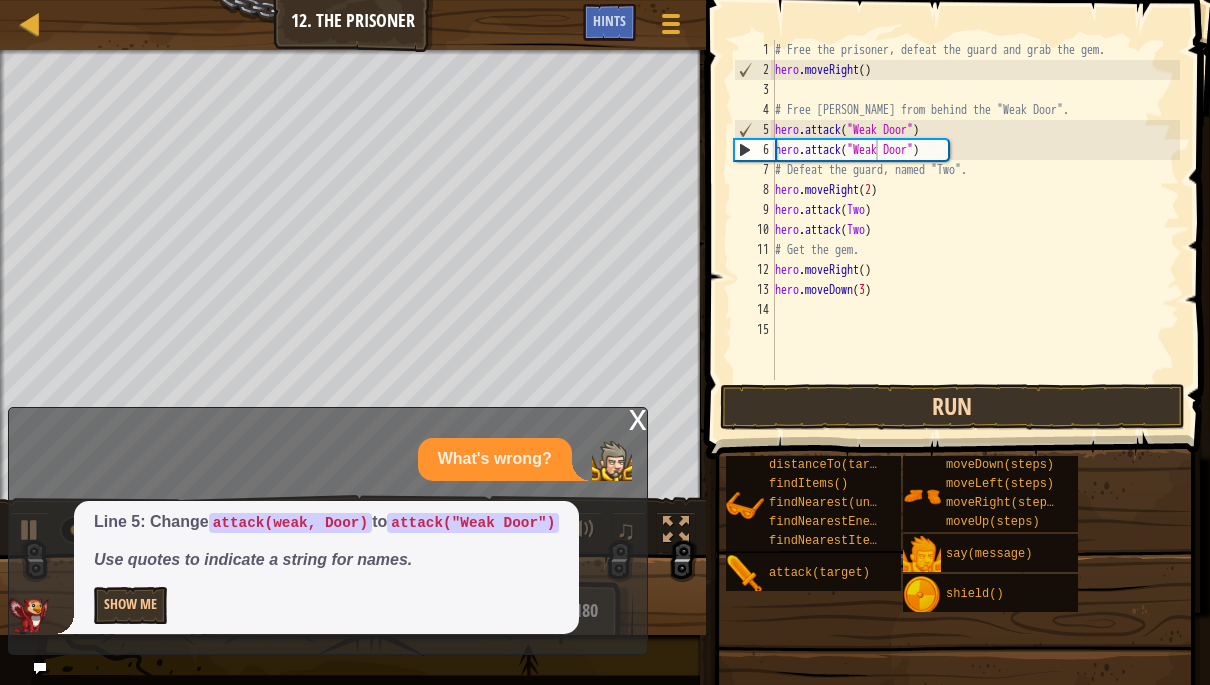 click on "Run" at bounding box center (953, 407) 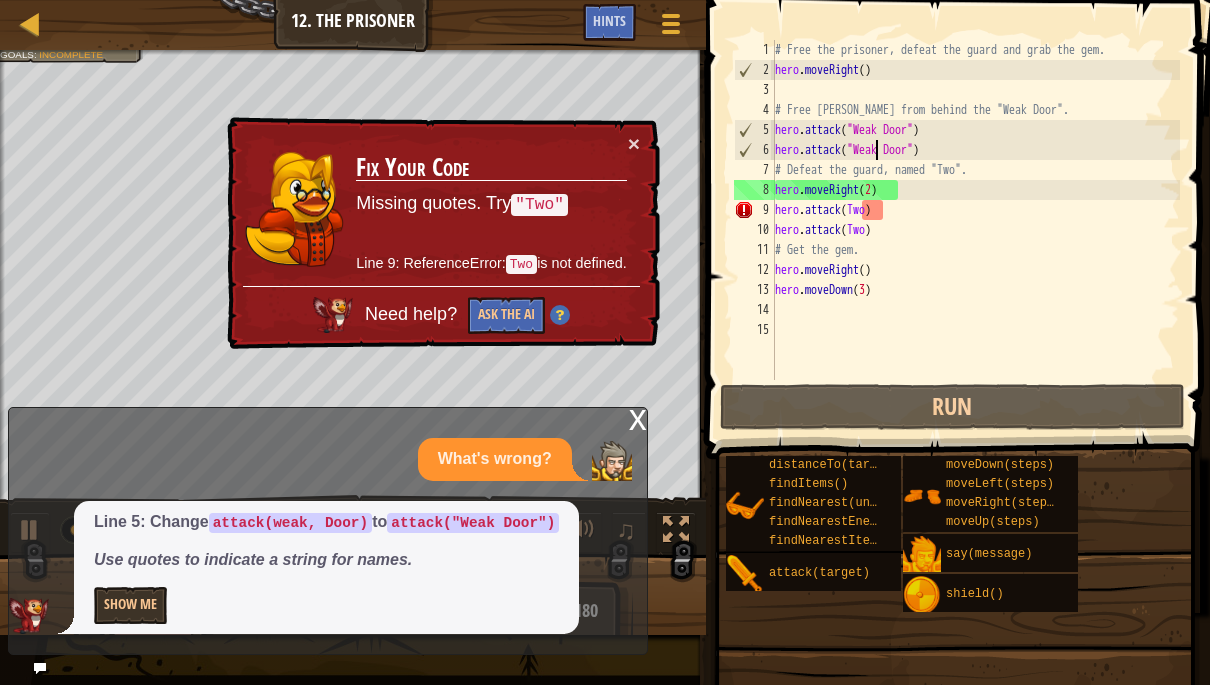 click on "# Free the prisoner, defeat the guard and grab the gem. hero . moveRight ( ) # Free [PERSON_NAME] from behind the "Weak Door". hero . attack ( "Weak Door" ) hero . attack ( "Weak Door" ) # Defeat the guard, named "Two". hero . moveRight ( 2 ) hero . attack ( Two ) hero . attack ( Two ) # Get the gem. hero . moveRight ( ) hero . moveDown ( 3 )" at bounding box center (975, 230) 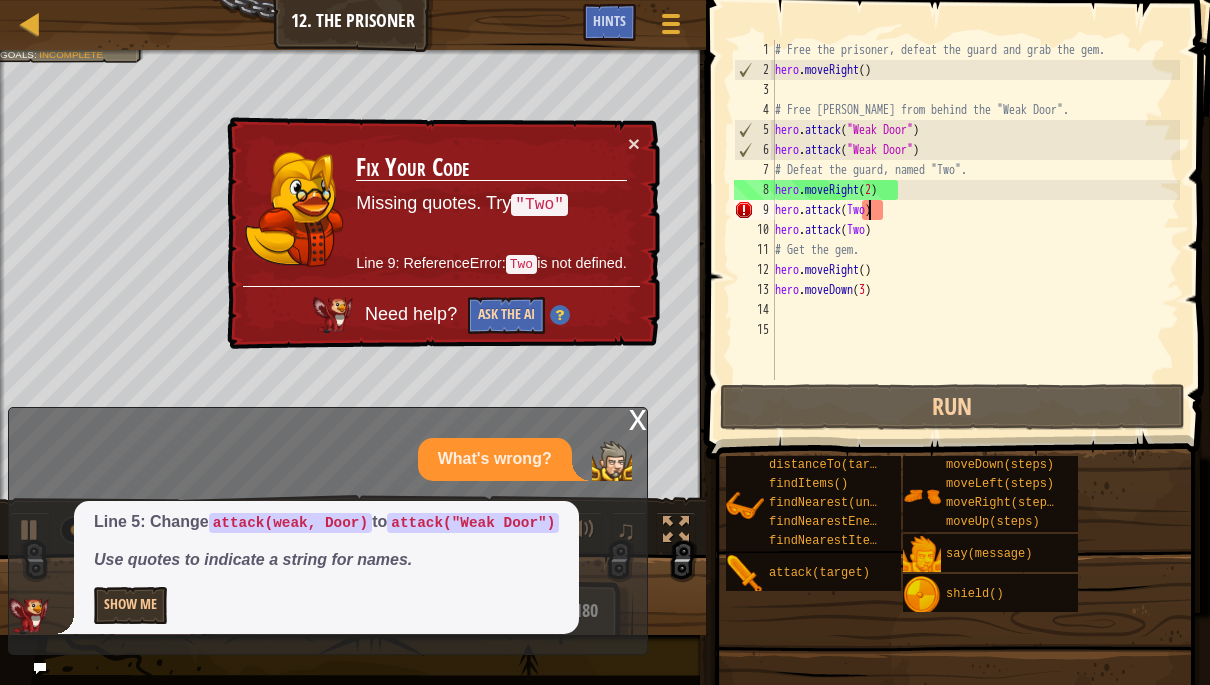 click on "Ask the AI" at bounding box center [506, 315] 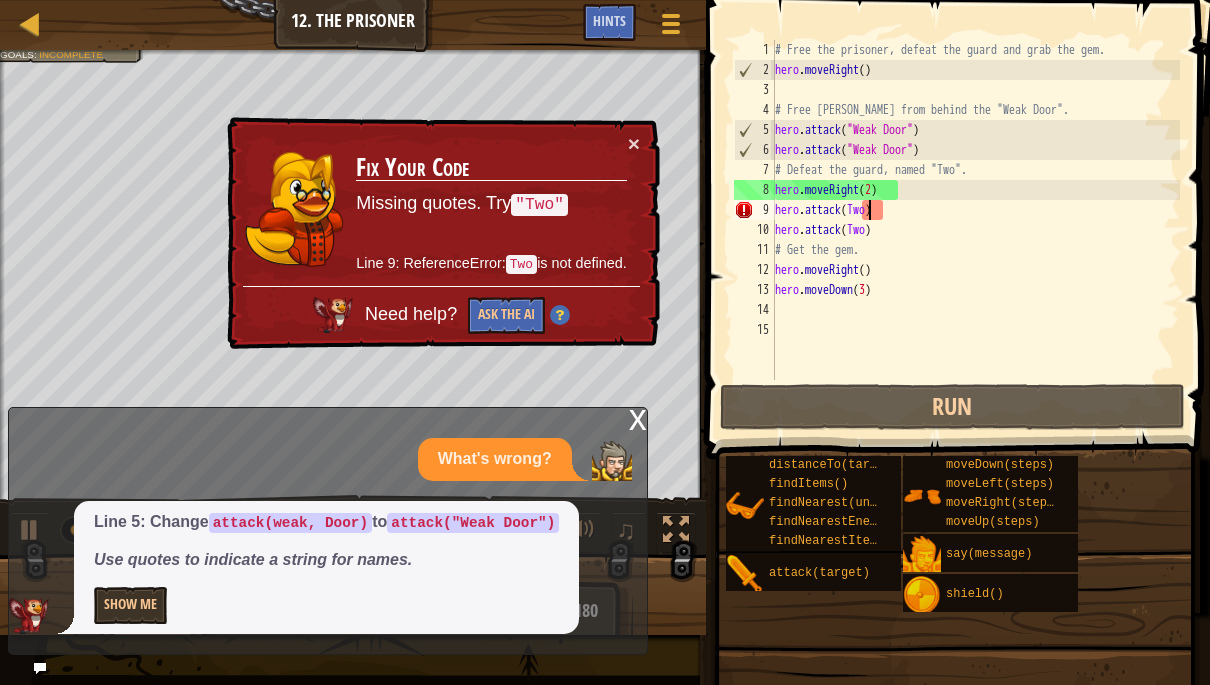 click on "# Free the prisoner, defeat the guard and grab the gem. hero . moveRight ( ) # Free [PERSON_NAME] from behind the "Weak Door". hero . attack ( "Weak Door" ) hero . attack ( "Weak Door" ) # Defeat the guard, named "Two". hero . moveRight ( 2 ) hero . attack ( Two ) hero . attack ( Two ) # Get the gem. hero . moveRight ( ) hero . moveDown ( 3 )" at bounding box center (975, 230) 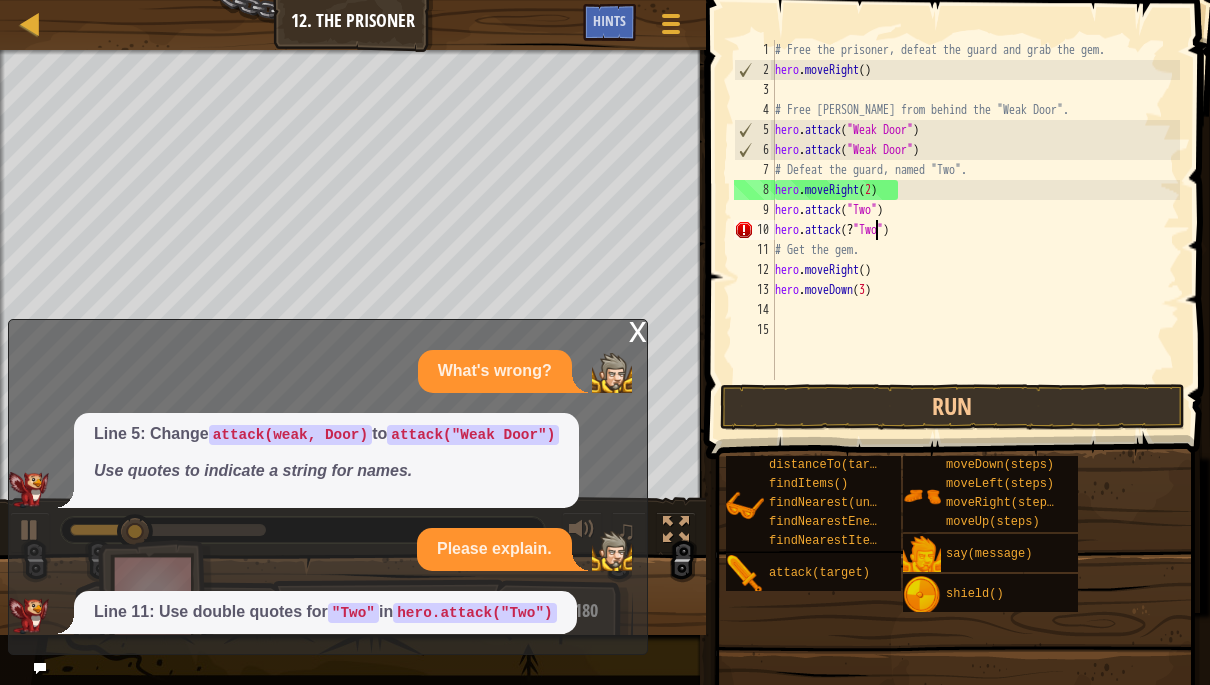 scroll, scrollTop: 21, scrollLeft: 34, axis: both 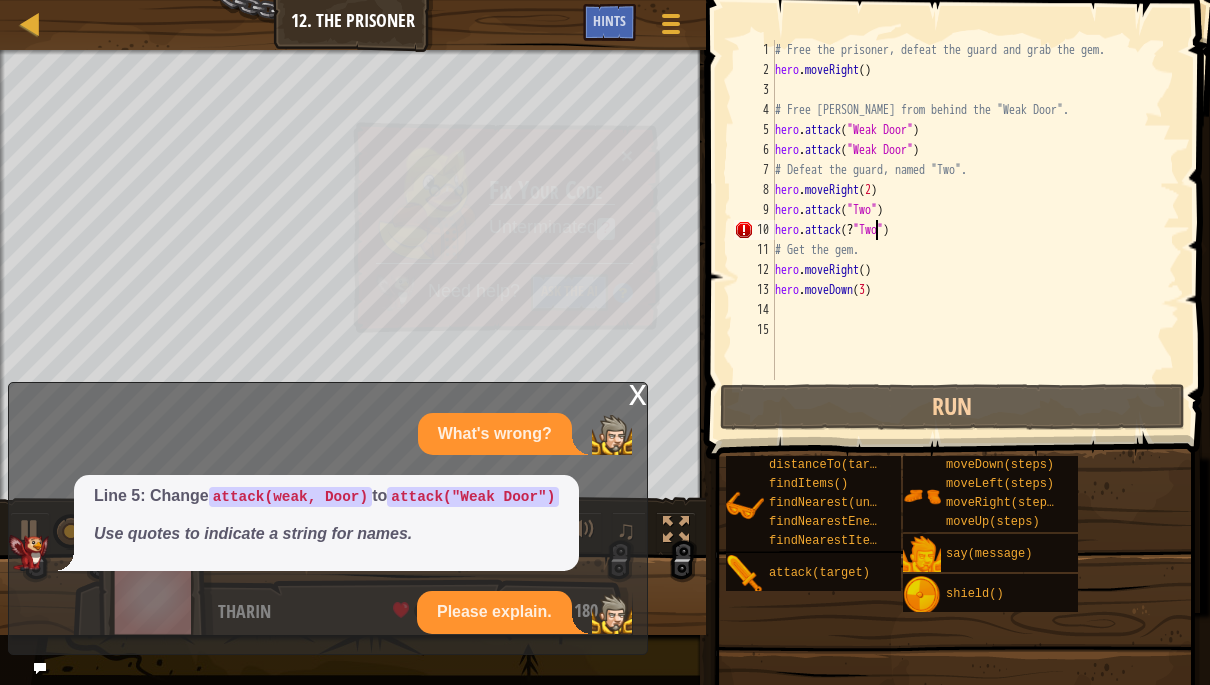 type on "abcde fg" 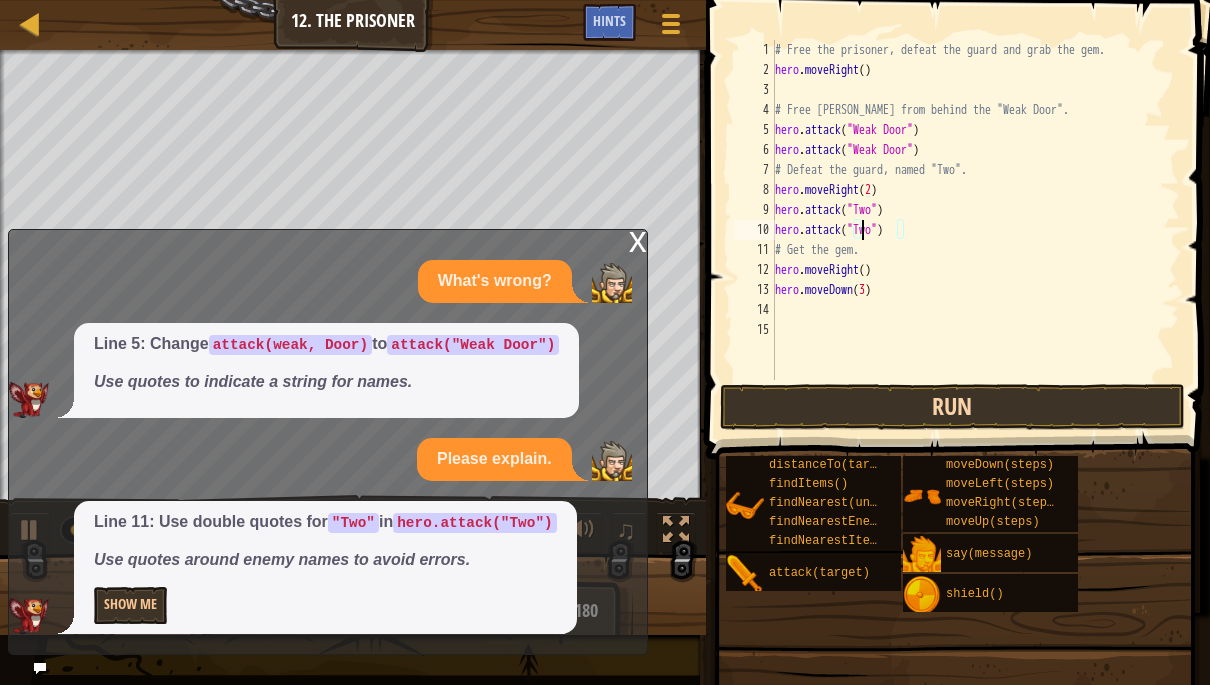 click on "Run" at bounding box center [953, 407] 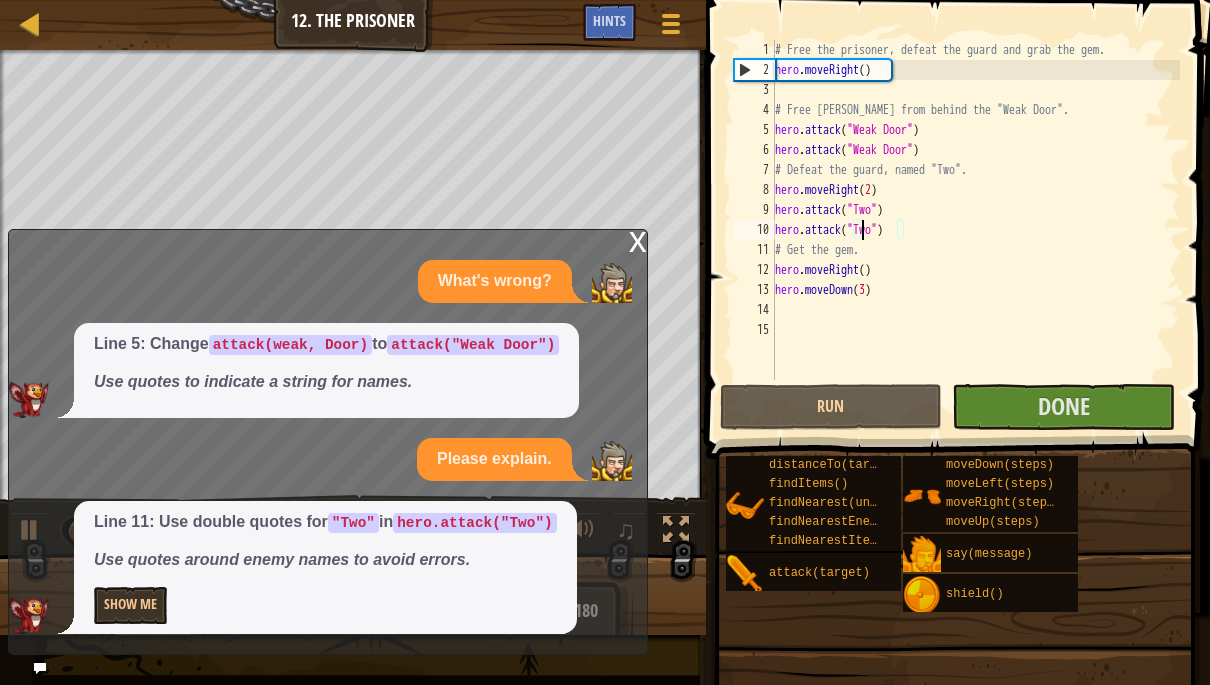 click on "x What's wrong?
Line 5: Change  attack(weak, Door)  to  attack("Weak Door")
Use quotes to indicate a string for names.
Please explain.
Line 11: Use double quotes for  "Two"  in  hero.attack("Two")
Use quotes around enemy names to avoid errors.
Show Me" at bounding box center (328, 442) 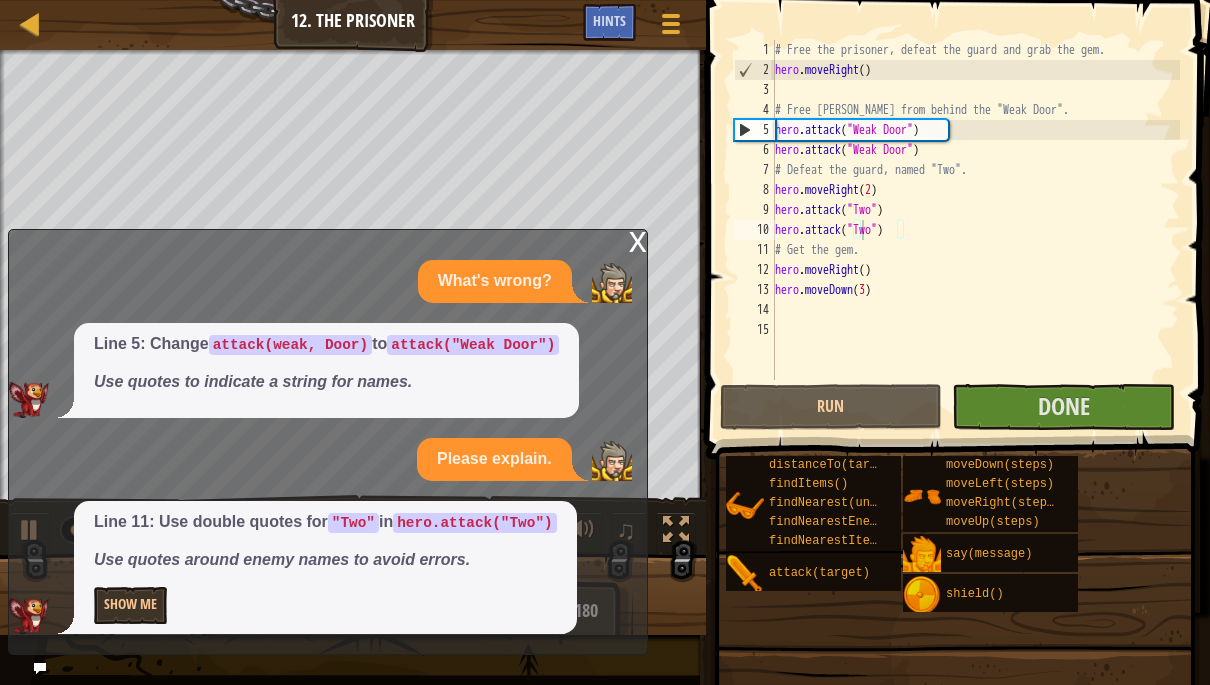 click on "x" at bounding box center [638, 240] 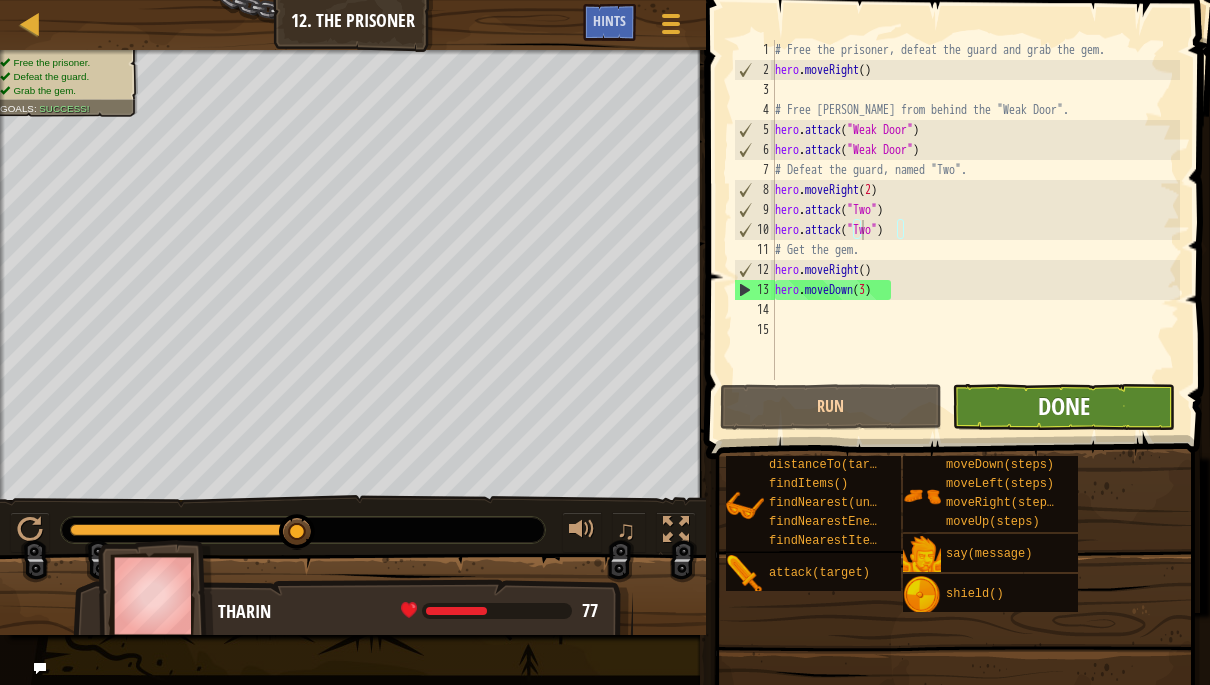 click on "Done" at bounding box center [1064, 406] 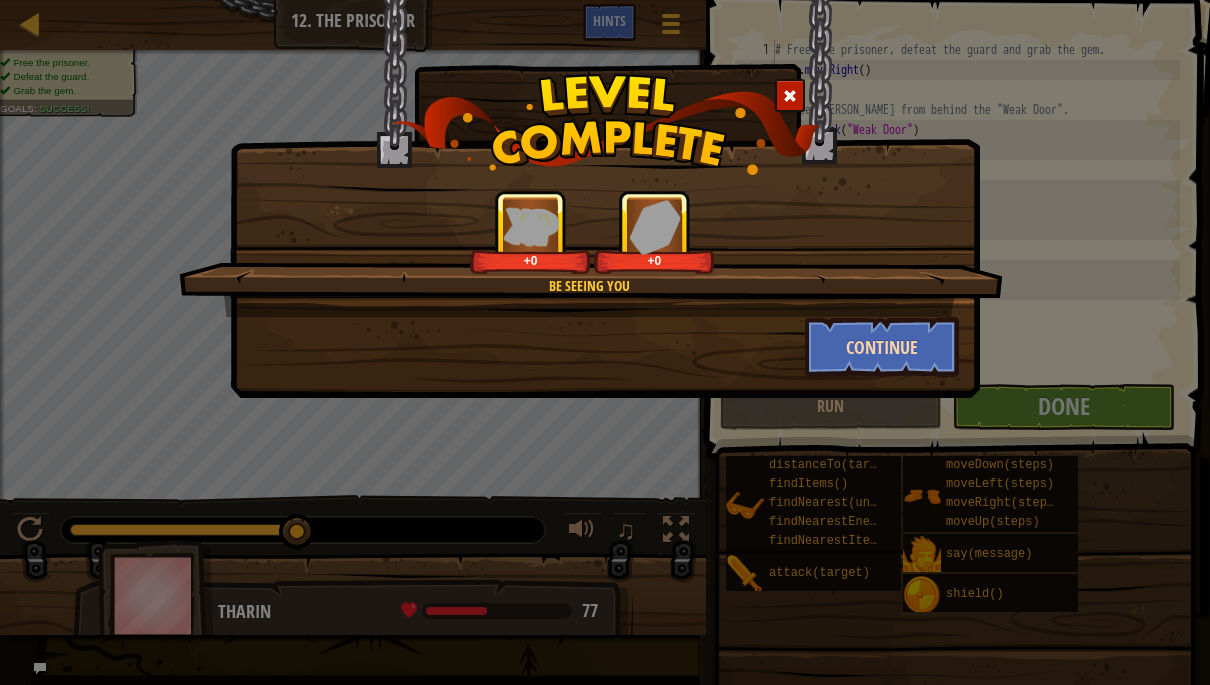 click on "Continue" at bounding box center (882, 347) 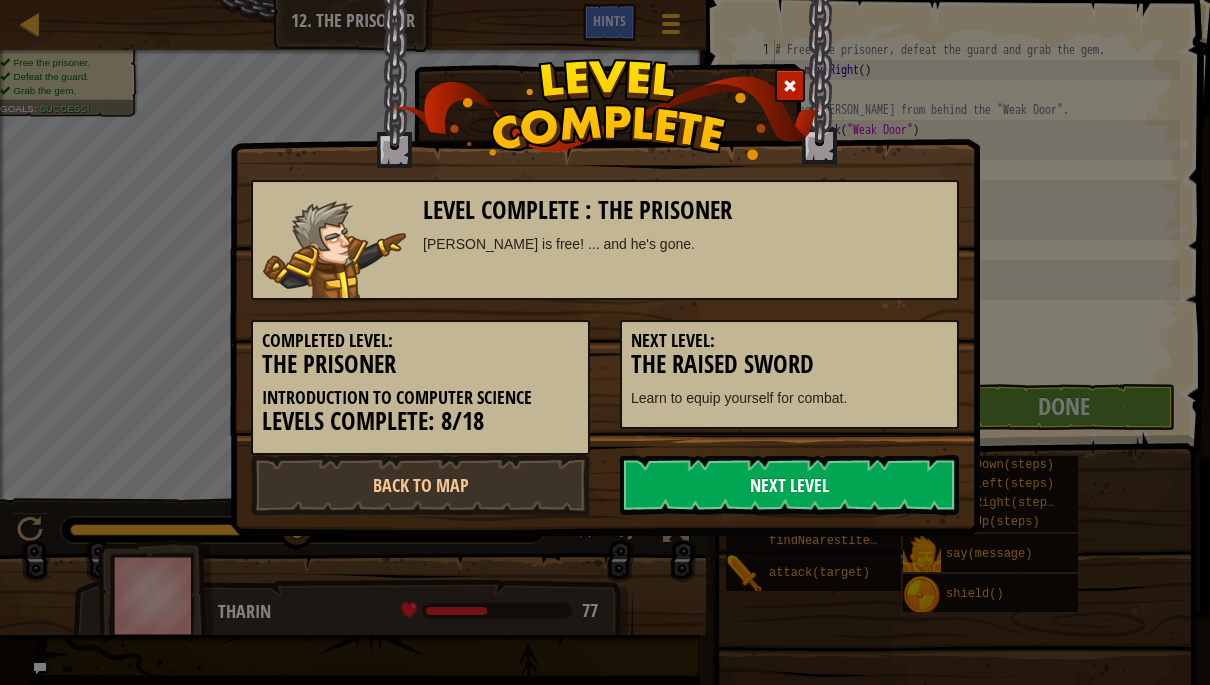 click on "Next Level" at bounding box center (789, 485) 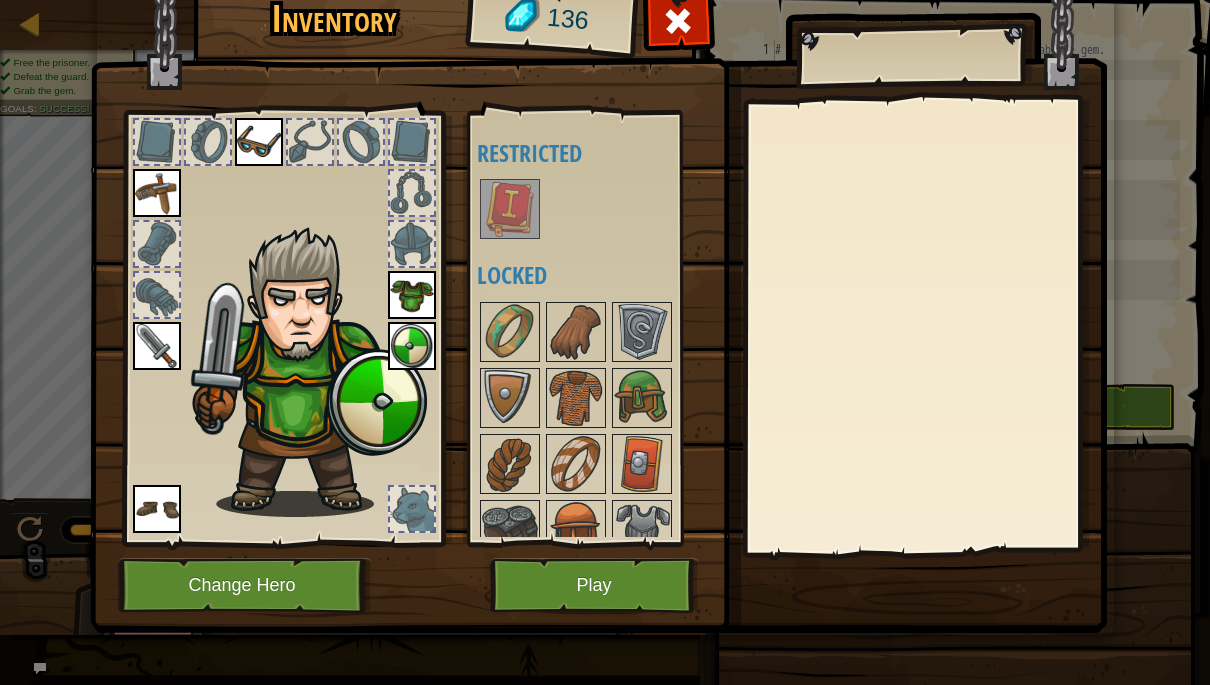 click on "Play" at bounding box center [594, 585] 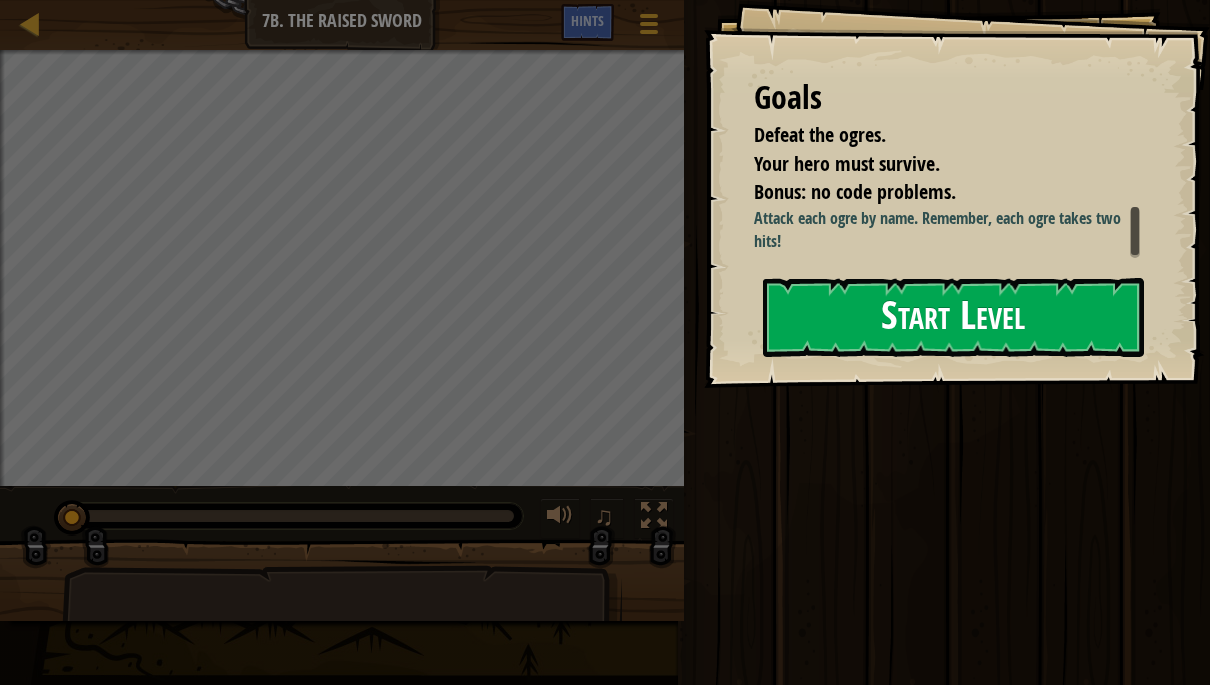 click on "Start Level" at bounding box center [953, 317] 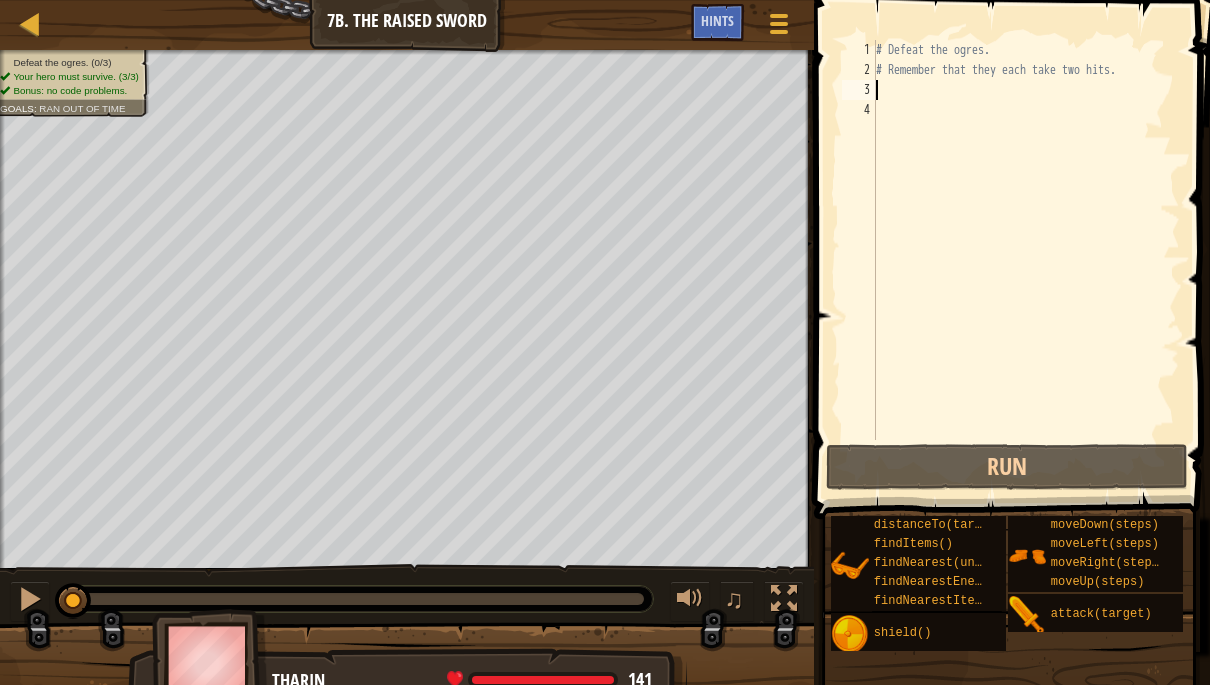 scroll, scrollTop: 21, scrollLeft: 27, axis: both 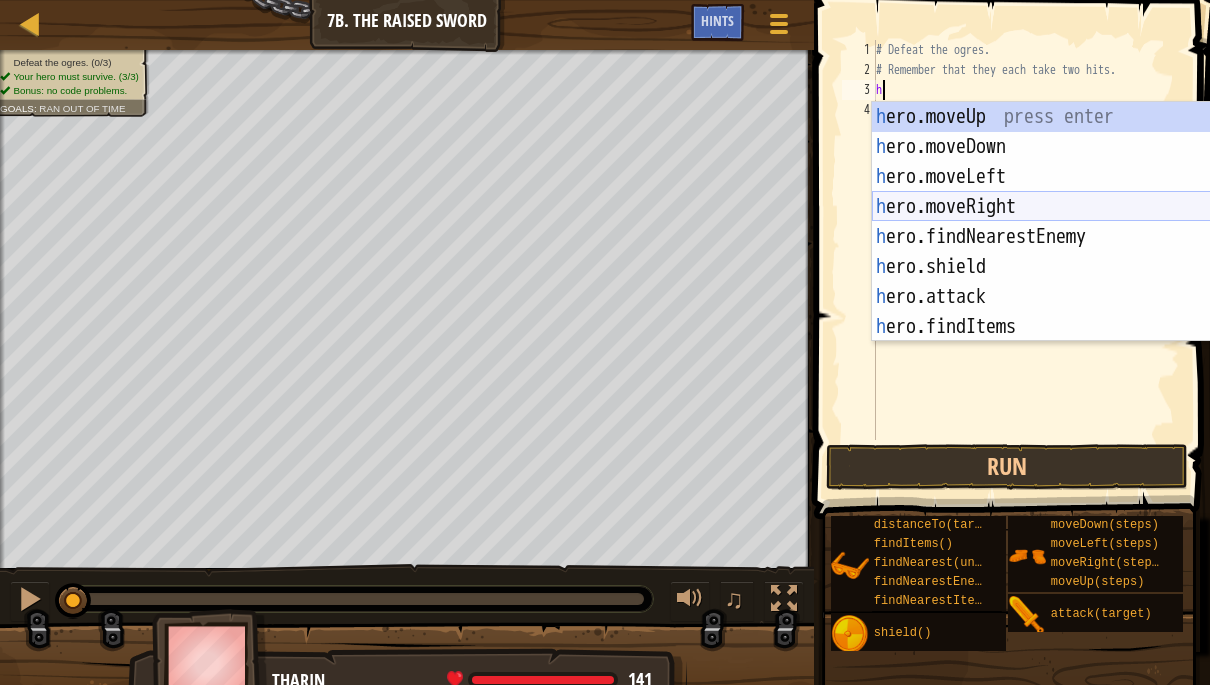 click on "h ero.moveUp press enter h ero.moveDown press enter h ero.moveLeft press enter h ero.moveRight press enter h ero.findNearestEnemy press enter h ero.shield press enter h ero.attack press enter h ero.findItems press enter h ero.distanceTo press enter" at bounding box center (1061, 252) 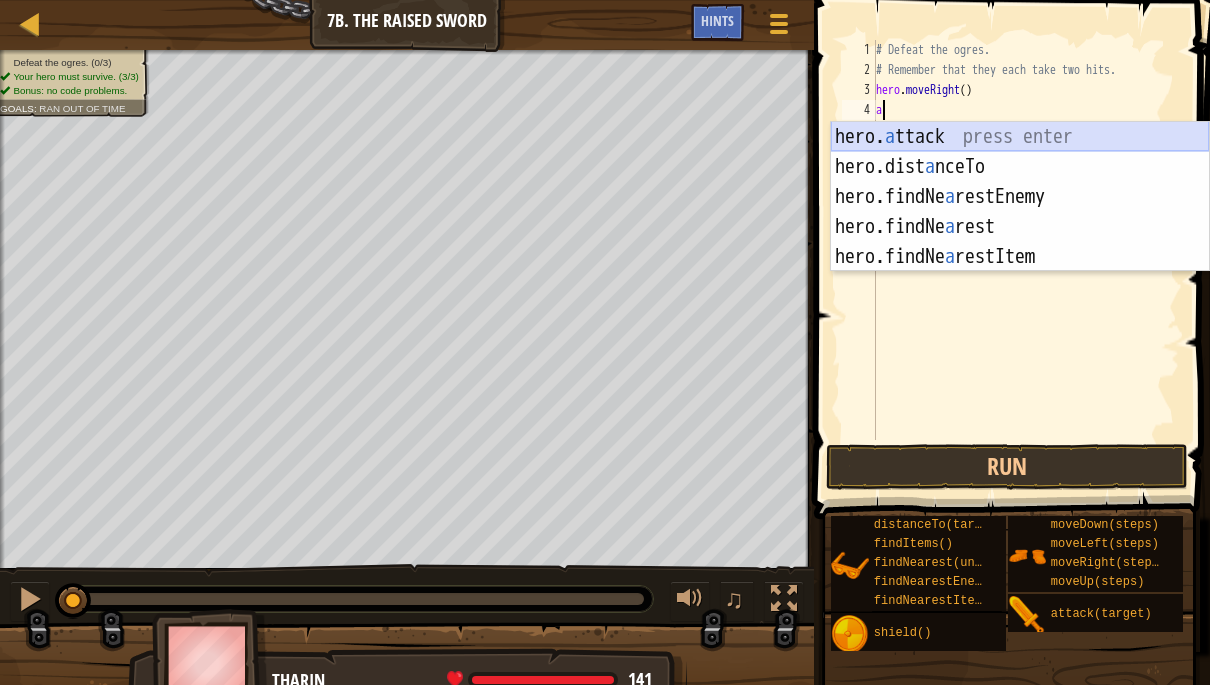 click on "hero. a ttack press enter hero.dist a nceTo press enter hero.findNe a restEnemy press enter hero.findNe a rest press enter hero.findNe a restItem press enter" at bounding box center (1020, 227) 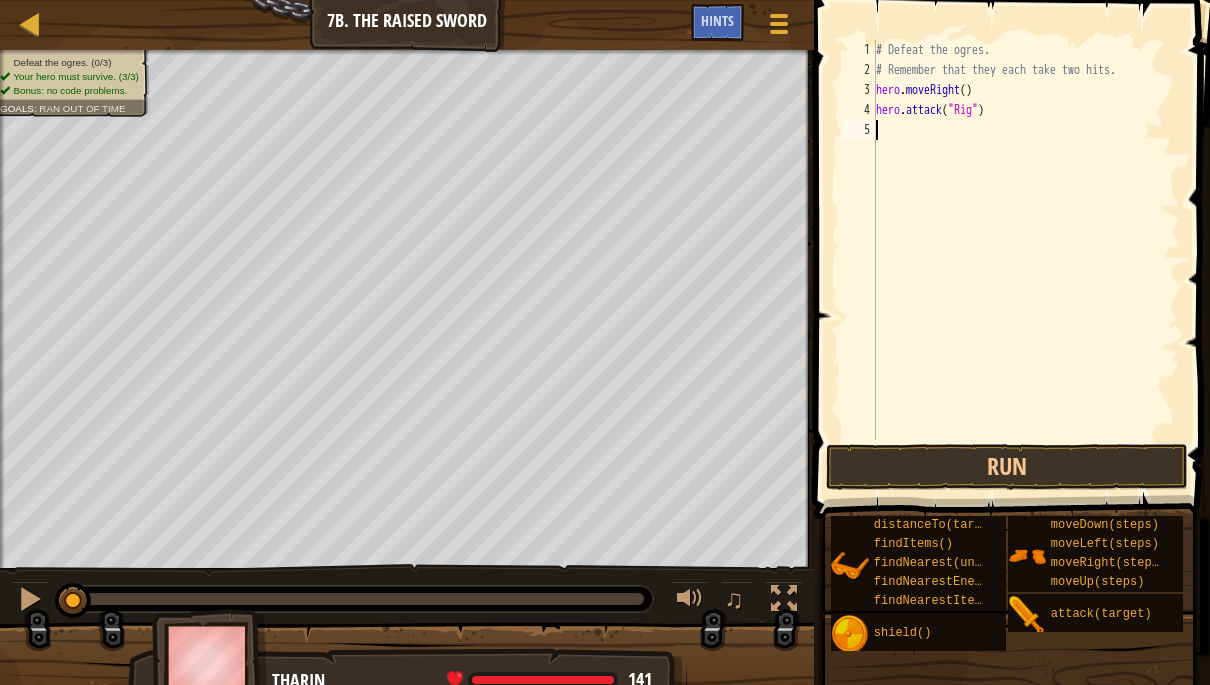 scroll, scrollTop: 21, scrollLeft: 27, axis: both 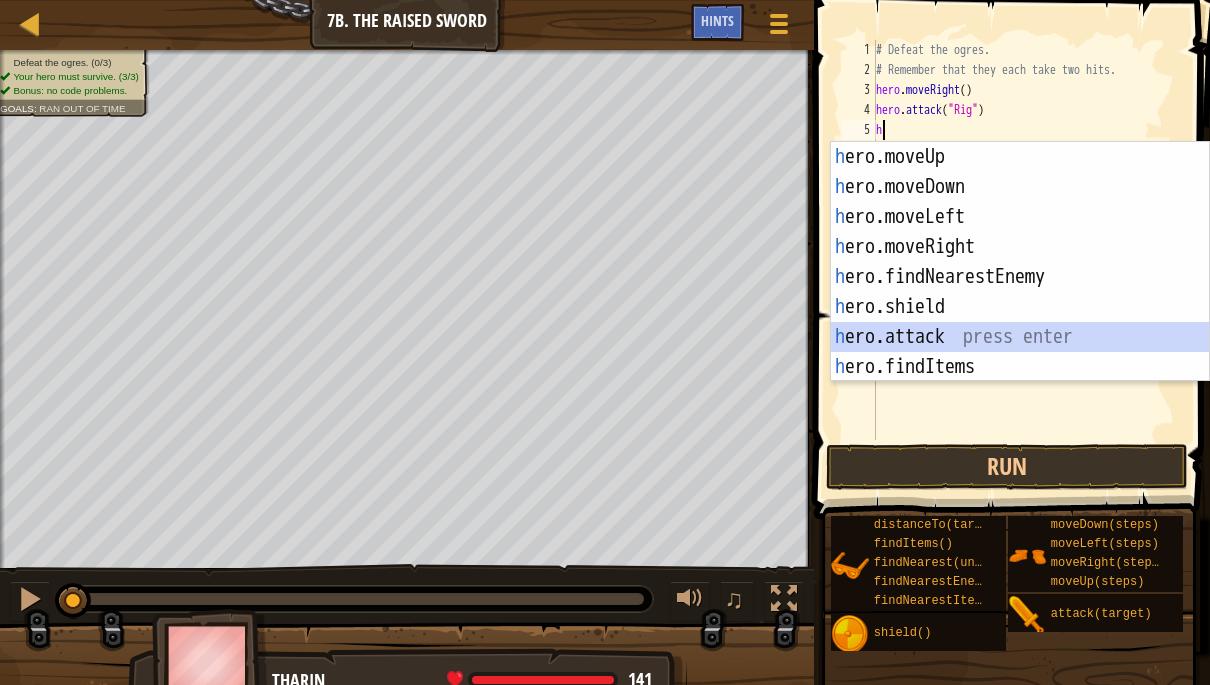 click on "h ero.moveUp press enter h ero.moveDown press enter h ero.moveLeft press enter h ero.moveRight press enter h ero.findNearestEnemy press enter h ero.shield press enter h ero.attack press enter h ero.findItems press enter h ero.distanceTo press enter" at bounding box center [1020, 292] 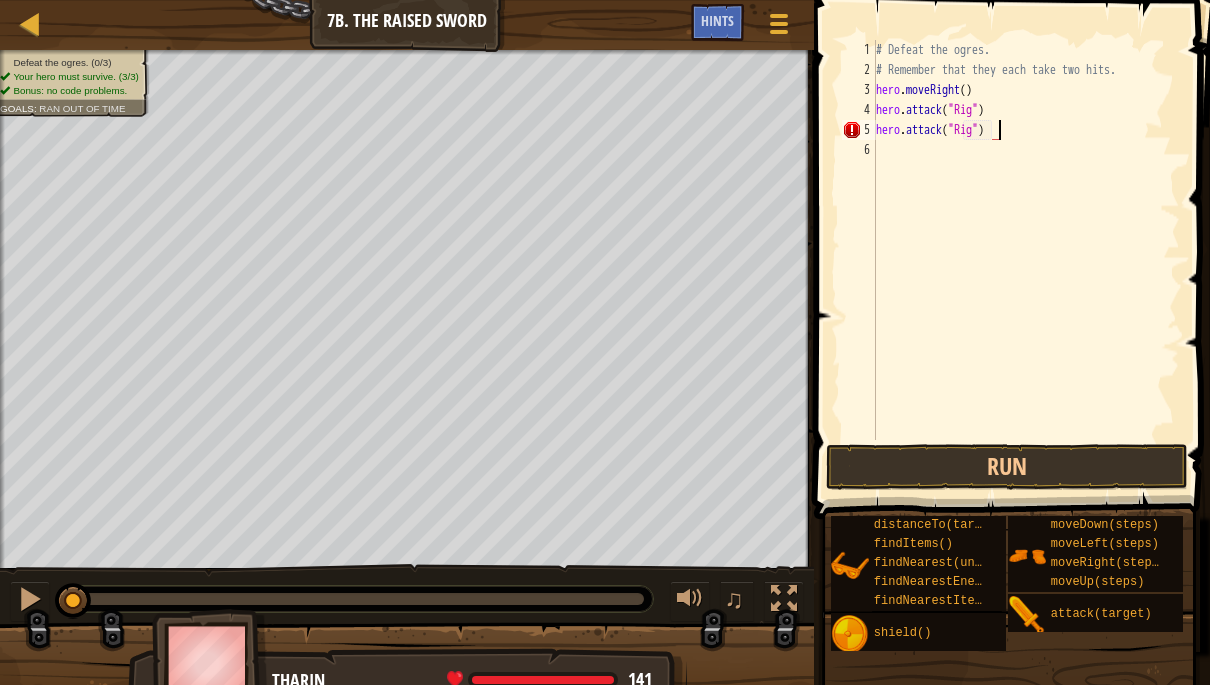 scroll, scrollTop: 21, scrollLeft: 56, axis: both 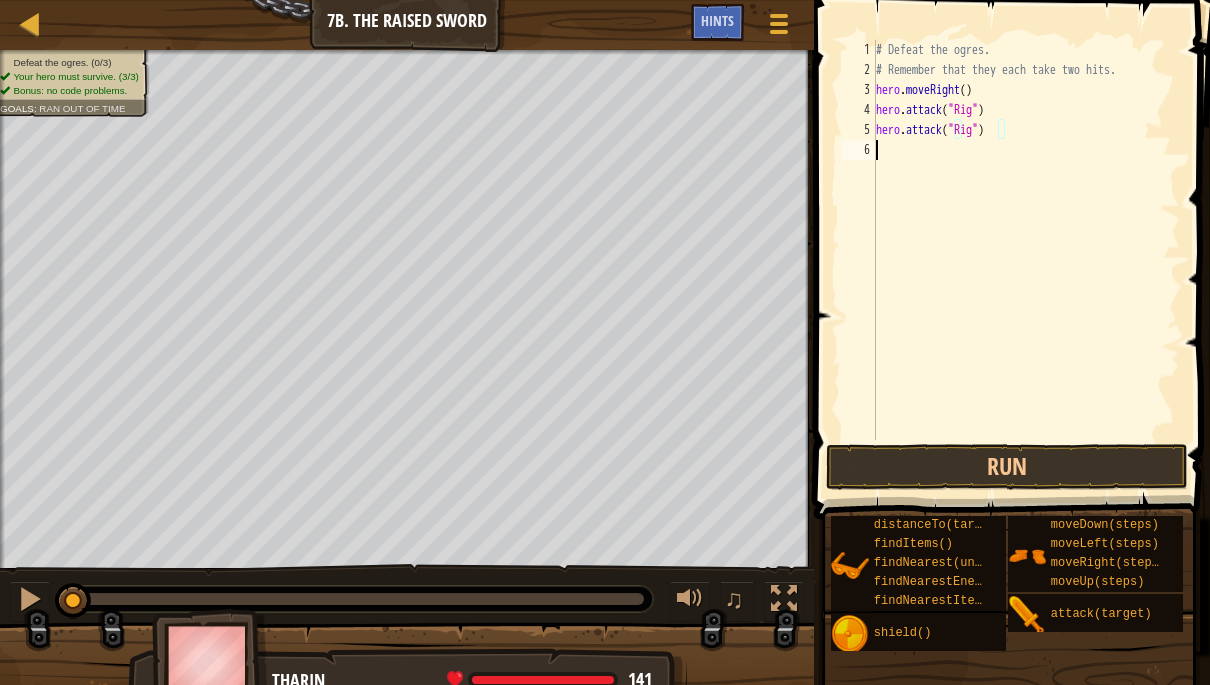 click on "# Defeat the ogres. # Remember that they each take two hits. hero . moveRight ( ) hero . attack ( "Rig" ) hero . attack ( "Rig" )" at bounding box center [1026, 260] 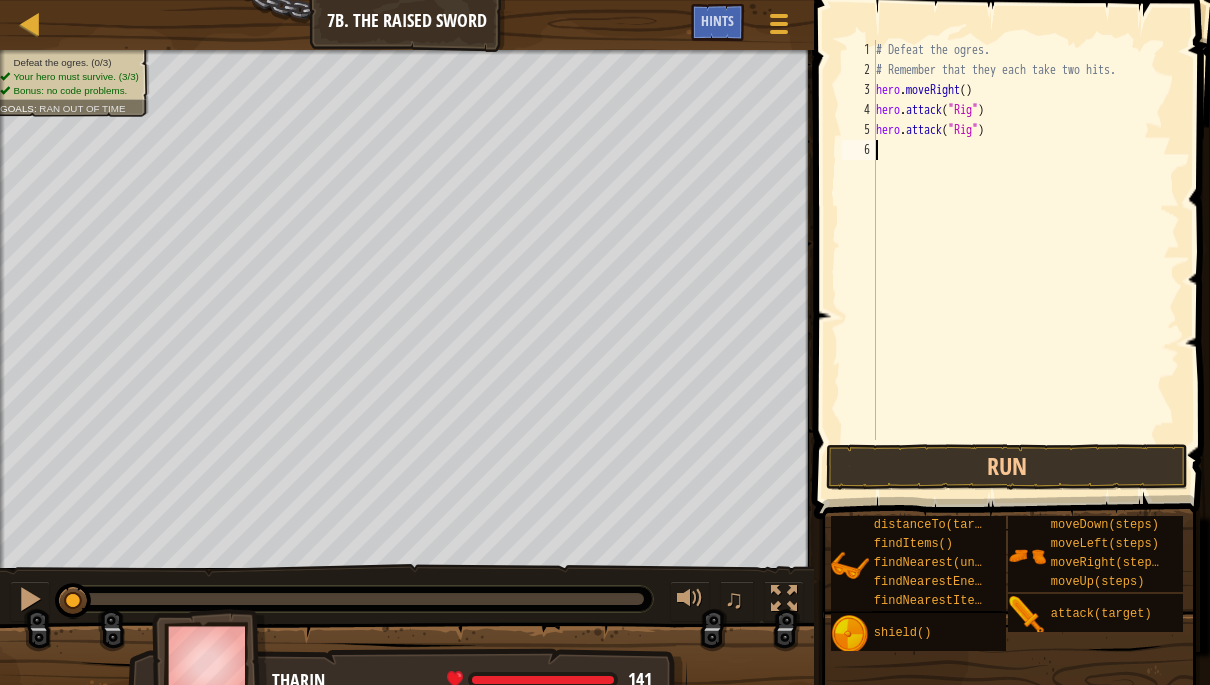 scroll, scrollTop: 21, scrollLeft: 27, axis: both 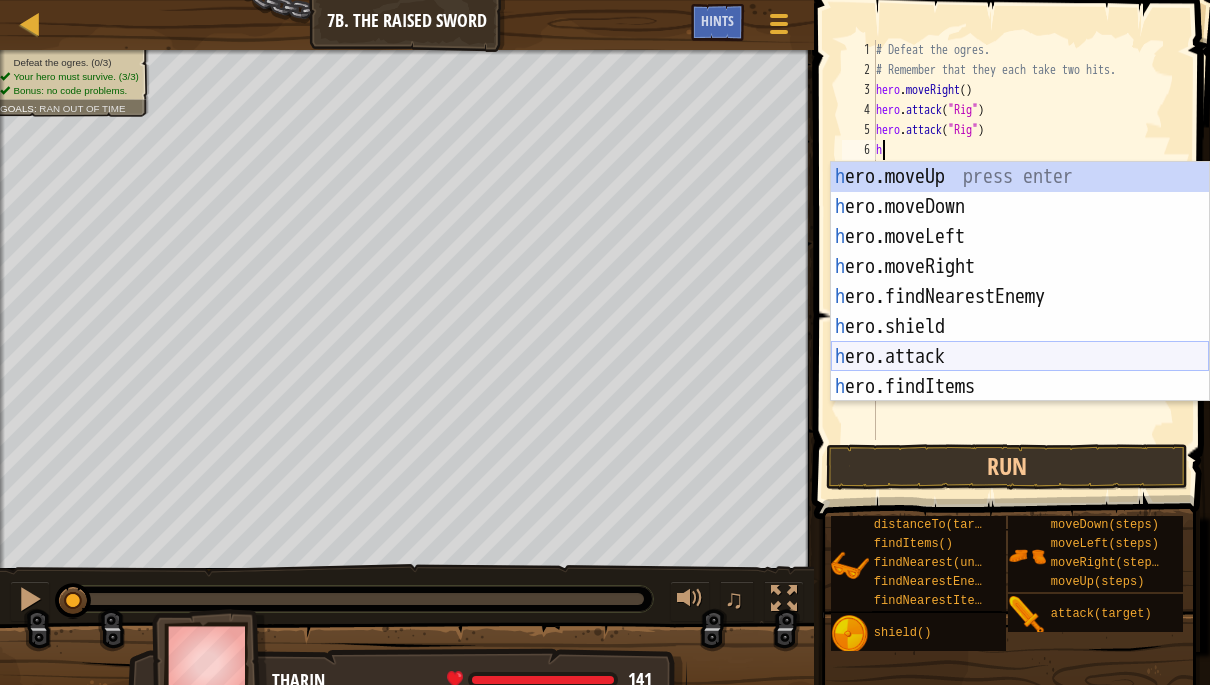 click on "h ero.moveUp press enter h ero.moveDown press enter h ero.moveLeft press enter h ero.moveRight press enter h ero.findNearestEnemy press enter h ero.shield press enter h ero.attack press enter h ero.findItems press enter h ero.distanceTo press enter" at bounding box center (1020, 312) 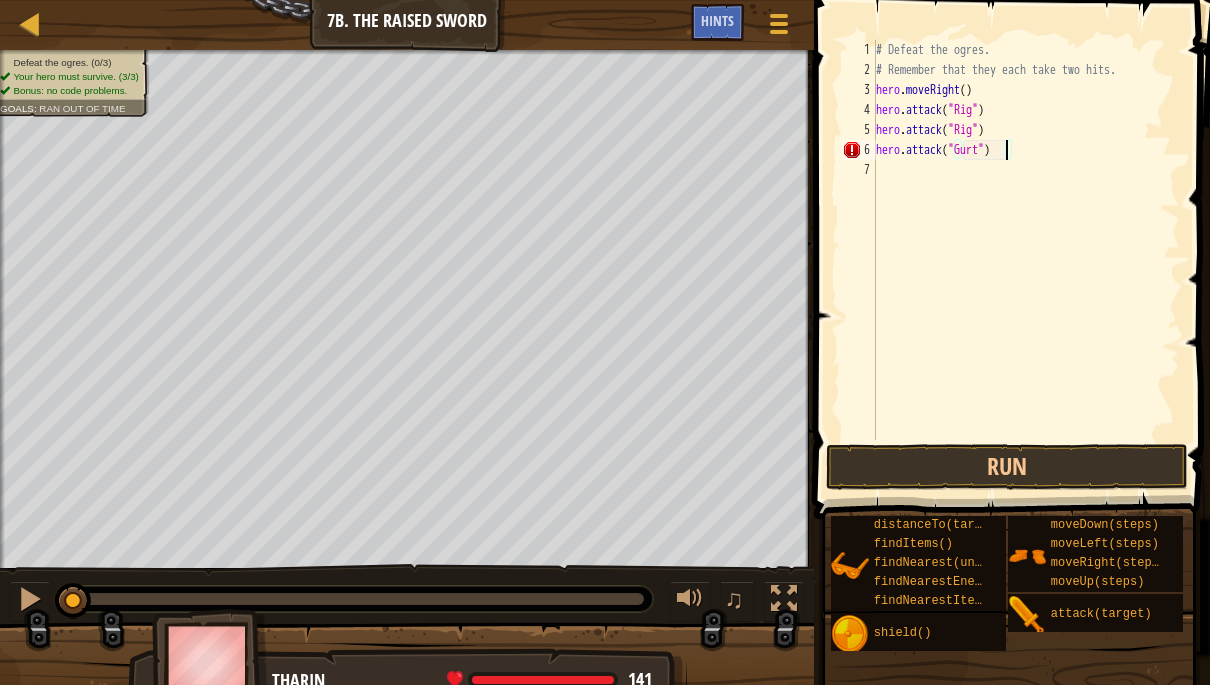 scroll, scrollTop: 21, scrollLeft: 34, axis: both 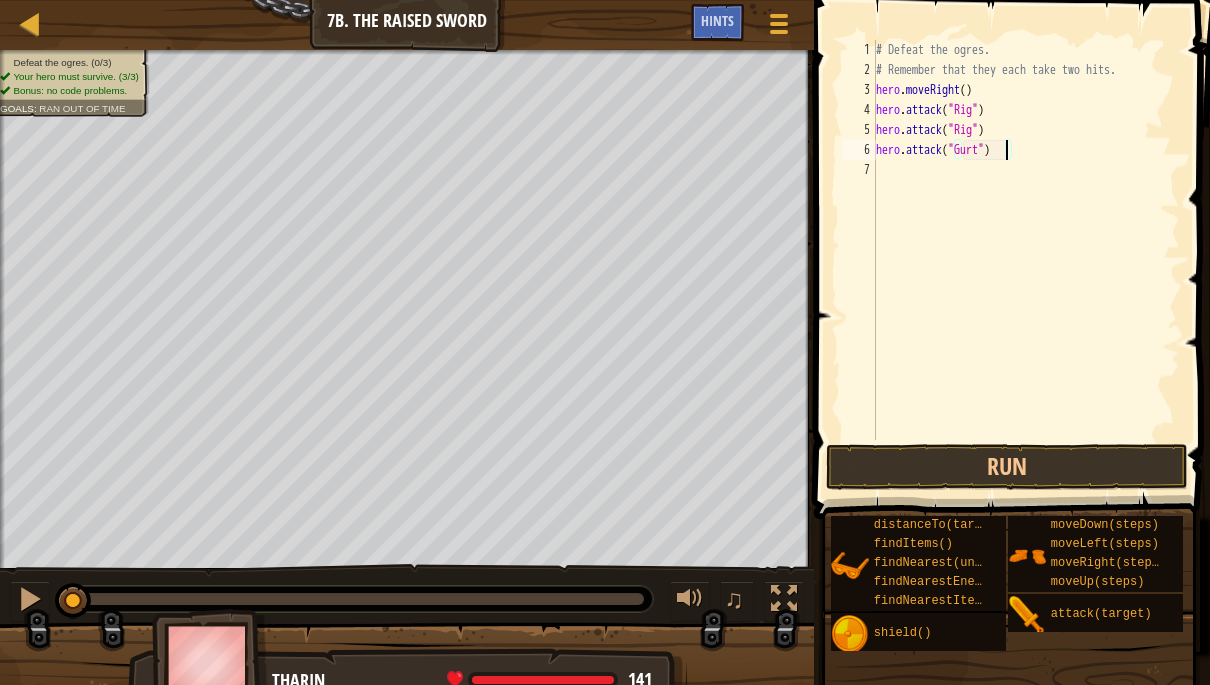 click on "# Defeat the ogres. # Remember that they each take two hits. hero . moveRight ( ) hero . attack ( "Rig" ) hero . attack ( "Rig" ) hero . attack ( "Gurt" )" at bounding box center [1026, 260] 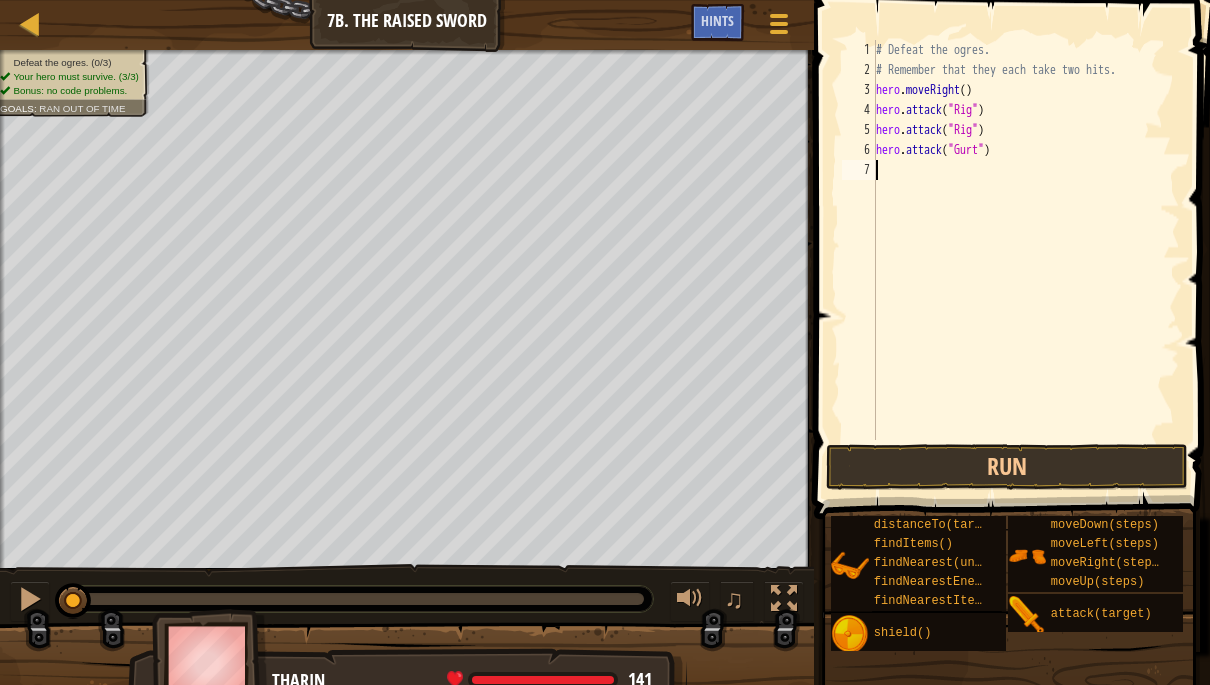 scroll, scrollTop: 21, scrollLeft: 27, axis: both 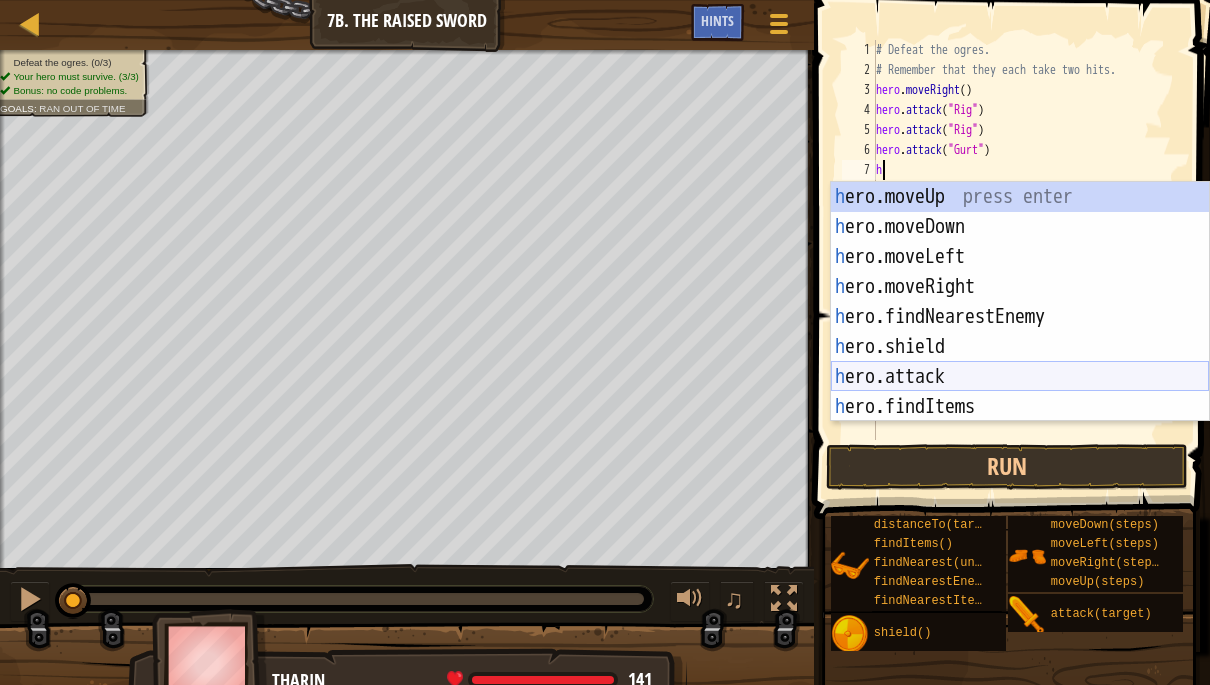 click on "h ero.moveUp press enter h ero.moveDown press enter h ero.moveLeft press enter h ero.moveRight press enter h ero.findNearestEnemy press enter h ero.shield press enter h ero.attack press enter h ero.findItems press enter h ero.distanceTo press enter" at bounding box center [1020, 332] 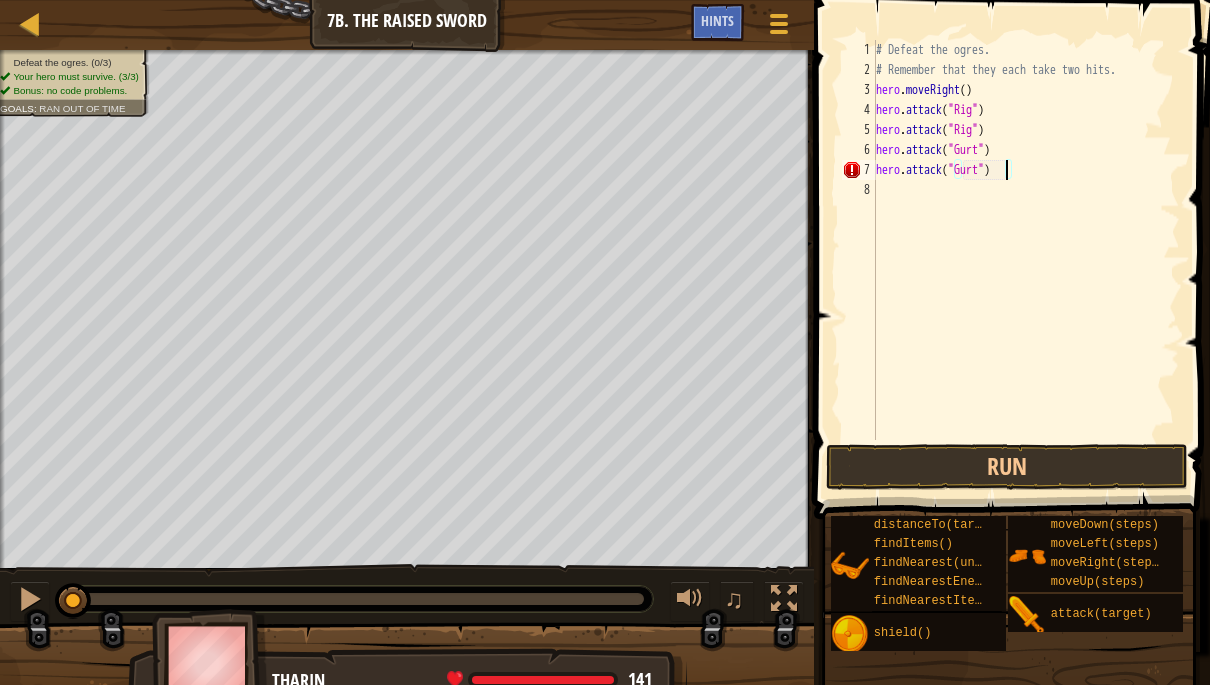 scroll, scrollTop: 21, scrollLeft: 34, axis: both 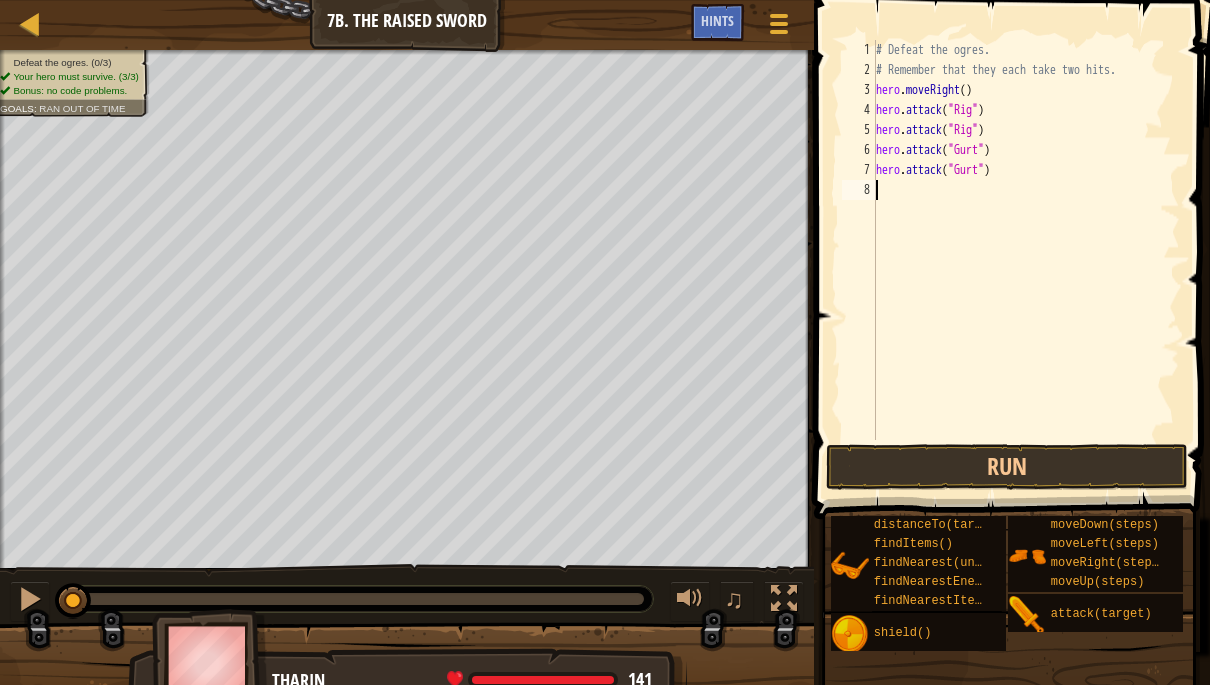 click on "# Defeat the ogres. # Remember that they each take two hits. hero . moveRight ( ) hero . attack ( "Rig" ) hero . attack ( "Rig" ) hero . attack ( "Gurt" ) hero . attack ( "Gurt" )" at bounding box center (1026, 260) 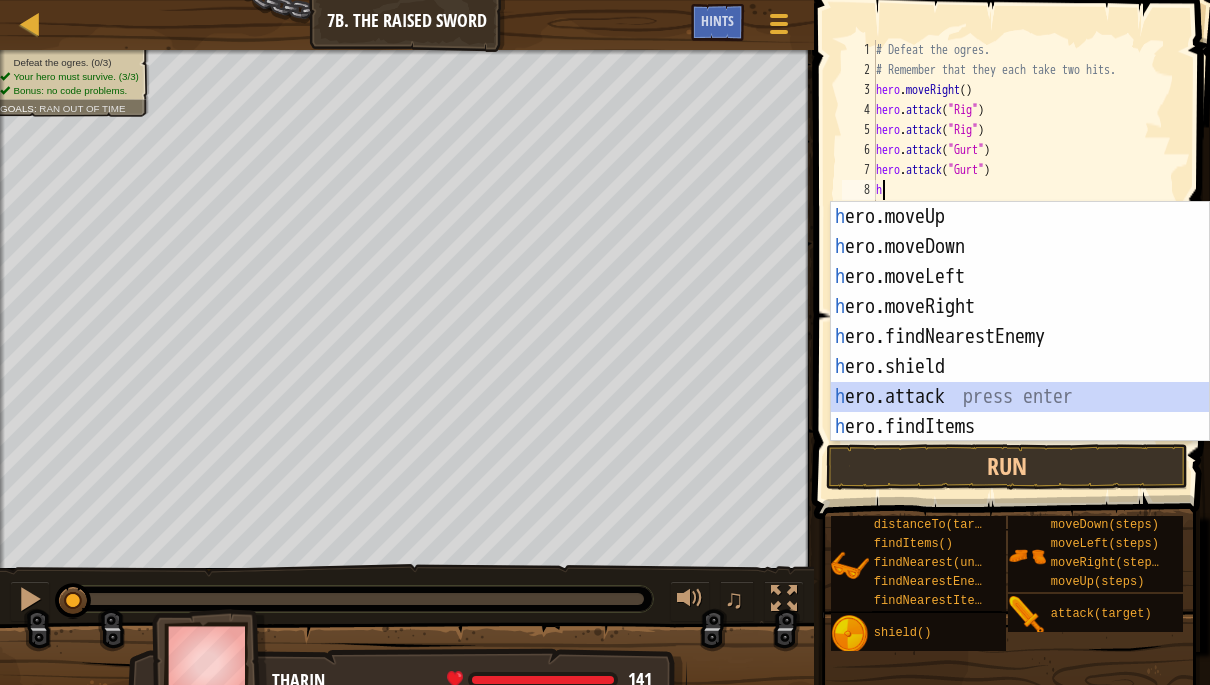 click on "h ero.moveUp press enter h ero.moveDown press enter h ero.moveLeft press enter h ero.moveRight press enter h ero.findNearestEnemy press enter h ero.shield press enter h ero.attack press enter h ero.findItems press enter h ero.distanceTo press enter" at bounding box center (1020, 352) 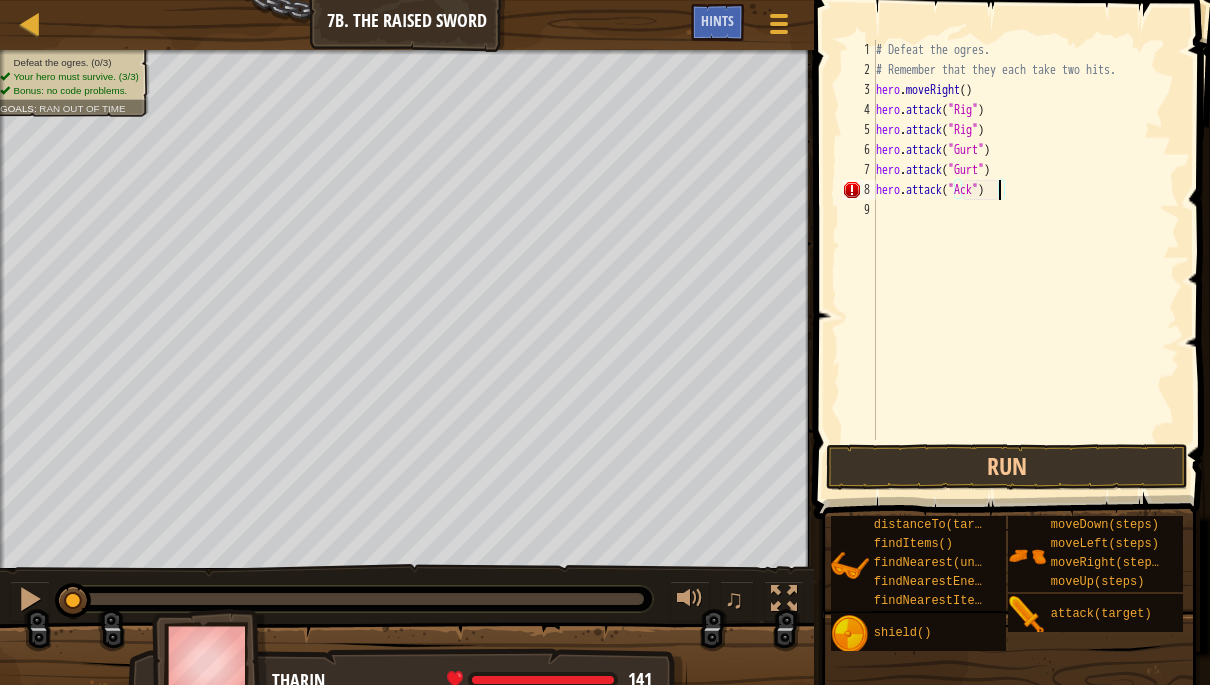 scroll, scrollTop: 21, scrollLeft: 56, axis: both 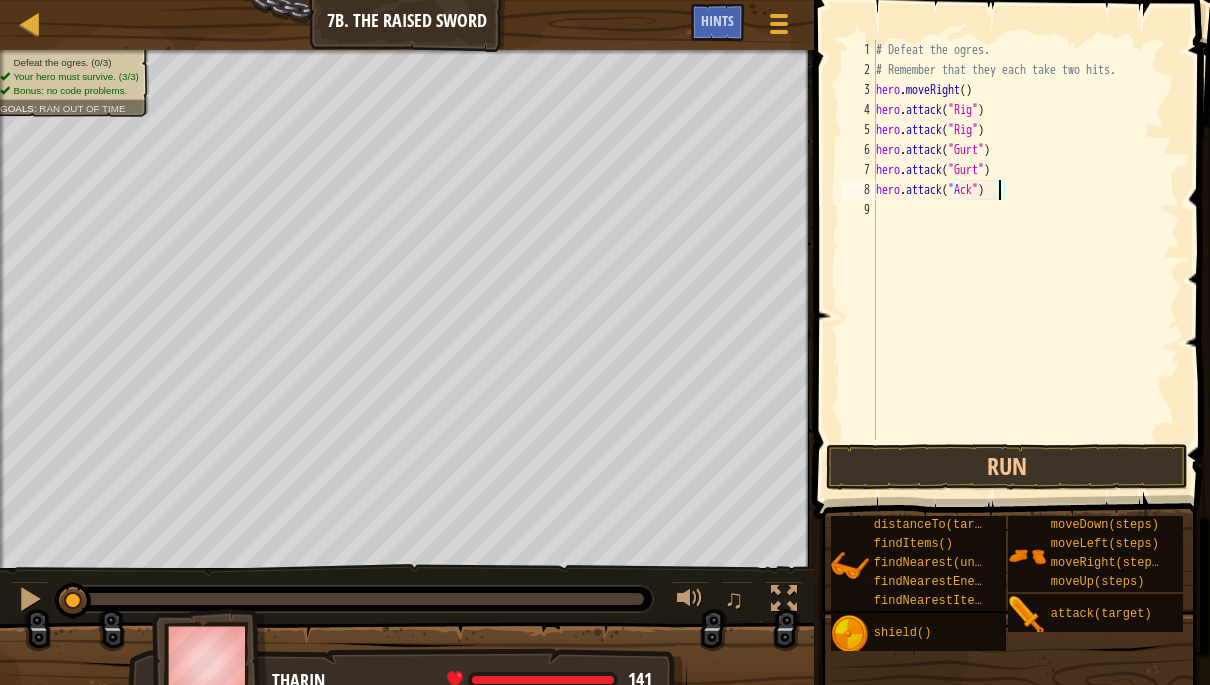 click on "# Defeat the ogres. # Remember that they each take two hits. hero . moveRight ( ) hero . attack ( "Rig" ) hero . attack ( "Rig" ) hero . attack ( "Gurt" ) hero . attack ( "Gurt" ) hero . attack ( "Ack" )" at bounding box center (1026, 260) 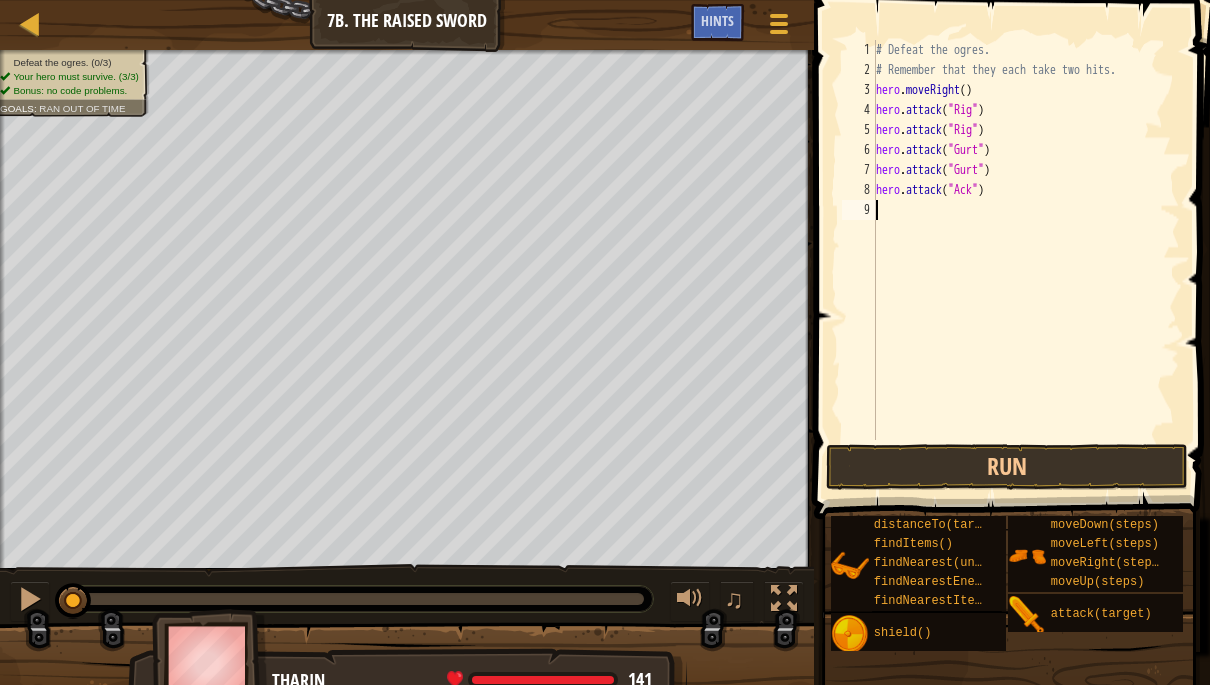 scroll, scrollTop: 21, scrollLeft: 27, axis: both 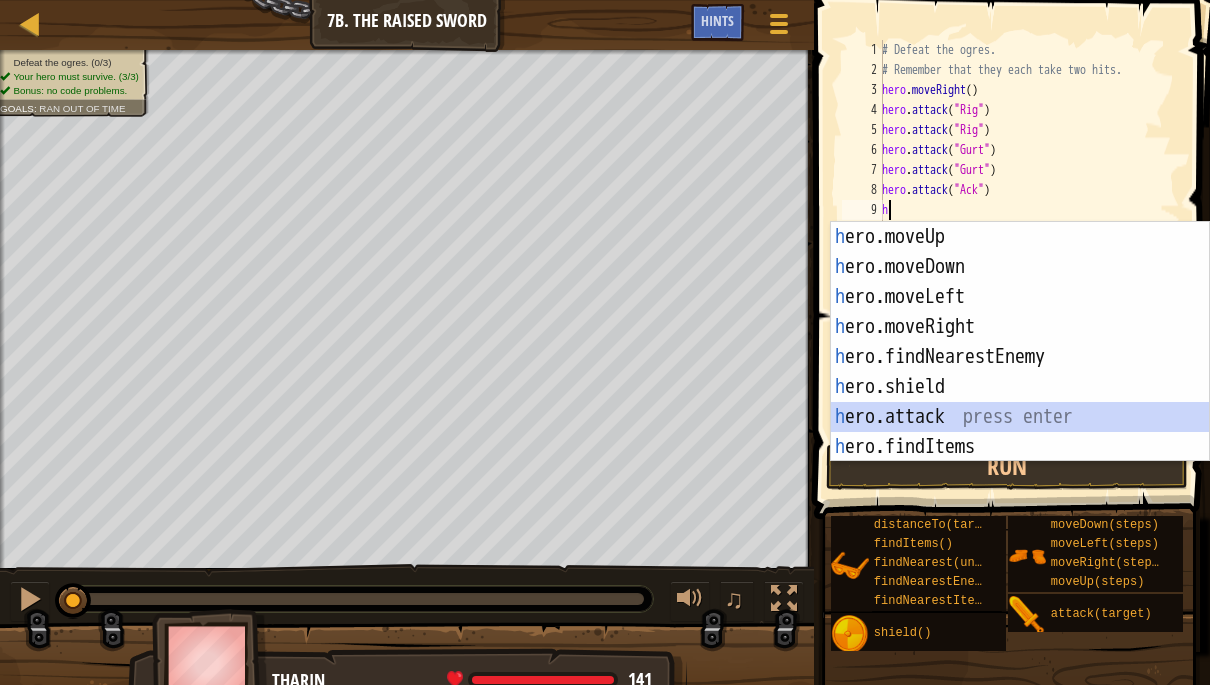 click on "h ero.moveUp press enter h ero.moveDown press enter h ero.moveLeft press enter h ero.moveRight press enter h ero.findNearestEnemy press enter h ero.shield press enter h ero.attack press enter h ero.findItems press enter h ero.distanceTo press enter" at bounding box center (1020, 372) 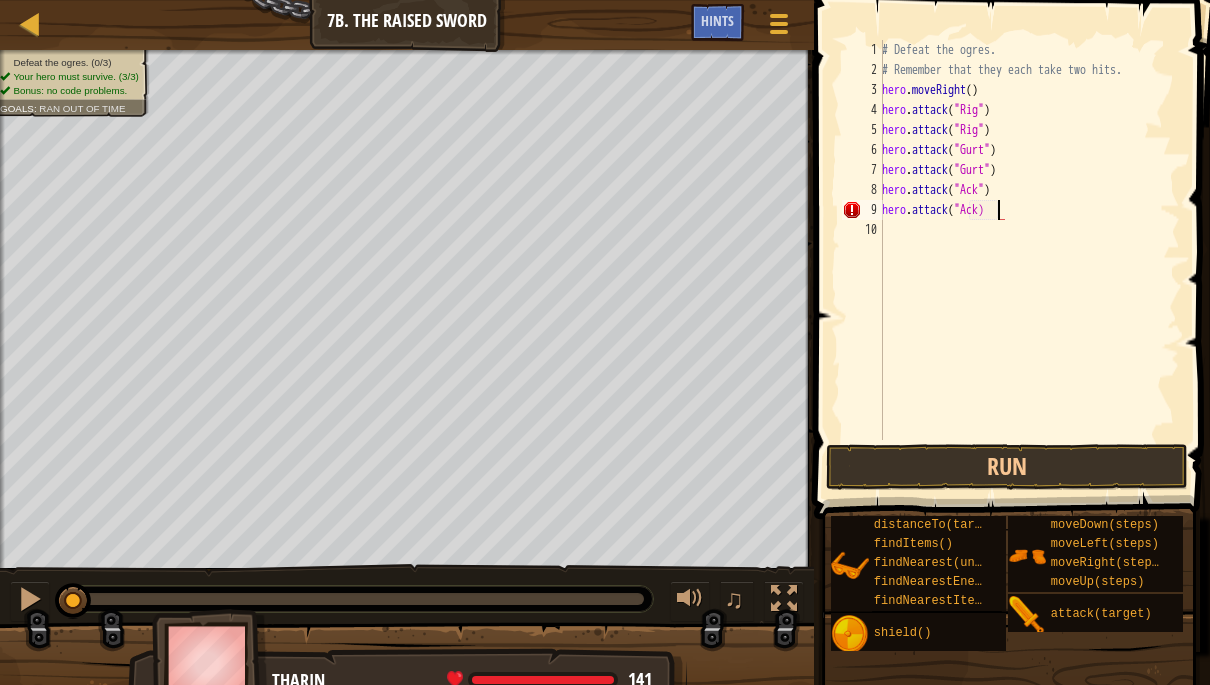 scroll, scrollTop: 21, scrollLeft: 34, axis: both 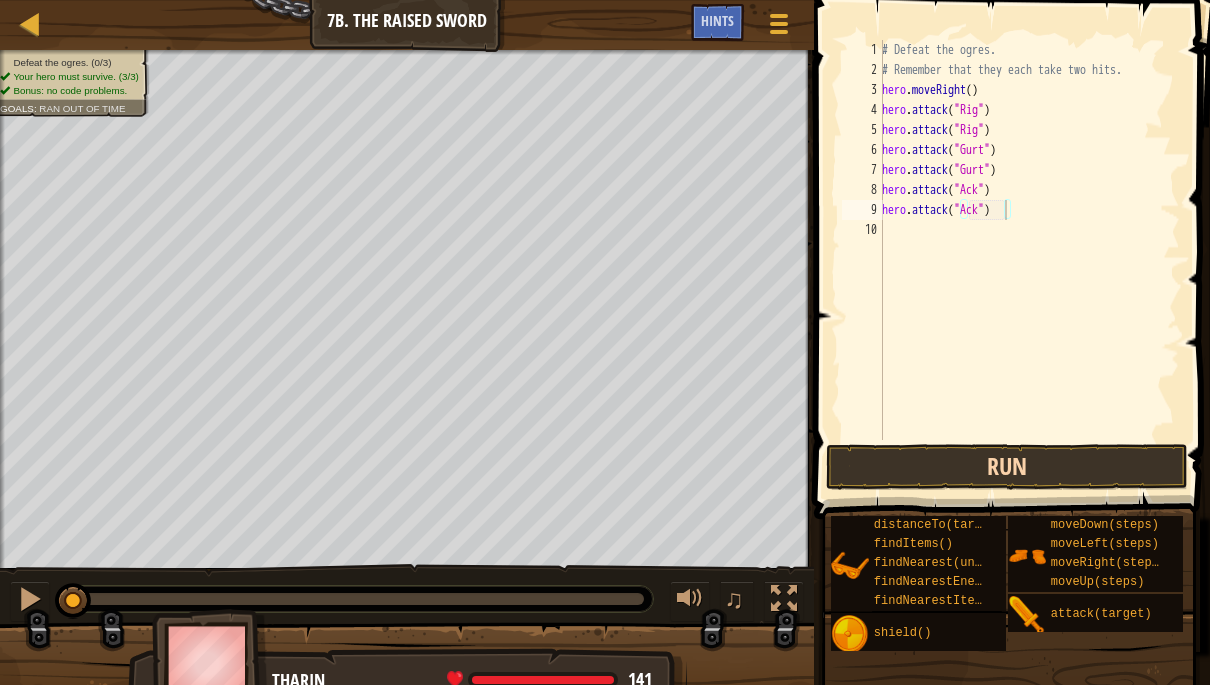 click on "Run" at bounding box center (1006, 467) 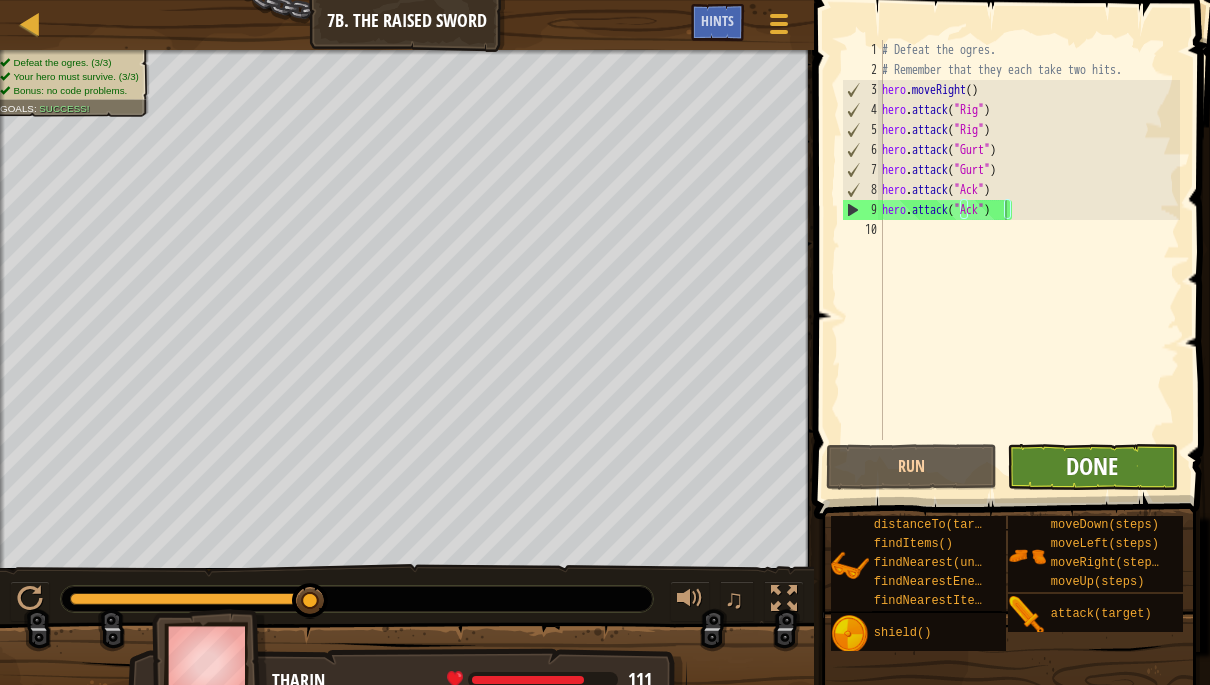 click on "Done" at bounding box center [1092, 466] 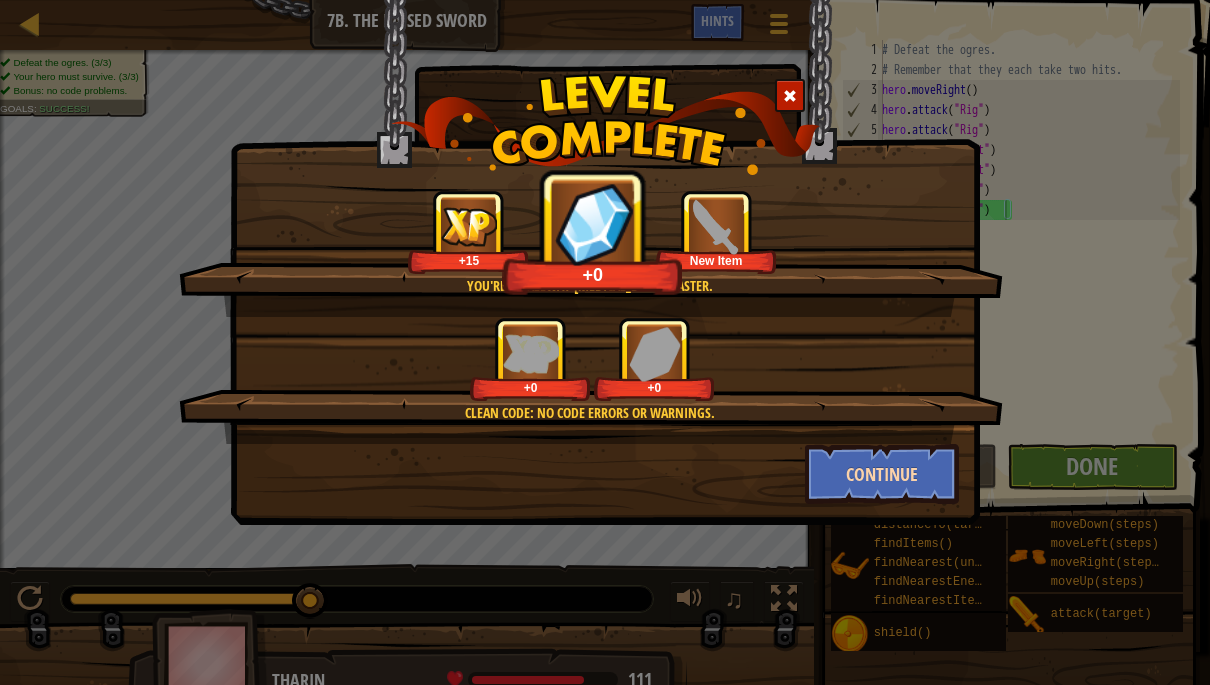 click on "Continue" at bounding box center [882, 474] 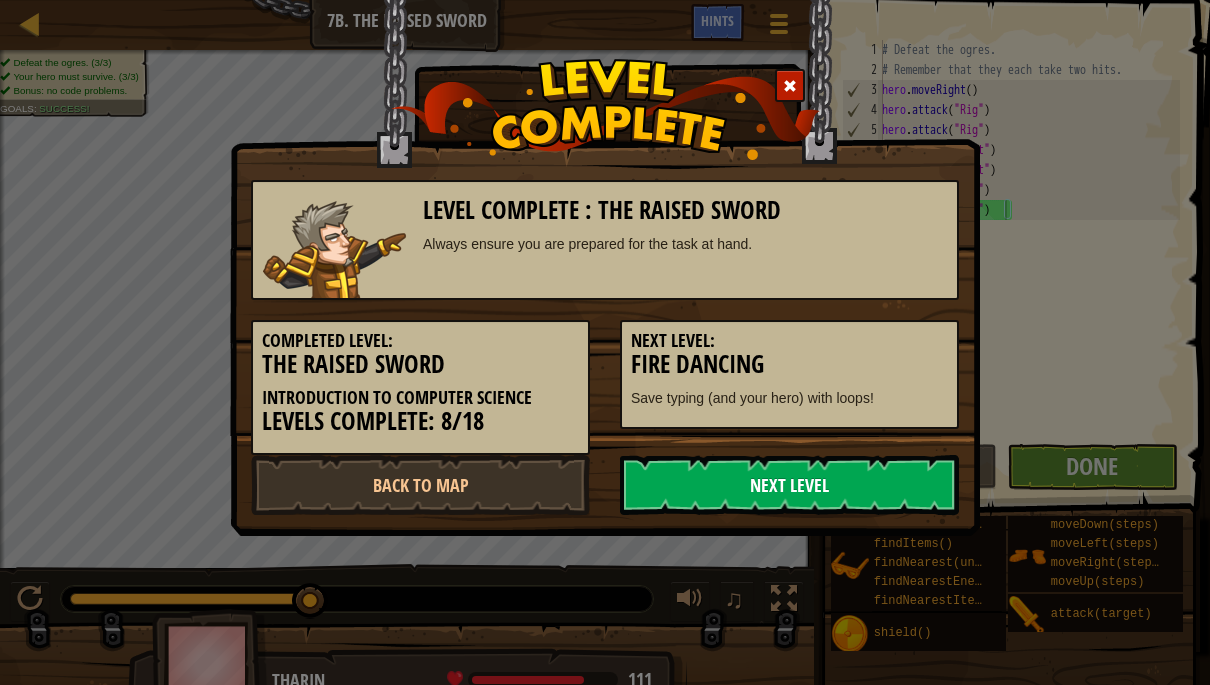 click on "Next Level" at bounding box center [789, 485] 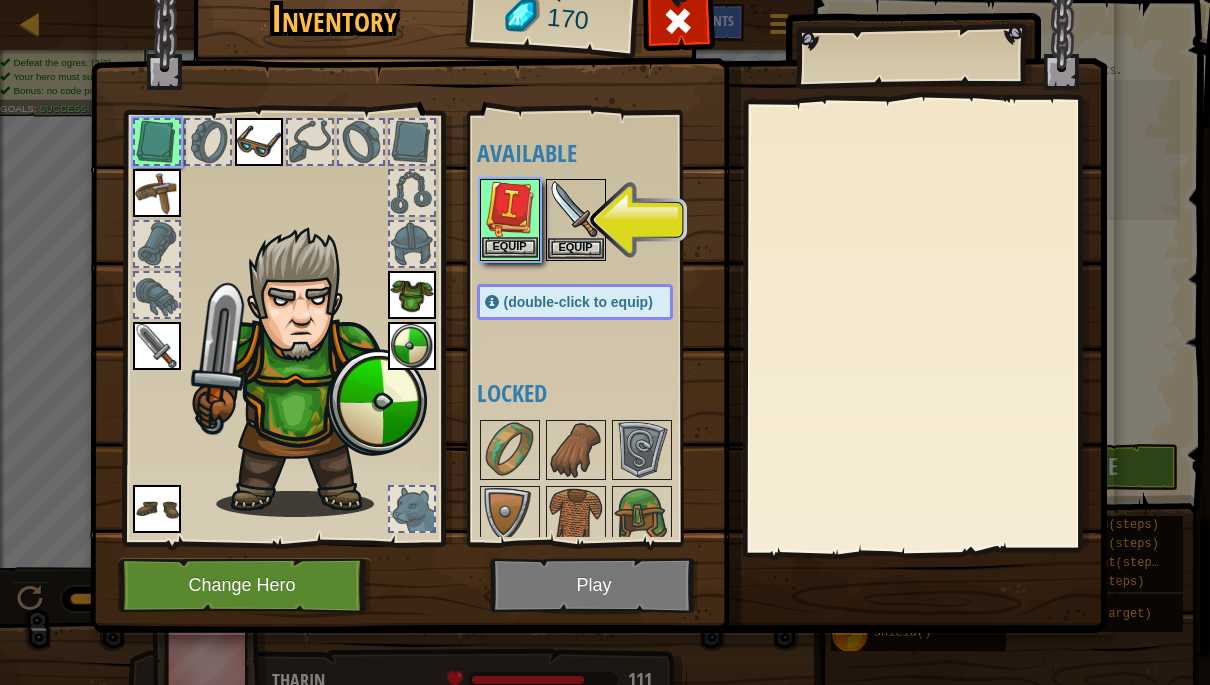 click on "Equip" at bounding box center [510, 247] 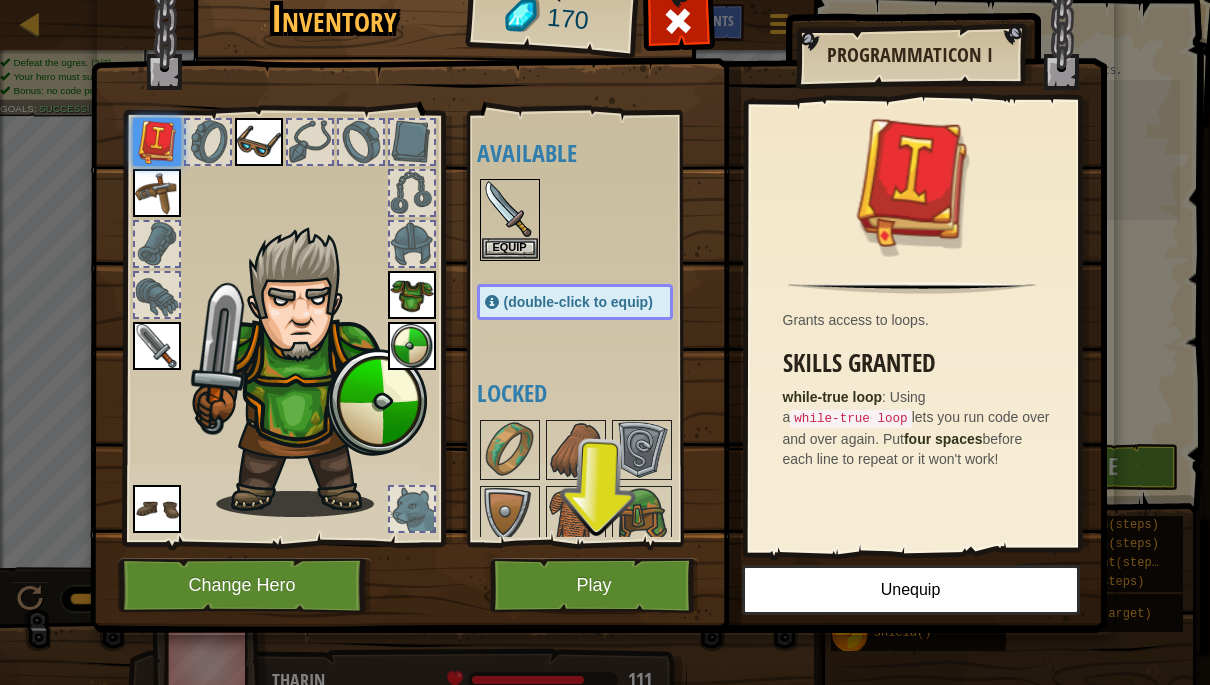 click on "Equip" at bounding box center [510, 248] 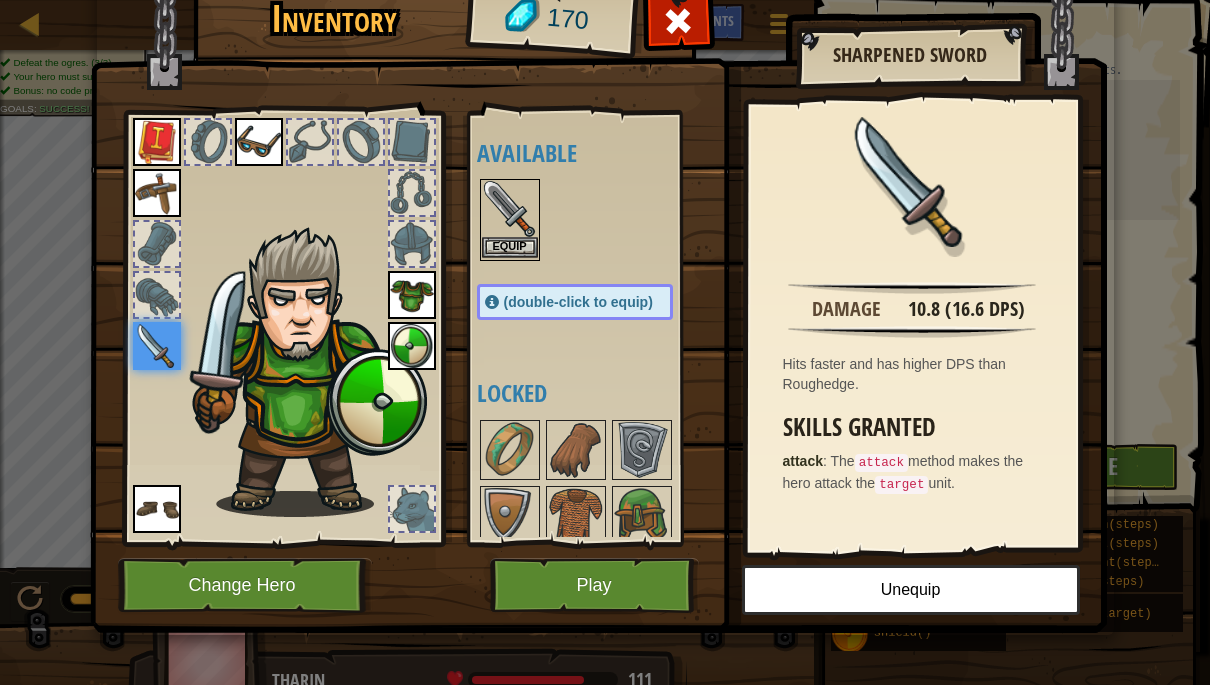 click at bounding box center [510, 209] 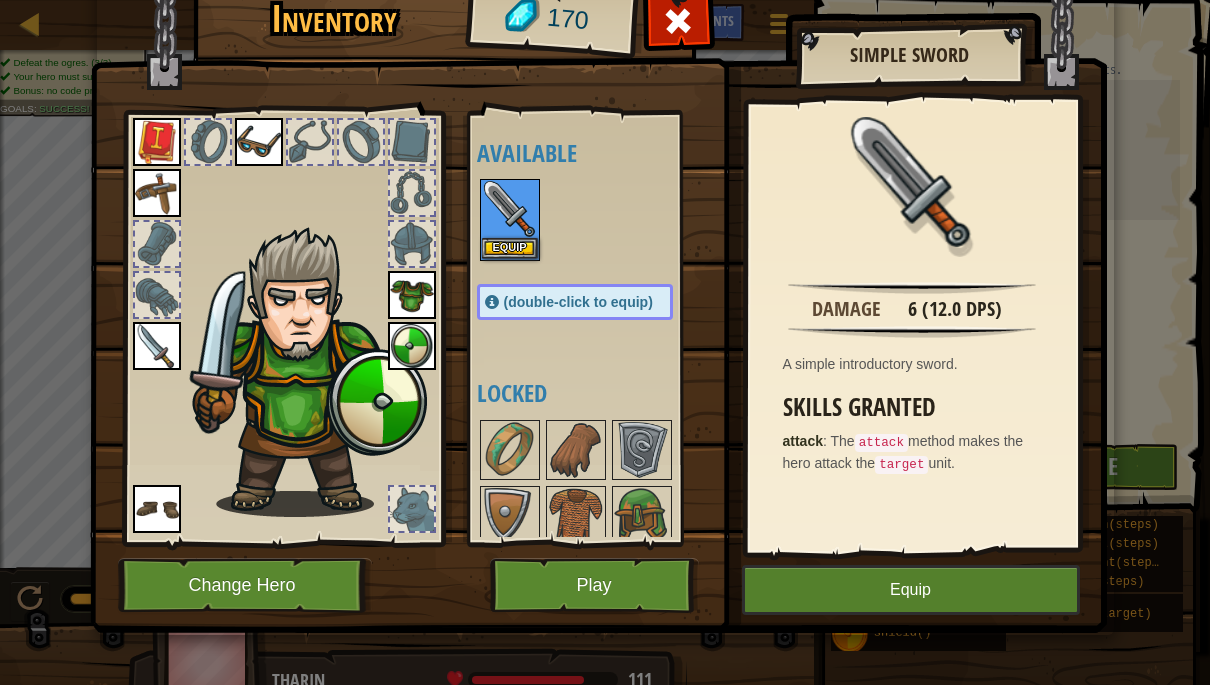 click at bounding box center [157, 346] 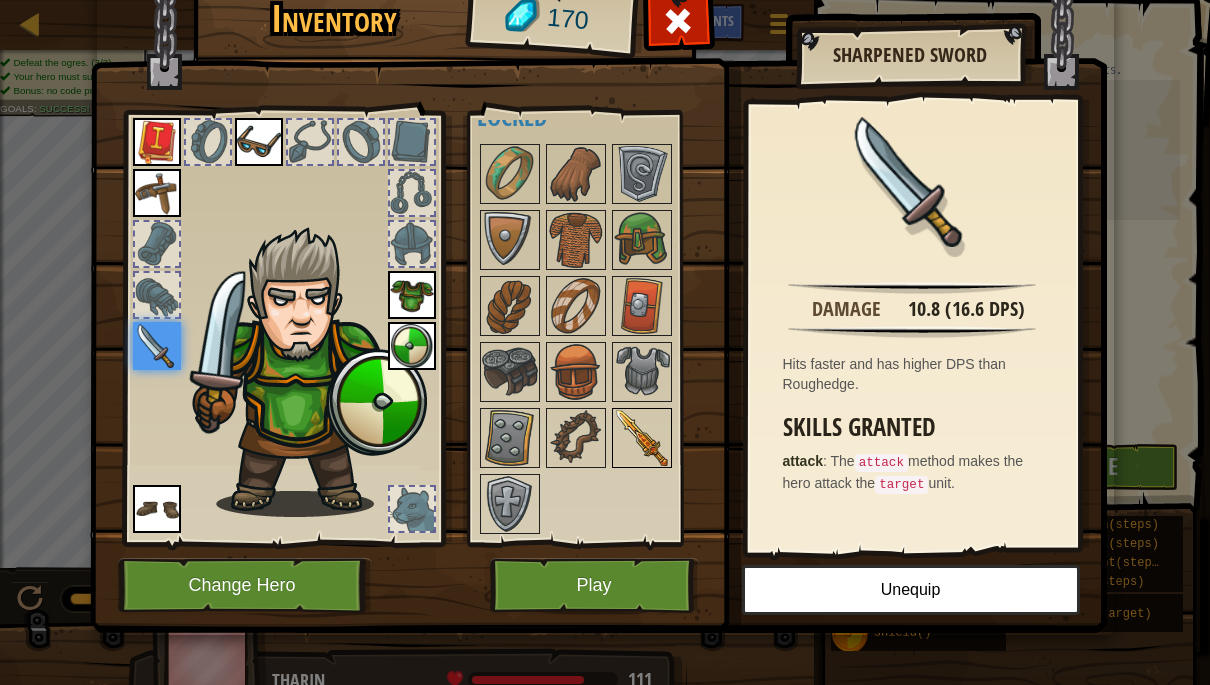 scroll, scrollTop: 275, scrollLeft: 0, axis: vertical 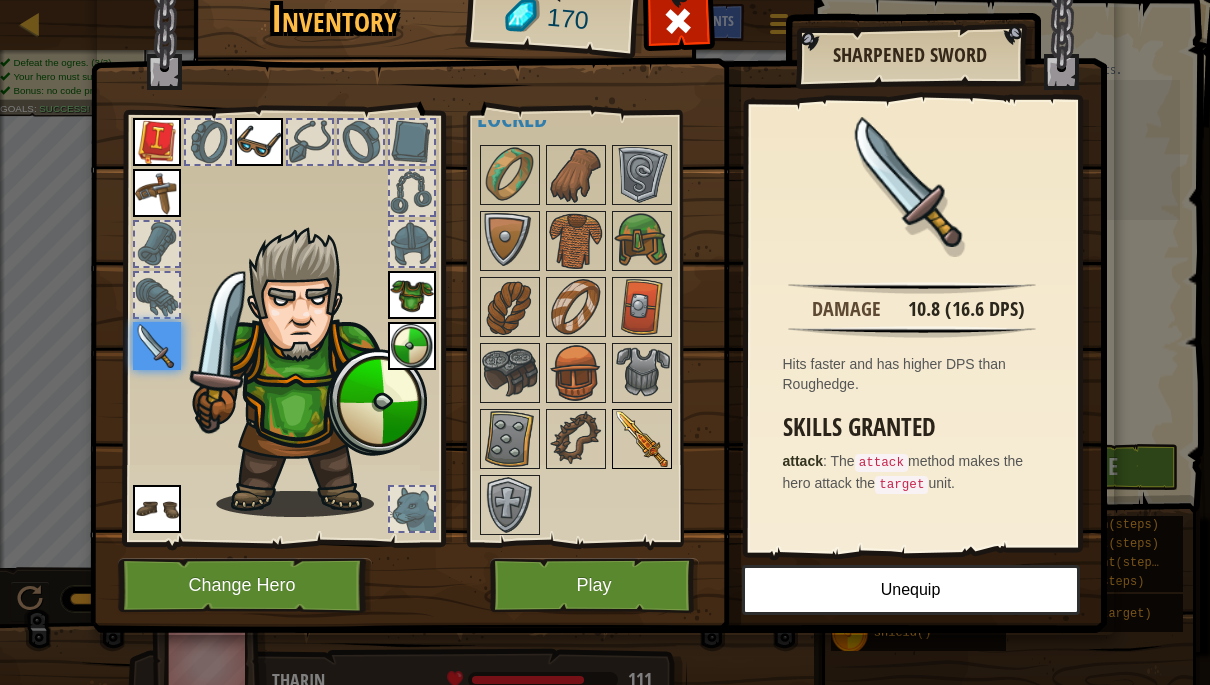 click at bounding box center [642, 439] 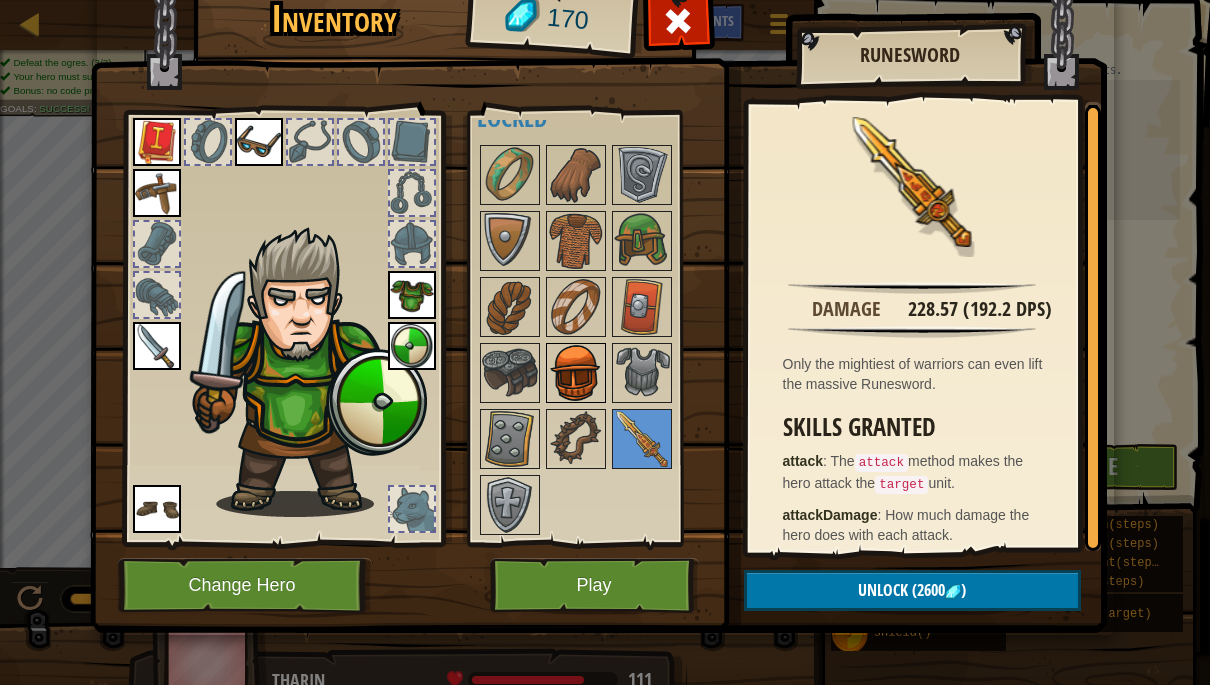 click at bounding box center (576, 373) 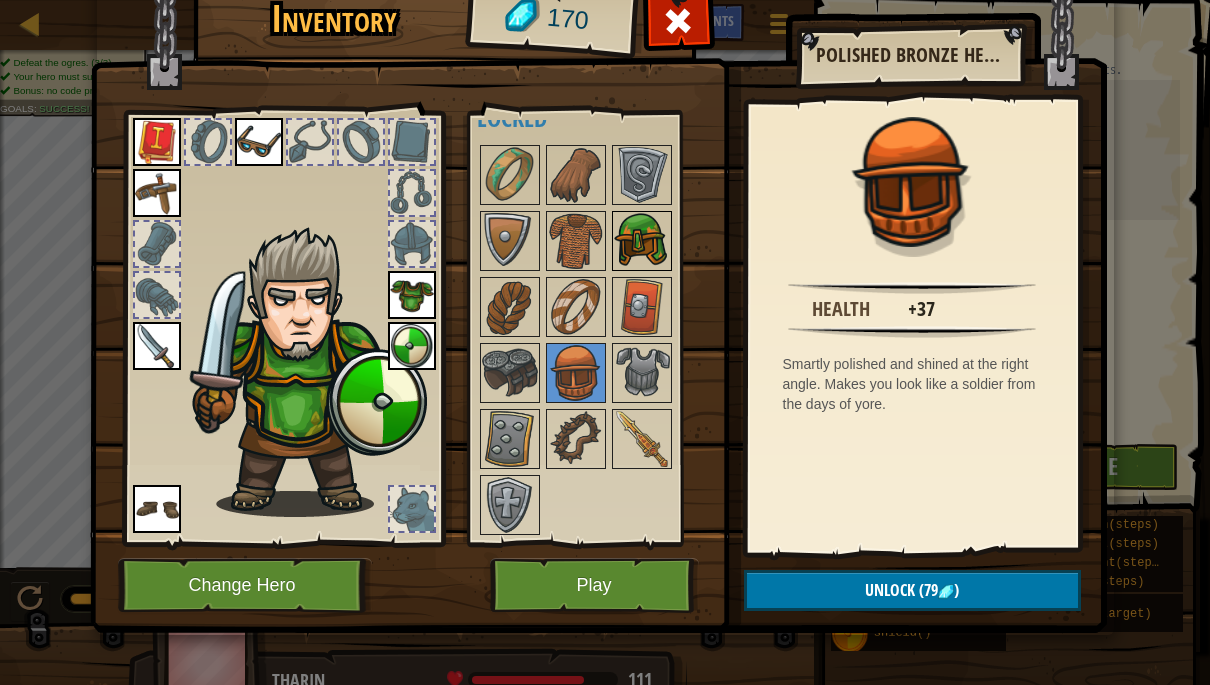 click at bounding box center [642, 241] 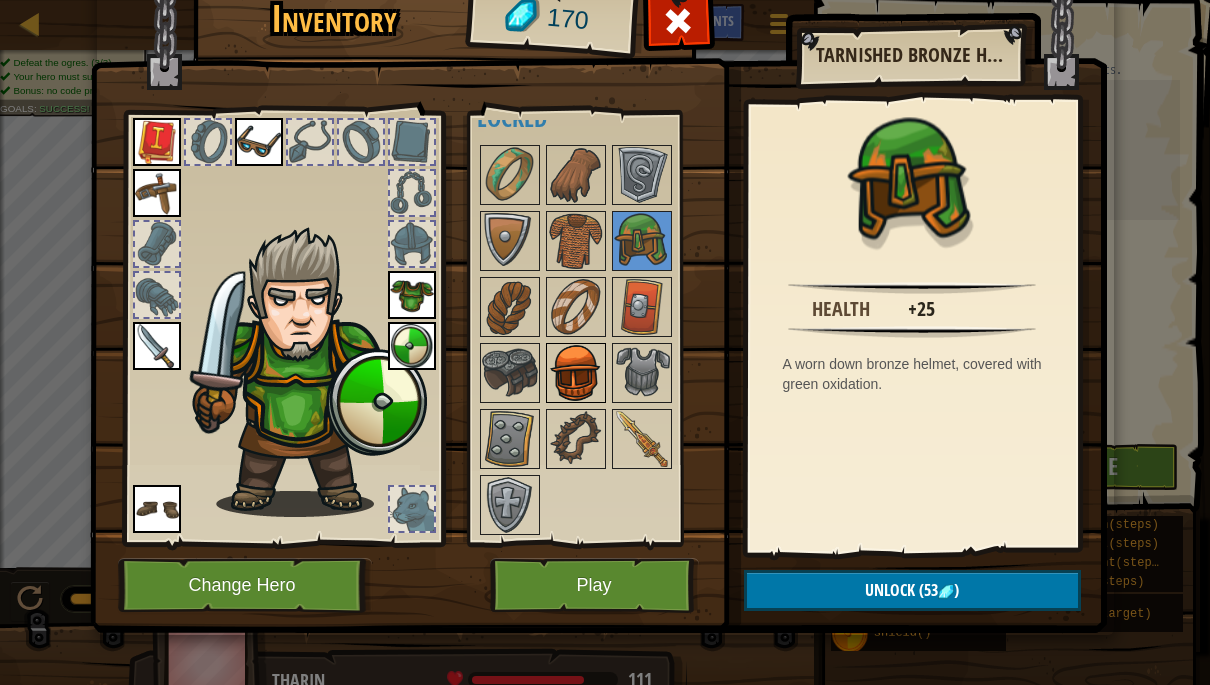 click at bounding box center (576, 373) 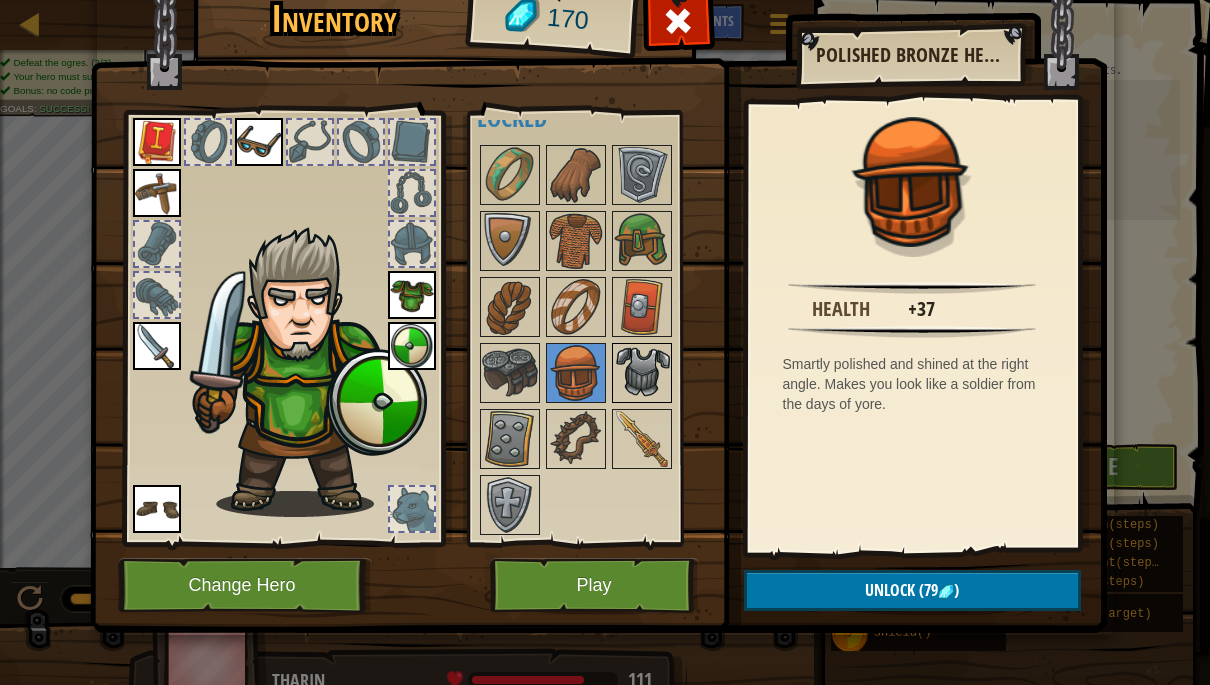 click at bounding box center [642, 373] 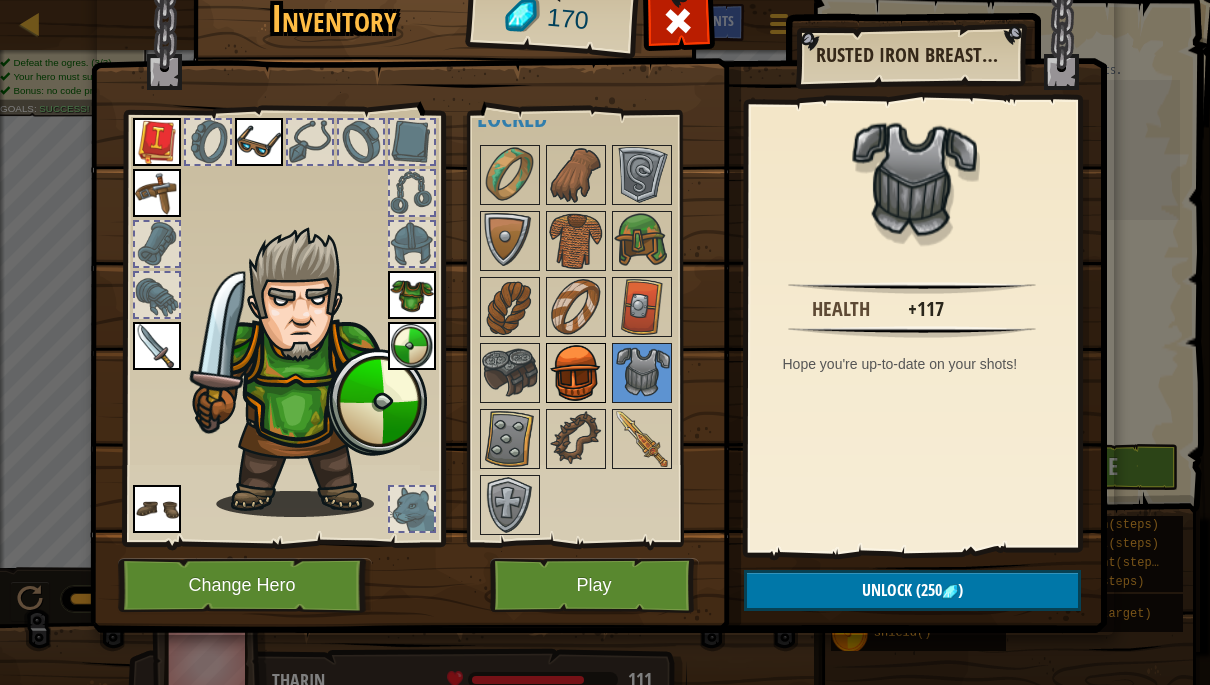 click at bounding box center [576, 373] 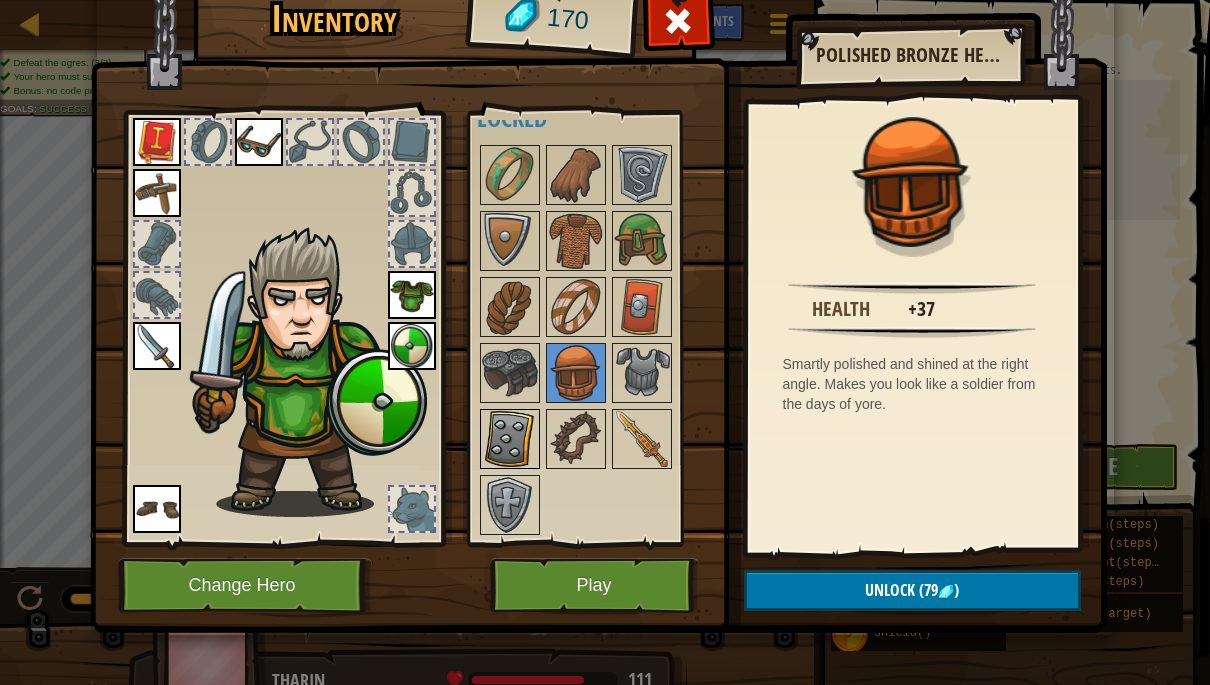 click at bounding box center [510, 439] 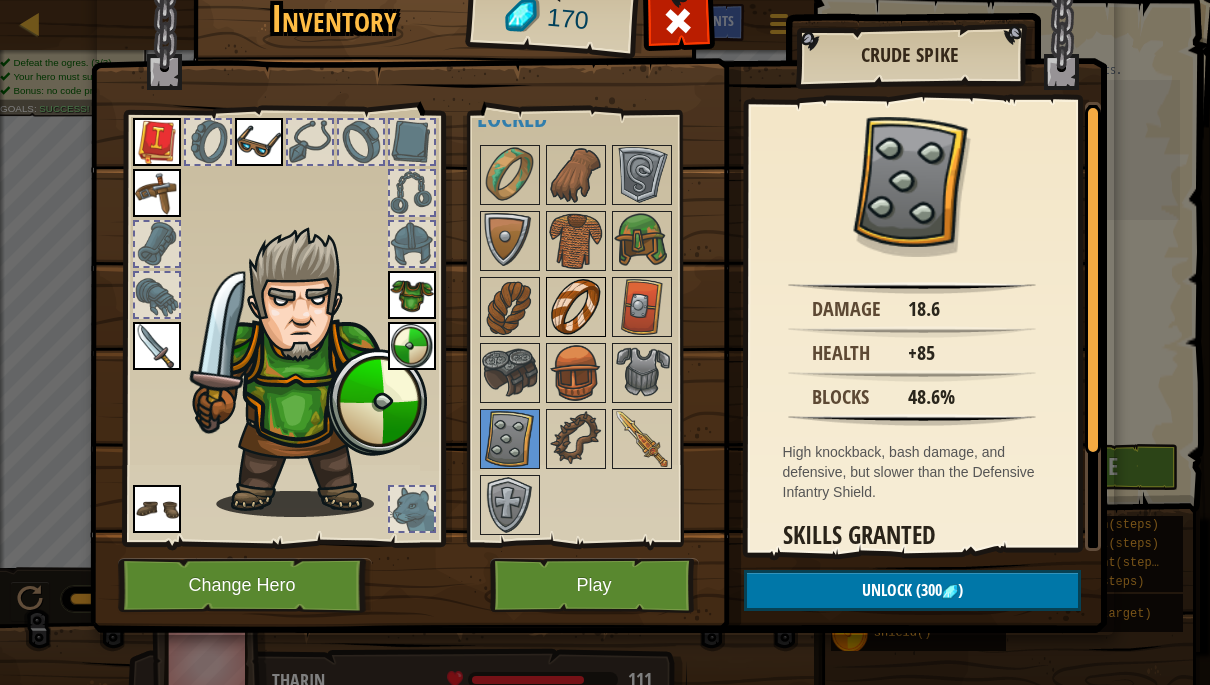 click at bounding box center (576, 307) 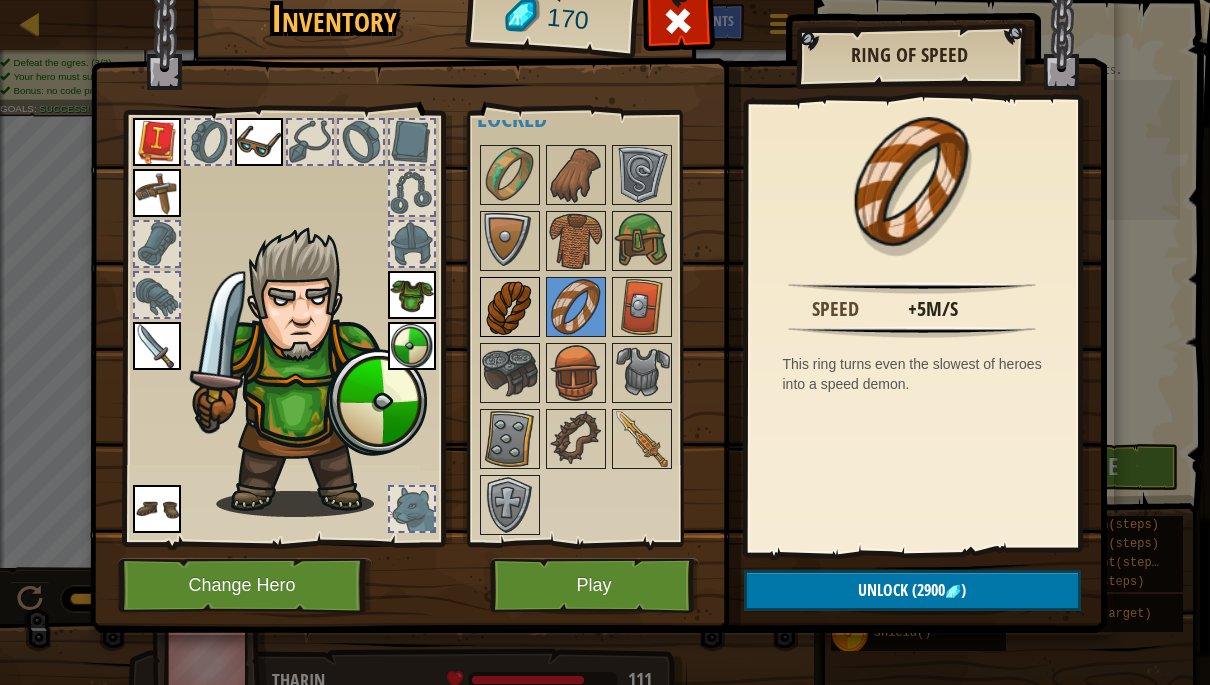 click at bounding box center (510, 307) 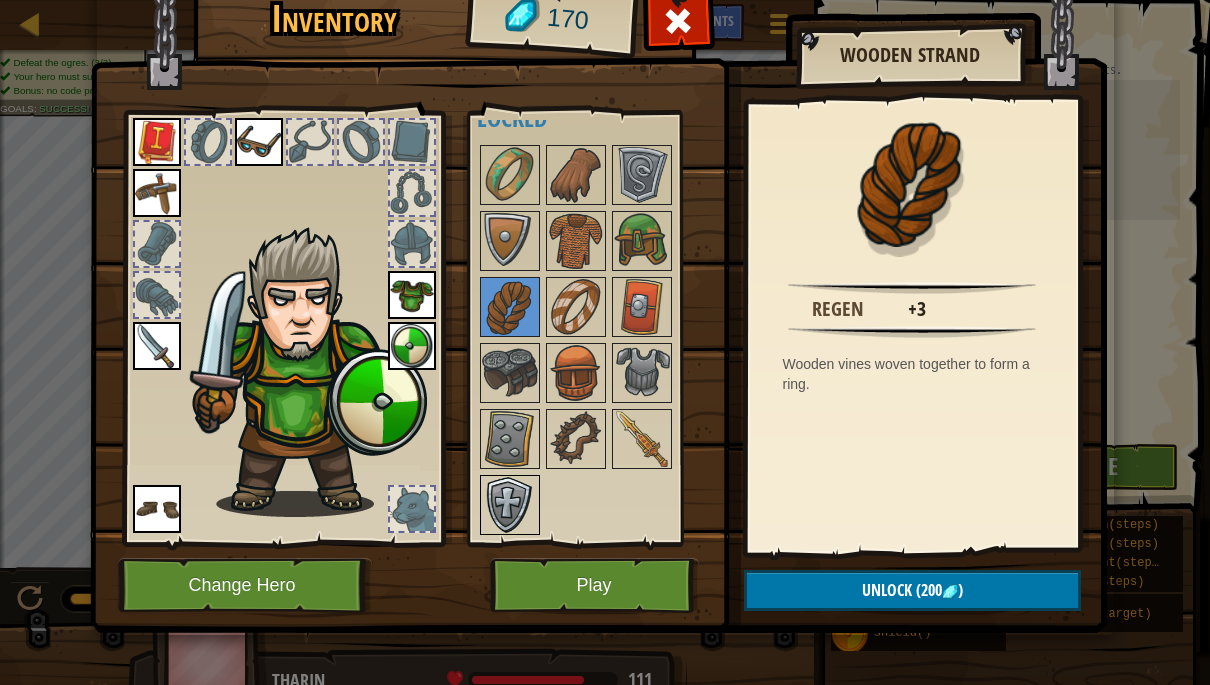 click at bounding box center [510, 505] 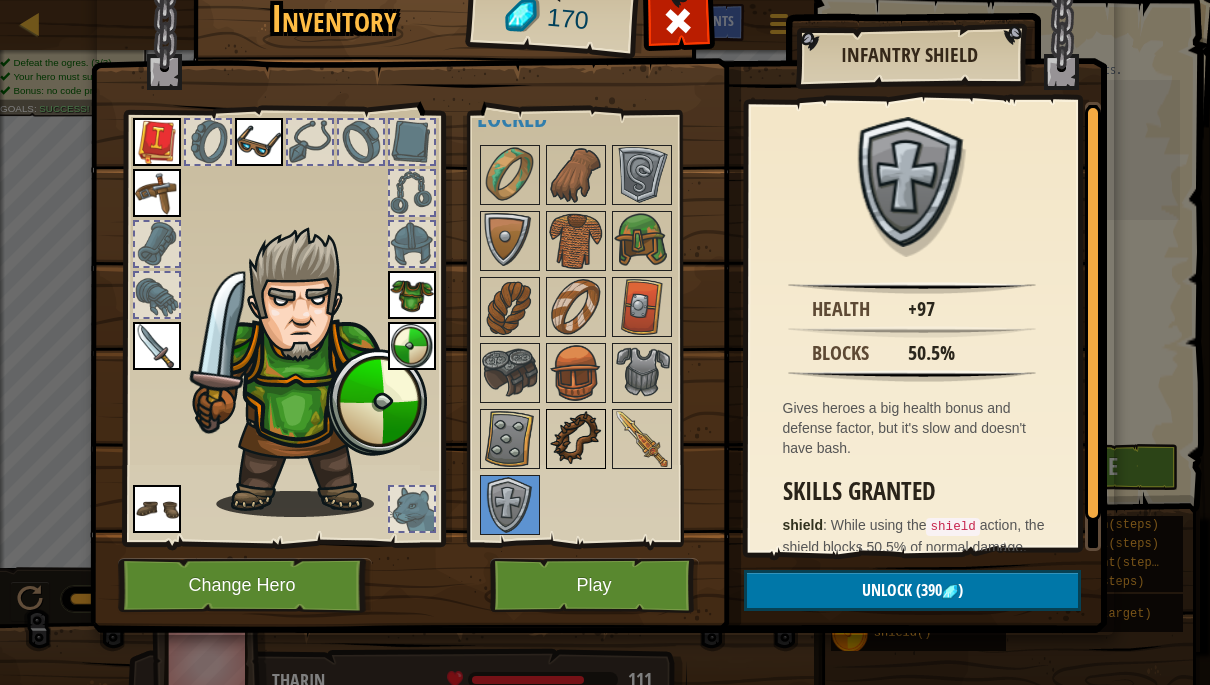 click at bounding box center (576, 439) 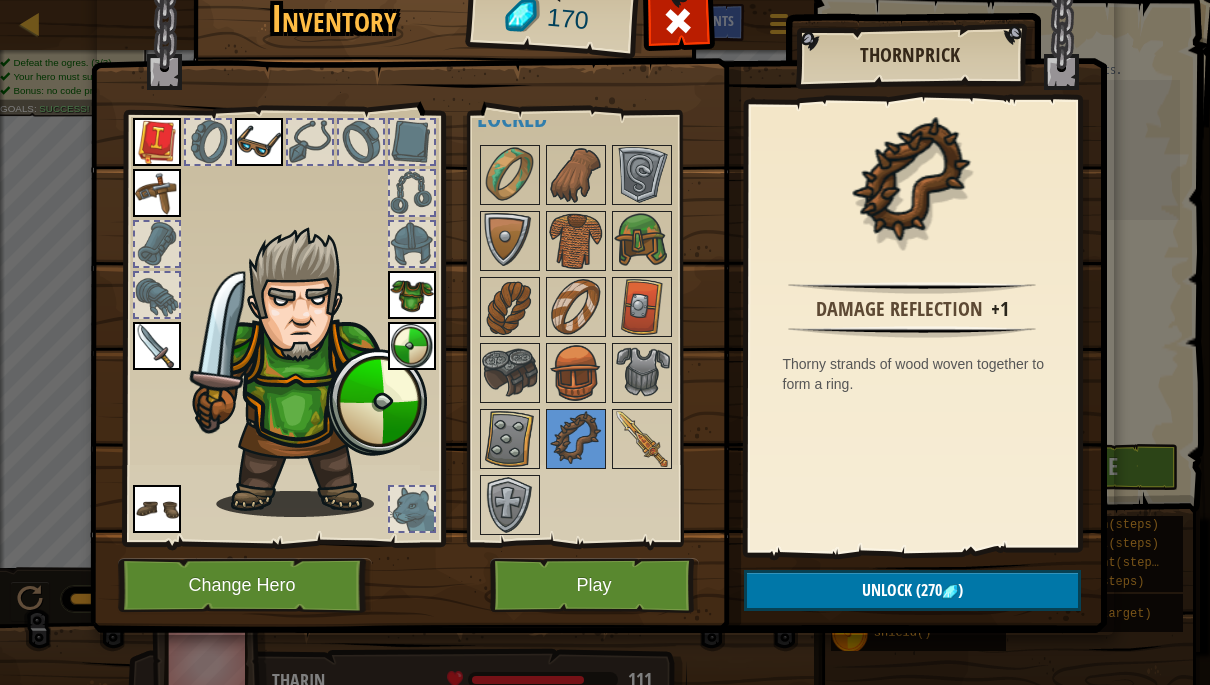 click on "Play" at bounding box center (594, 585) 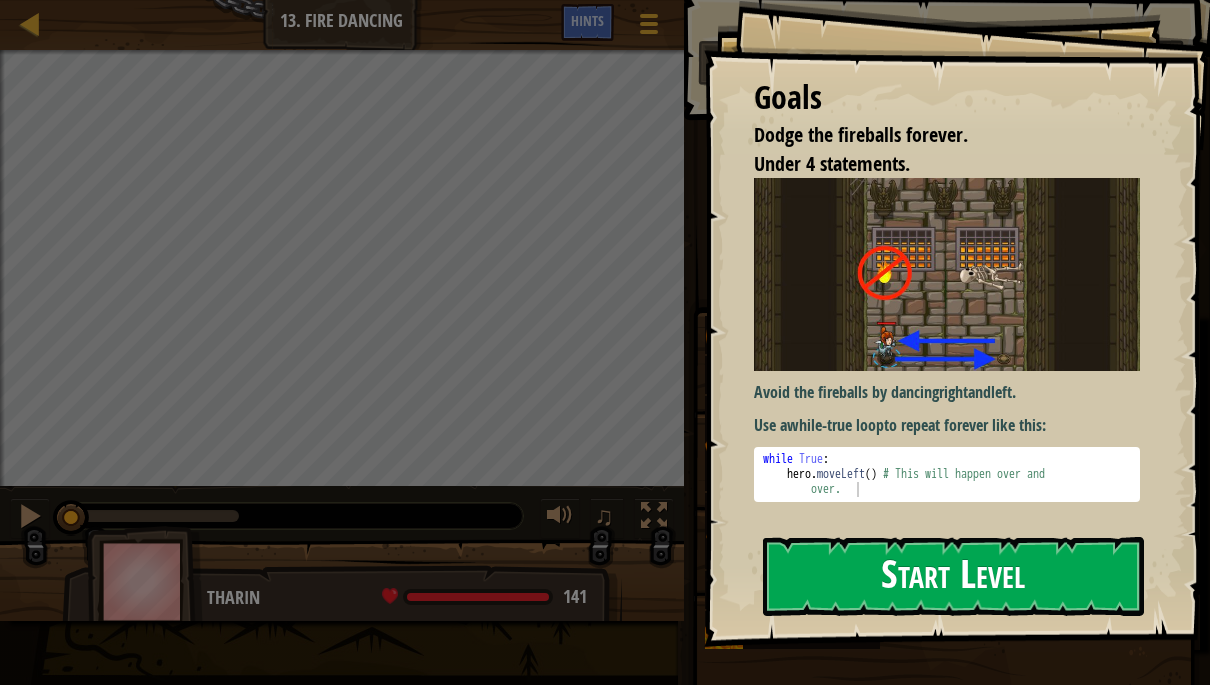 click on "Start Level" at bounding box center [953, 576] 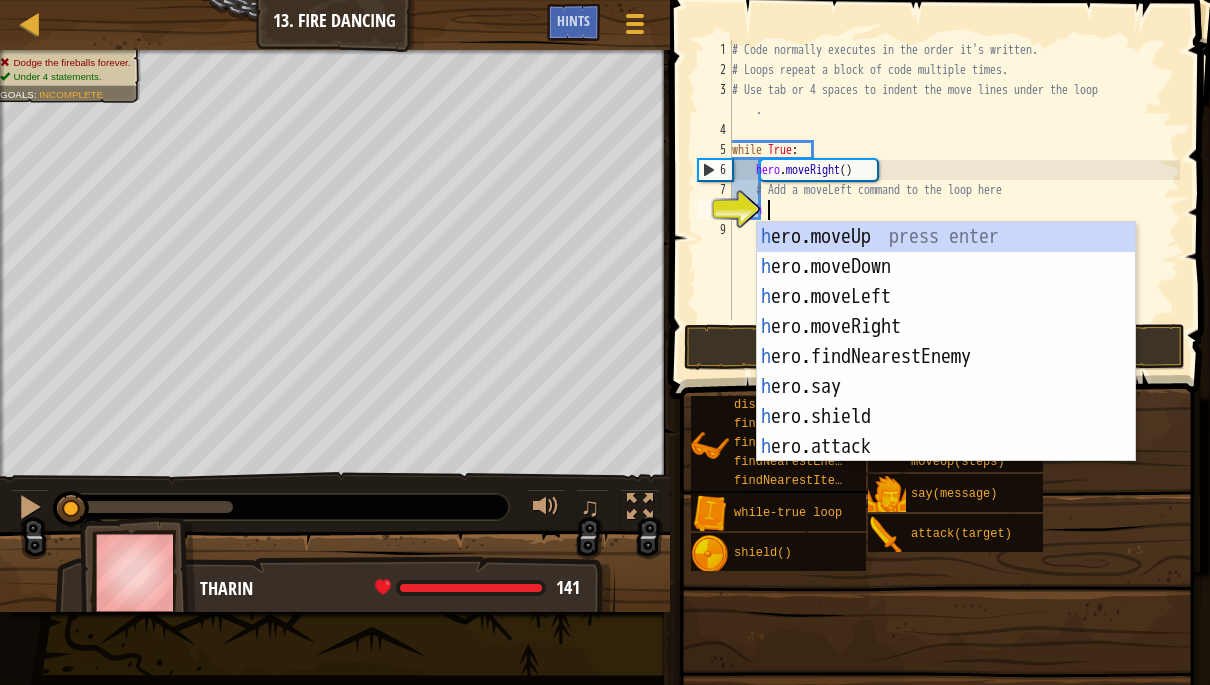 scroll, scrollTop: 21, scrollLeft: 27, axis: both 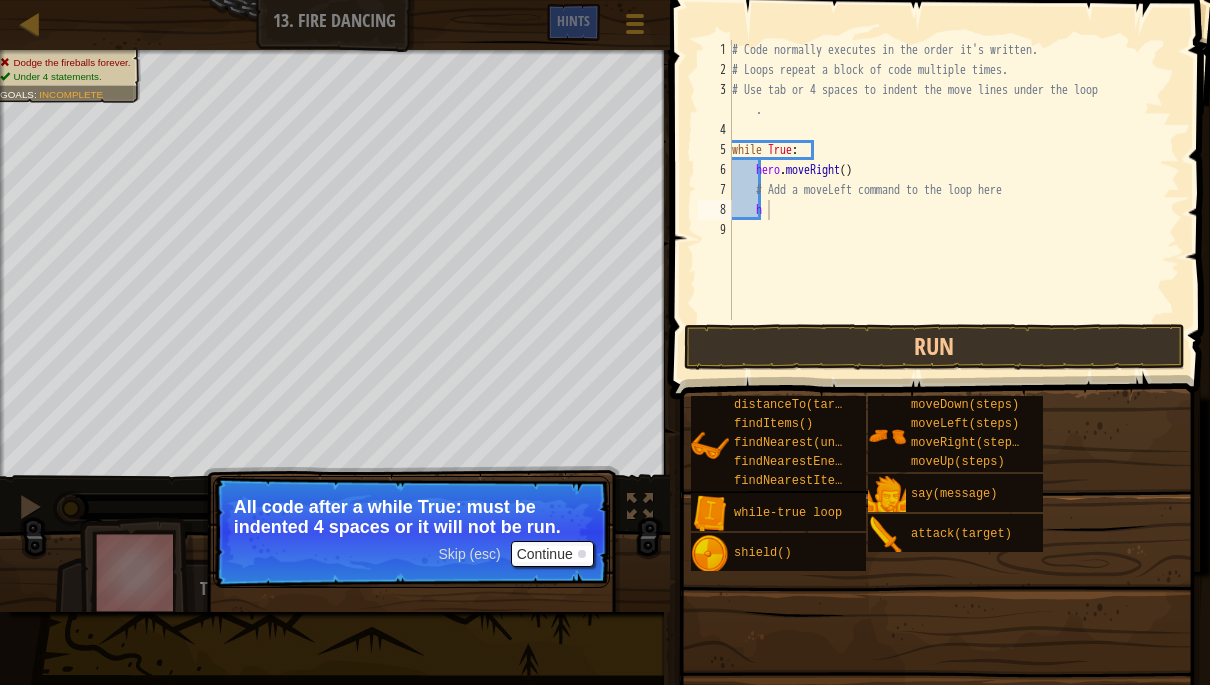 click on "Continue" at bounding box center [552, 554] 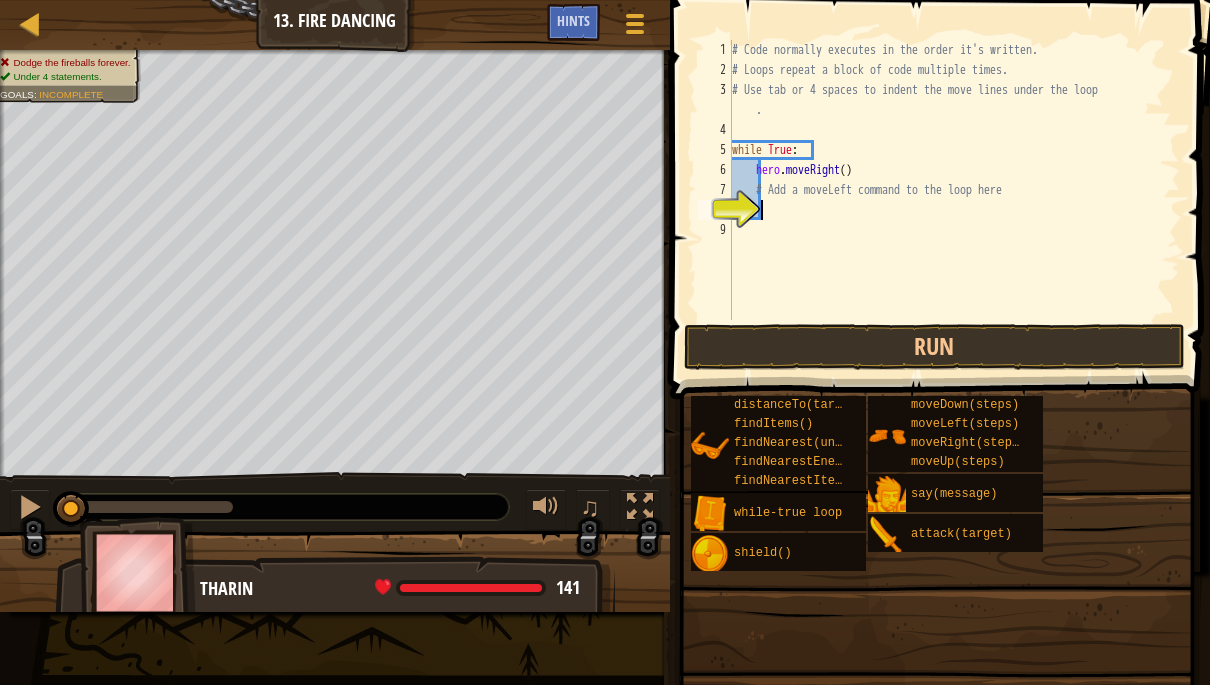 scroll, scrollTop: 21, scrollLeft: 27, axis: both 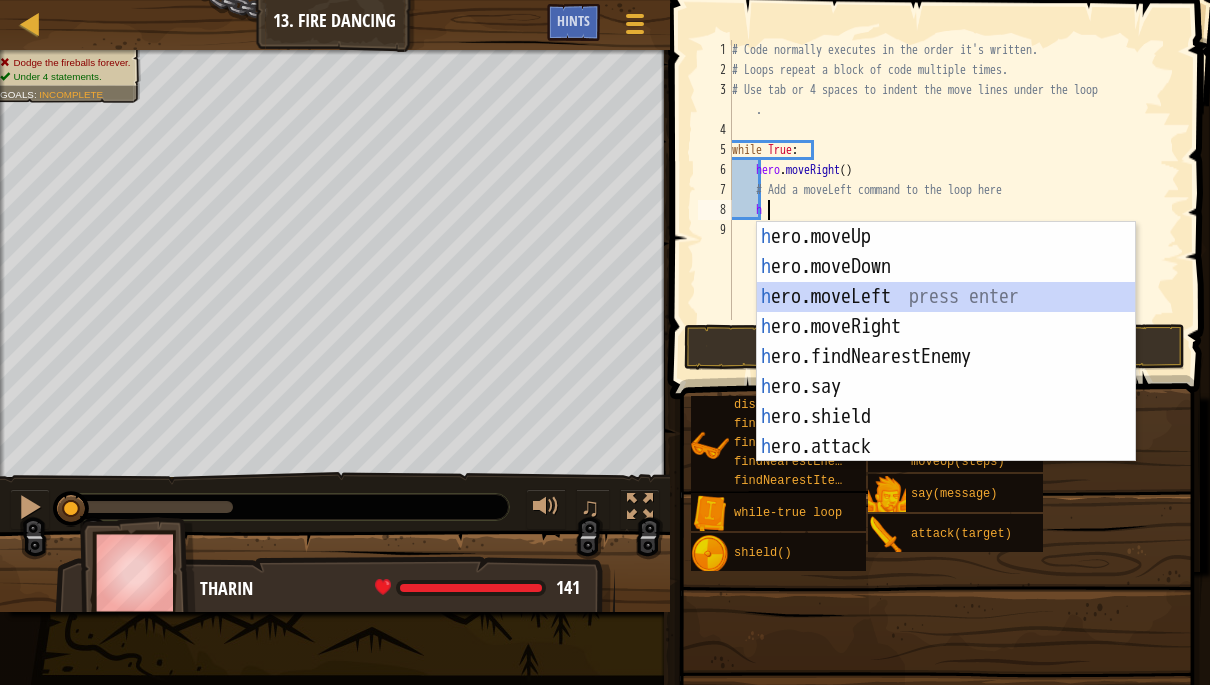 click on "h ero.moveUp press enter h ero.moveDown press enter h ero.moveLeft press enter h ero.moveRight press enter h ero.findNearestEnemy press enter h ero.say press enter h ero.shield press enter h ero.attack press enter h ero.findItems press enter" at bounding box center (946, 372) 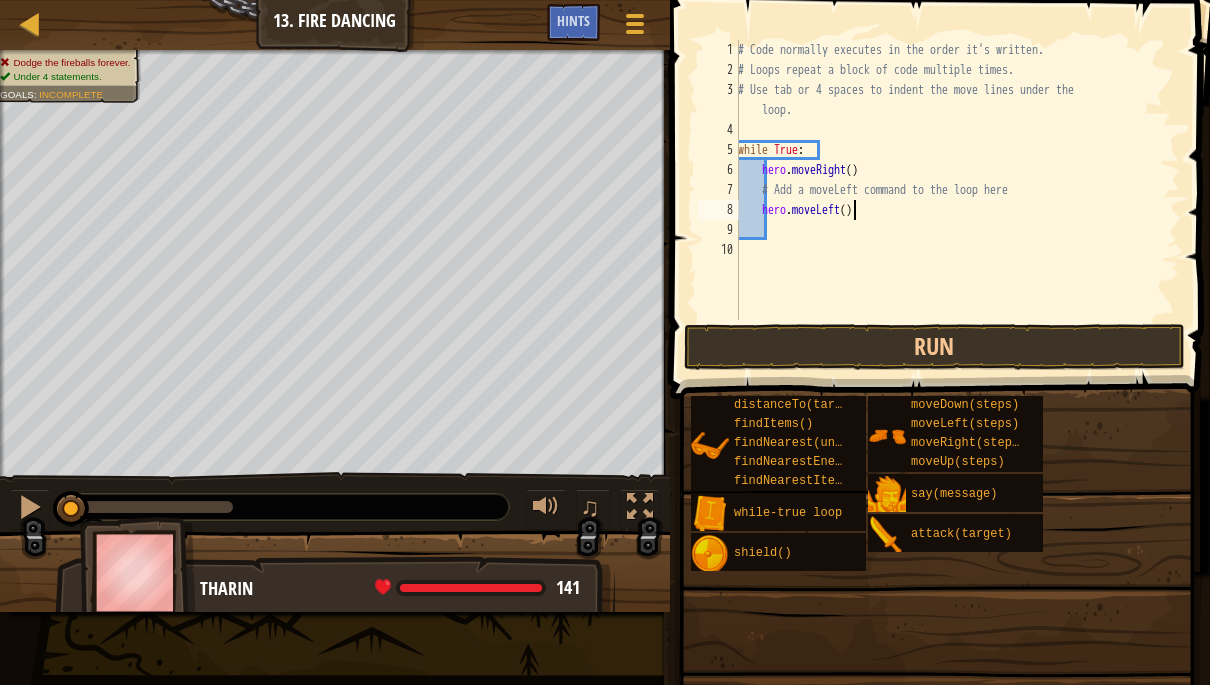 click on "# Code normally executes in the order it's written. # Loops repeat a block of code multiple times. # Use tab or 4 spaces to indent the move lines under the       loop. while   True :      hero . moveRight ( )      # Add a moveLeft command to the loop here      hero . moveLeft ( )" at bounding box center [957, 200] 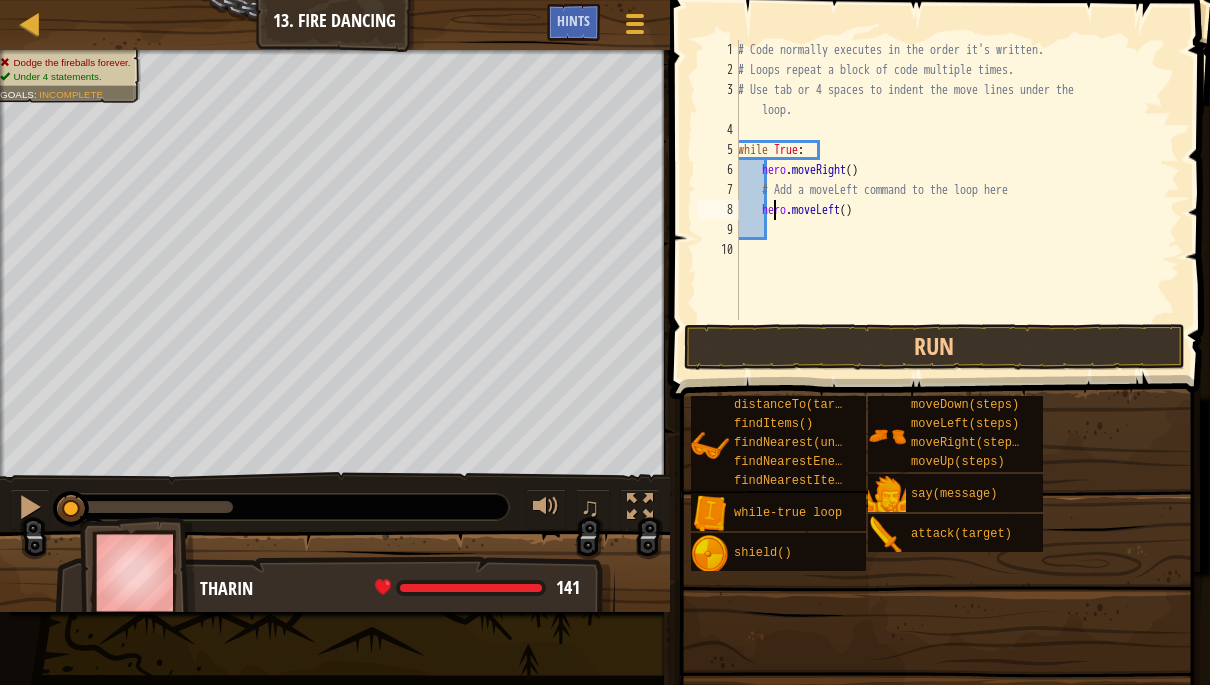 click on "# Code normally executes in the order it's written. # Loops repeat a block of code multiple times. # Use tab or 4 spaces to indent the move lines under the       loop. while   True :      hero . moveRight ( )      # Add a moveLeft command to the loop here      hero . moveLeft ( )" at bounding box center (957, 200) 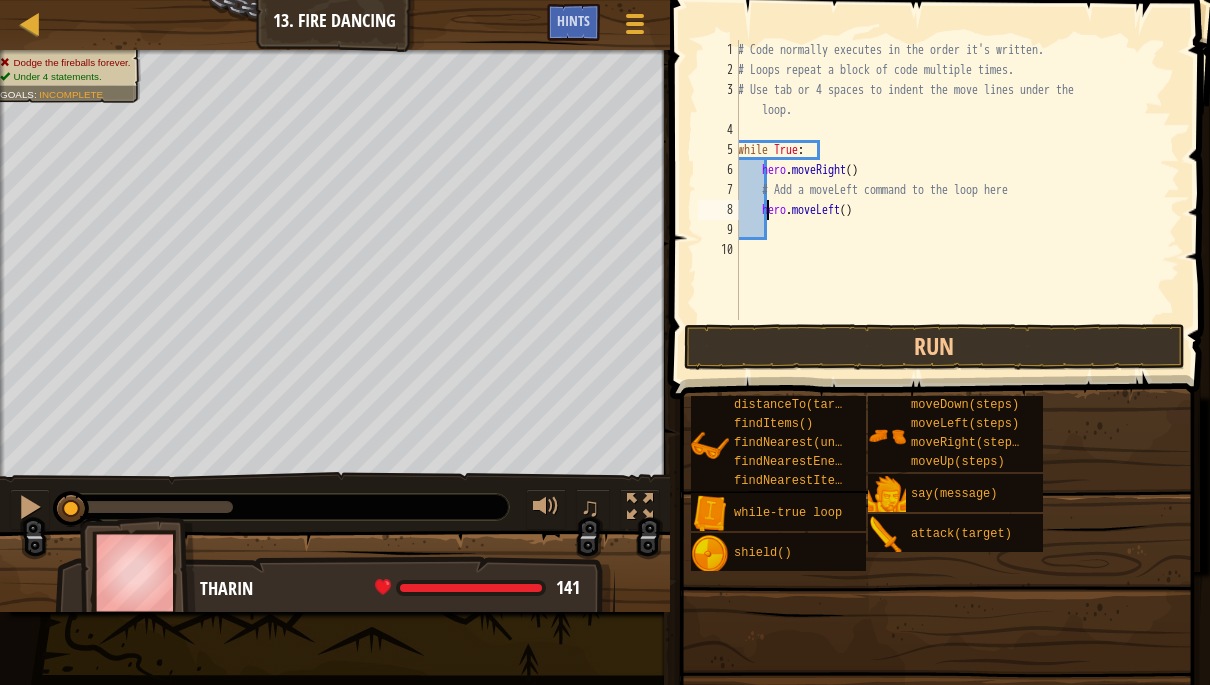 click on "# Code normally executes in the order it's written. # Loops repeat a block of code multiple times. # Use tab or 4 spaces to indent the move lines under the       loop. while   True :      hero . moveRight ( )      # Add a moveLeft command to the loop here      hero . moveLeft ( )" at bounding box center [957, 200] 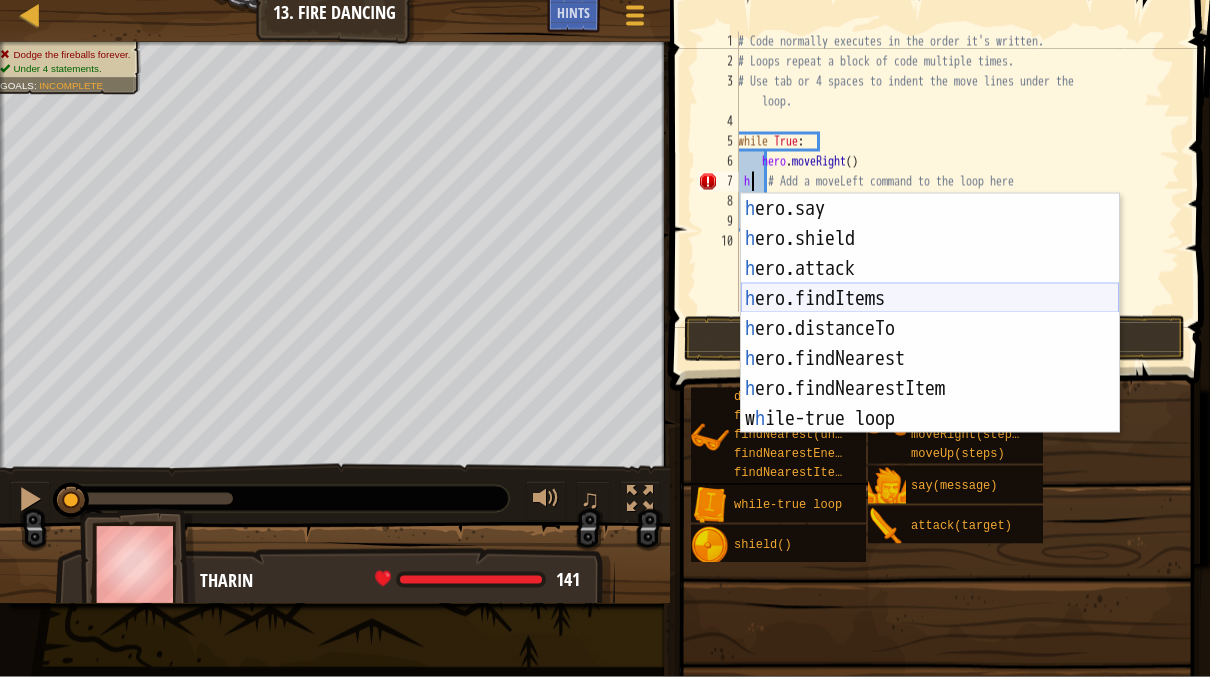 scroll, scrollTop: 150, scrollLeft: 0, axis: vertical 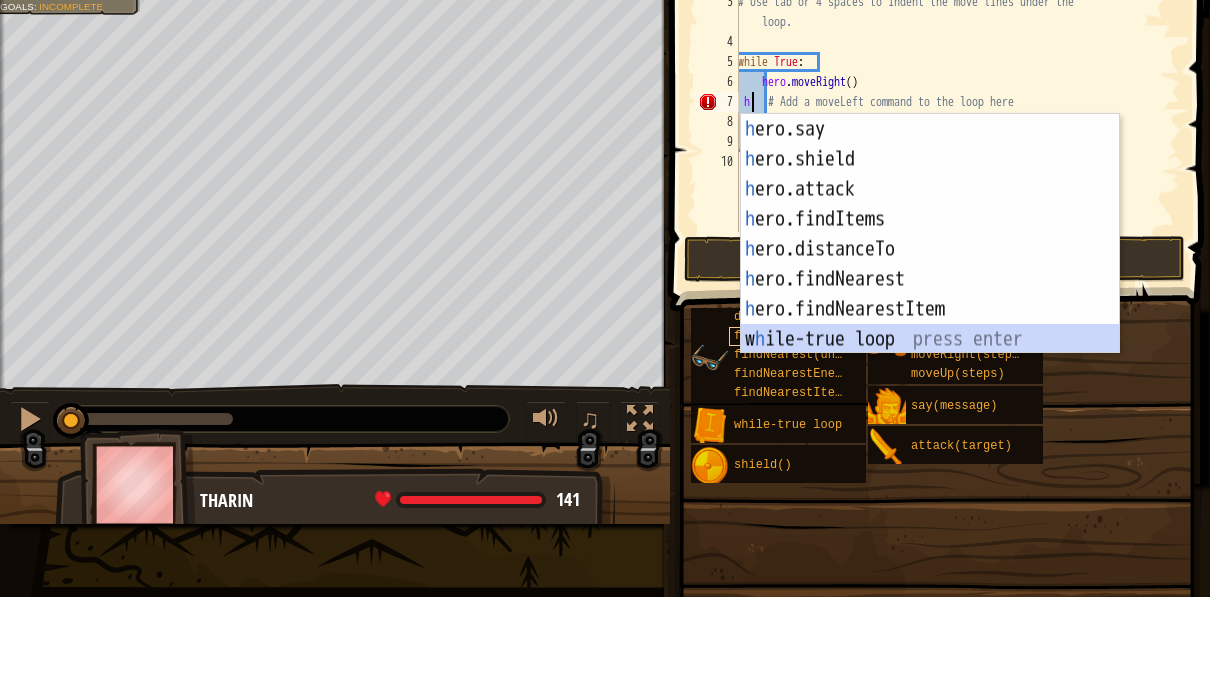click on "h ero.say press enter h ero.shield press enter h ero.attack press enter h ero.findItems press enter h ero.distanceTo press enter h ero.findNearest press enter h ero.findNearestItem press enter w h ile-true loop press enter" at bounding box center [930, 352] 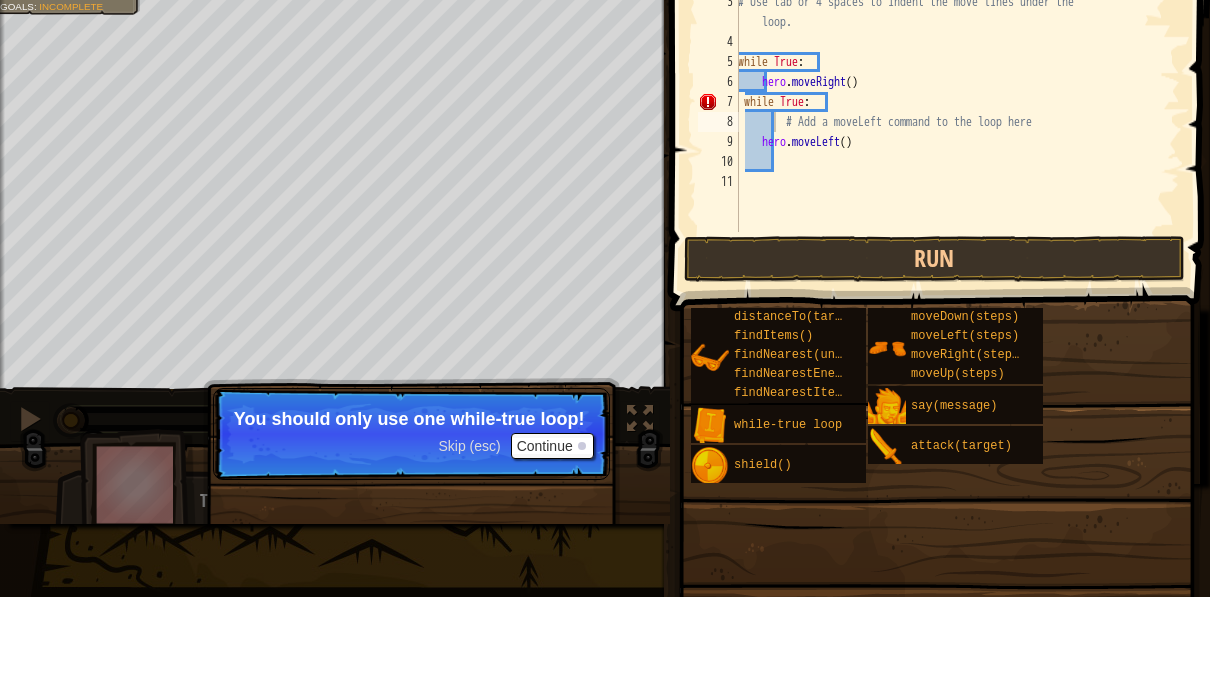 click on "Continue" at bounding box center (552, 534) 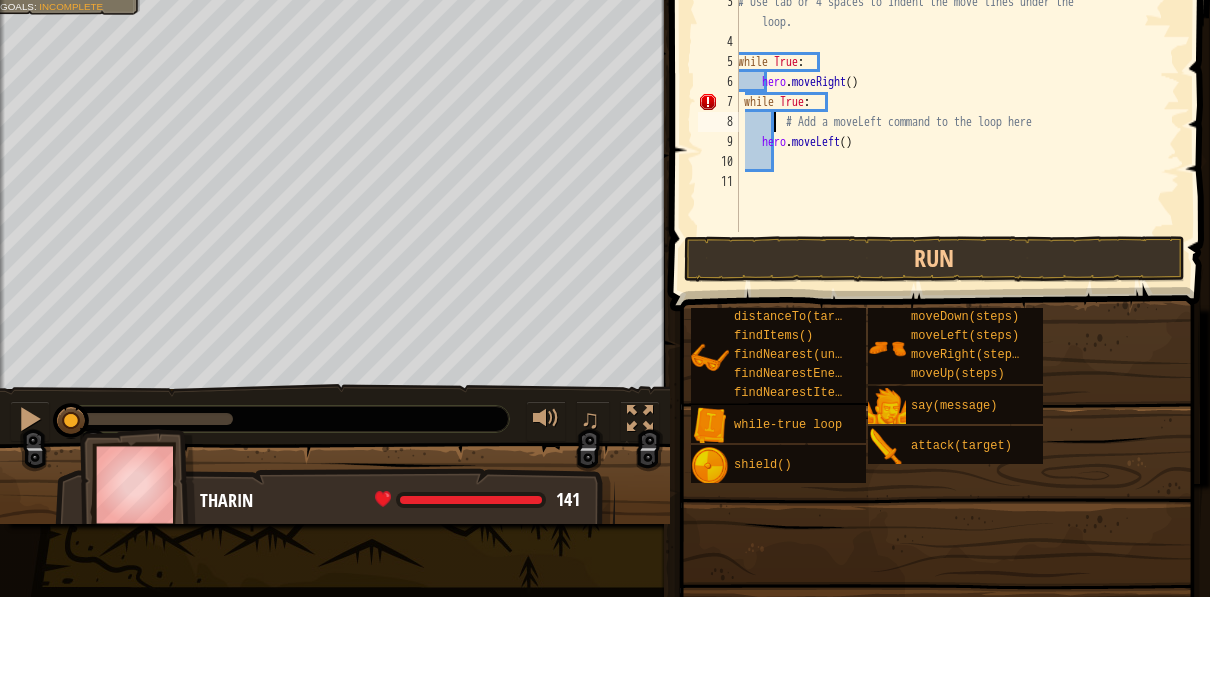 click on "# Code normally executes in the order it's written. # Loops repeat a block of code multiple times. # Use tab or 4 spaces to indent the move lines under the       loop. while   True :      hero . moveRight ( )   while   True :          # Add a moveLeft command to the loop here      hero . moveLeft ( )" at bounding box center (957, 200) 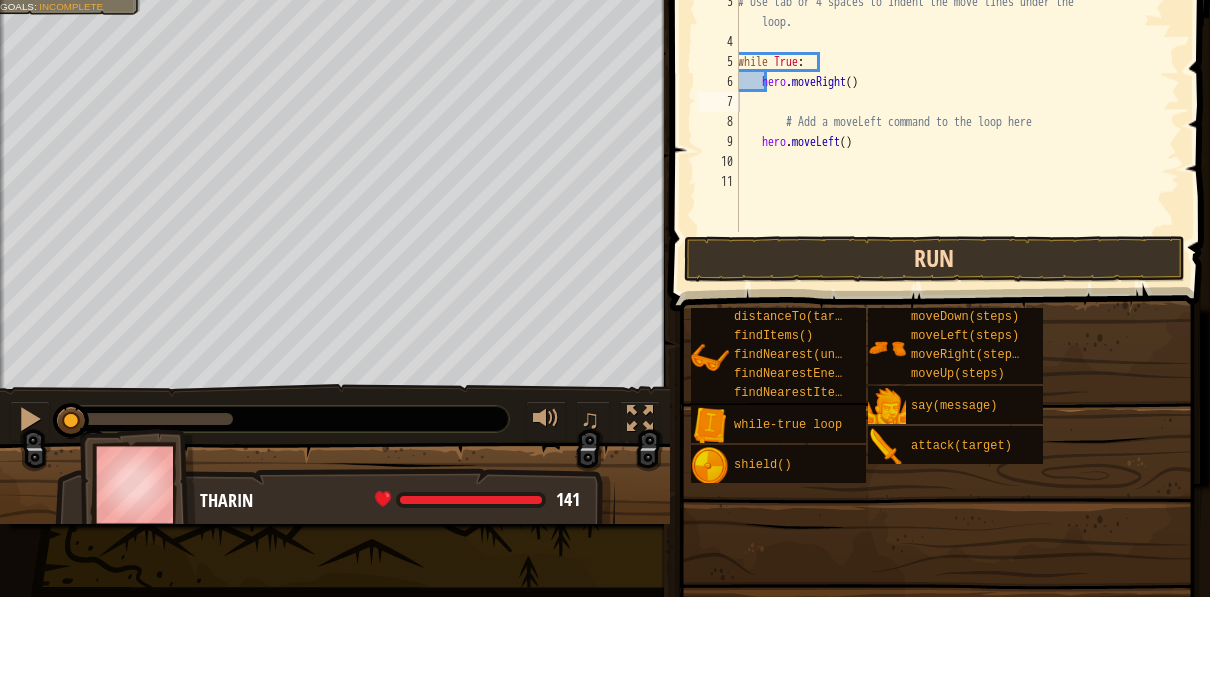 click on "Run" at bounding box center [934, 347] 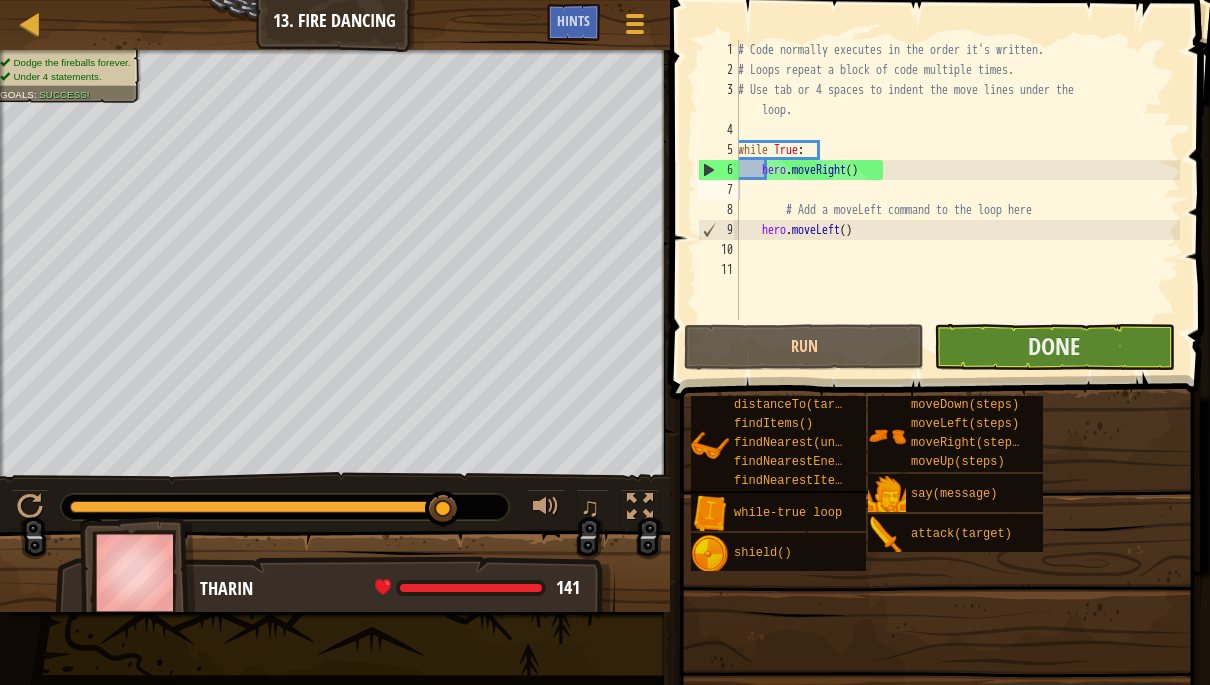 click on "Done" at bounding box center [1054, 347] 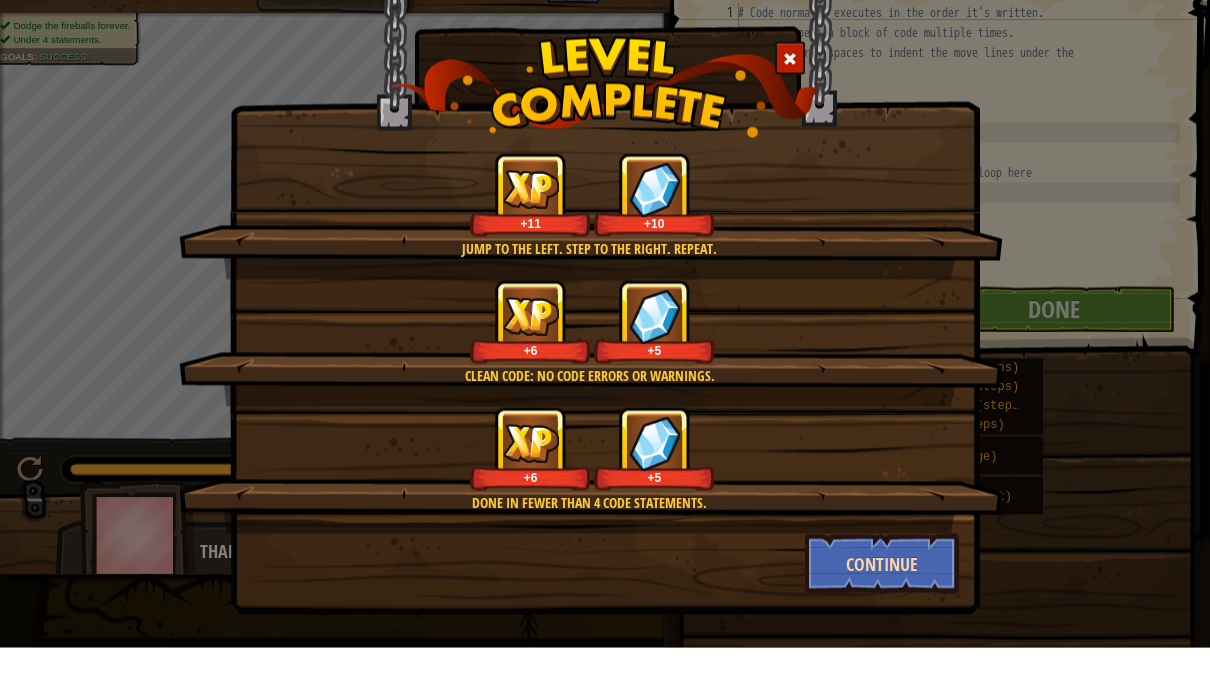 click on "Continue" at bounding box center [882, 601] 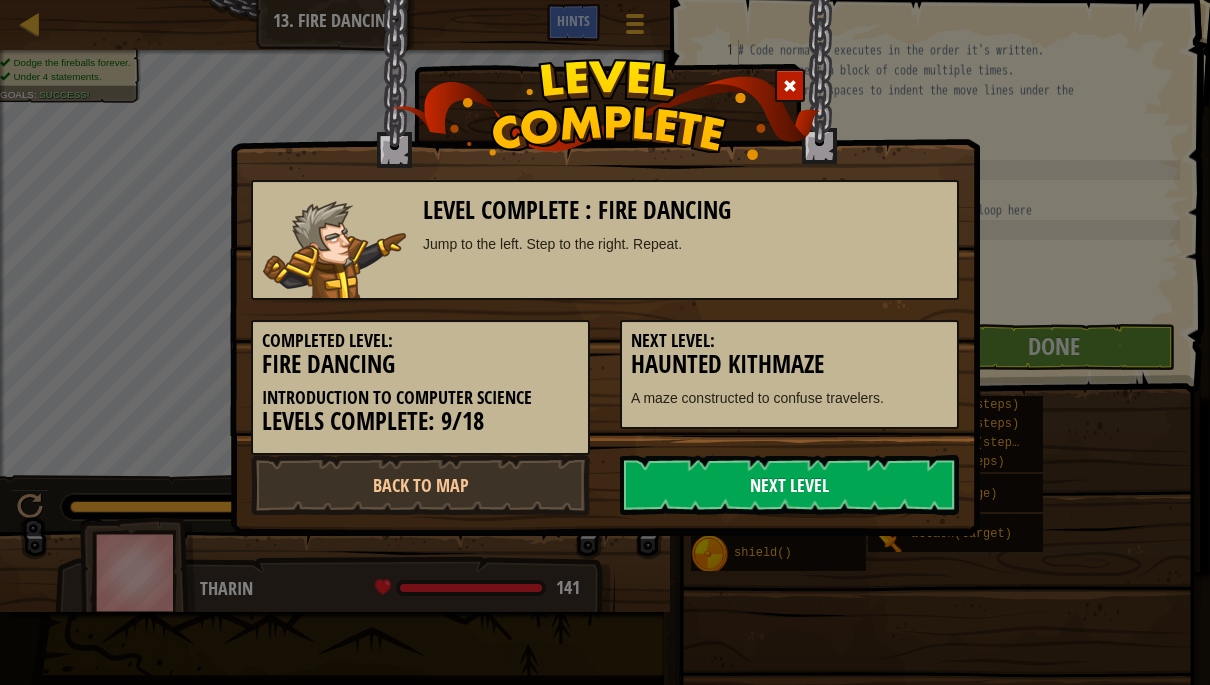 click on "Next Level" at bounding box center (789, 485) 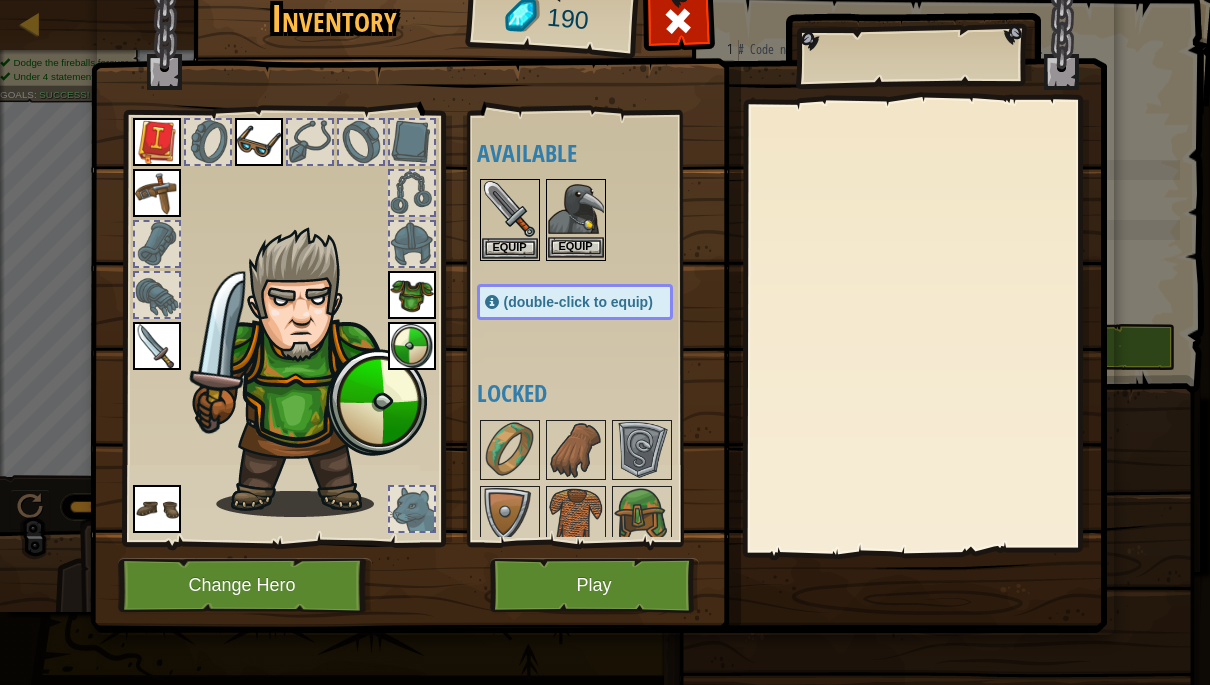 click at bounding box center [576, 209] 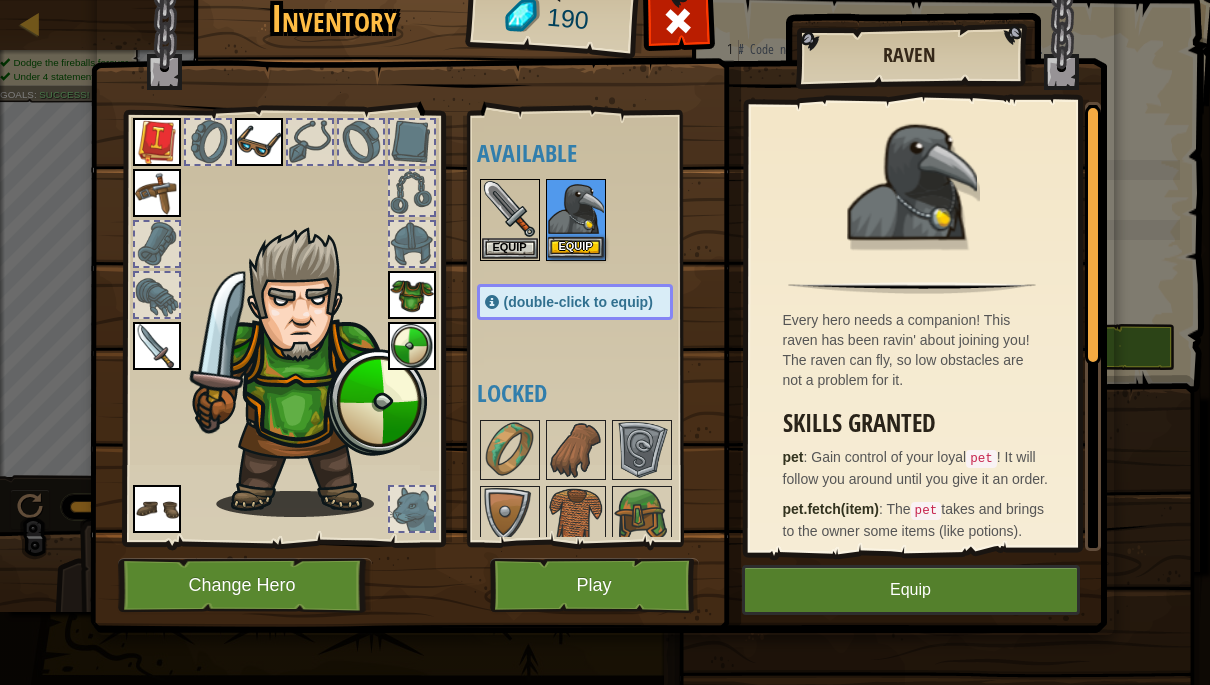click on "Equip" at bounding box center [576, 247] 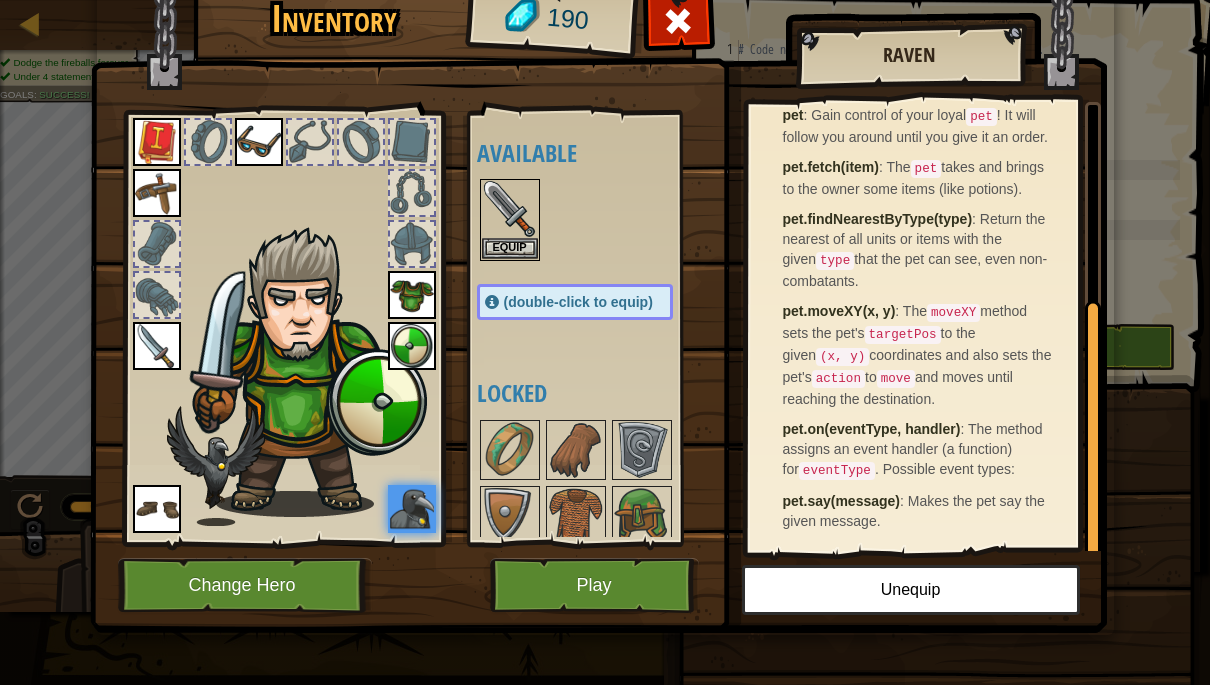 scroll, scrollTop: 345, scrollLeft: 0, axis: vertical 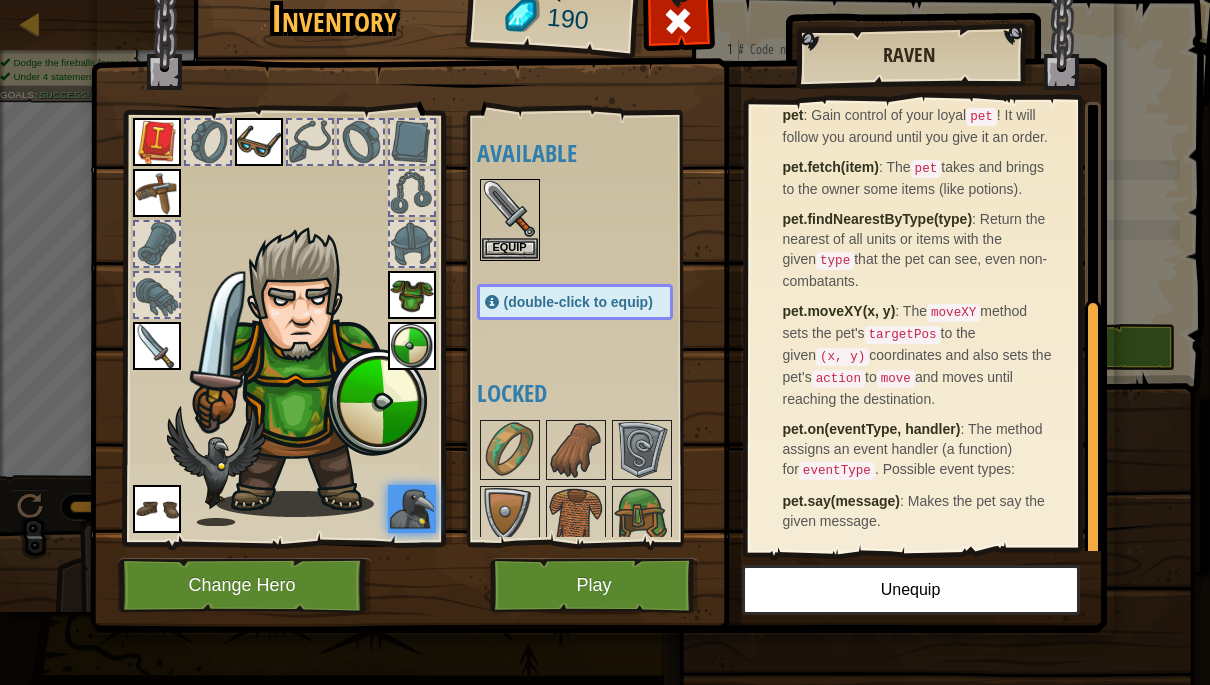click on "Unequip" at bounding box center [911, 590] 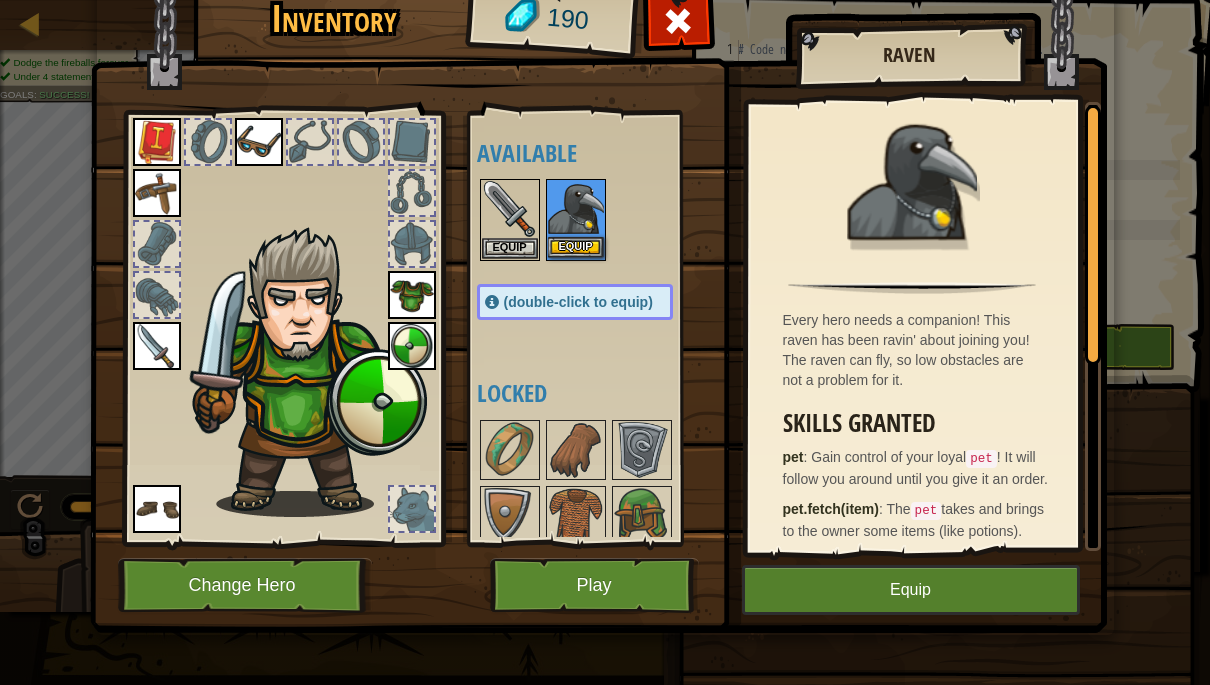 click on "Equip" at bounding box center (576, 247) 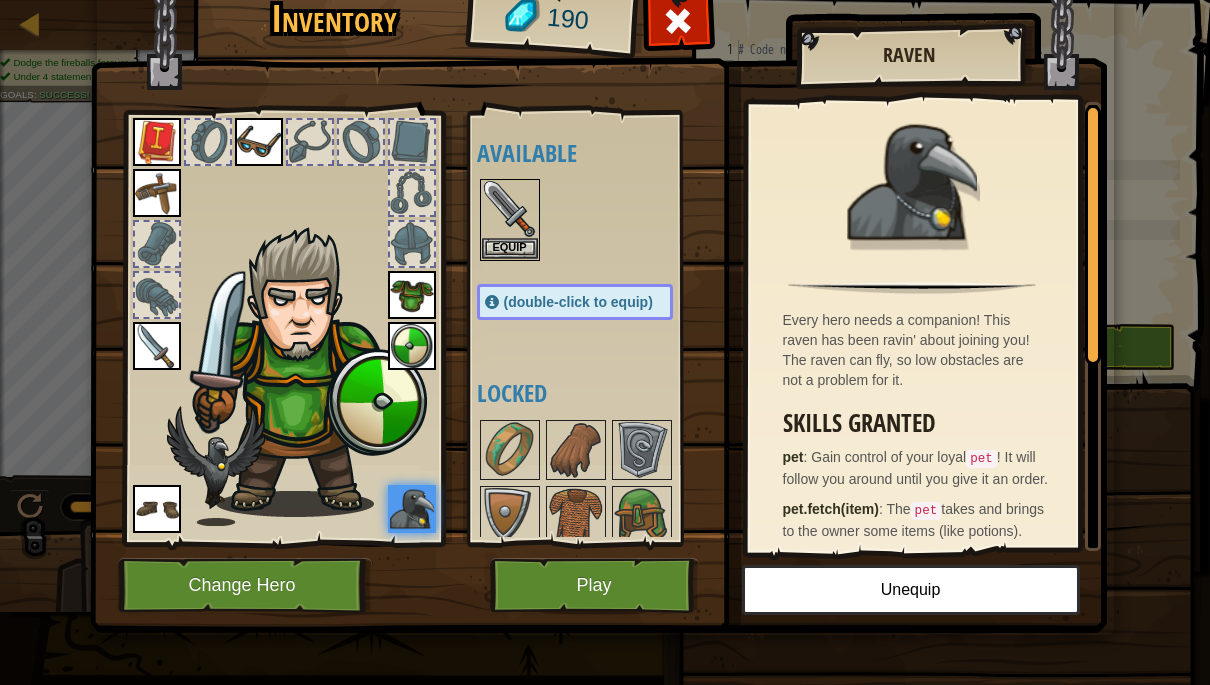 click on "Play" at bounding box center (594, 585) 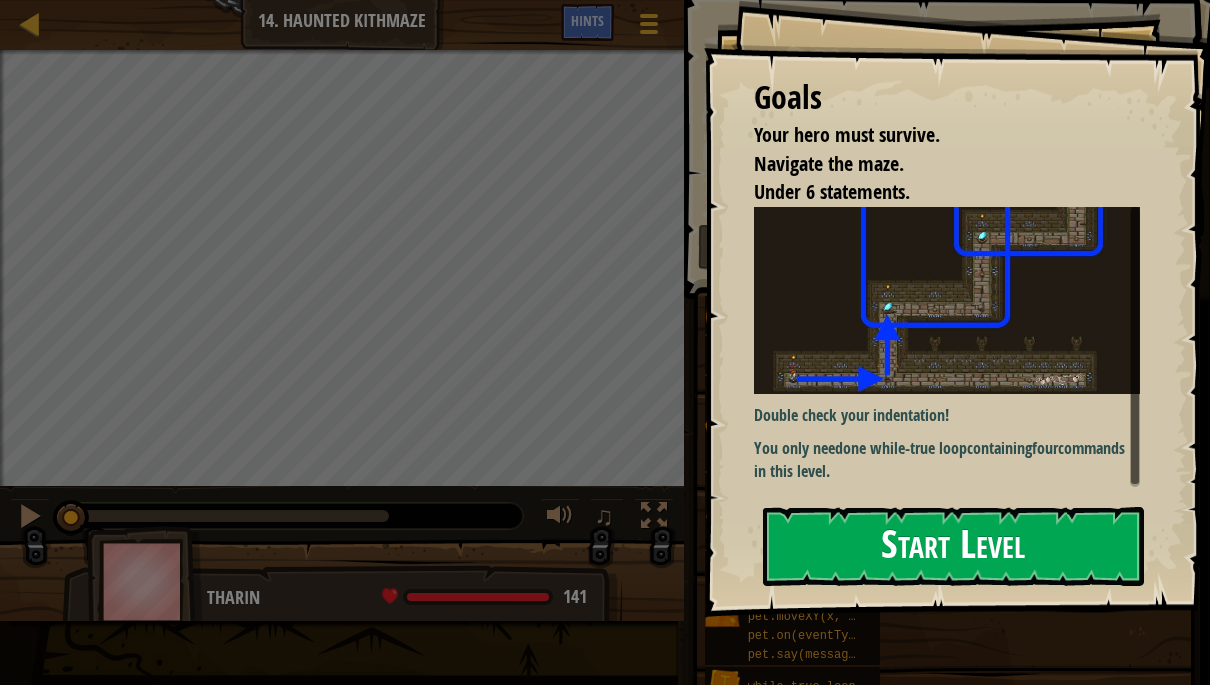 click on "Start Level" at bounding box center (953, 546) 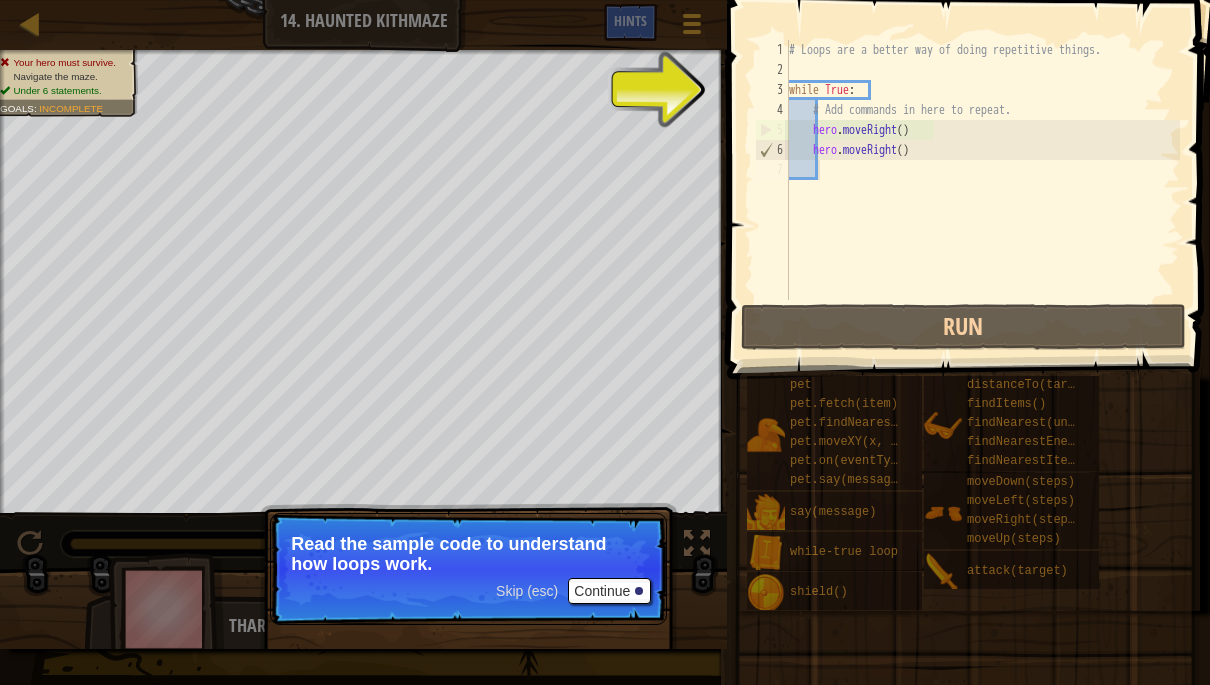 click on "Continue" at bounding box center (609, 591) 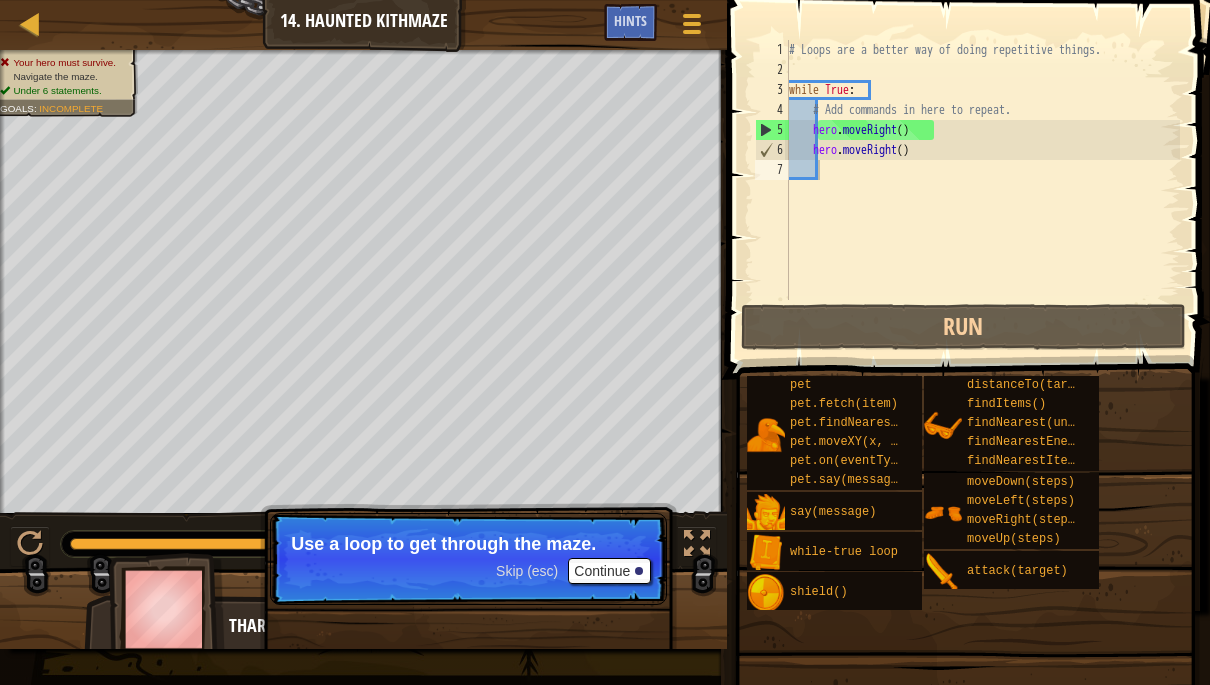 click on "Continue" at bounding box center (609, 571) 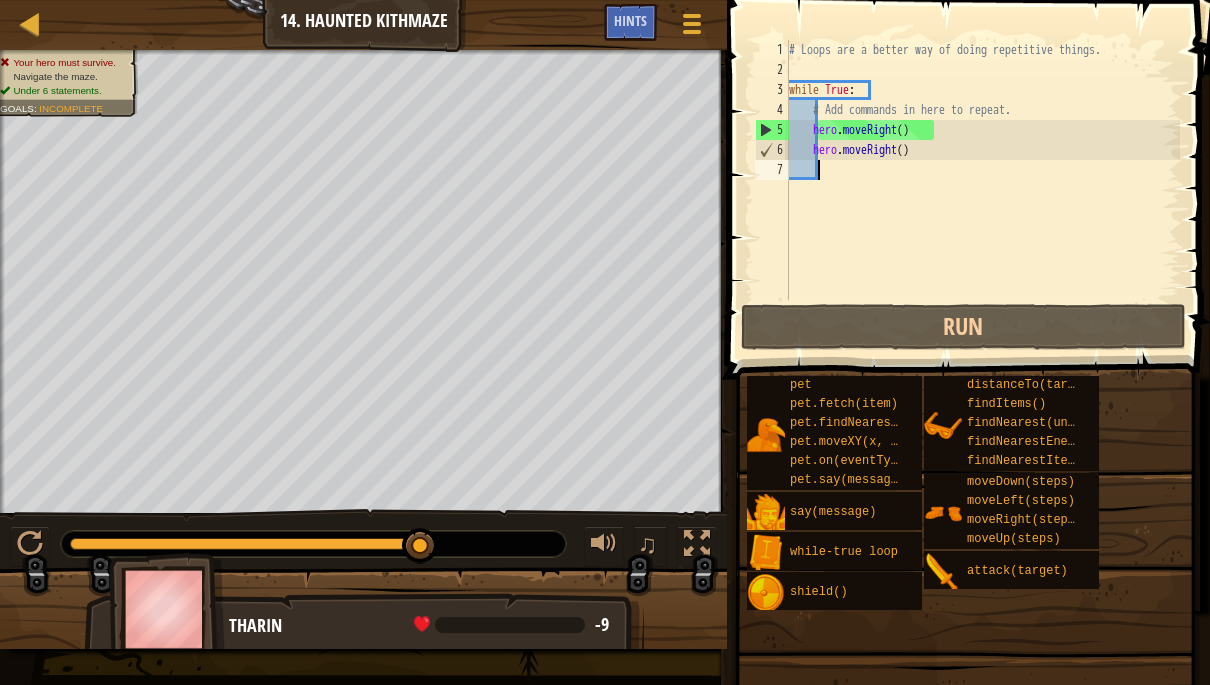click on "# Loops are a better way of doing repetitive things. while   True :      # Add commands in here to repeat.      hero . moveRight ( )      hero . moveRight ( )" at bounding box center (982, 190) 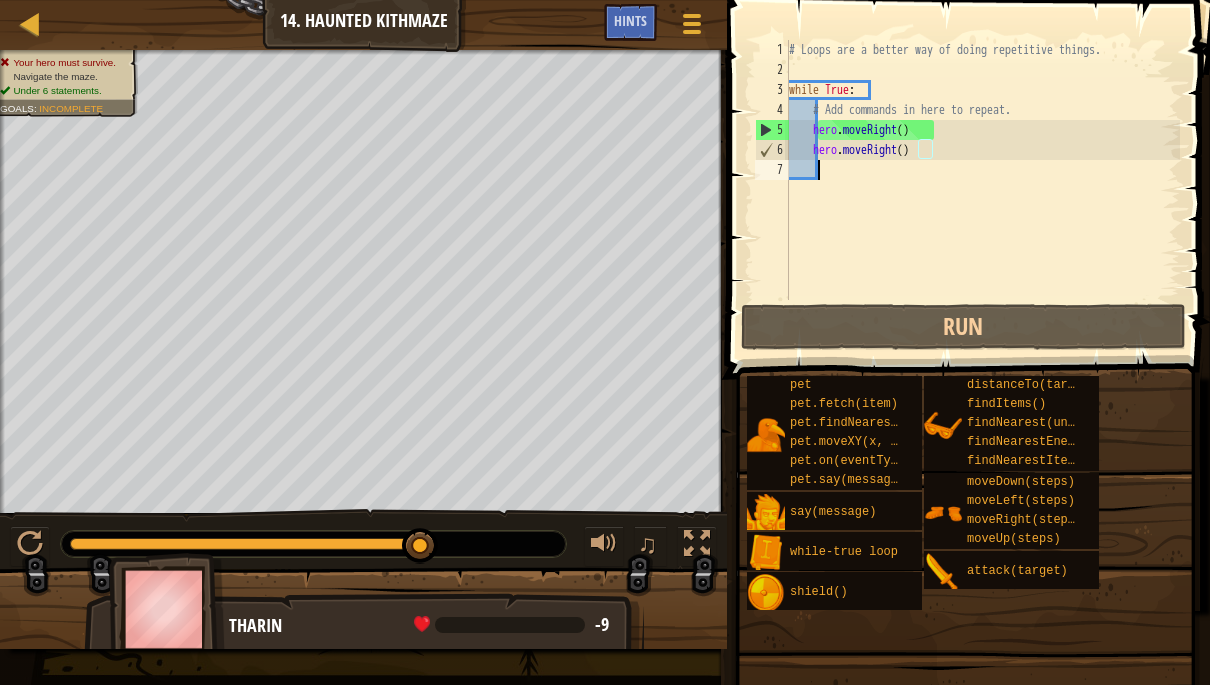 click on "# Loops are a better way of doing repetitive things. while   True :      # Add commands in here to repeat.      hero . moveRight ( )      hero . moveRight ( )" at bounding box center [982, 190] 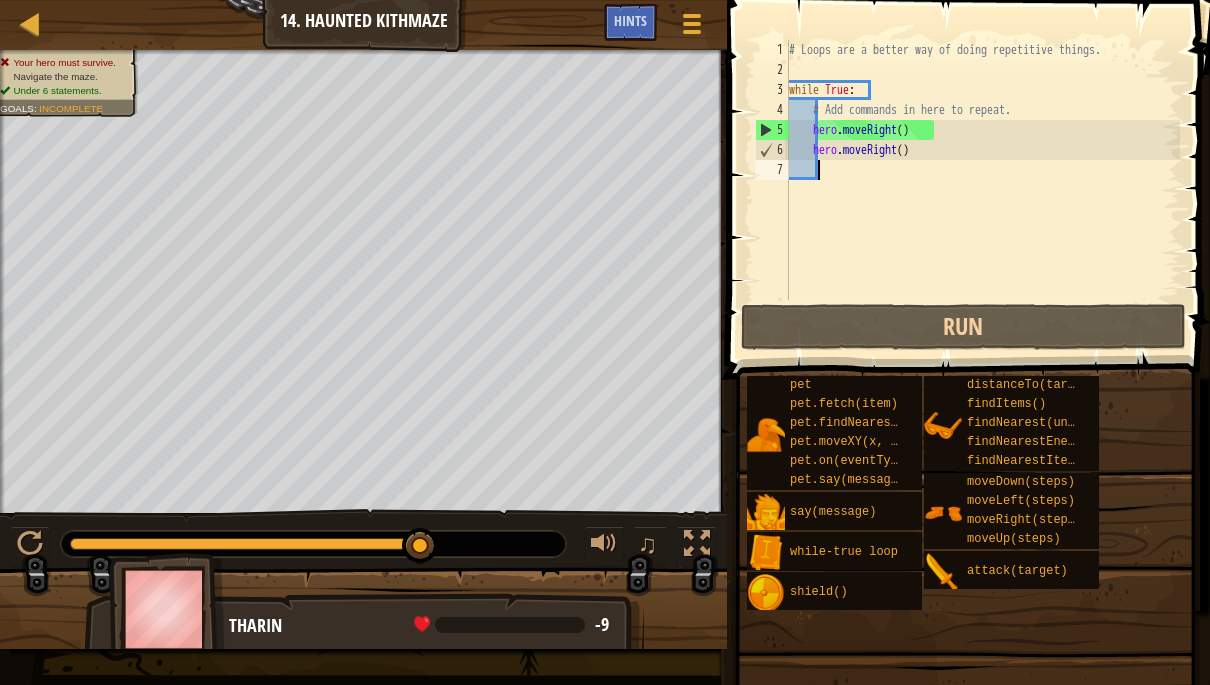 scroll, scrollTop: 21, scrollLeft: 27, axis: both 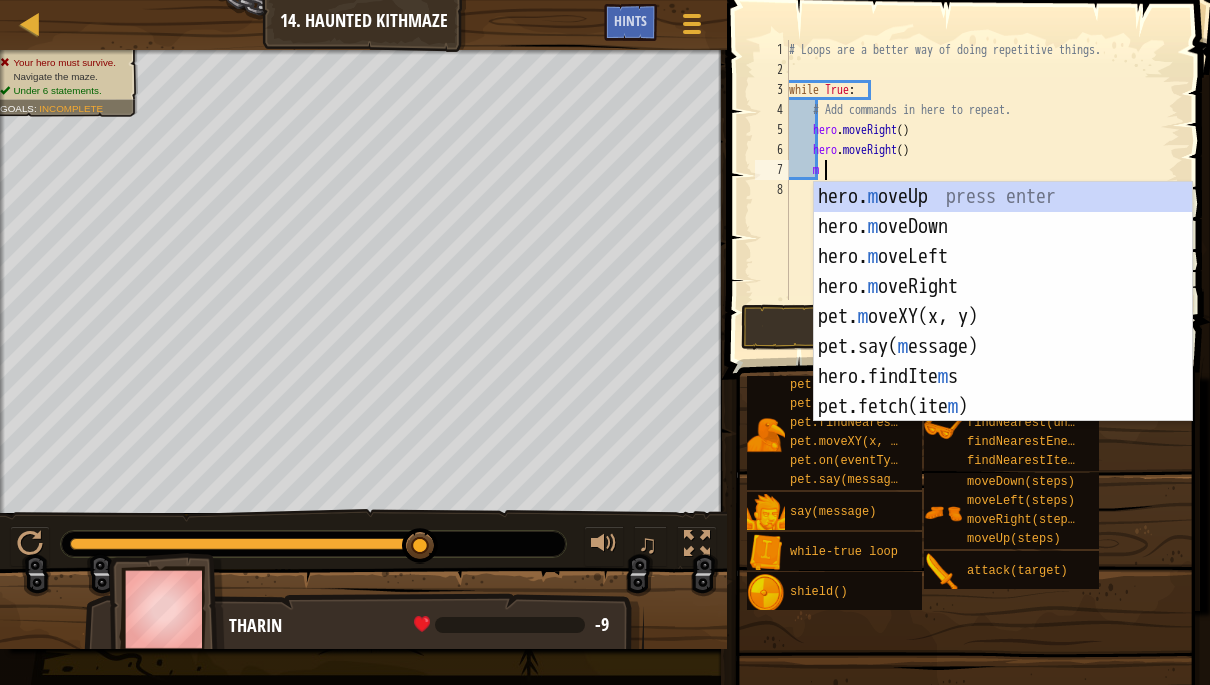 click on "# Loops are a better way of doing repetitive things. while   True :      # Add commands in here to repeat.      hero . moveRight ( )      hero . moveRight ( )      m" at bounding box center (982, 190) 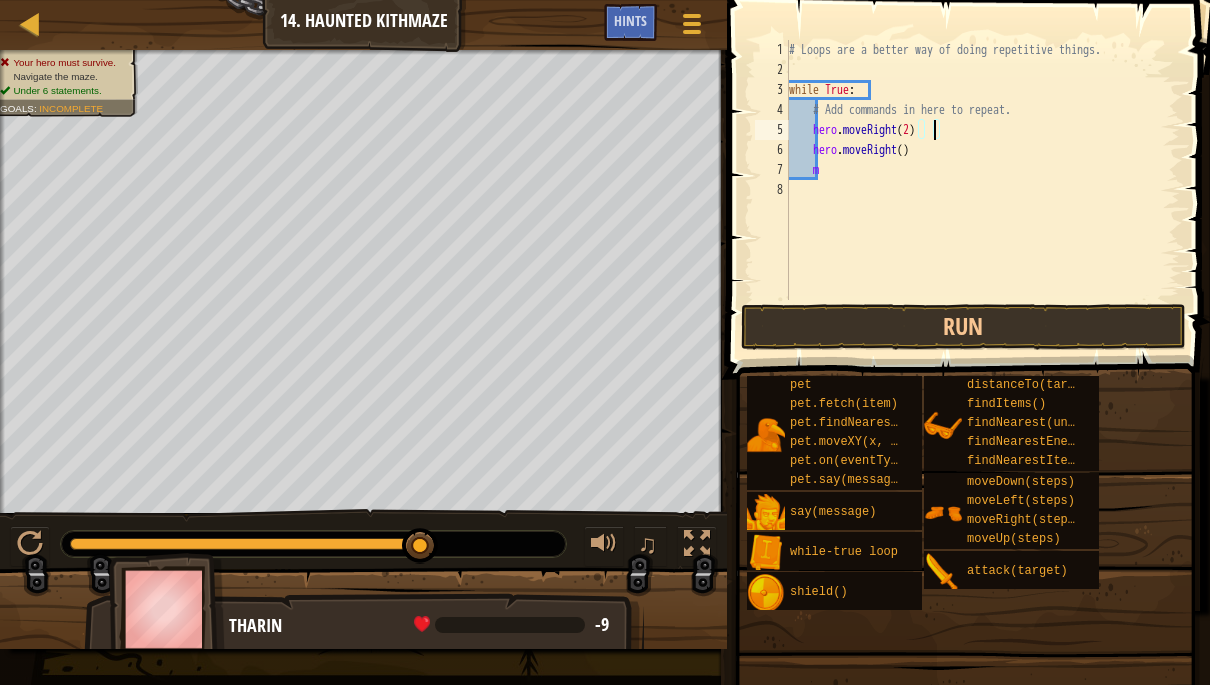 click on "# Loops are a better way of doing repetitive things. while   True :      # Add commands in here to repeat.      hero . moveRight ( 2 )      hero . moveRight ( )      m" at bounding box center [982, 190] 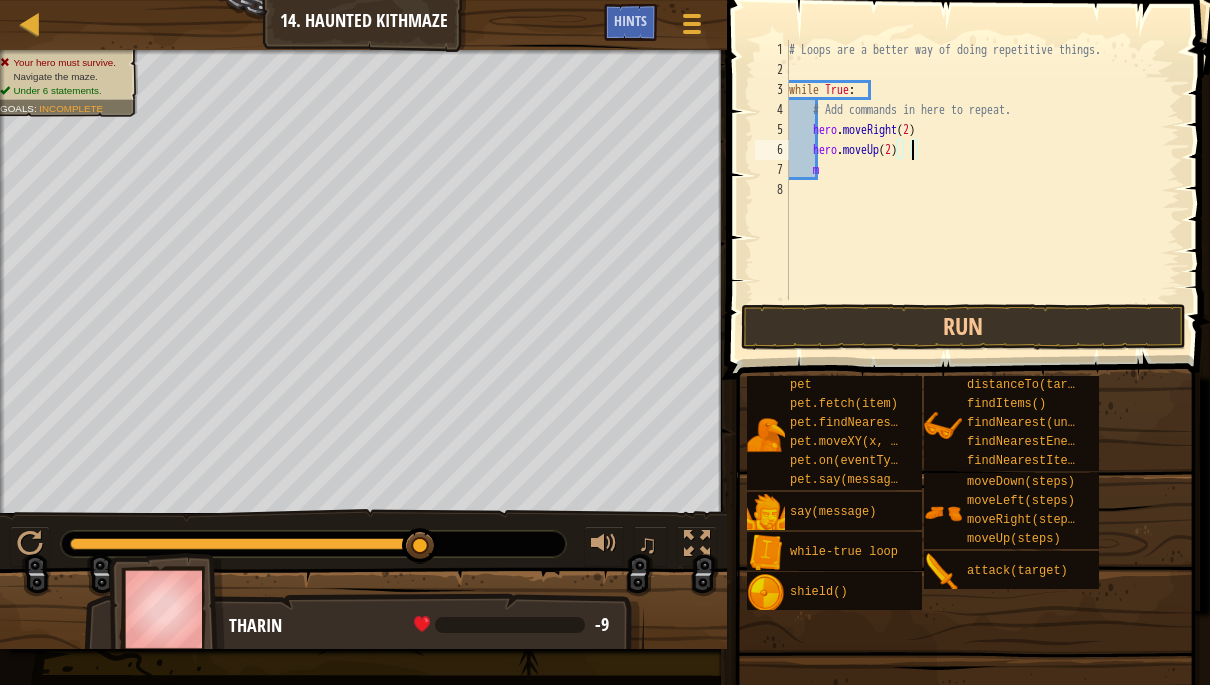 scroll, scrollTop: 21, scrollLeft: 27, axis: both 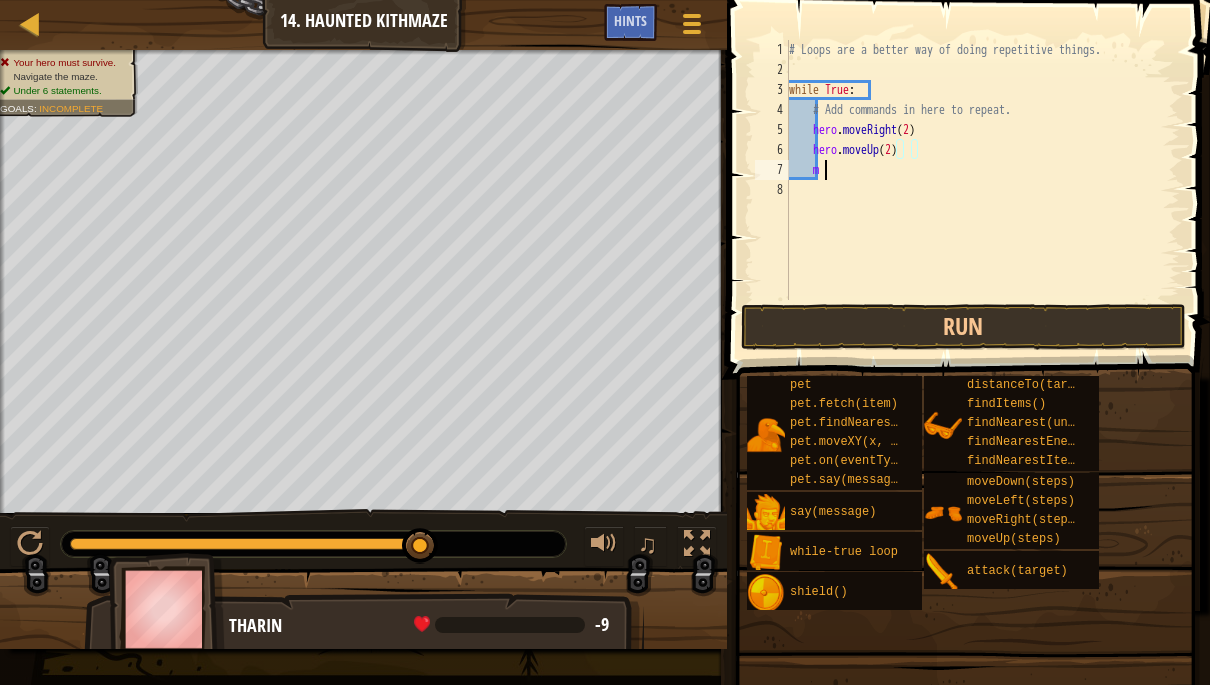 click on "# Loops are a better way of doing repetitive things. while   True :      # Add commands in here to repeat.      hero . moveRight ( 2 )      hero . moveUp ( 2 )      m" at bounding box center (982, 190) 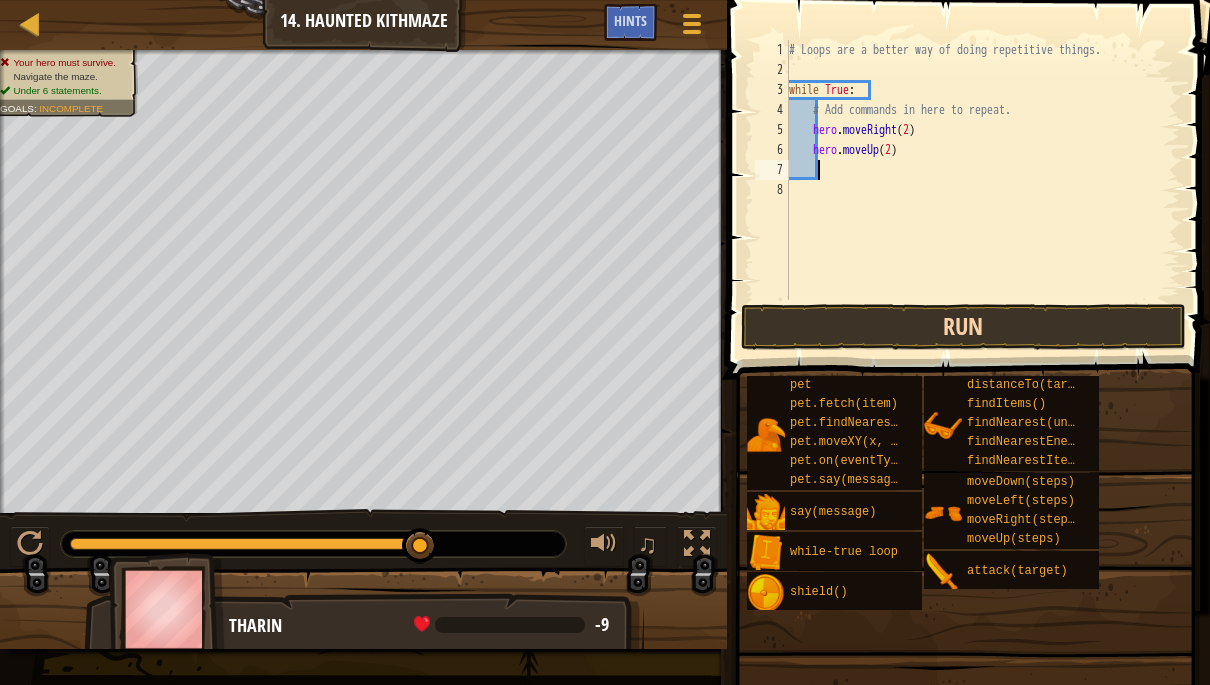 click on "Run" at bounding box center (963, 327) 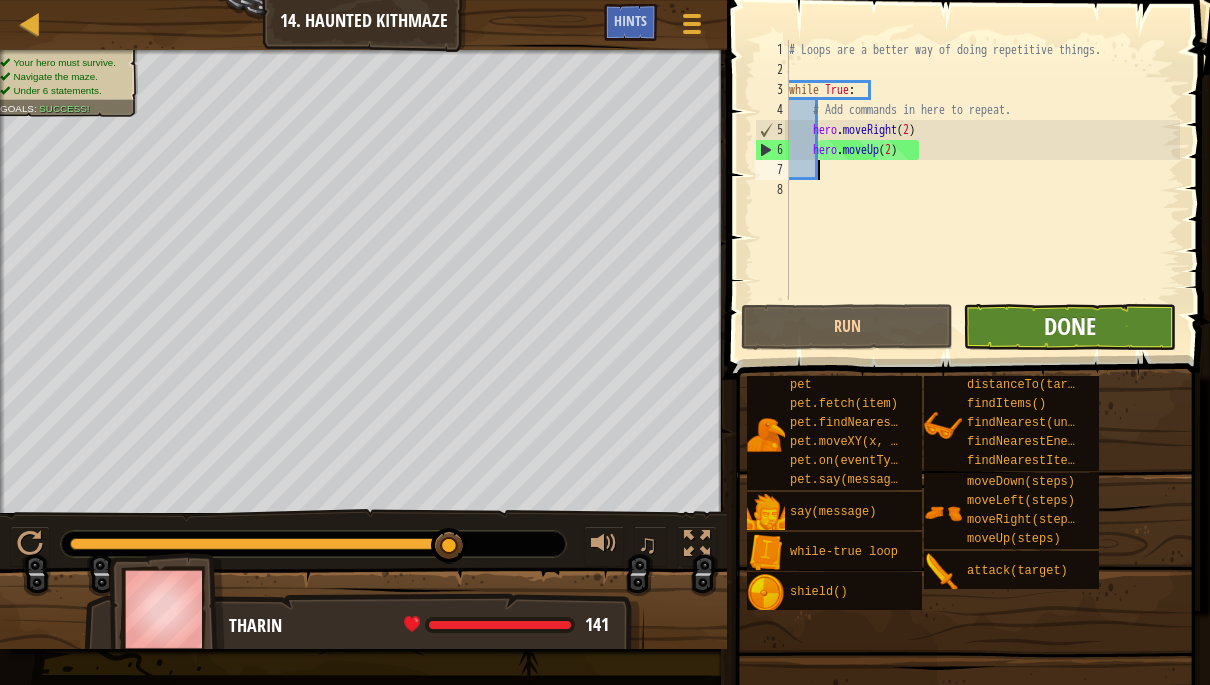 click on "Done" at bounding box center [1070, 326] 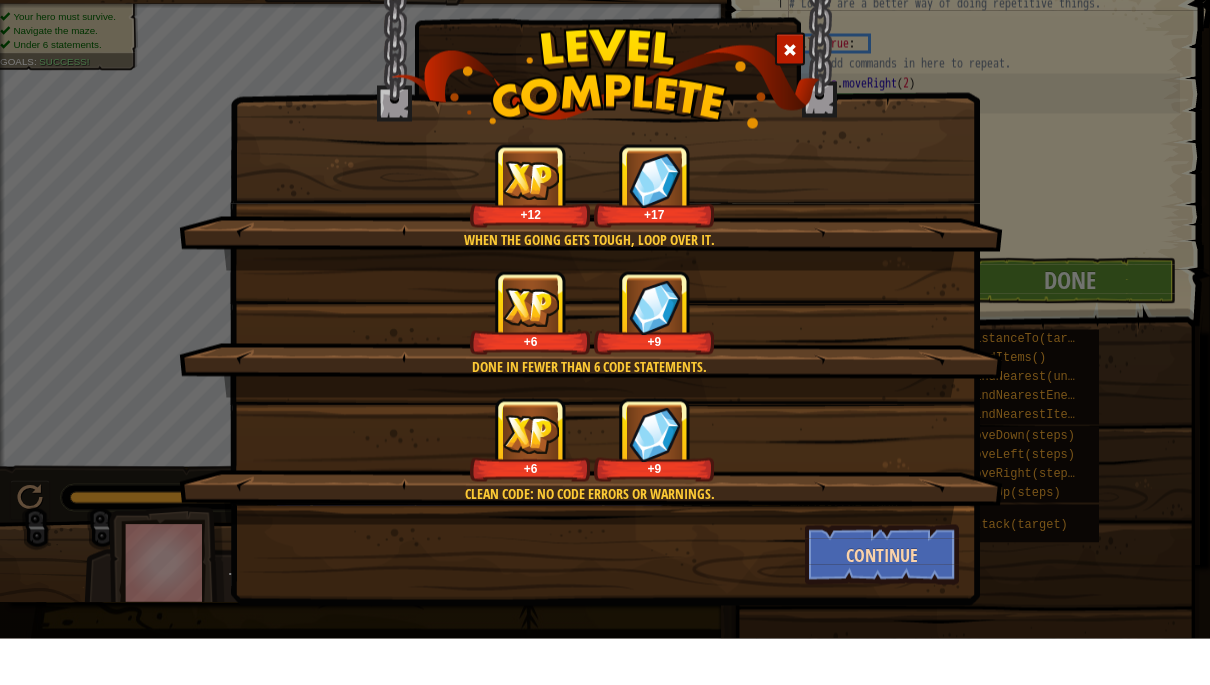 click on "Continue" at bounding box center [882, 601] 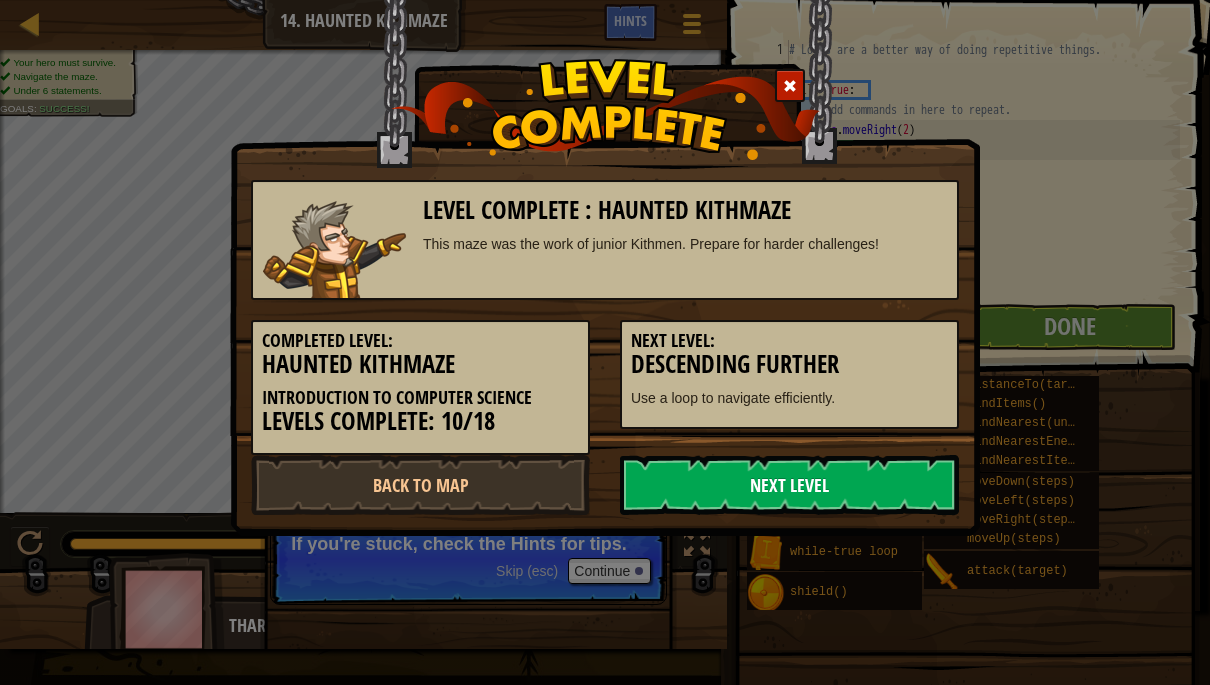 click on "Next Level" at bounding box center (789, 485) 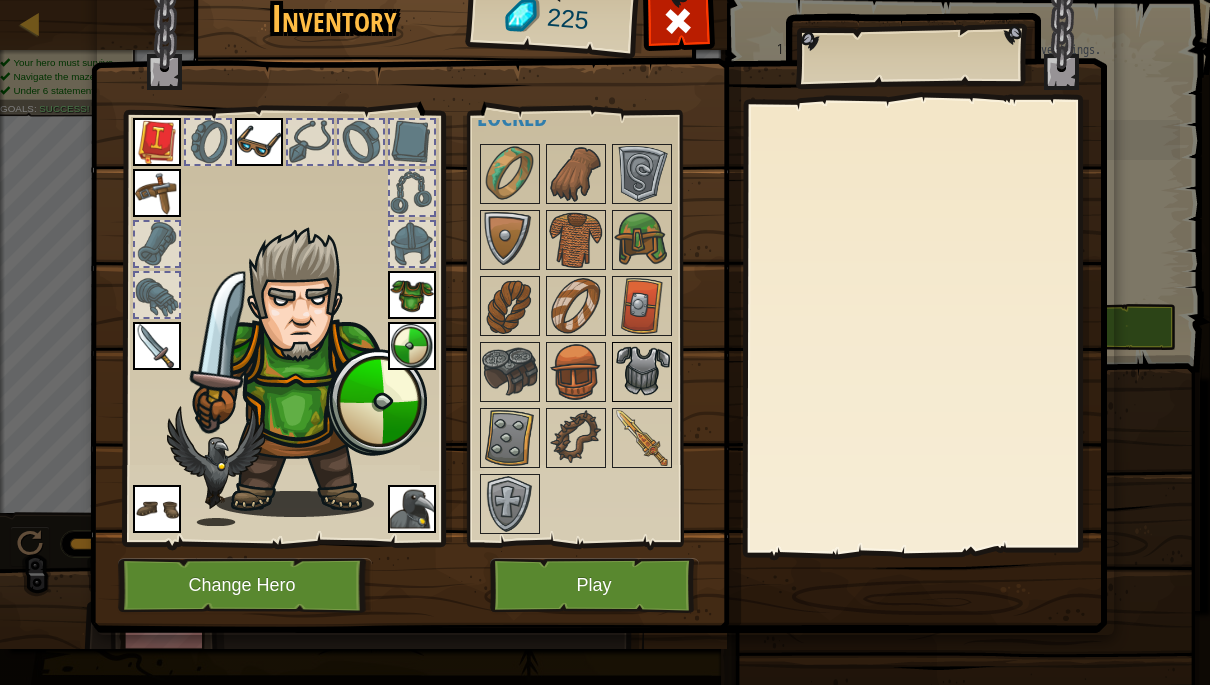 scroll, scrollTop: 275, scrollLeft: 0, axis: vertical 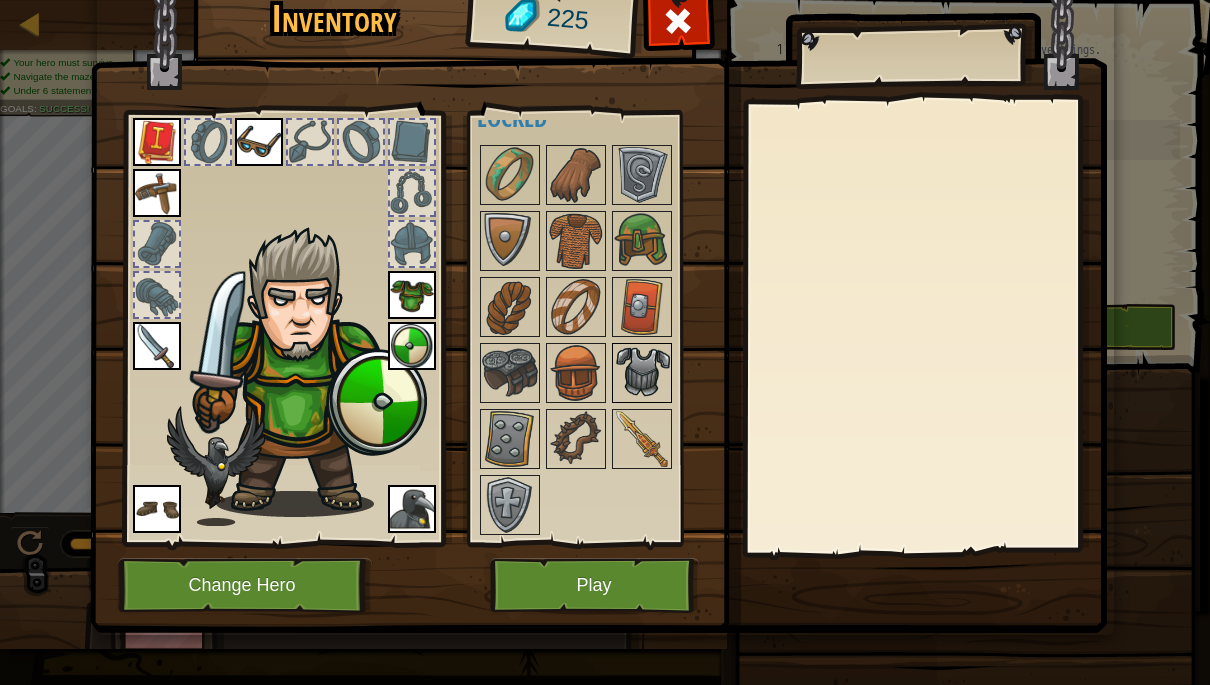 click at bounding box center [642, 373] 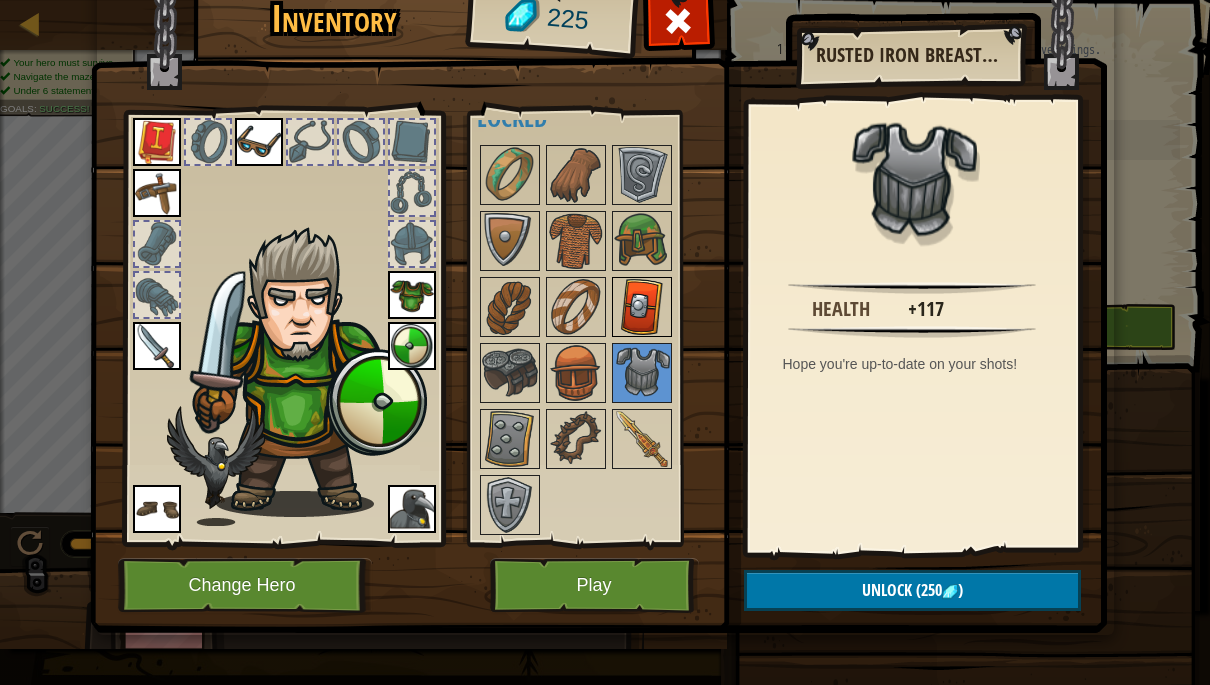 click at bounding box center [642, 307] 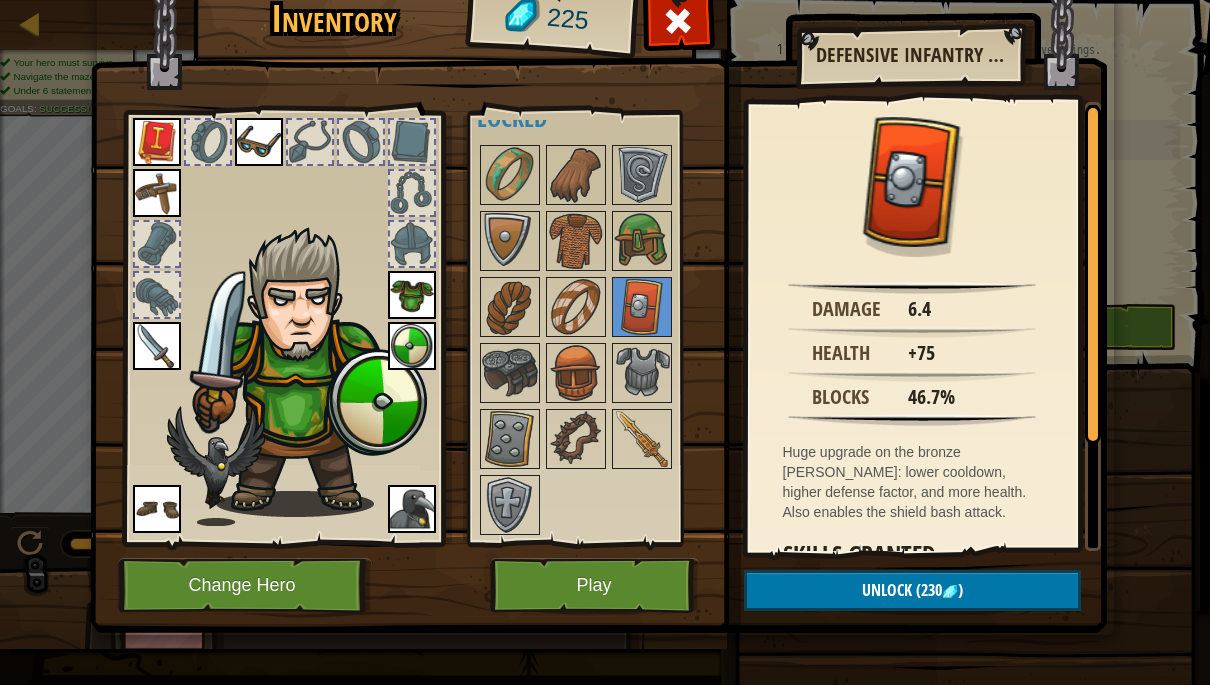 click on "Play" at bounding box center (594, 585) 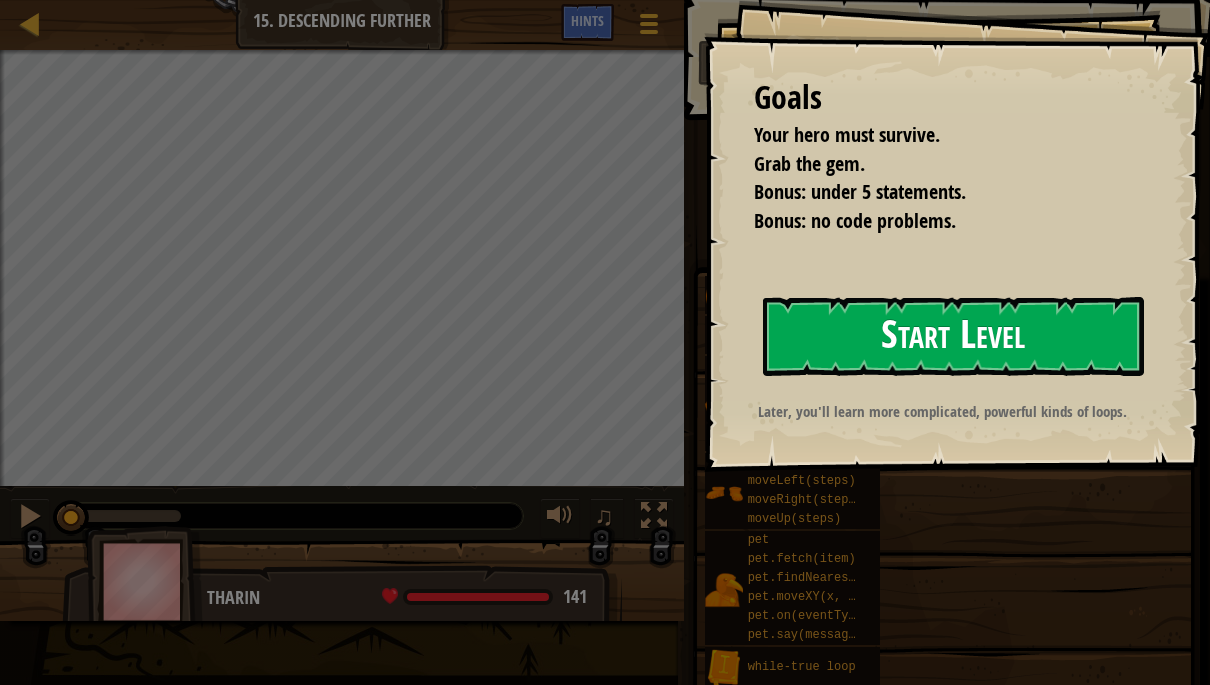 click on "Start Level" at bounding box center [953, 336] 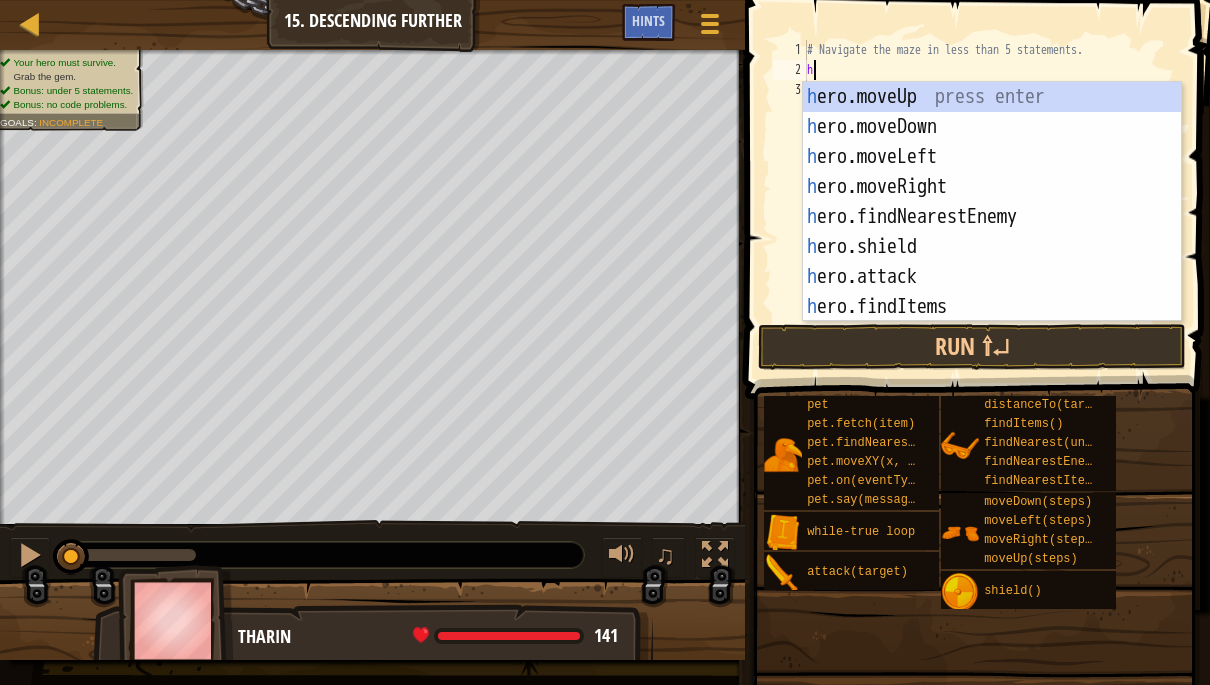 scroll, scrollTop: 21, scrollLeft: 27, axis: both 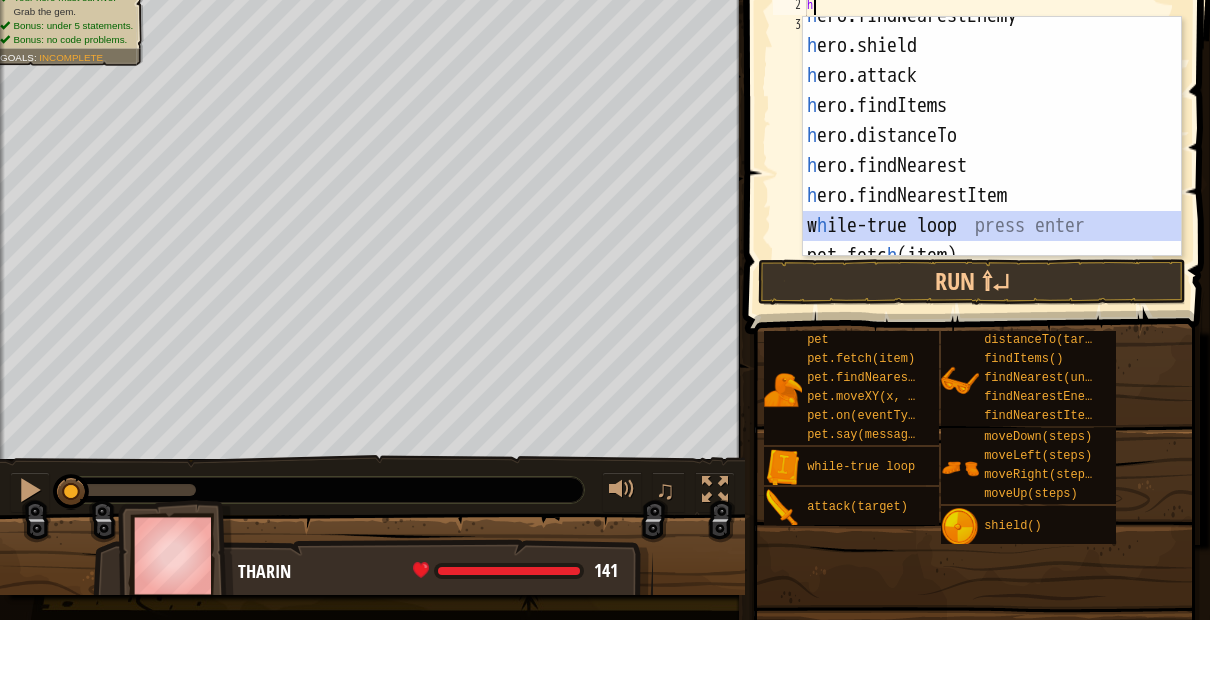 click on "h ero.findNearestEnemy press enter h ero.shield press enter h ero.attack press enter h ero.findItems press enter h ero.distanceTo press enter h ero.findNearest press enter h ero.findNearestItem press enter w h ile-true loop press enter pet.fetc h (item) press enter" at bounding box center (992, 216) 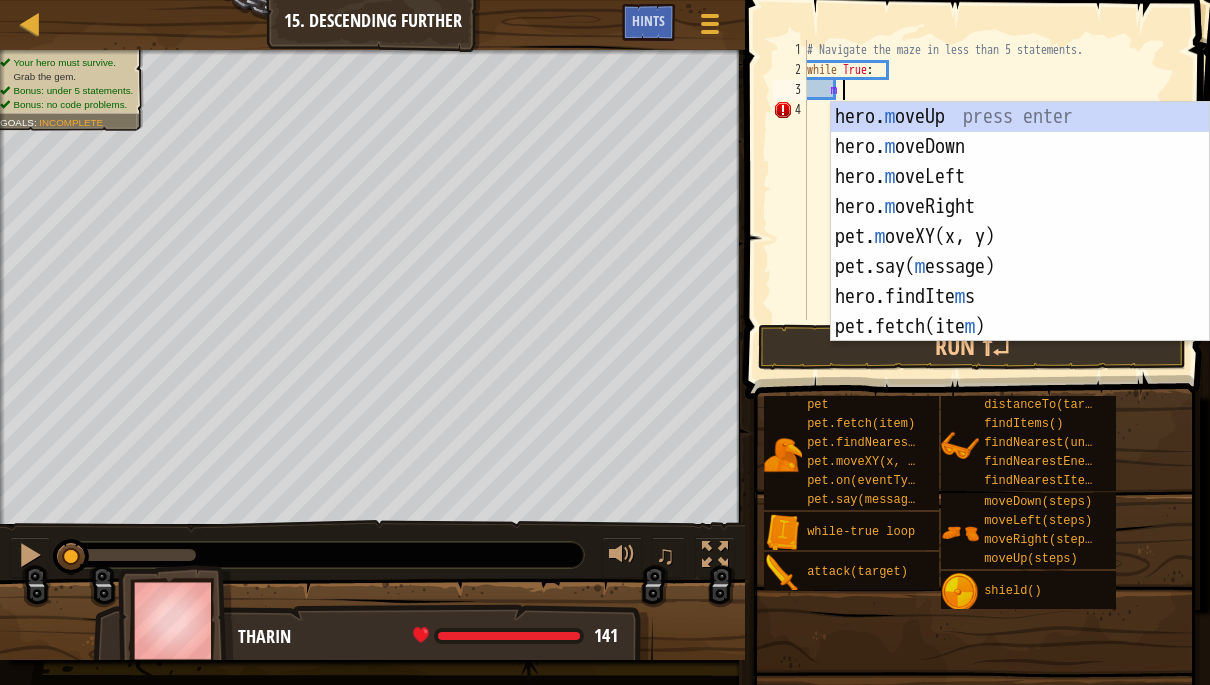 scroll, scrollTop: 0, scrollLeft: 0, axis: both 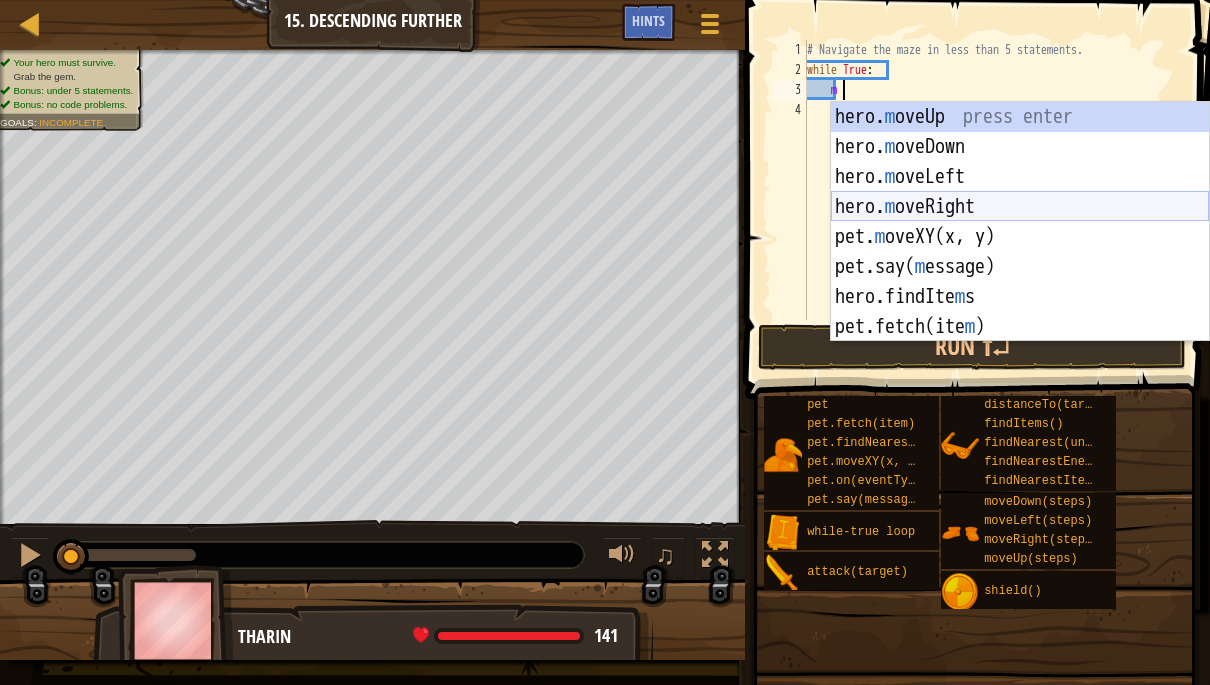 click on "hero. m oveUp press enter hero. m oveDown press enter hero. m oveLeft press enter hero. m oveRight press enter pet. m oveXY(x, y) press enter pet.say( m essage) press enter hero.findIte m s press enter pet.fetch(ite m ) press enter hero.findNearestEne m y press enter" at bounding box center (1020, 252) 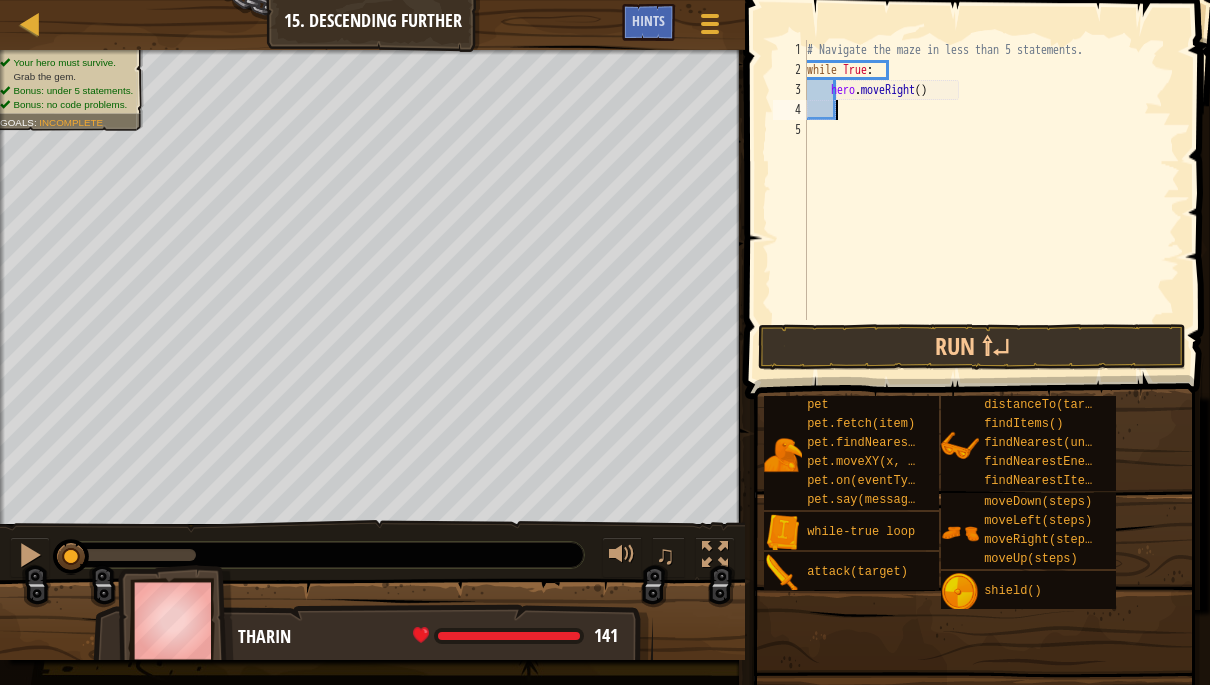 click on "# Navigate the maze in less than 5 statements. while   True :      hero . moveRight ( )" at bounding box center (991, 200) 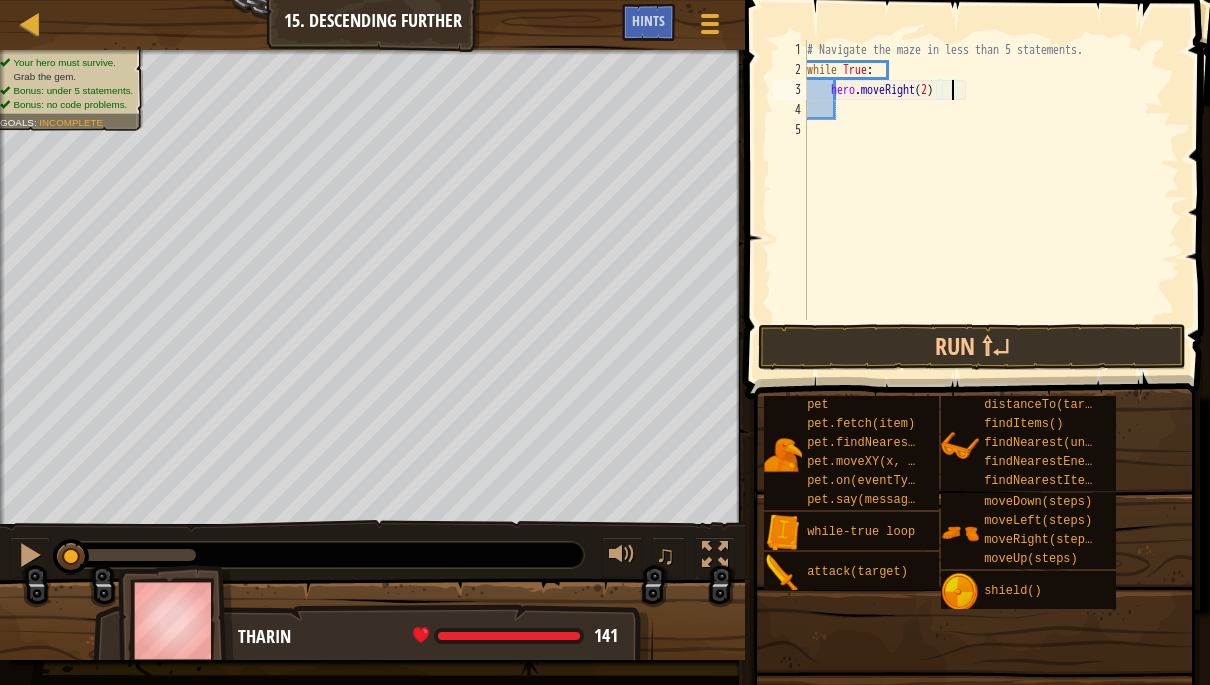 click on "# Navigate the maze in less than 5 statements. while   True :      hero . moveRight ( 2 )" at bounding box center [991, 200] 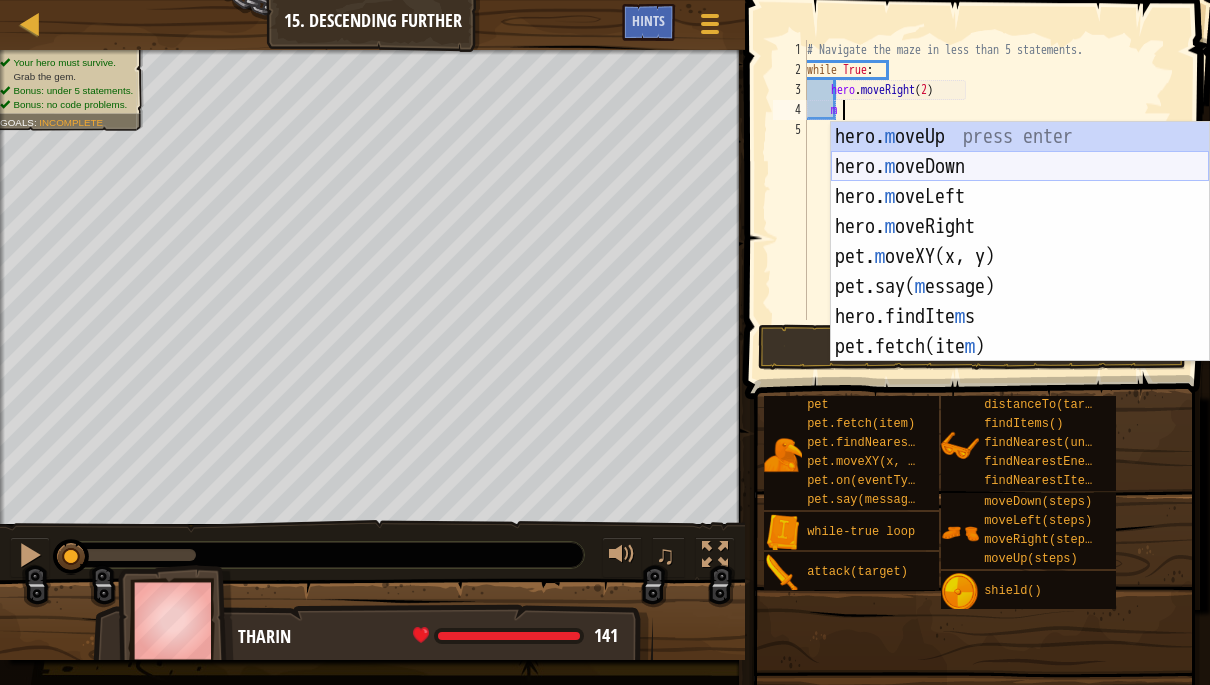 click on "hero. m oveUp press enter hero. m oveDown press enter hero. m oveLeft press enter hero. m oveRight press enter pet. m oveXY(x, y) press enter pet.say( m essage) press enter hero.findIte m s press enter pet.fetch(ite m ) press enter hero.findNearestEne m y press enter" at bounding box center (1020, 272) 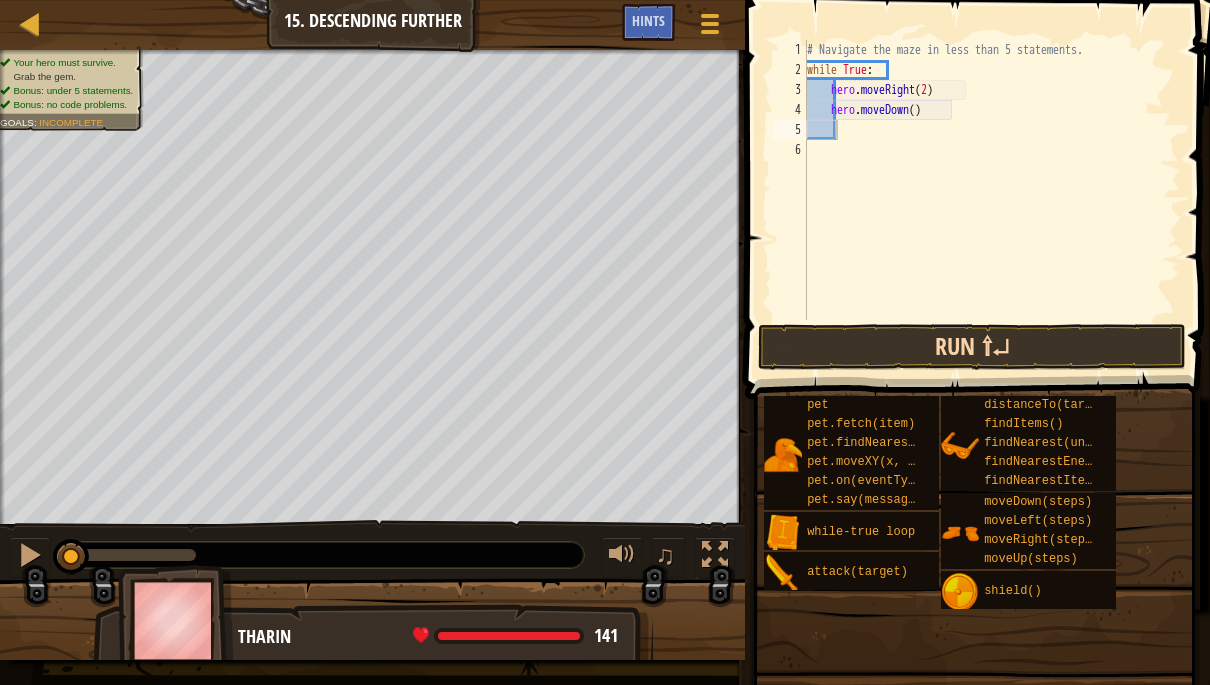 click on "Run ⇧↵" at bounding box center (972, 347) 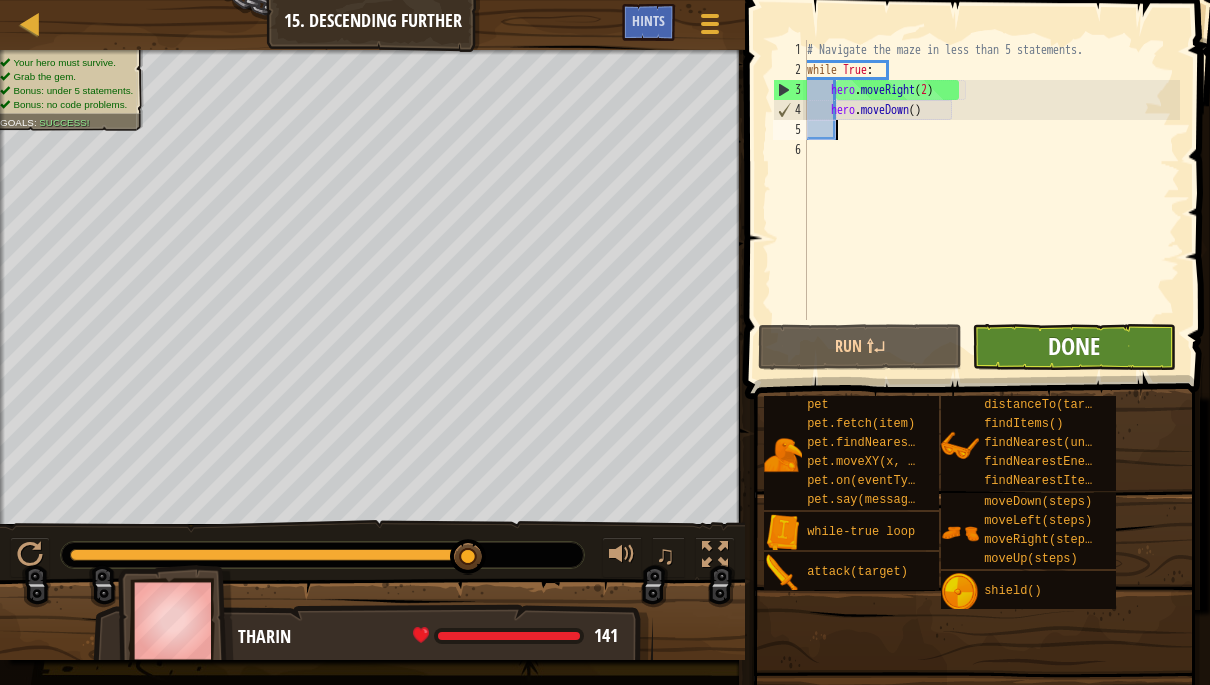 click on "Done" at bounding box center (1074, 346) 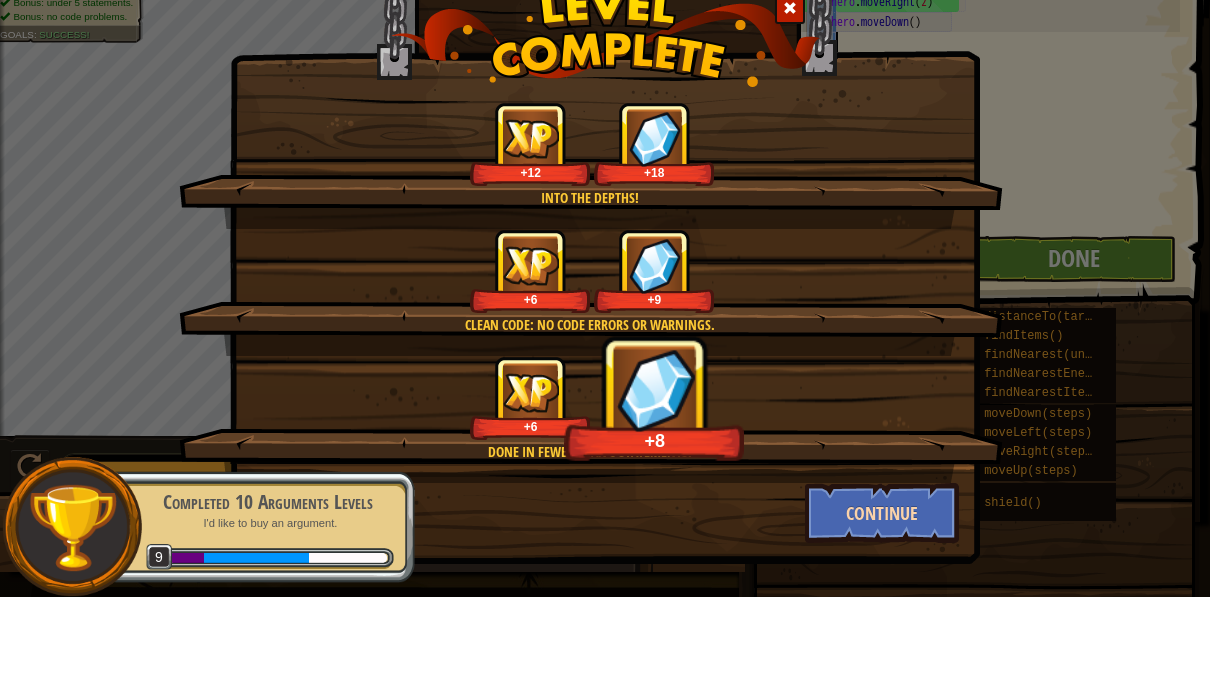 click on "Continue" at bounding box center [882, 601] 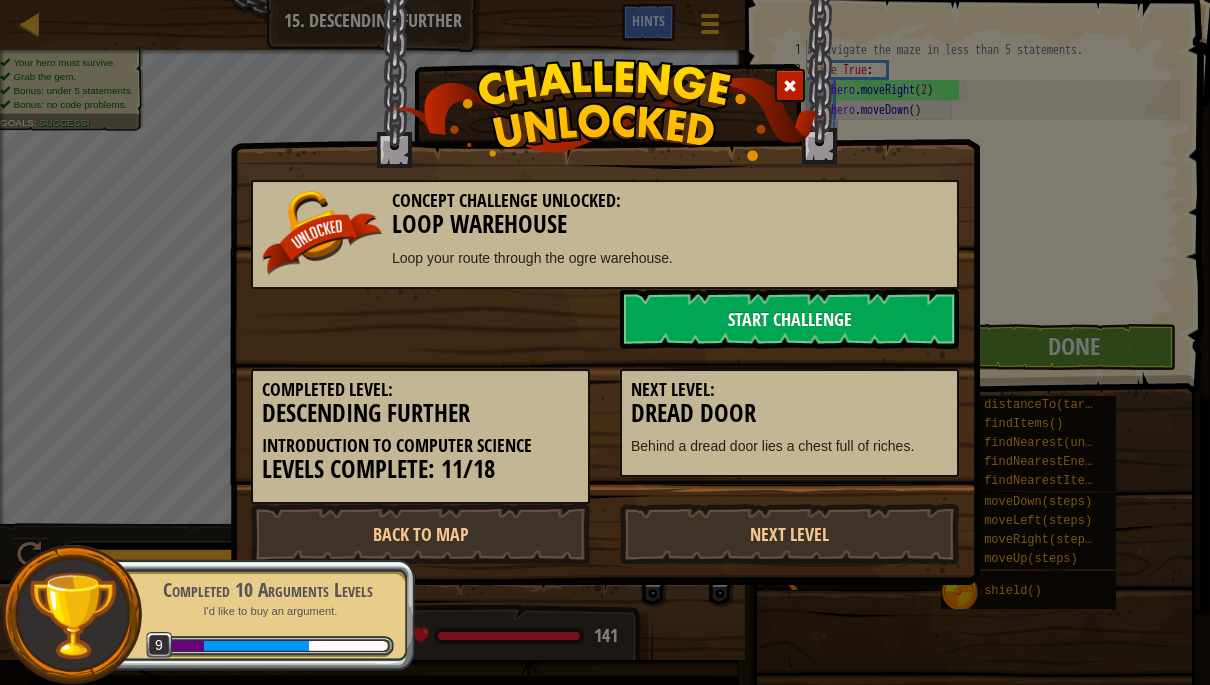 click on "Start Challenge" at bounding box center (789, 319) 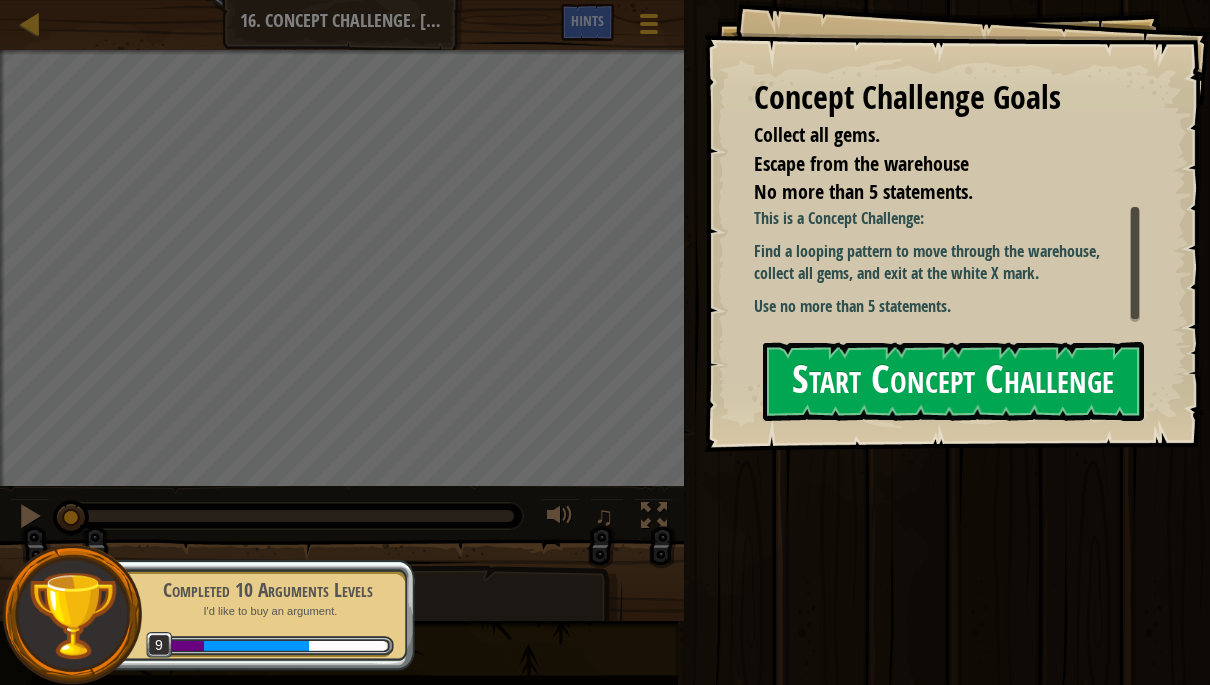 click on "Start Concept Challenge" at bounding box center (953, 381) 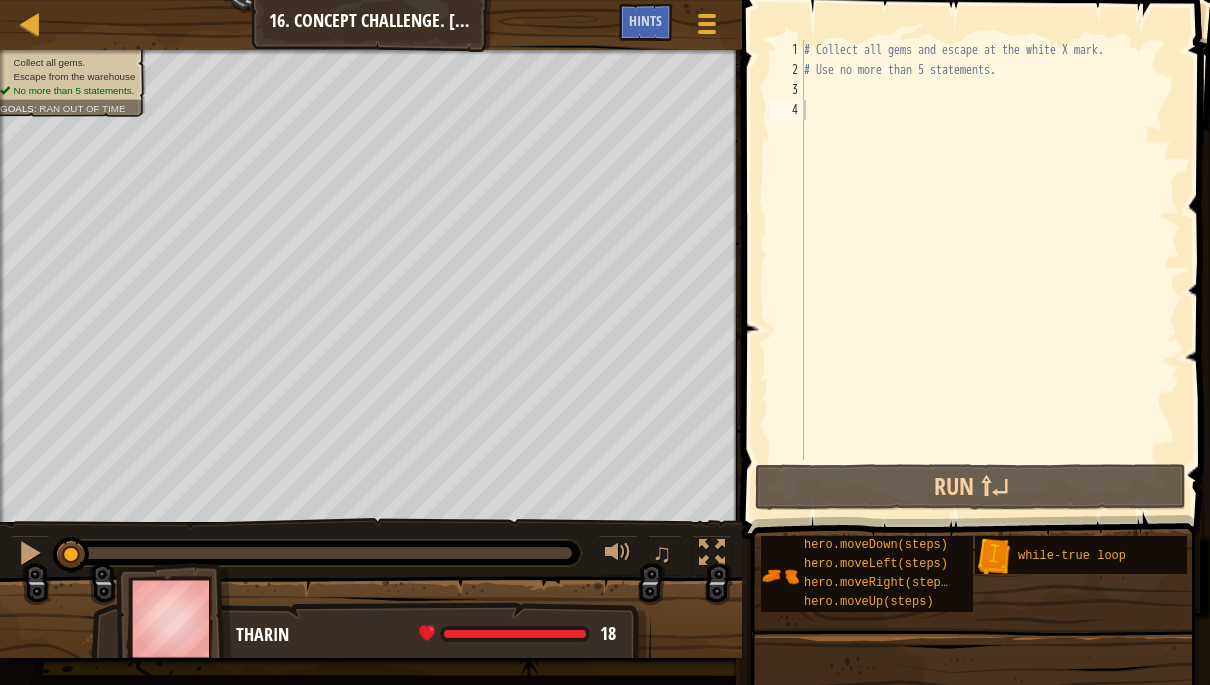 click on "Hints" at bounding box center [645, 20] 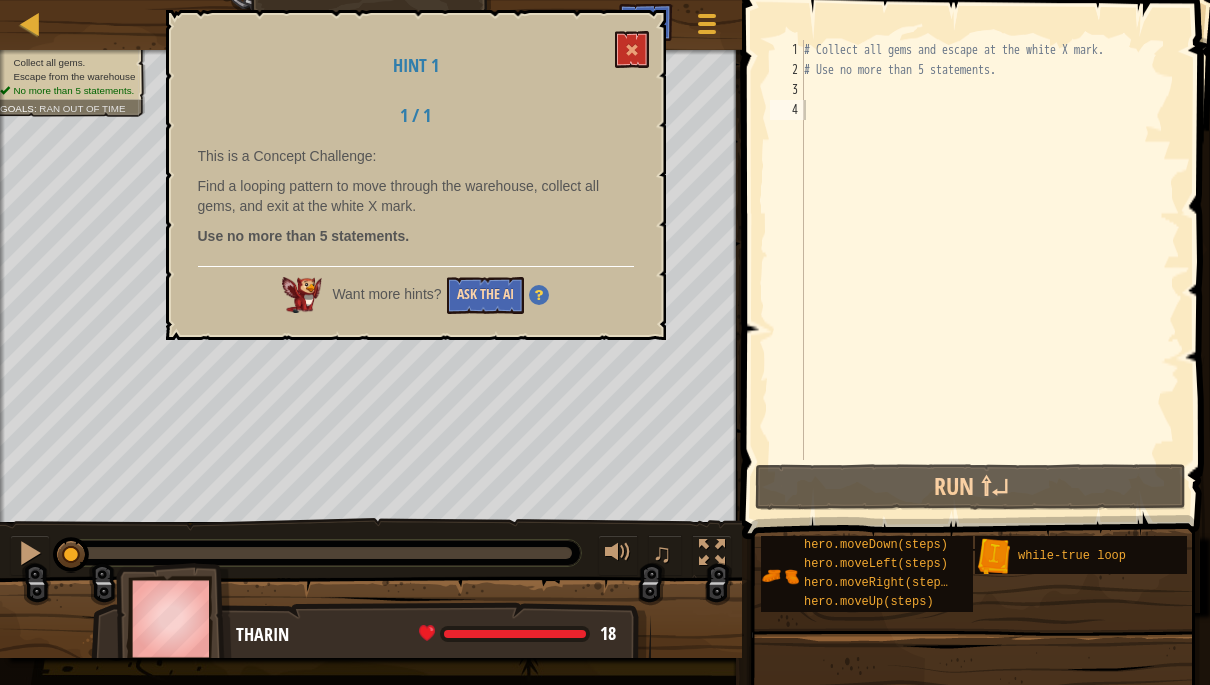 click on "Ask the AI" at bounding box center (485, 295) 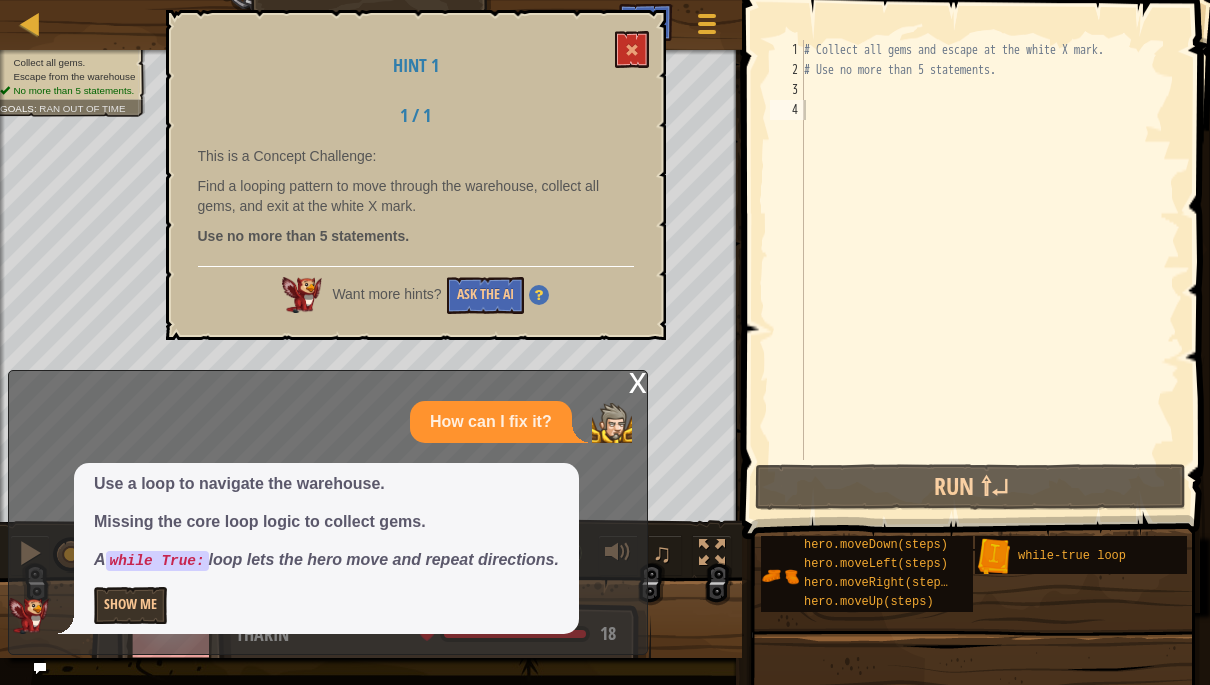 click on "Show Me" at bounding box center [130, 605] 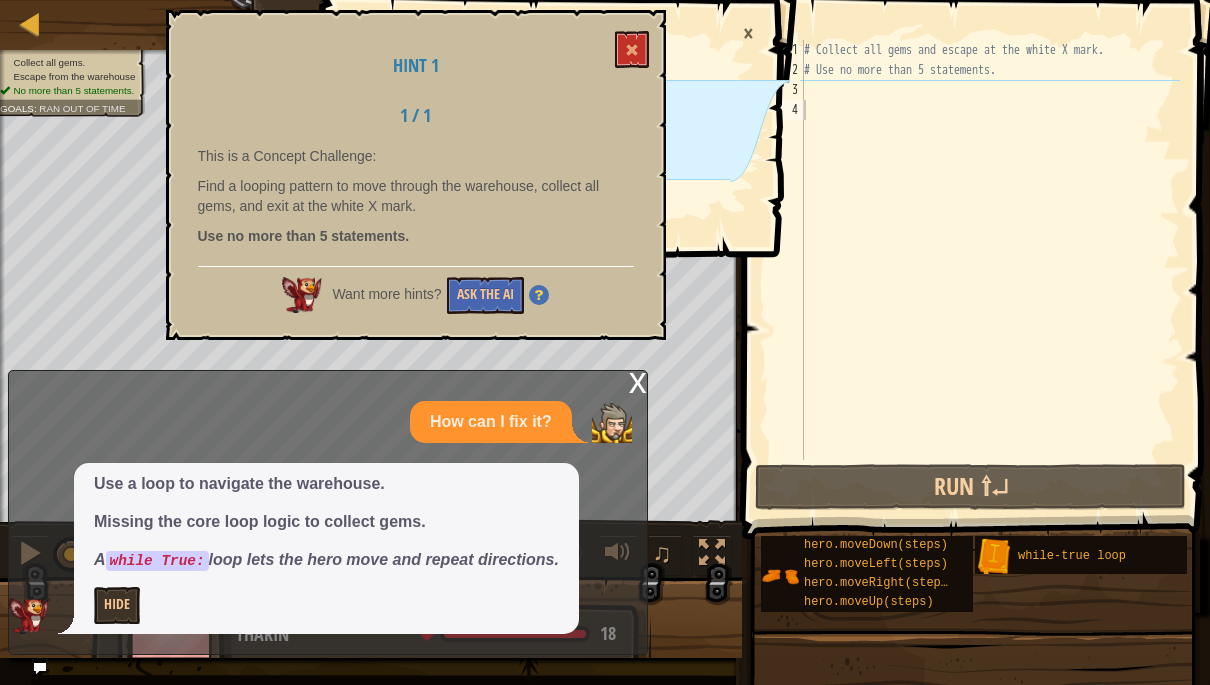 click at bounding box center (632, 49) 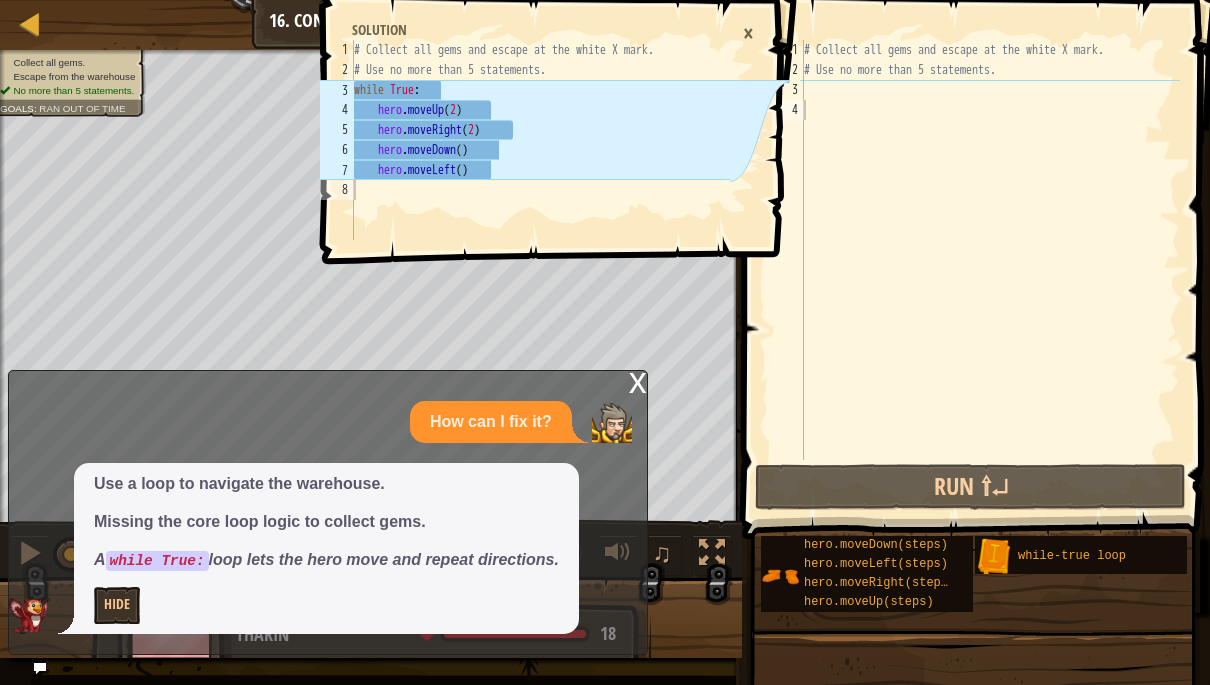 click on "×" at bounding box center [748, 33] 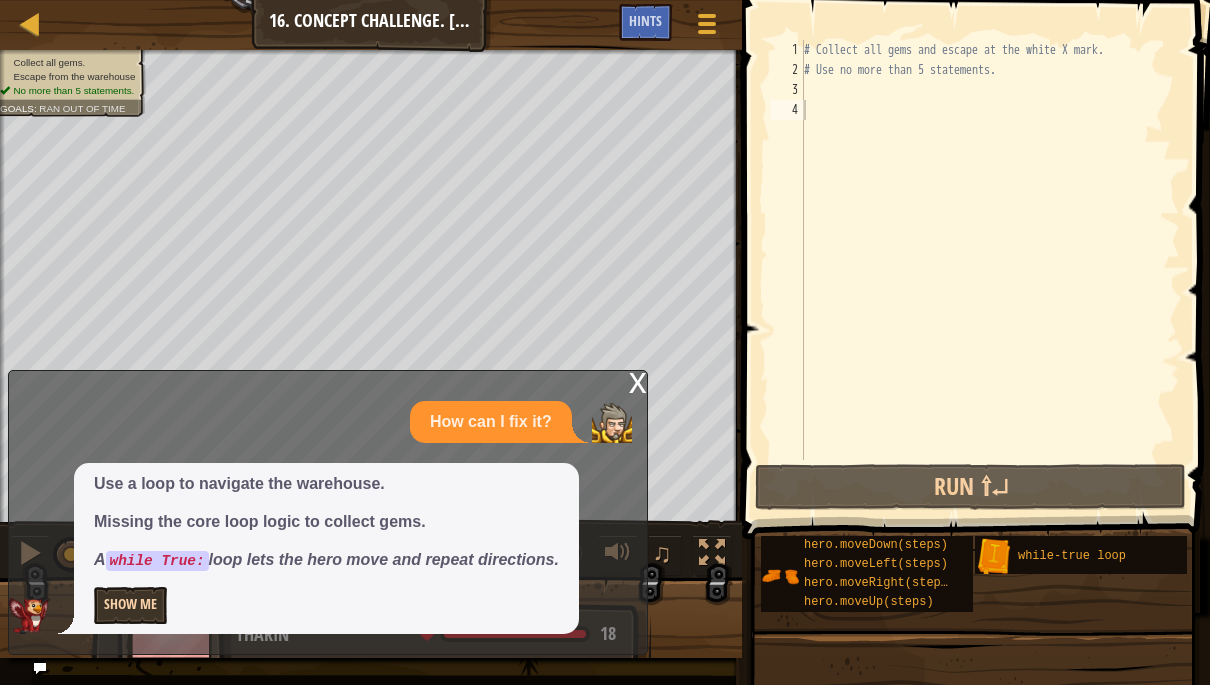 click on "Show Me" at bounding box center [130, 605] 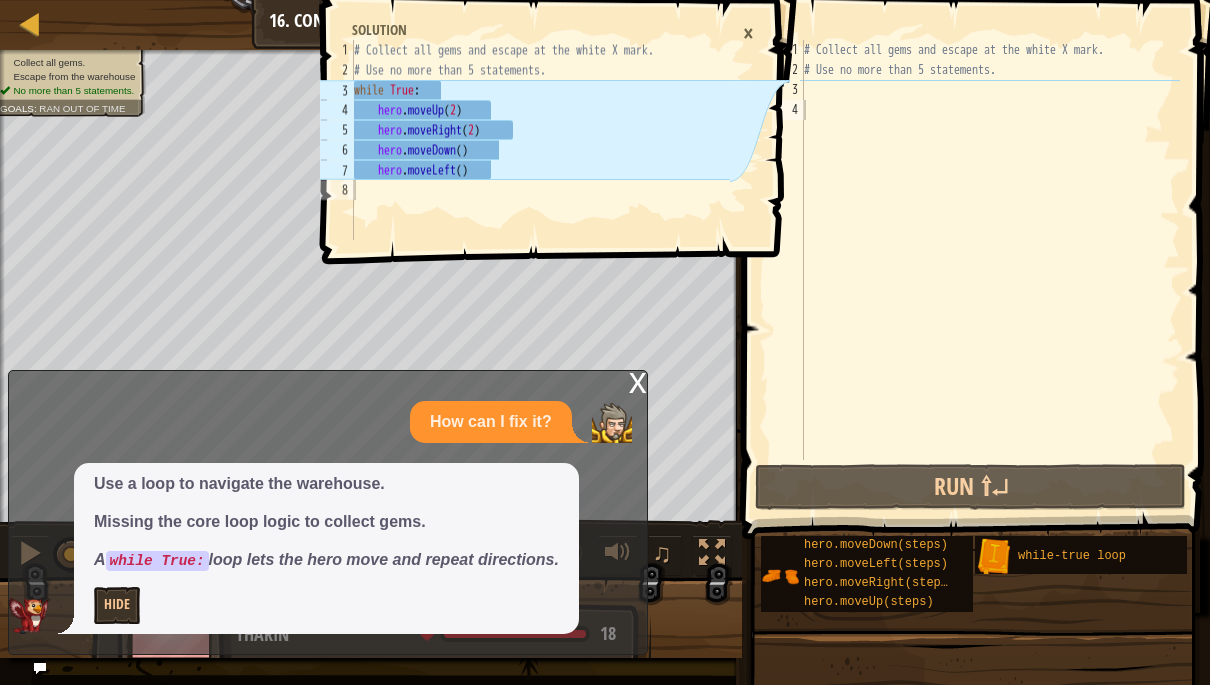 click on "# Collect all gems and escape at the white X mark. # Use no more than 5 statements." at bounding box center [990, 270] 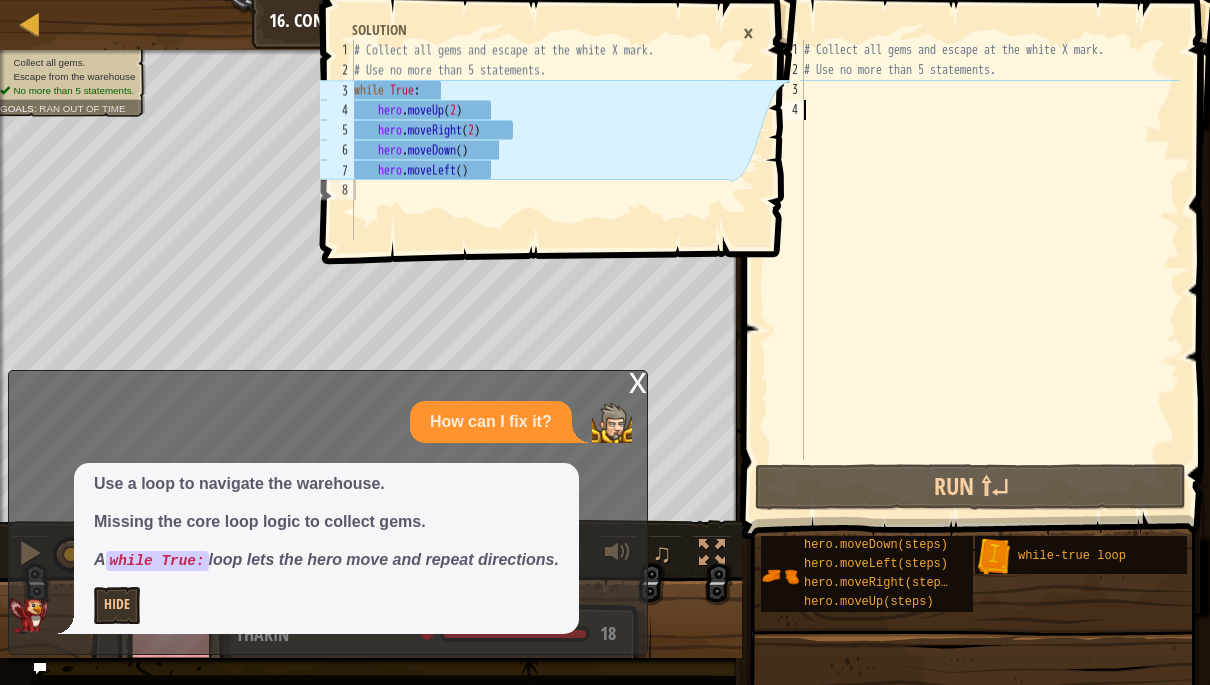 click on "# Collect all gems and escape at the white X mark. # Use no more than 5 statements." at bounding box center (990, 270) 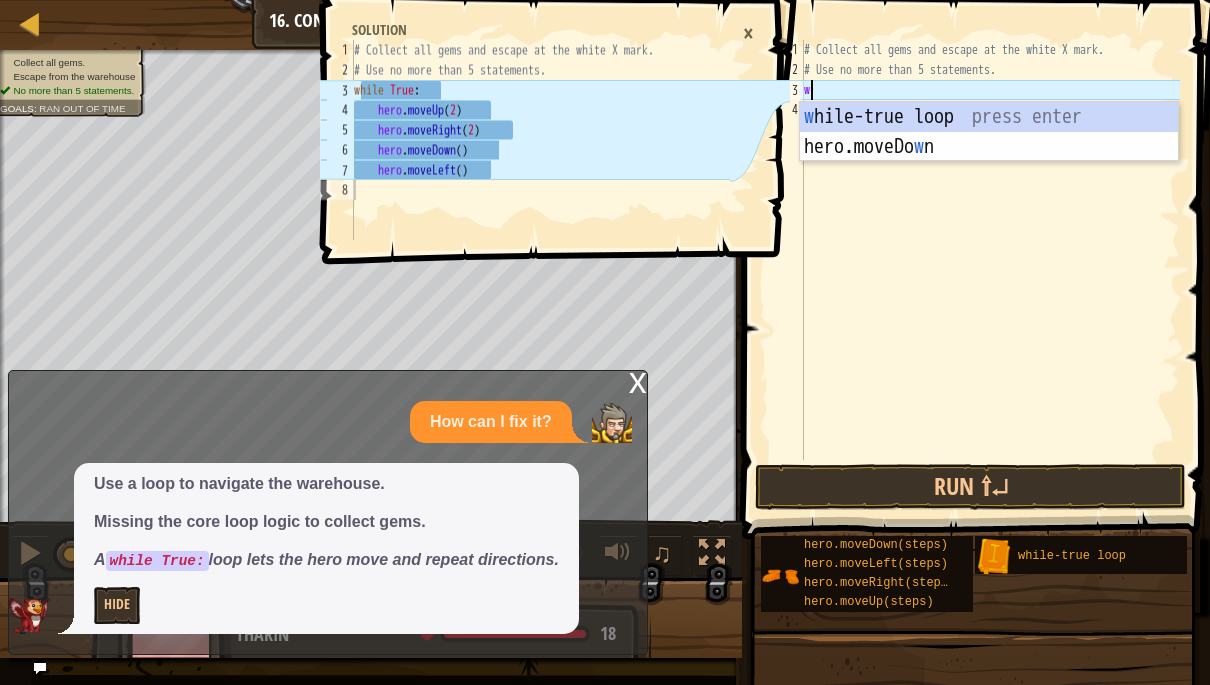 scroll, scrollTop: 21, scrollLeft: 27, axis: both 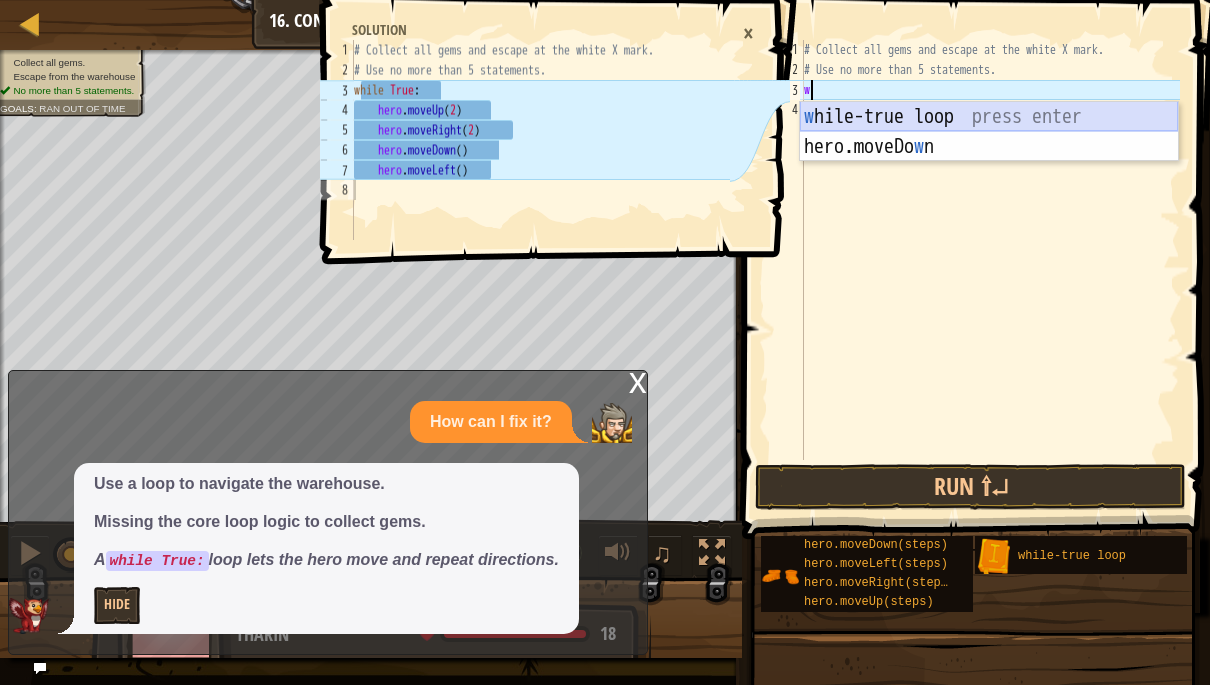 click on "w [PERSON_NAME]-true loop press enter hero.moveDo w n press enter" at bounding box center [989, 162] 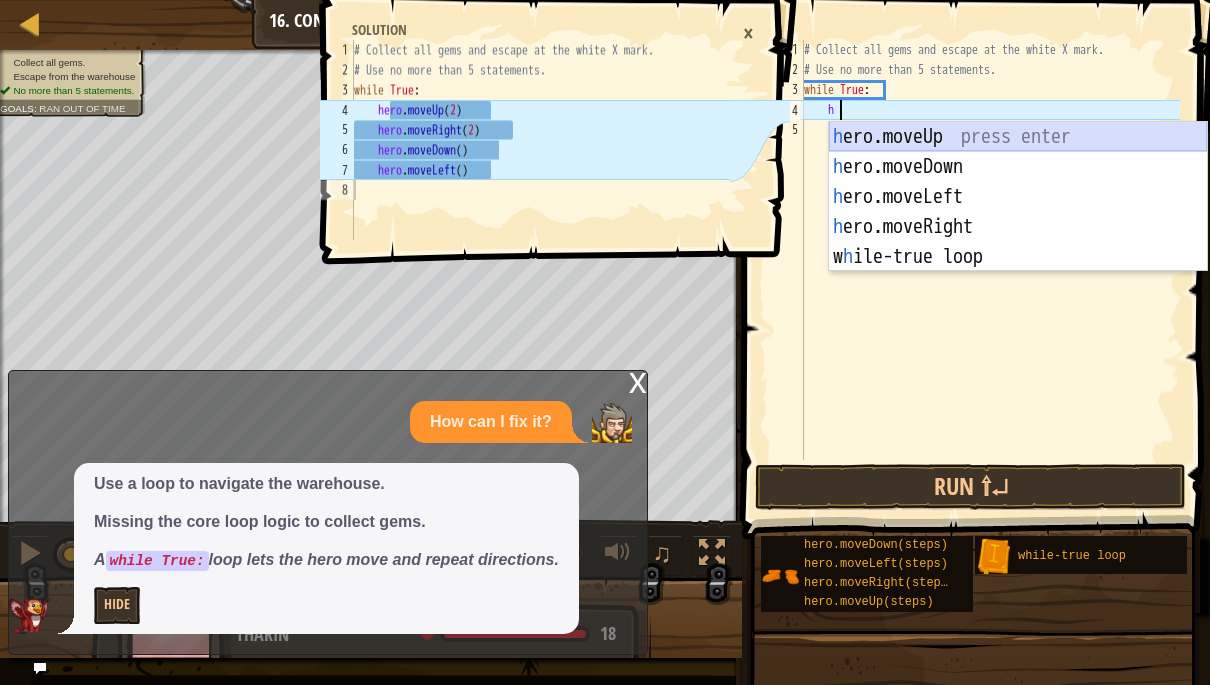 click on "h ero.moveUp press enter h ero.moveDown press enter h ero.moveLeft press enter h ero.moveRight press enter w h ile-true loop press enter" at bounding box center [1018, 227] 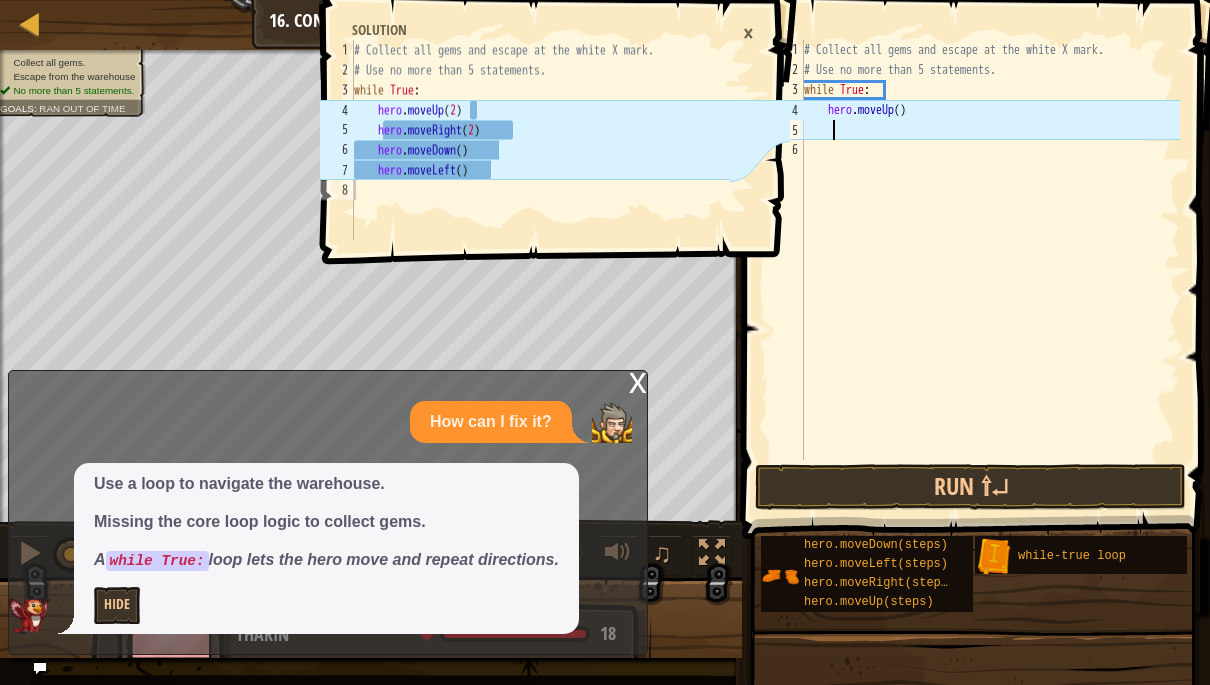 click on "# Collect all gems and escape at the white X mark. # Use no more than 5 statements. while   True :      hero . moveUp ( )" at bounding box center [990, 270] 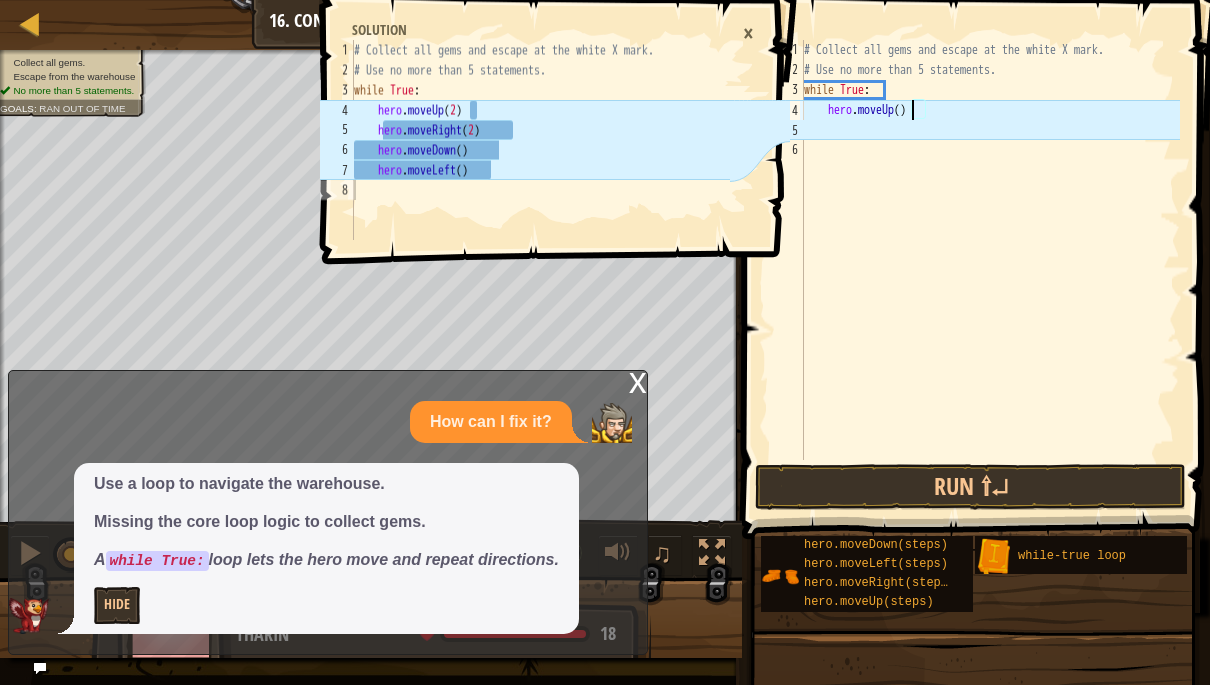 click on "# Collect all gems and escape at the white X mark. # Use no more than 5 statements. while   True :      hero . moveUp ( )" at bounding box center [990, 270] 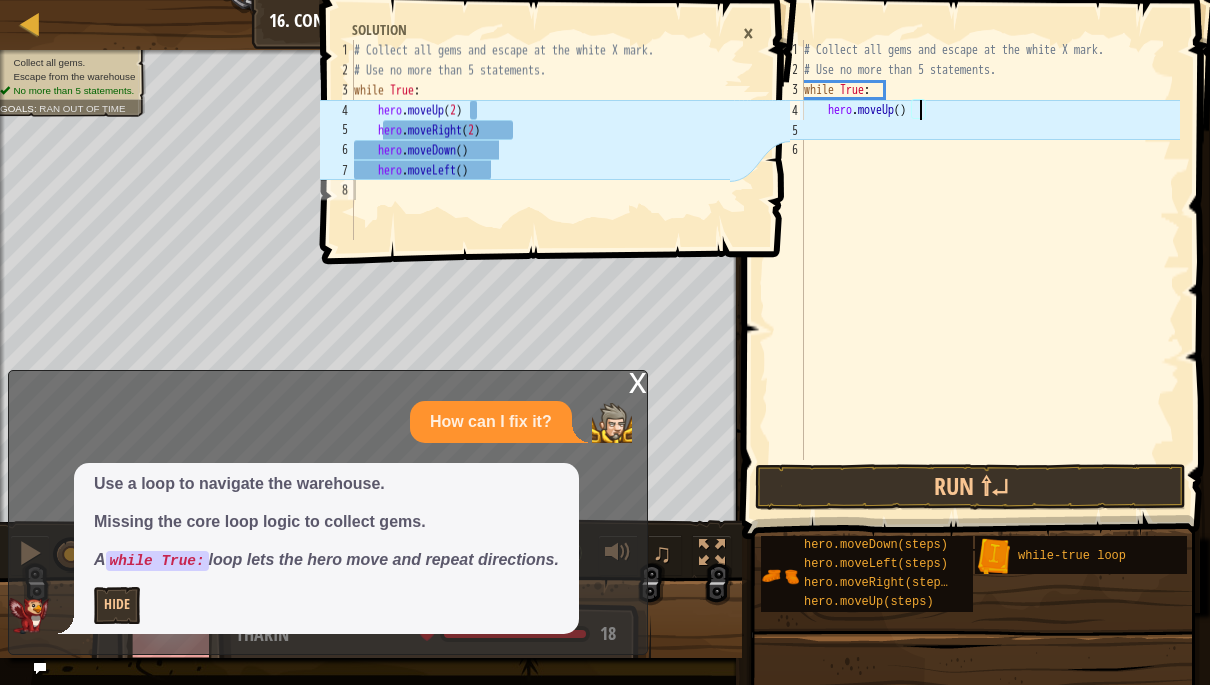 click on "# Collect all gems and escape at the white X mark. # Use no more than 5 statements. while   True :      hero . moveUp ( )" at bounding box center (990, 270) 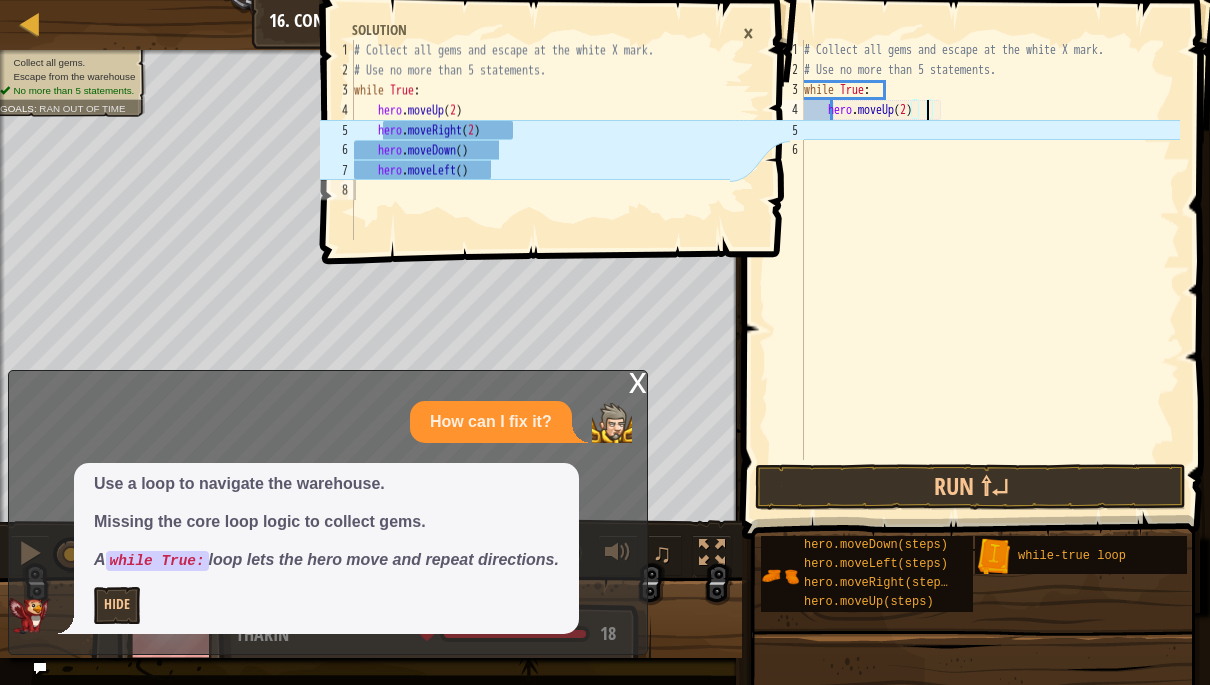 click on "# Collect all gems and escape at the white X mark. # Use no more than 5 statements. while   True :      hero . moveUp ( 2 )" at bounding box center [990, 270] 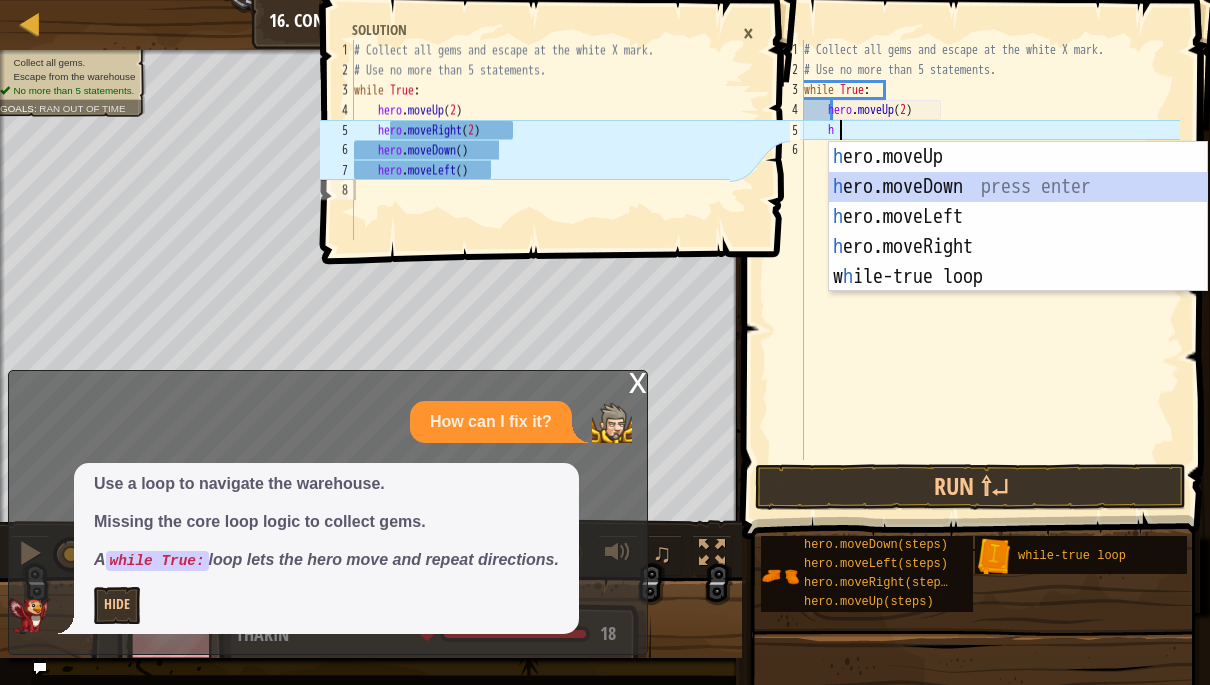 click on "h ero.moveUp press enter h ero.moveDown press enter h ero.moveLeft press enter h ero.moveRight press enter w h ile-true loop press enter" at bounding box center [1018, 247] 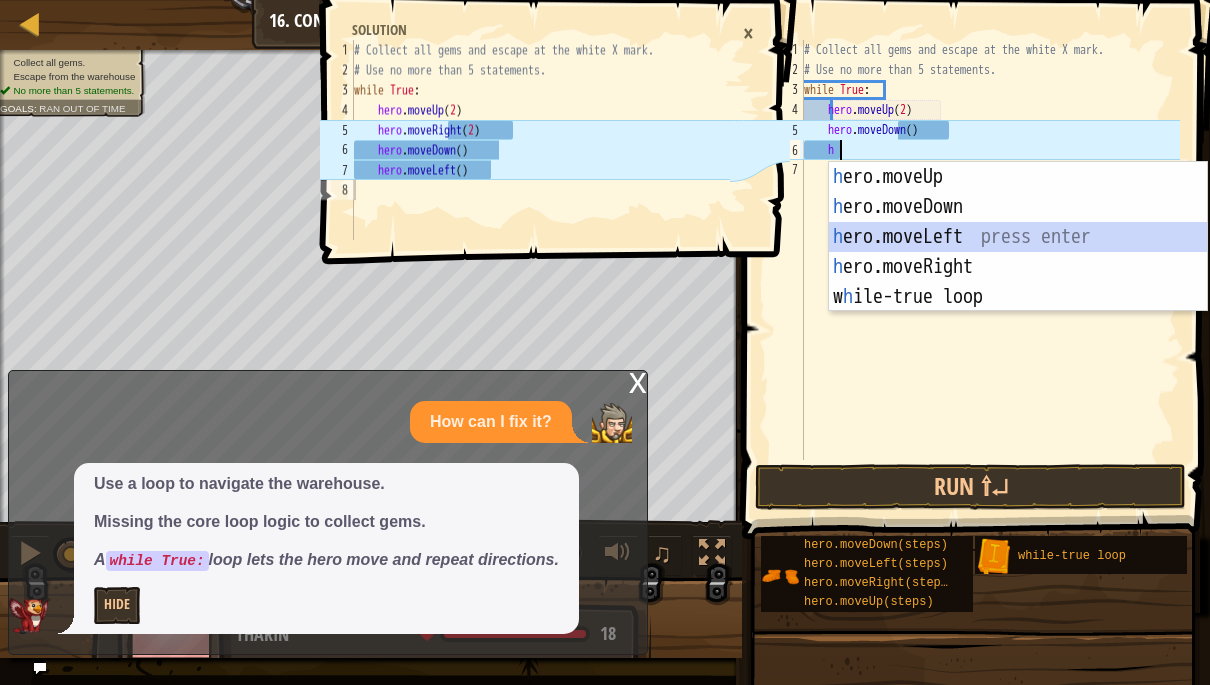 click on "h ero.moveUp press enter h ero.moveDown press enter h ero.moveLeft press enter h ero.moveRight press enter w h ile-true loop press enter" at bounding box center [1018, 267] 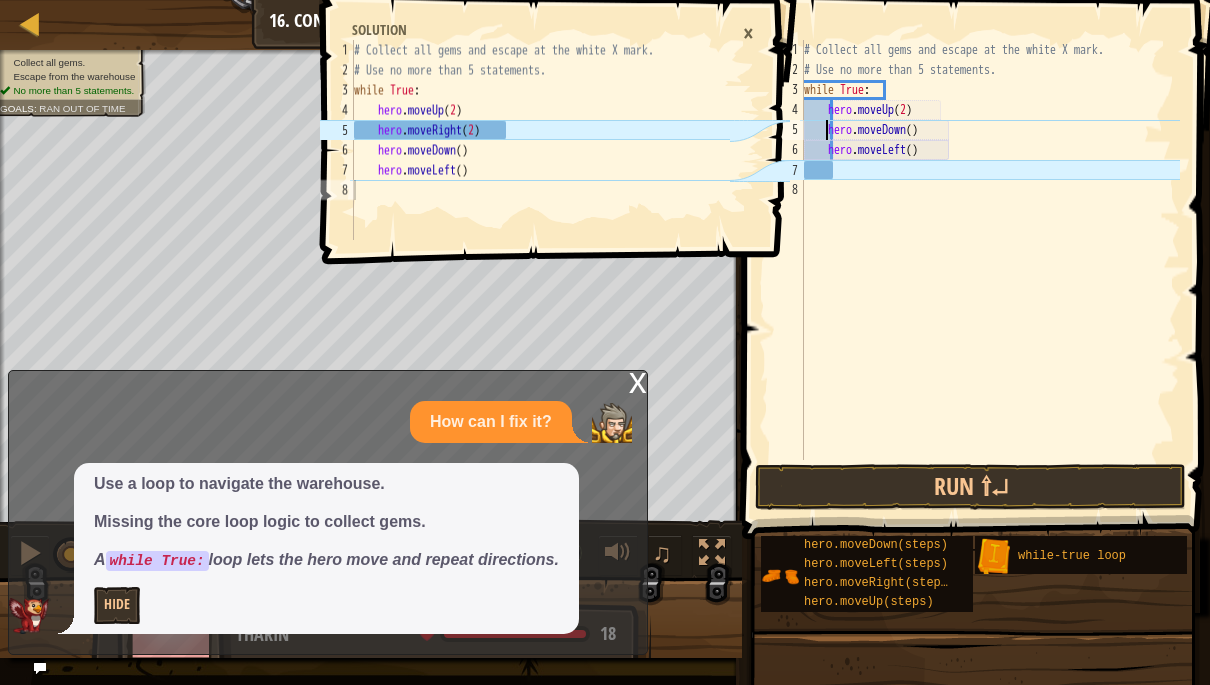 click on "# Collect all gems and escape at the white X mark. # Use no more than 5 statements. while   True :      hero . moveUp ( 2 )      hero . moveDown ( )      hero . moveLeft ( )" at bounding box center (990, 270) 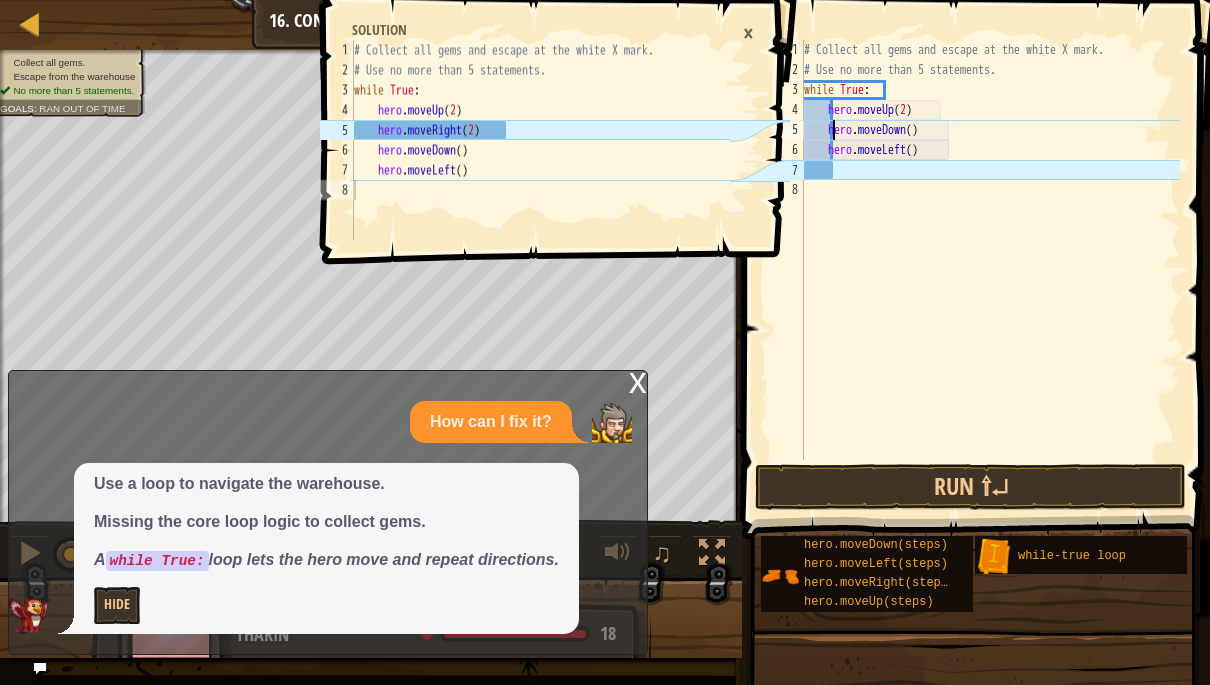 click on "# Collect all gems and escape at the white X mark. # Use no more than 5 statements. while   True :      hero . moveUp ( 2 )      hero . moveDown ( )      hero . moveLeft ( )" at bounding box center (990, 270) 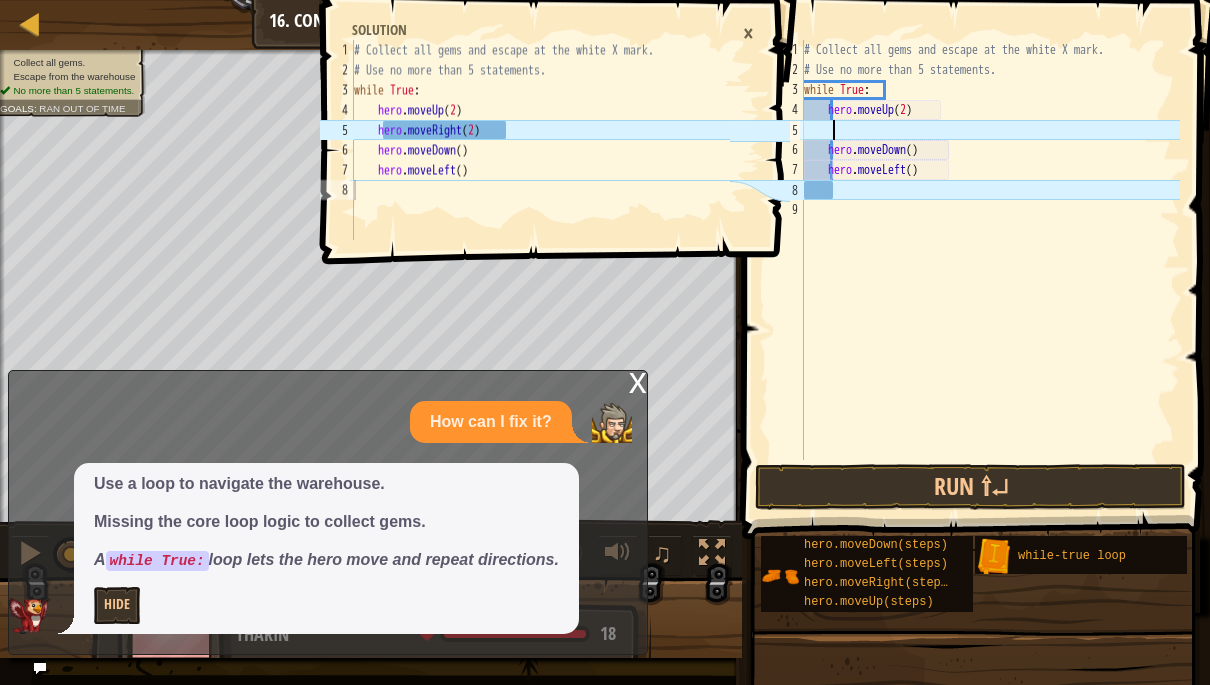 click on "# Collect all gems and escape at the white X mark. # Use no more than 5 statements. while   True :      hero . moveUp ( 2 )           hero . moveDown ( )      hero . moveLeft ( )" at bounding box center (990, 270) 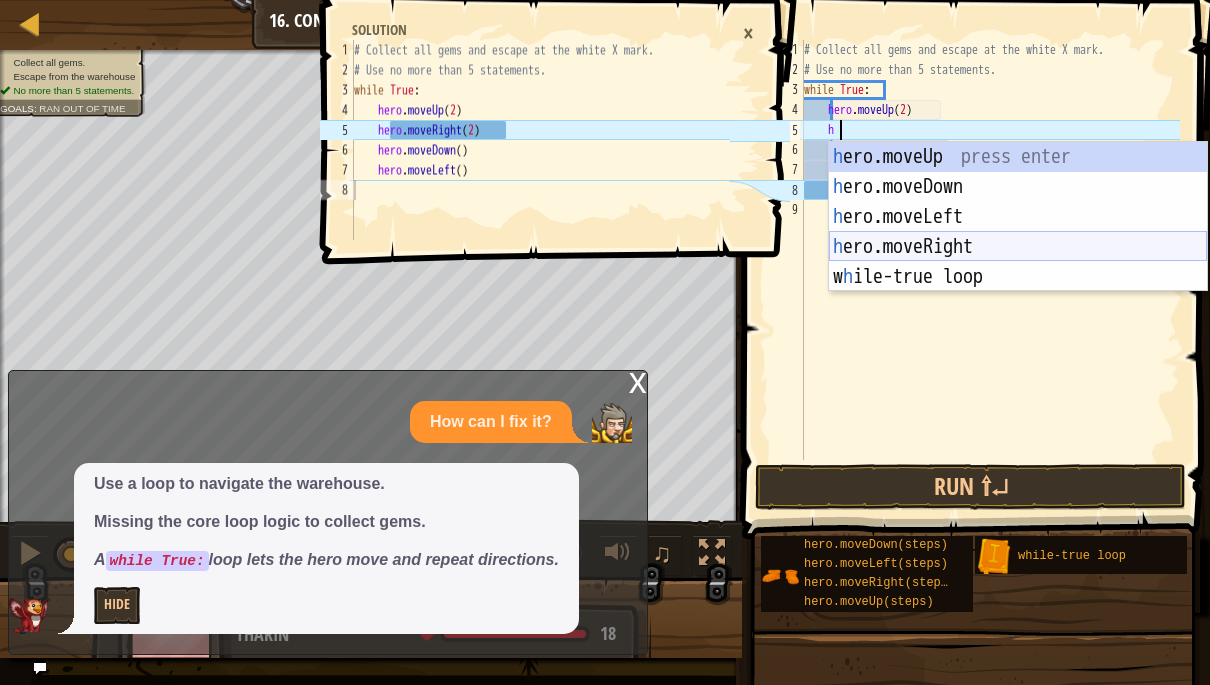 click on "h ero.moveUp press enter h ero.moveDown press enter h ero.moveLeft press enter h ero.moveRight press enter w h ile-true loop press enter" at bounding box center [1018, 247] 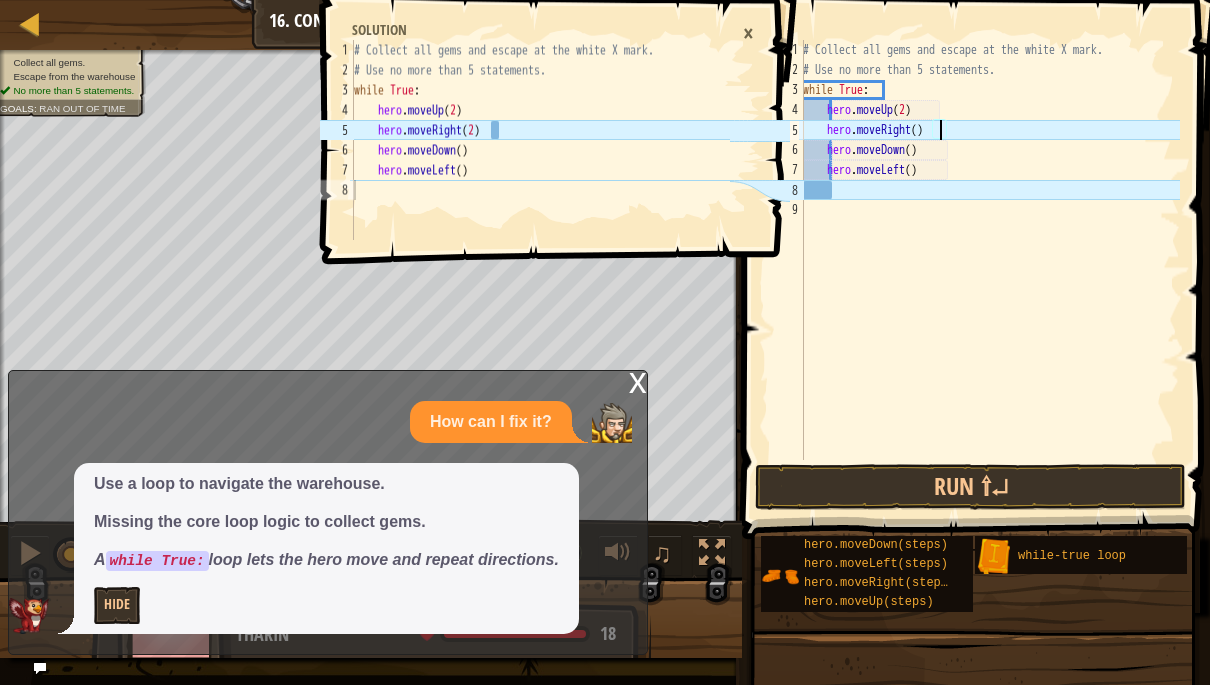 click on "# Collect all gems and escape at the white X mark. # Use no more than 5 statements. while   True :      hero . moveUp ( 2 )      hero . moveRight ( )      hero . moveDown ( )      hero . moveLeft ( )" at bounding box center (989, 270) 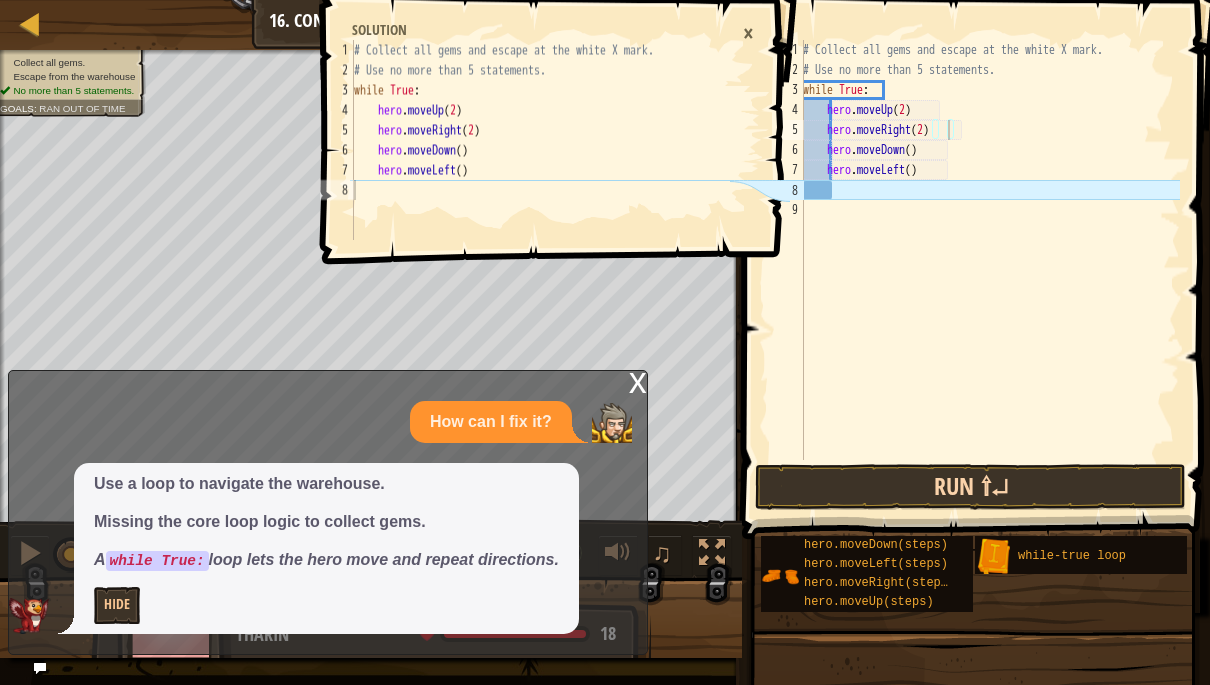click on "Run ⇧↵" at bounding box center (970, 487) 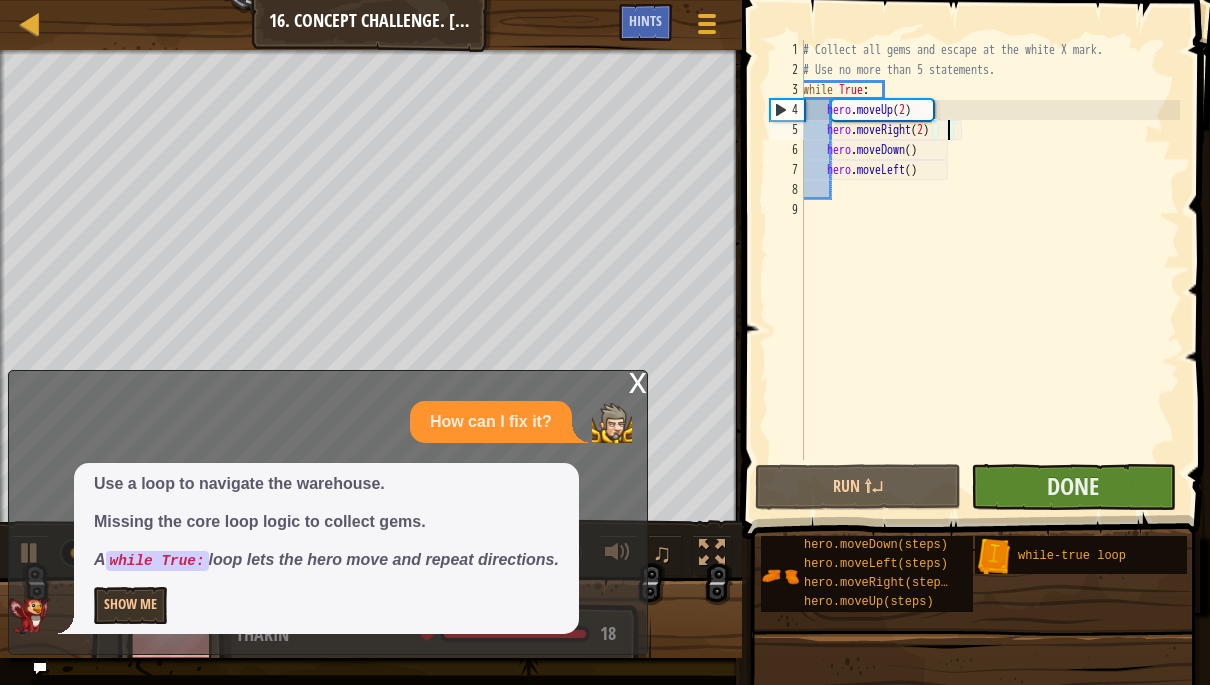 click on "Done" at bounding box center [1073, 487] 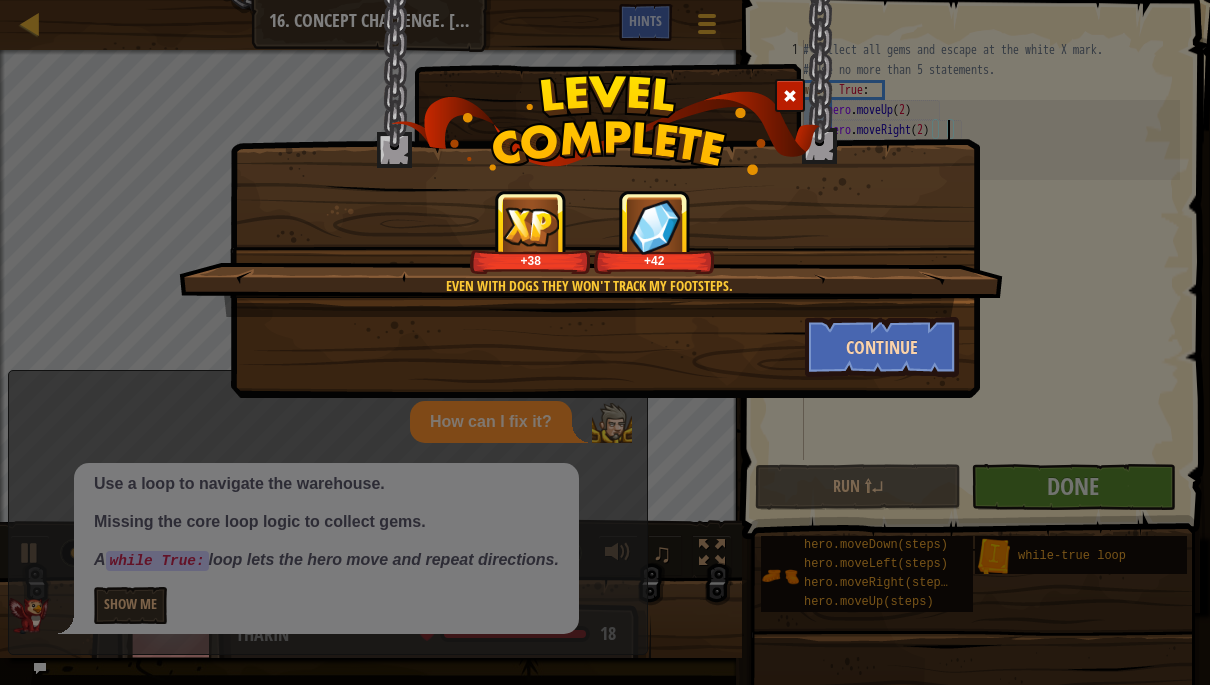 click on "Continue" at bounding box center (882, 347) 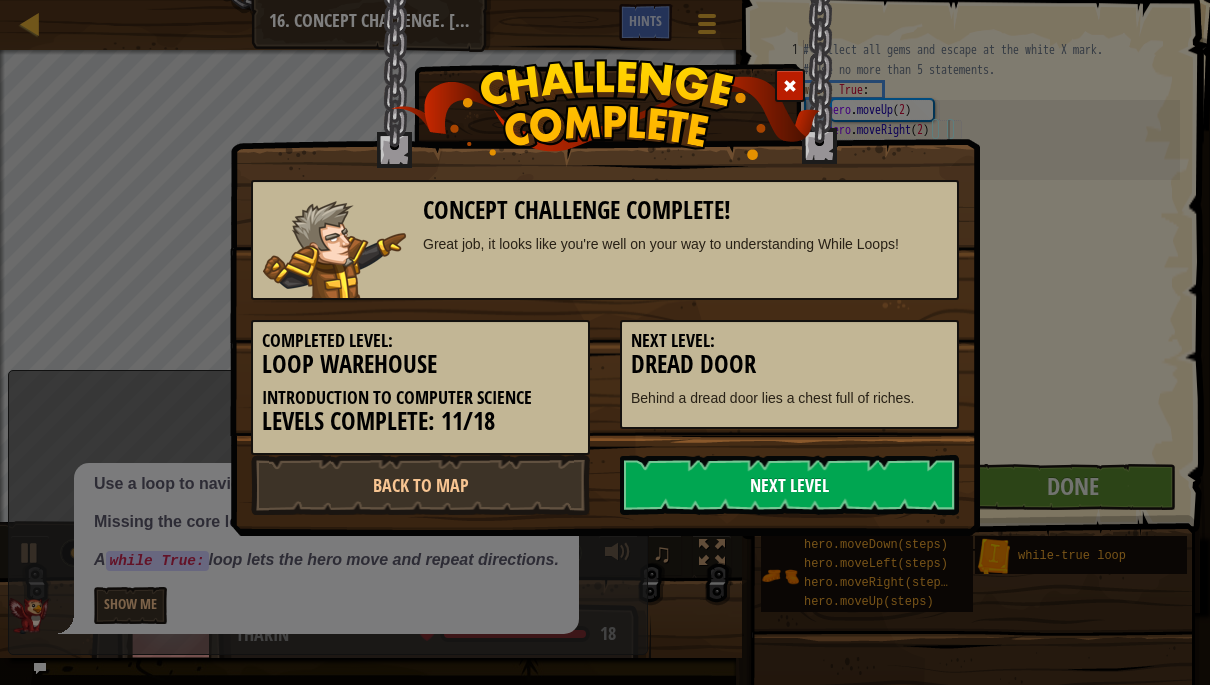 click on "Next Level" at bounding box center (789, 485) 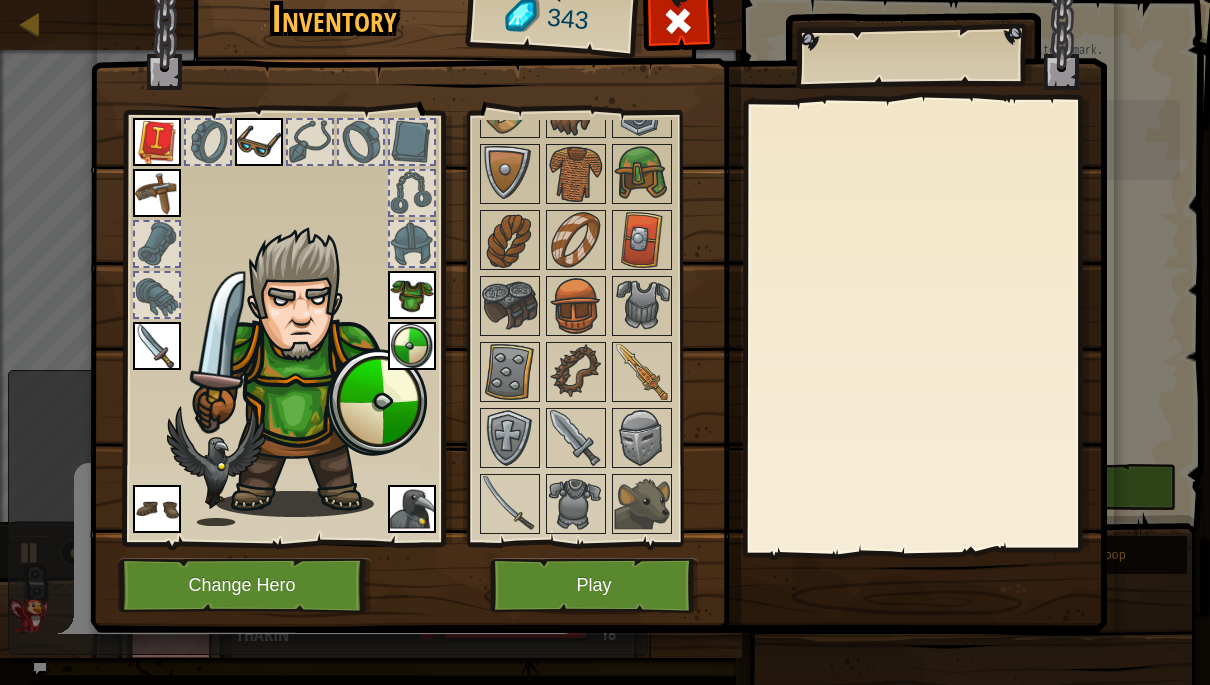 scroll, scrollTop: 341, scrollLeft: 0, axis: vertical 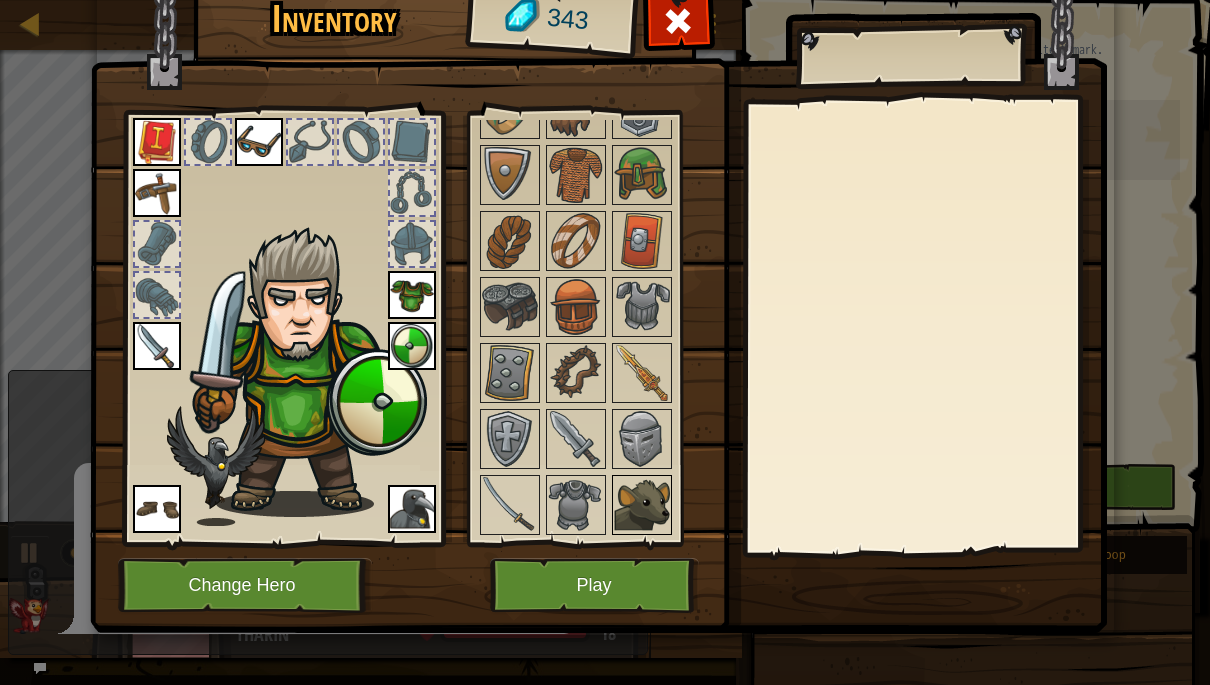 click at bounding box center (642, 505) 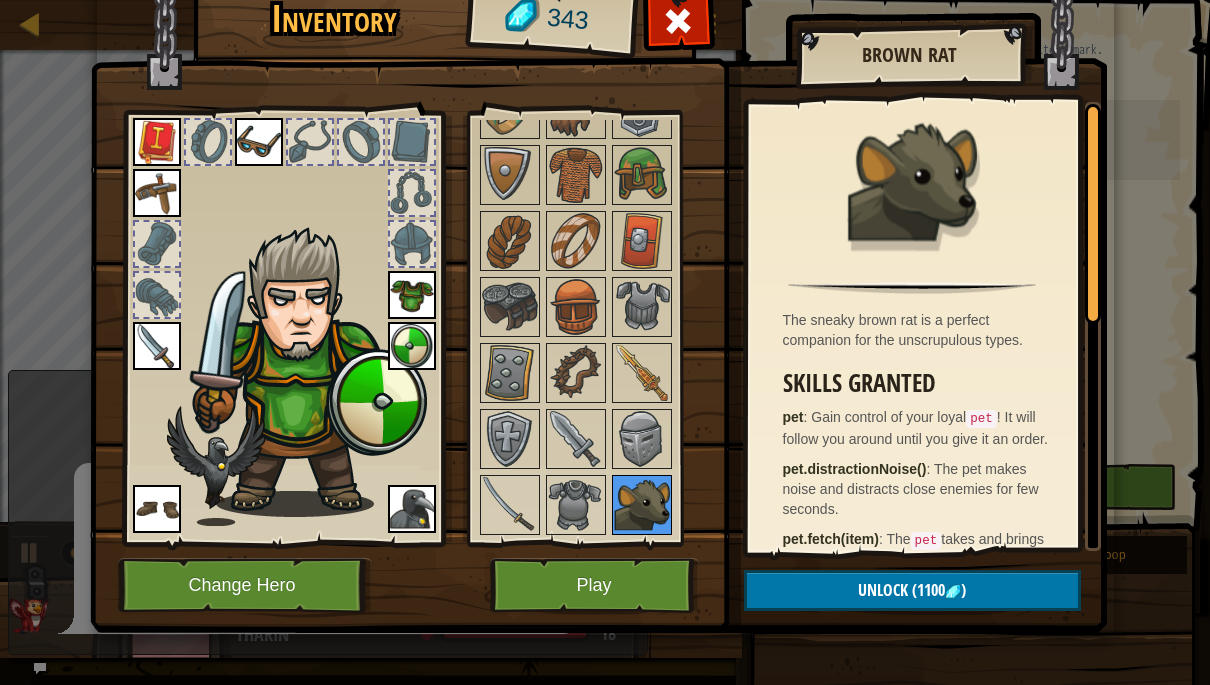 scroll, scrollTop: 0, scrollLeft: 0, axis: both 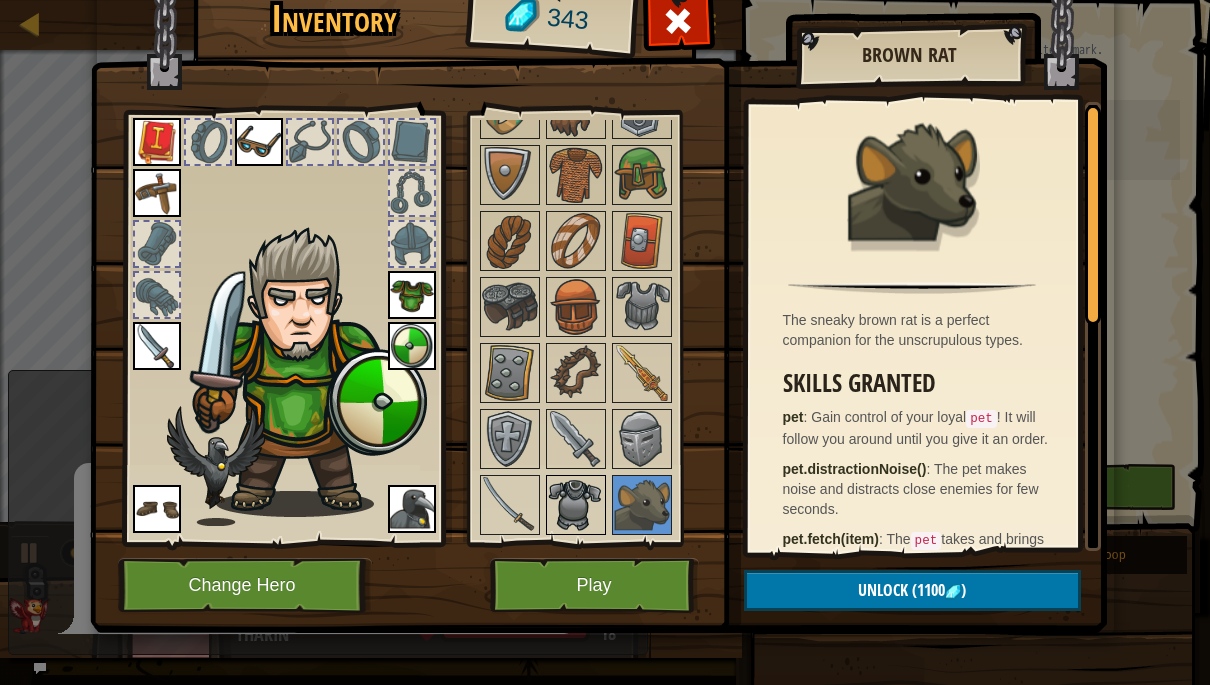 click at bounding box center [576, 505] 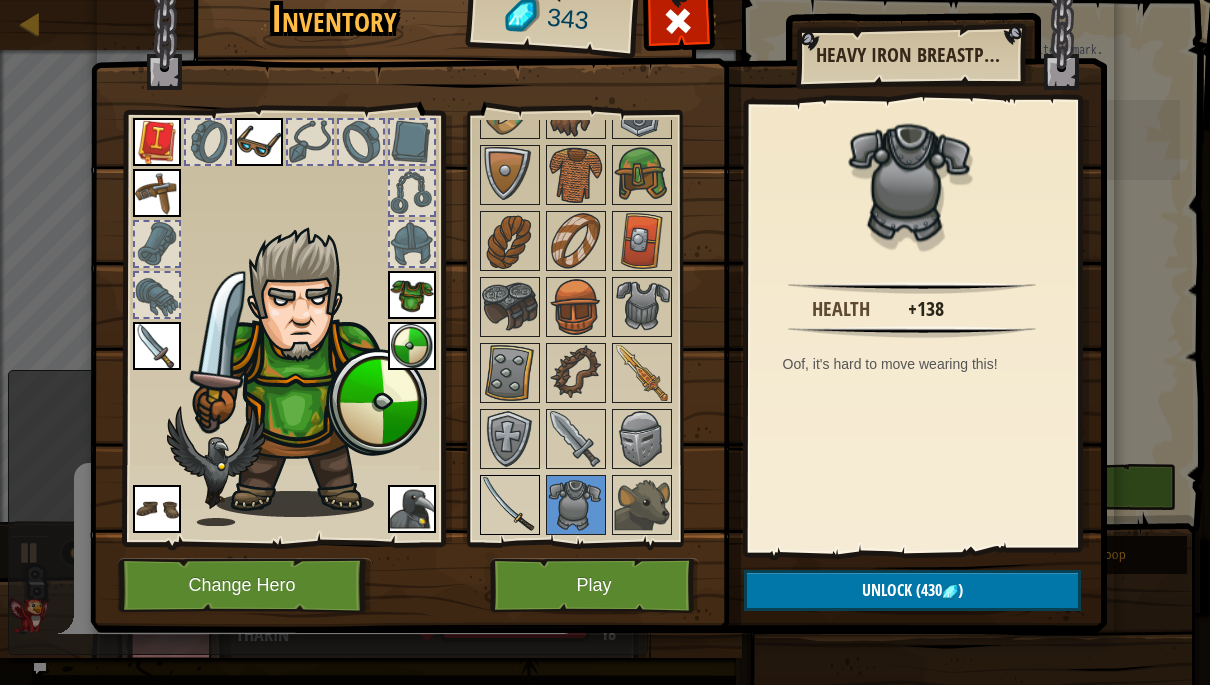 click at bounding box center [510, 505] 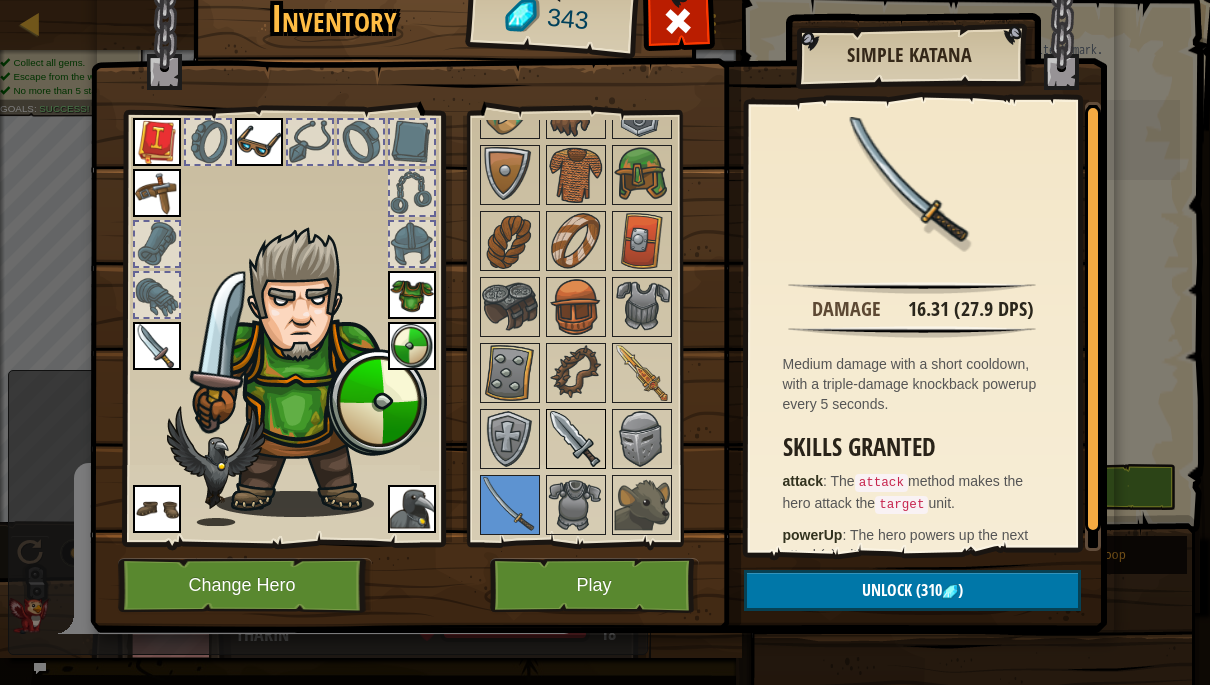 click at bounding box center (576, 439) 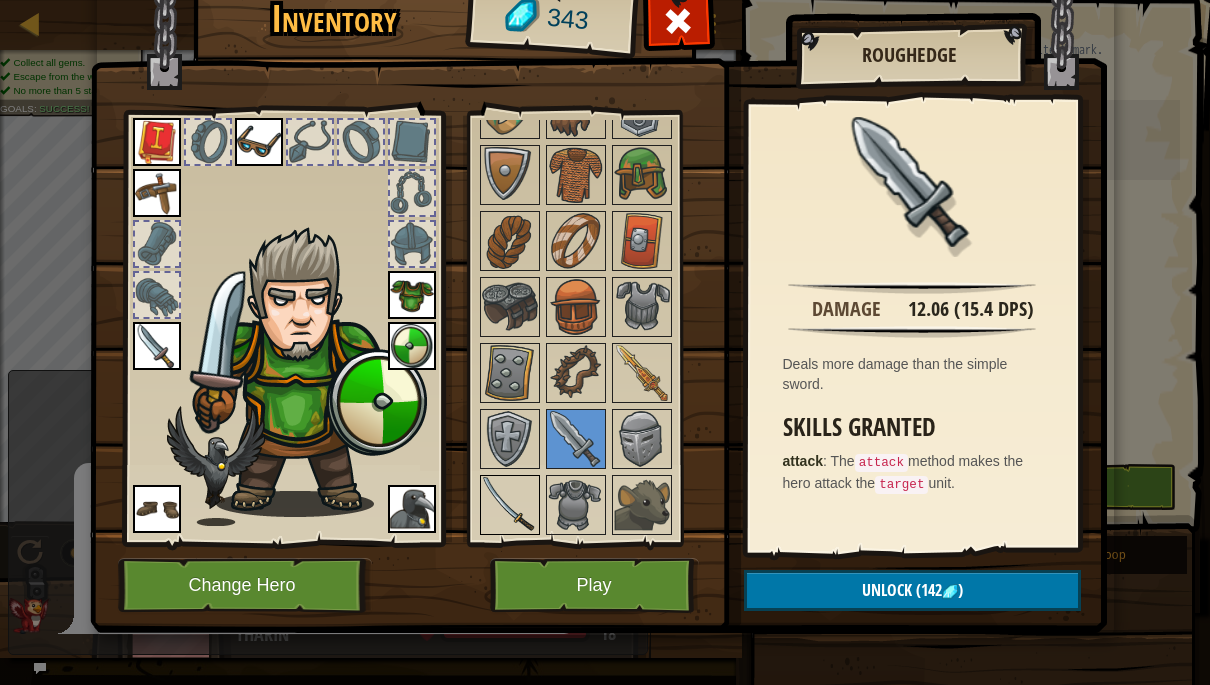 click at bounding box center [510, 505] 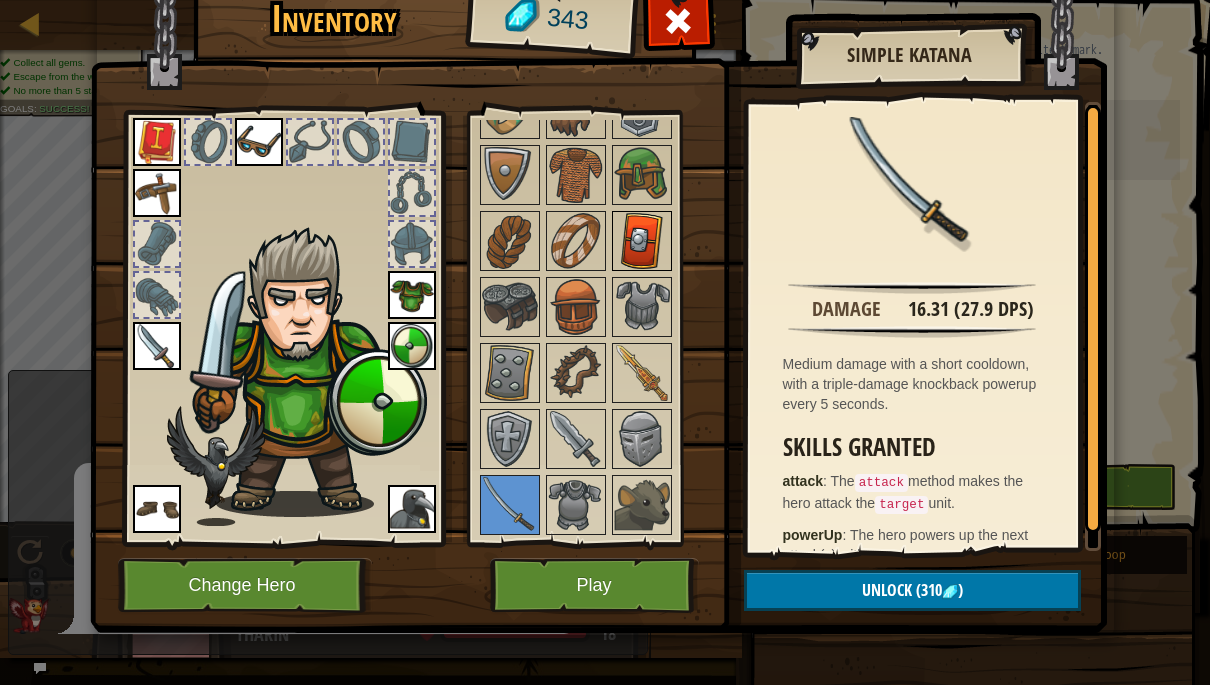 click at bounding box center (642, 241) 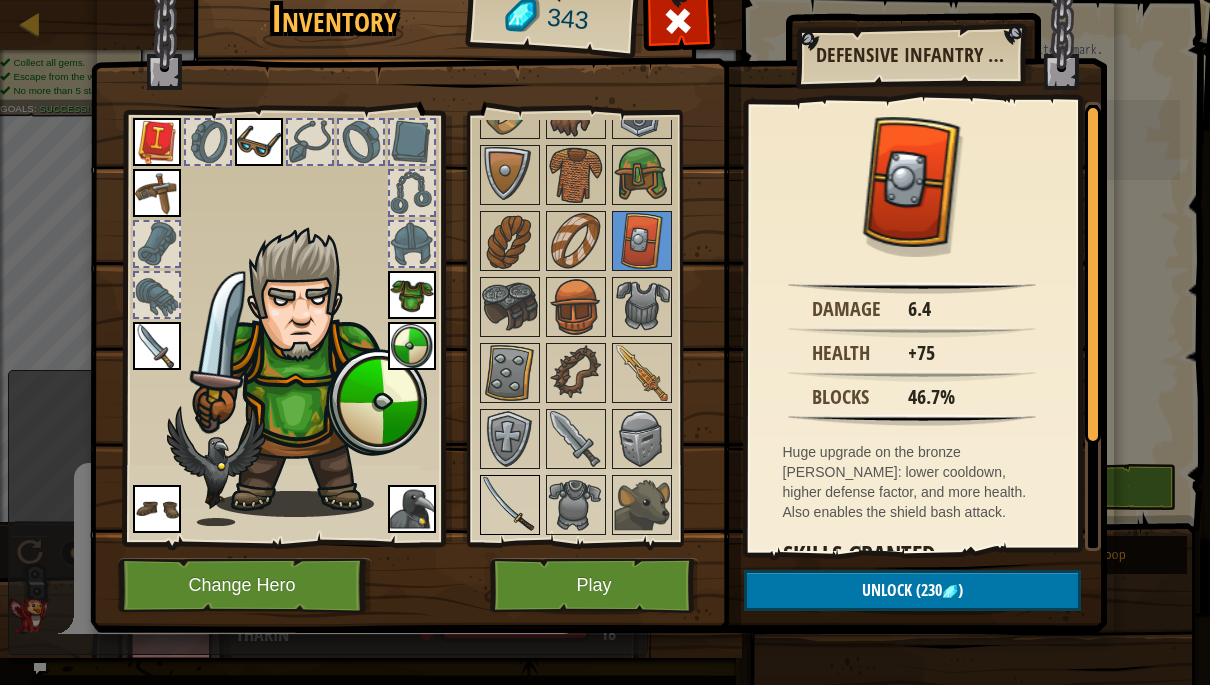 click at bounding box center [510, 505] 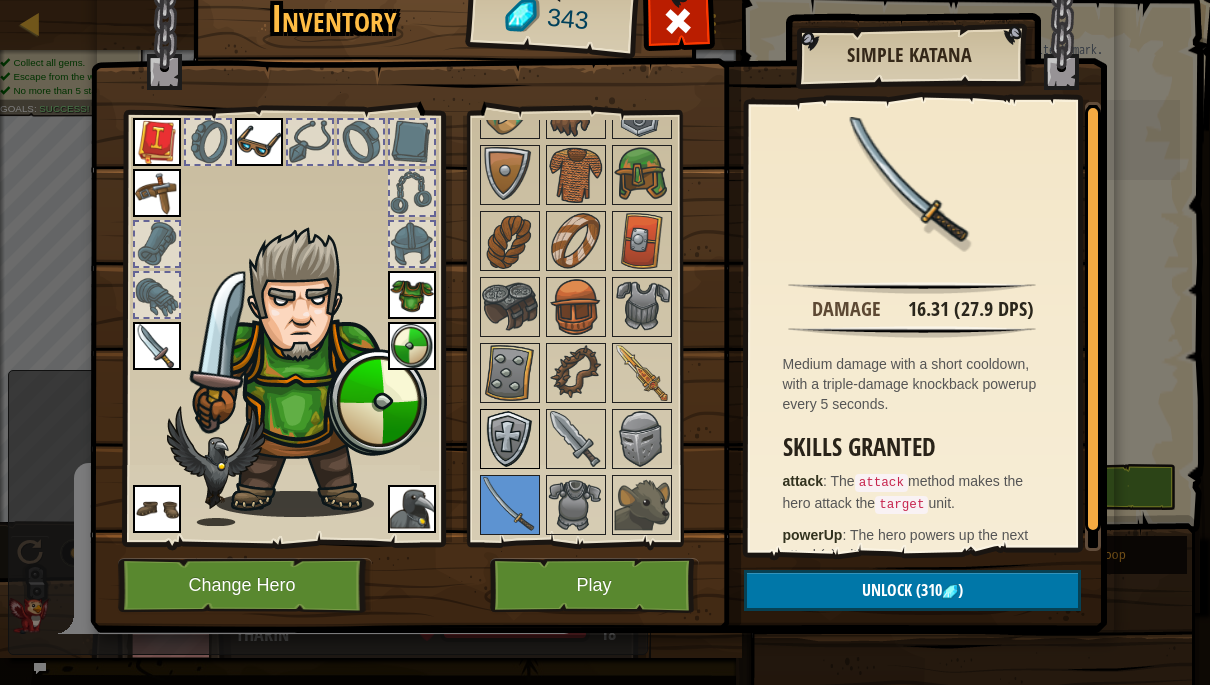 click at bounding box center (510, 439) 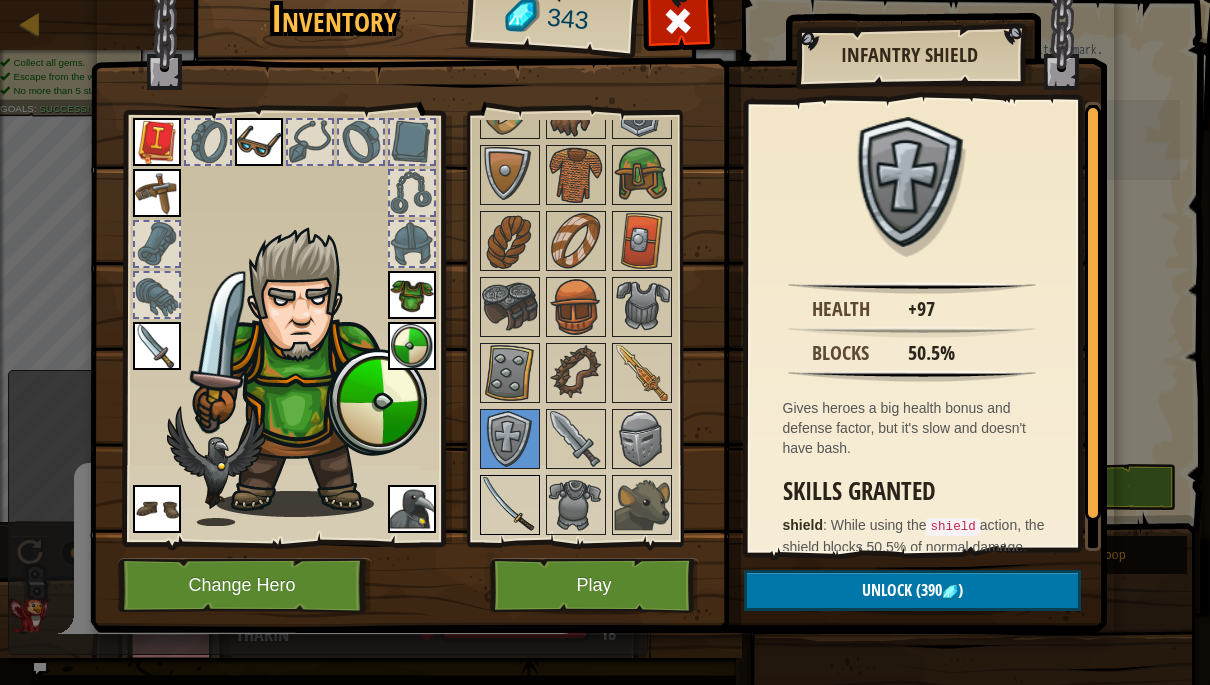 click at bounding box center [510, 505] 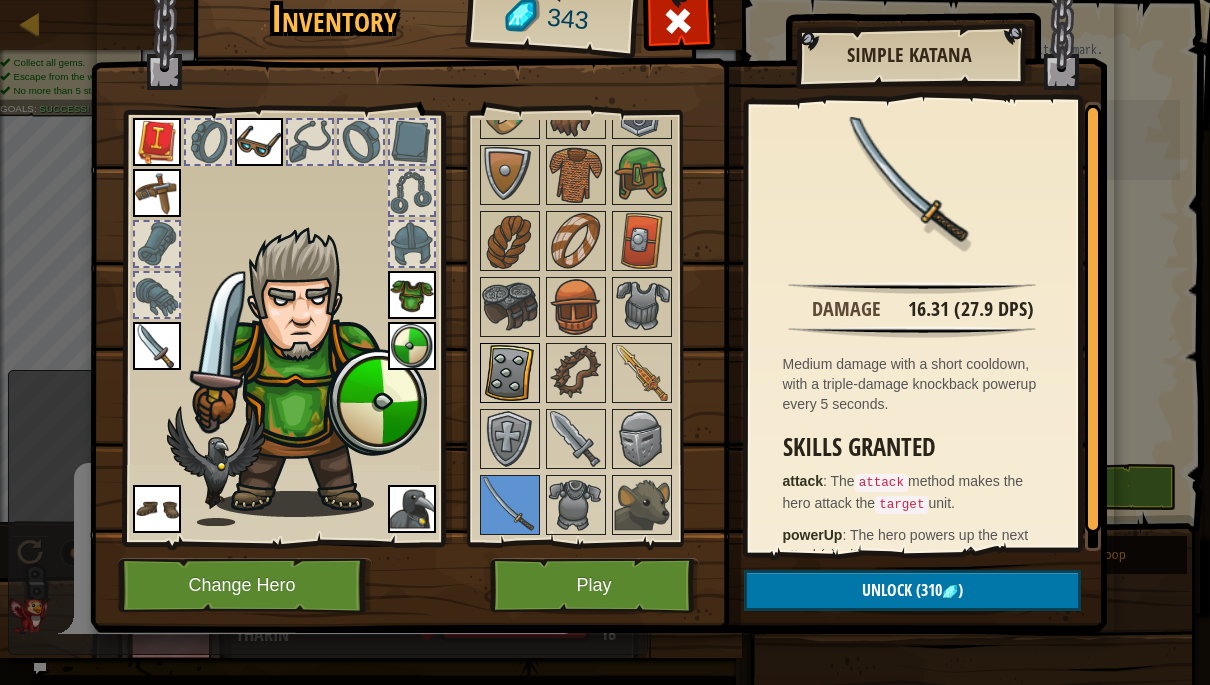 click at bounding box center (510, 373) 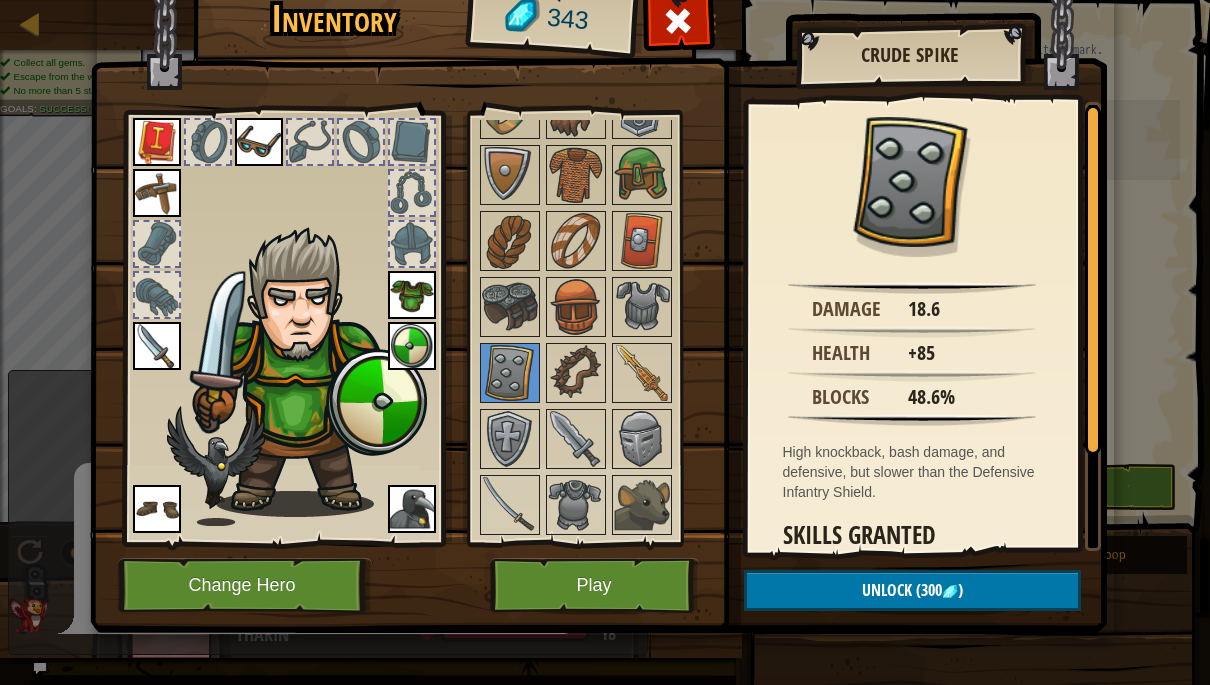 click on "Unlock (300 )" at bounding box center (912, 590) 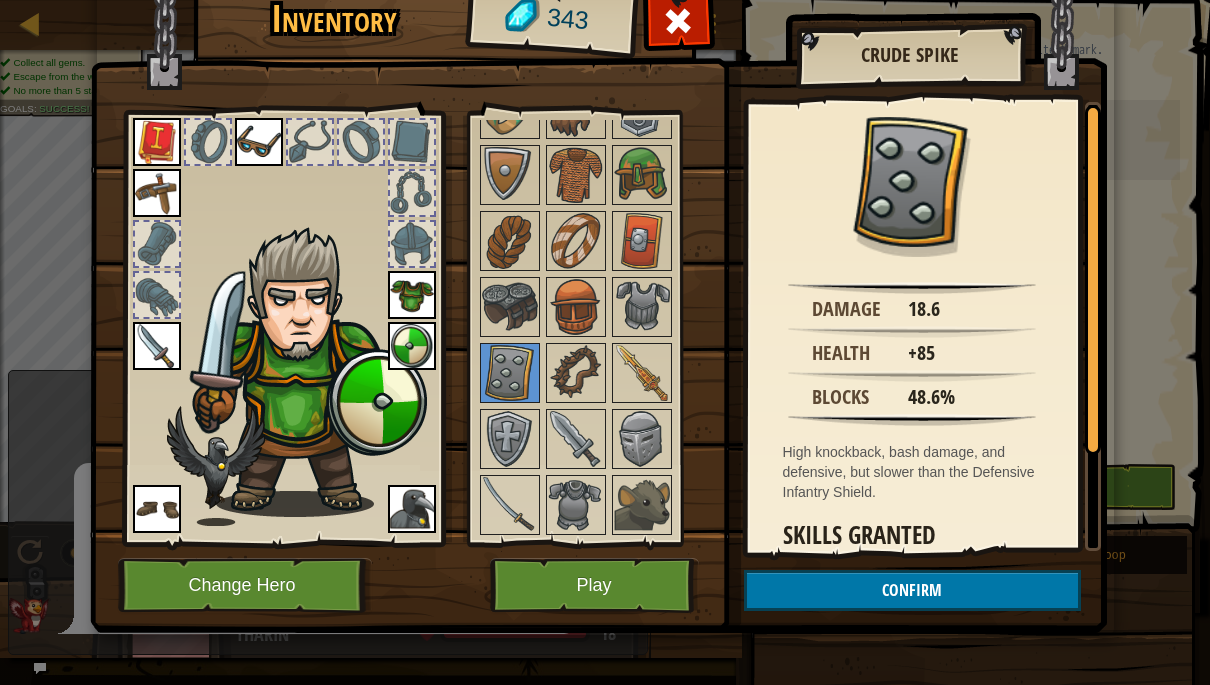 click on "Confirm" at bounding box center [912, 590] 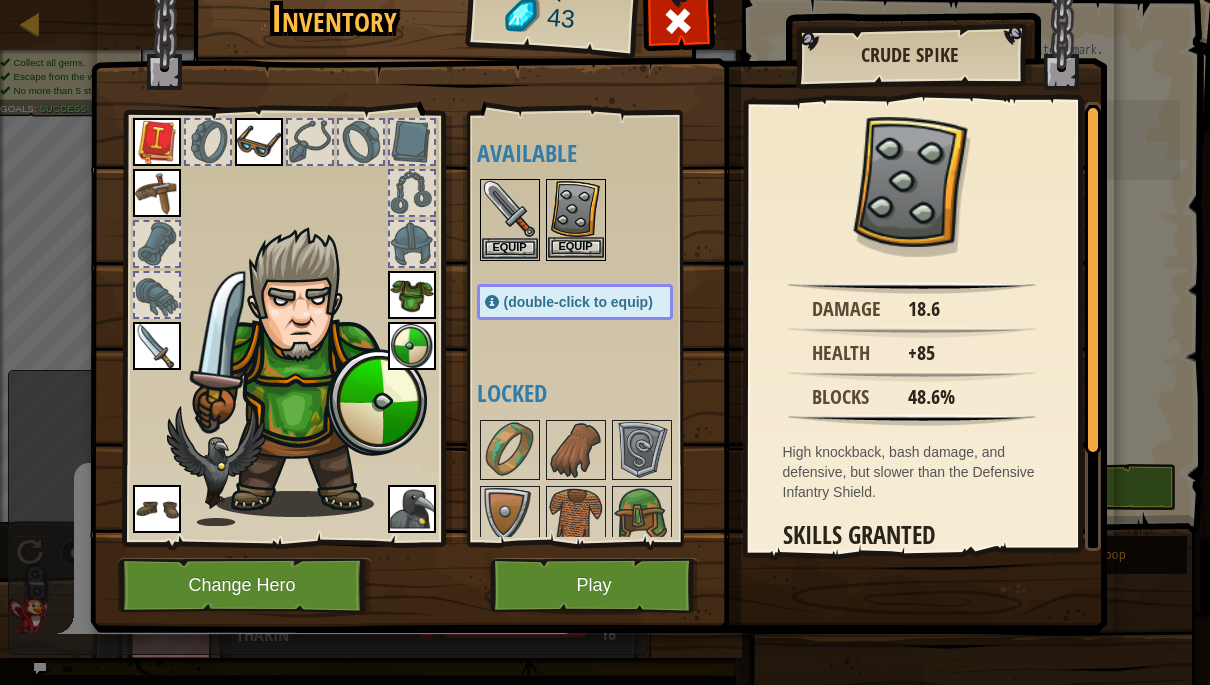 click on "Equip" at bounding box center [576, 247] 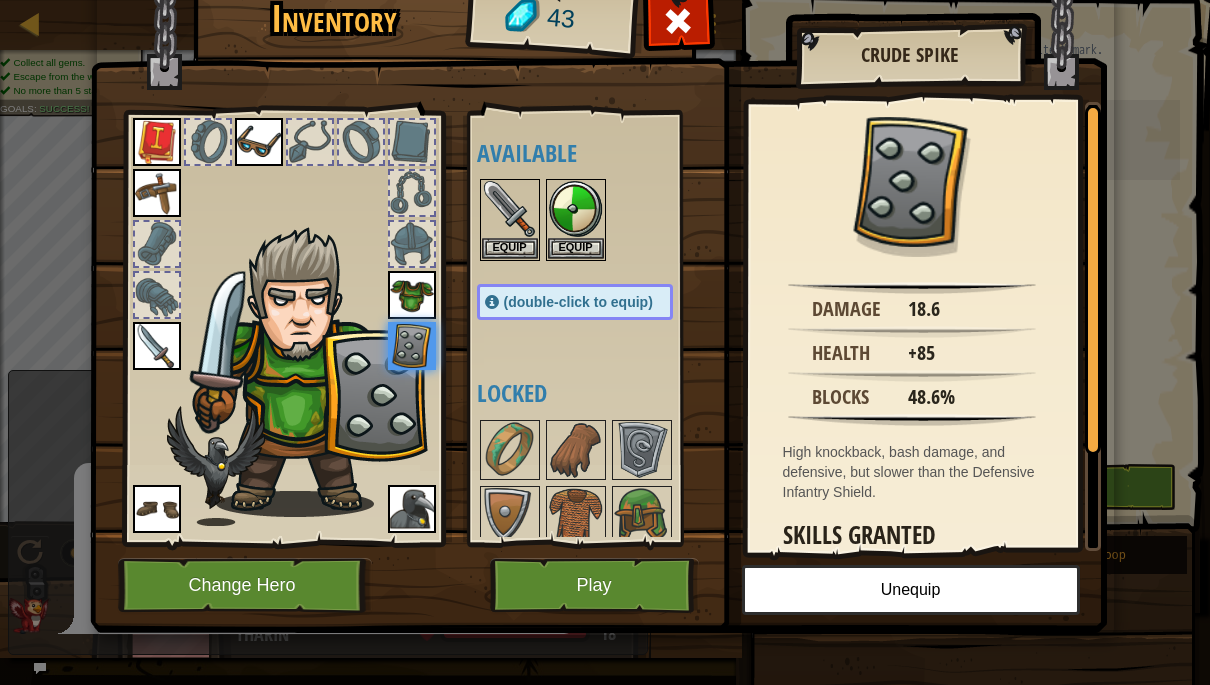 scroll, scrollTop: 0, scrollLeft: 0, axis: both 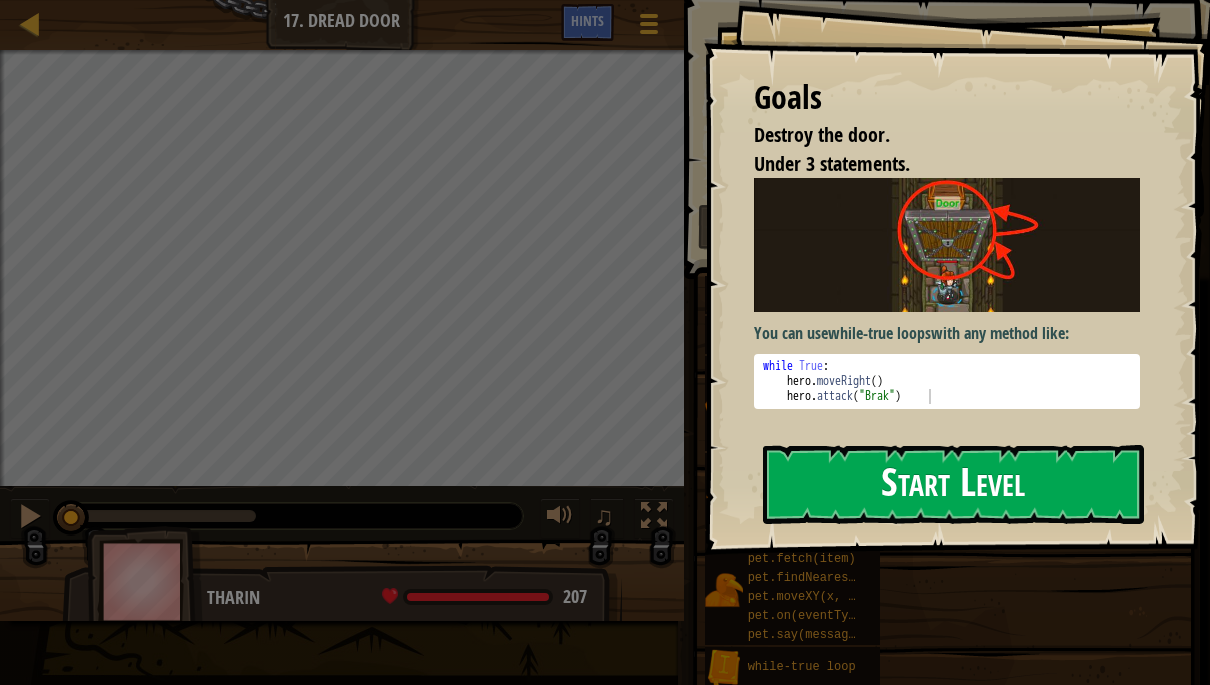 click on "Start Level" at bounding box center [953, 484] 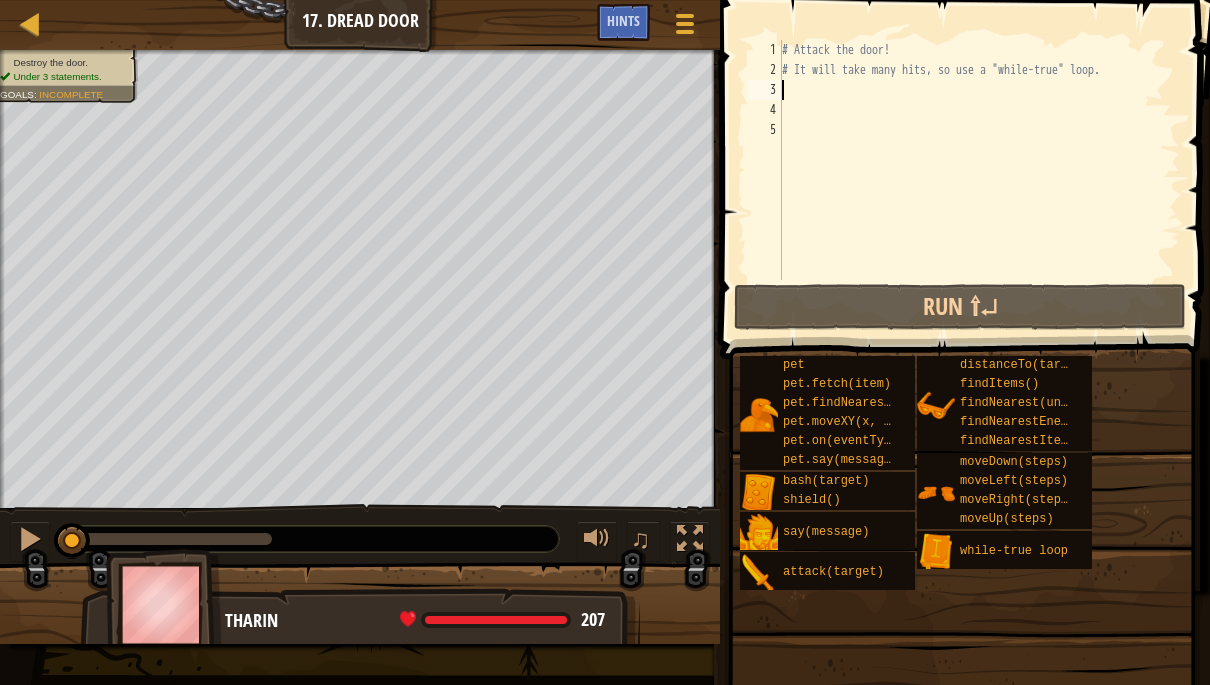 click on "# Attack the door! # It will take many hits, so use a "while-true" loop." at bounding box center (979, 180) 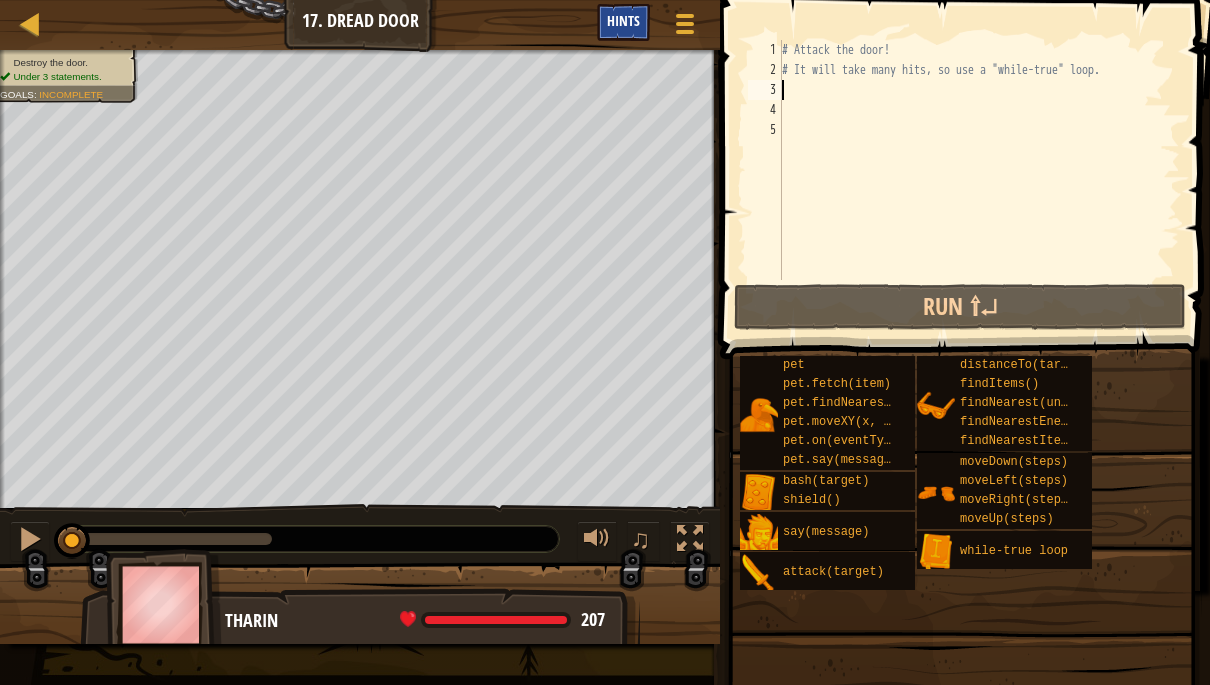 click on "Hints" at bounding box center (623, 20) 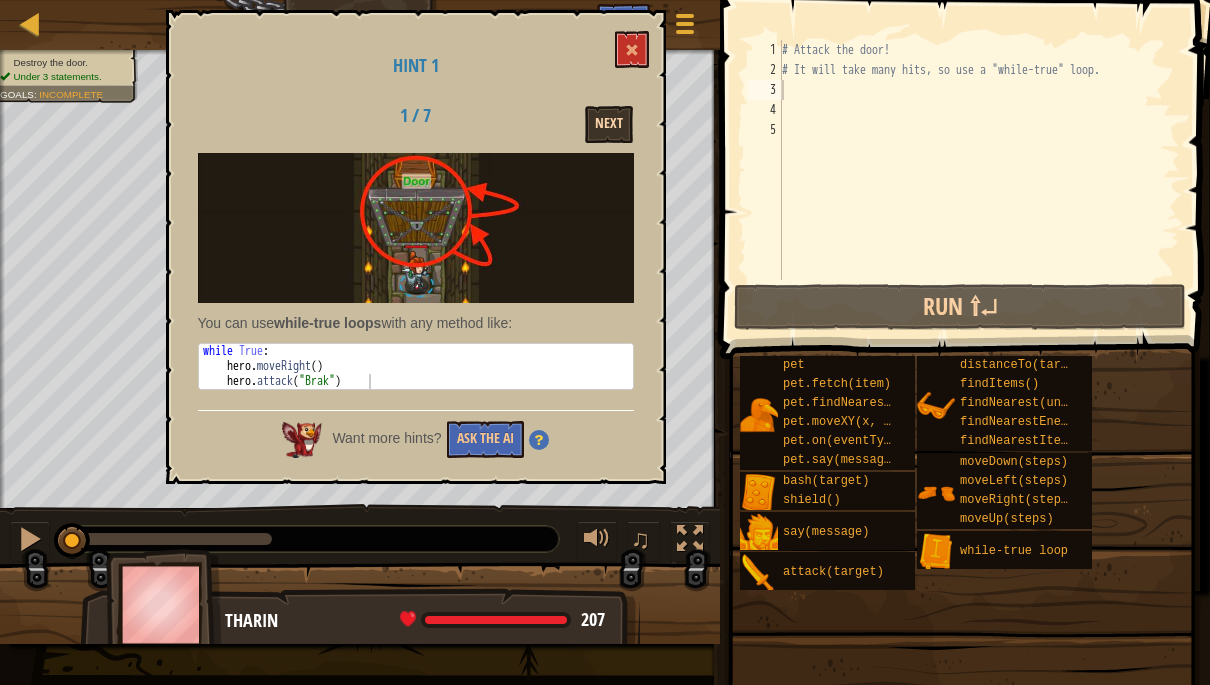 click on "Next" at bounding box center [609, 124] 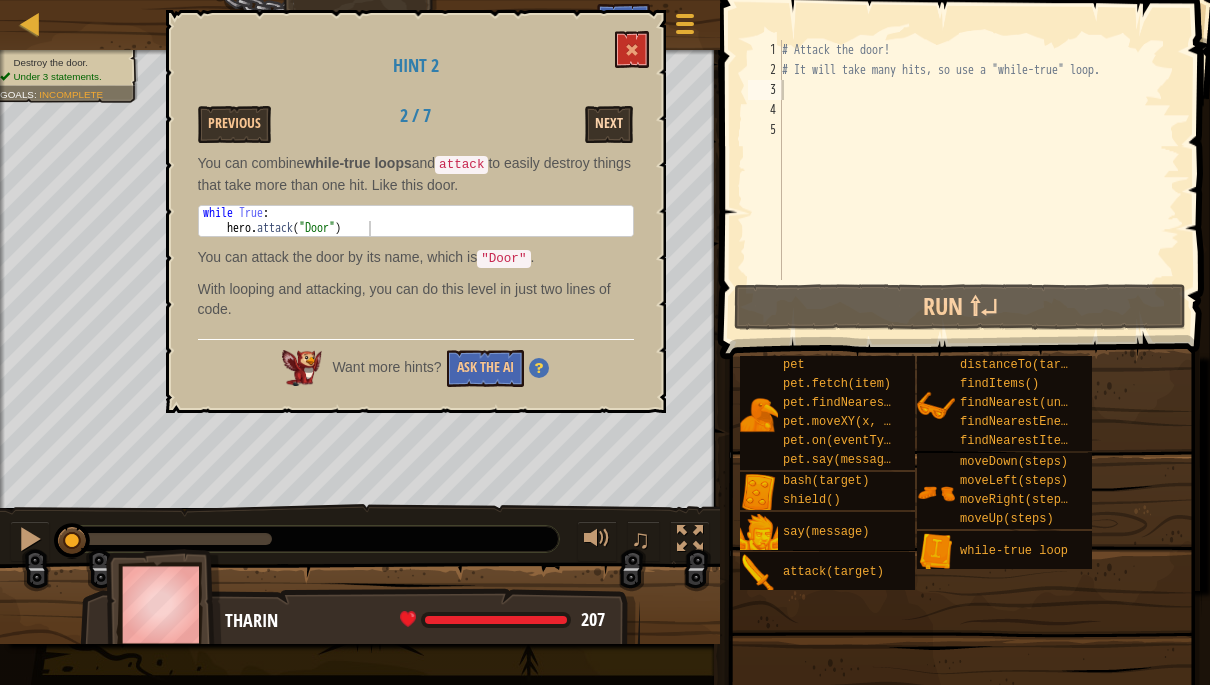 click on "Next" at bounding box center [609, 124] 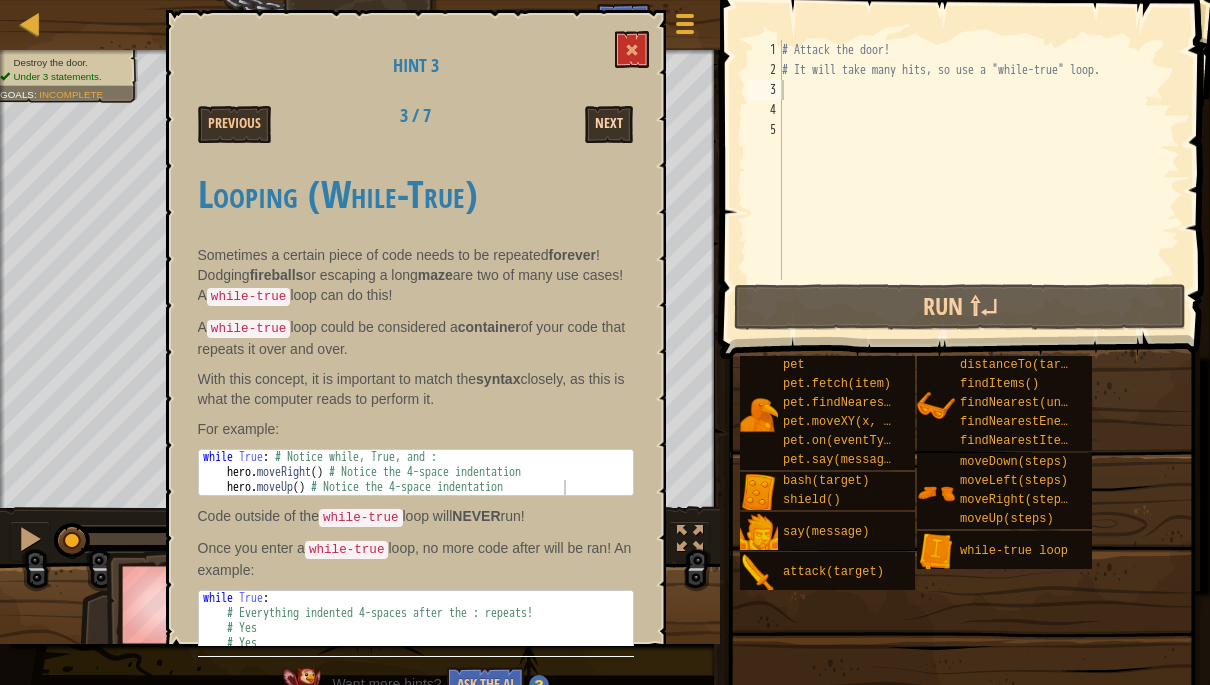 click on "Next" at bounding box center (609, 124) 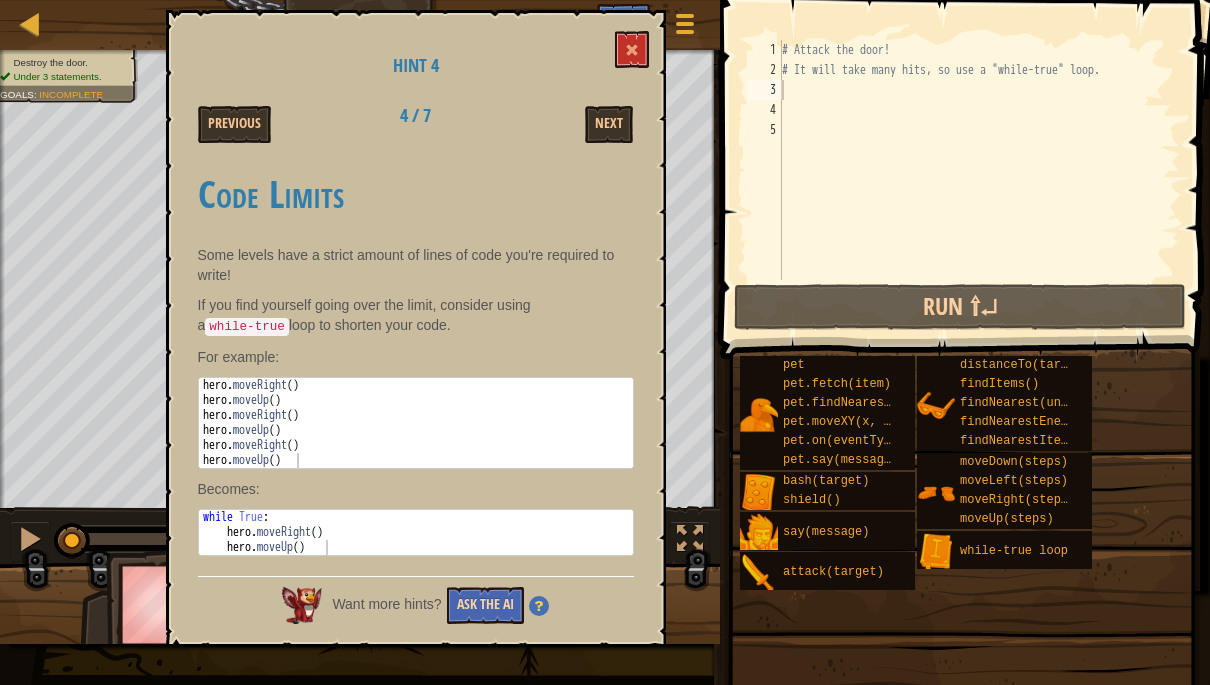click on "Ask the AI" at bounding box center [485, 605] 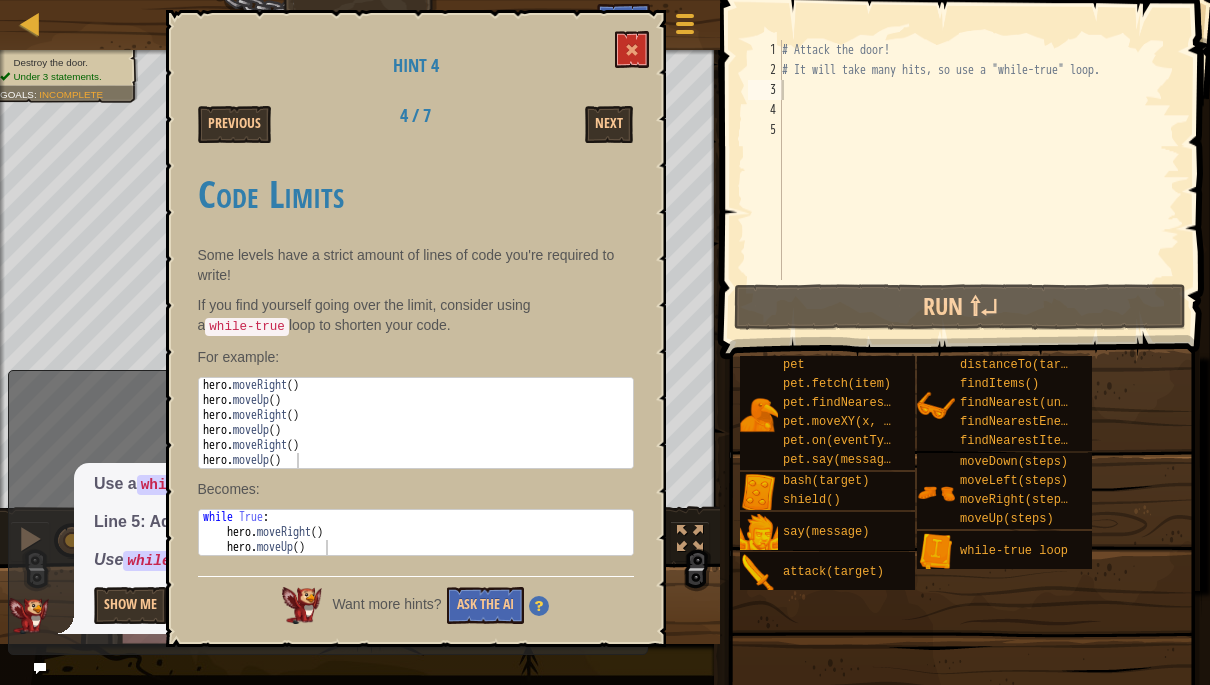 click at bounding box center (632, 50) 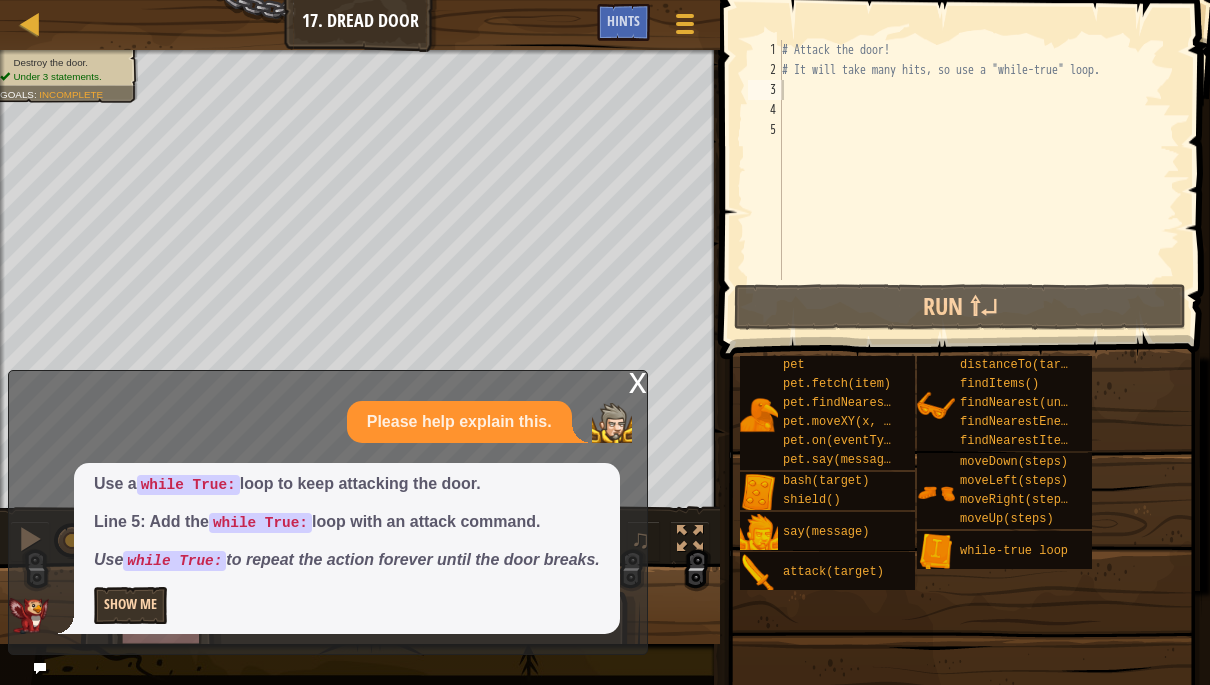 click on "Show Me" at bounding box center (130, 605) 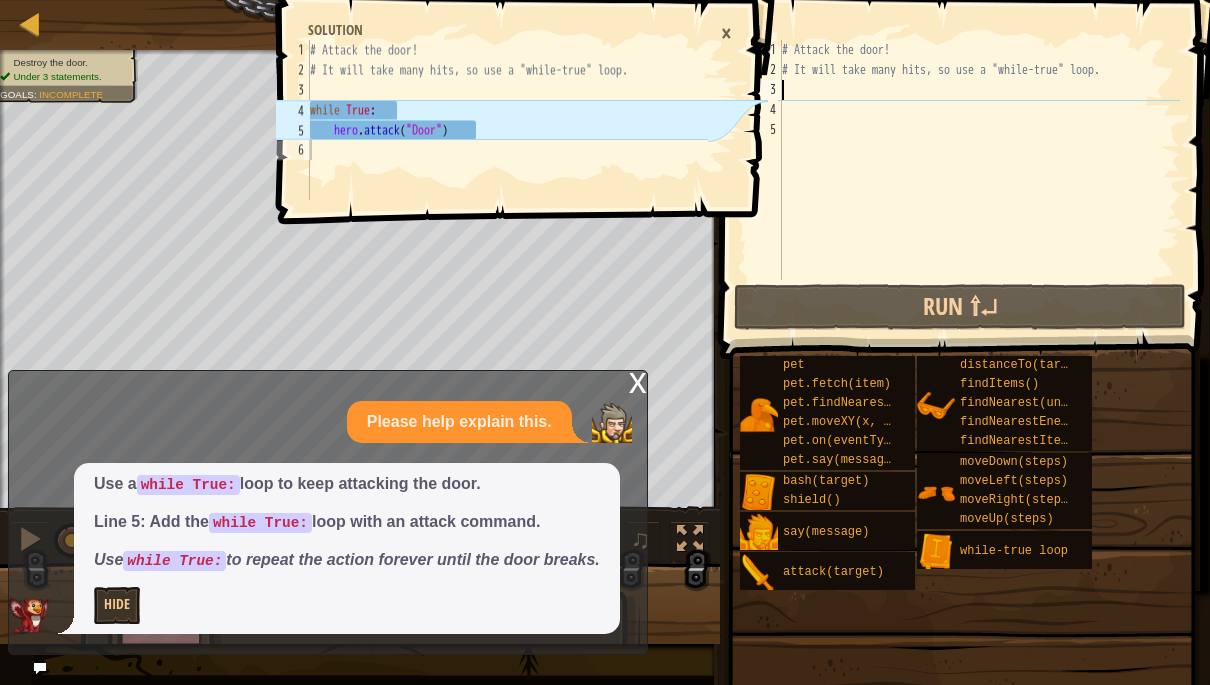 click on "# Attack the door! # It will take many hits, so use a "while-true" loop." at bounding box center [979, 180] 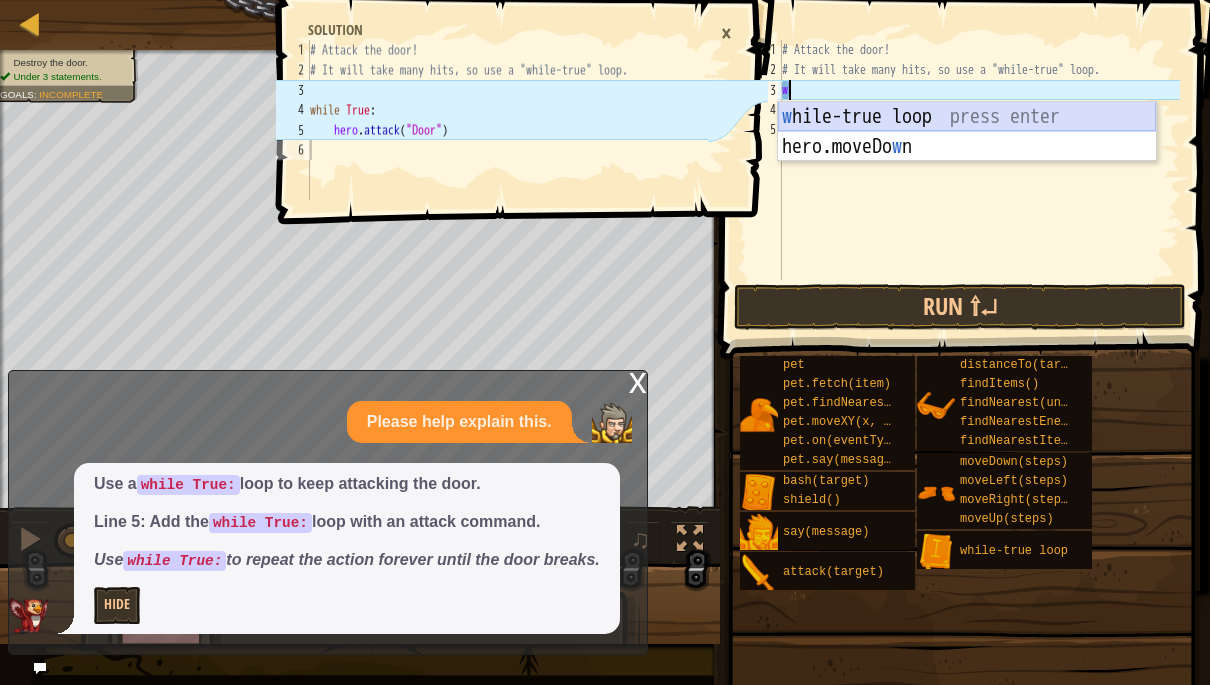click on "w [PERSON_NAME]-true loop press enter hero.moveDo w n press enter" at bounding box center [967, 162] 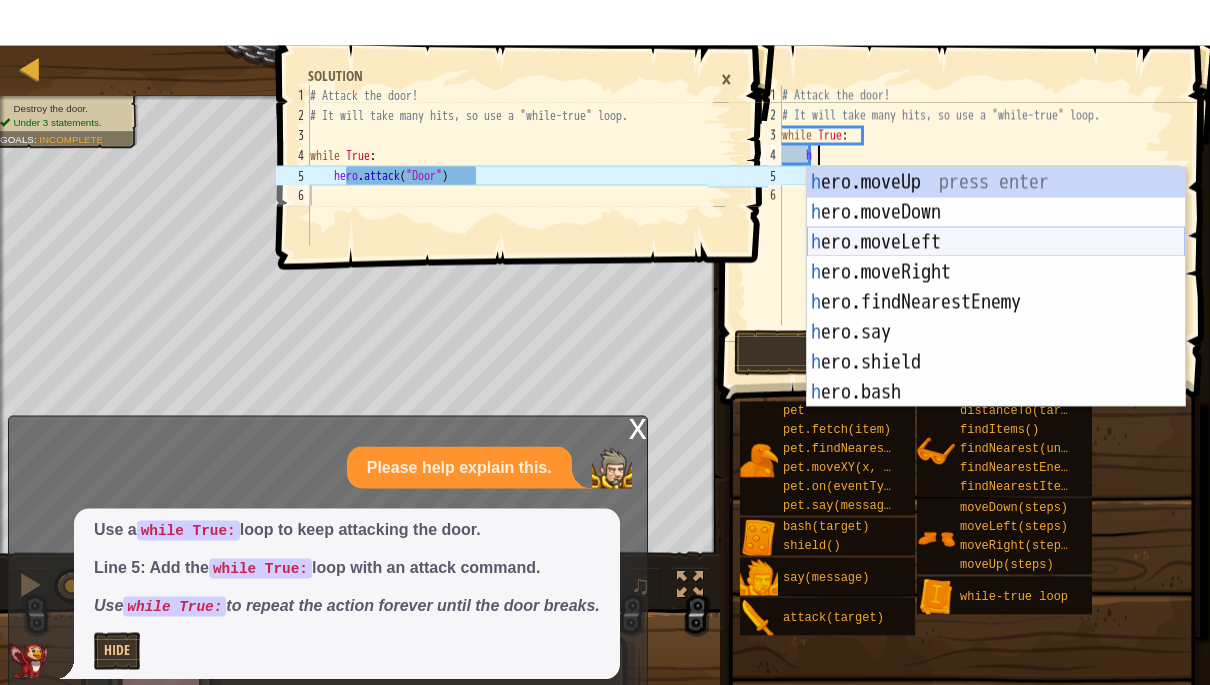 scroll, scrollTop: 0, scrollLeft: 0, axis: both 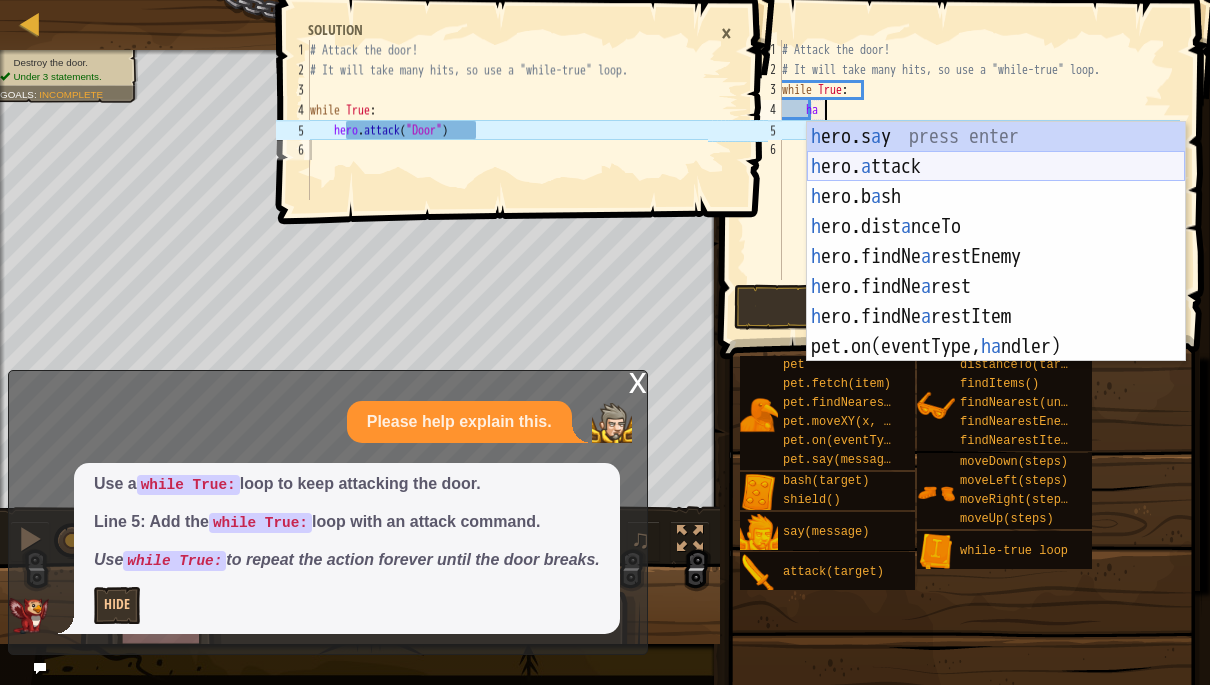 click on "h ero.s a y press enter h ero. a ttack press enter h ero.b a sh press enter h ero.dist a nceTo press enter h ero.findNe a restEnemy press enter h ero.findNe a rest press enter h ero.findNe a restItem press enter pet.on(eventType,  ha ndler) press enter" at bounding box center [996, 272] 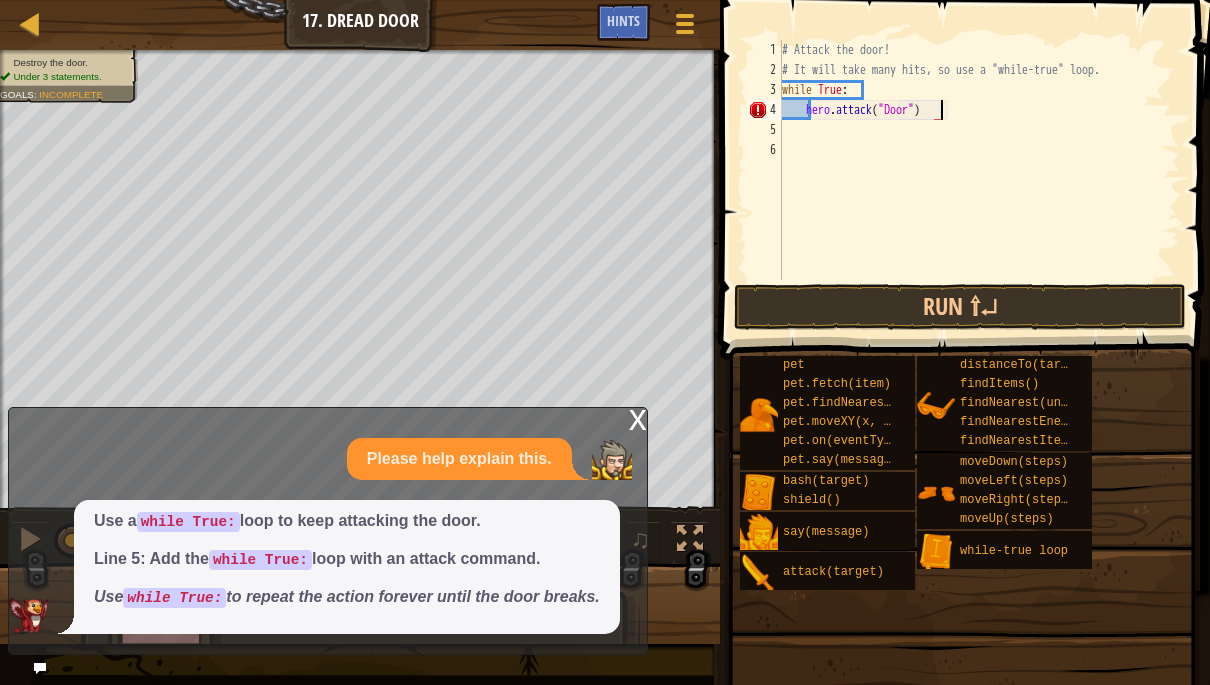 scroll, scrollTop: 21, scrollLeft: 56, axis: both 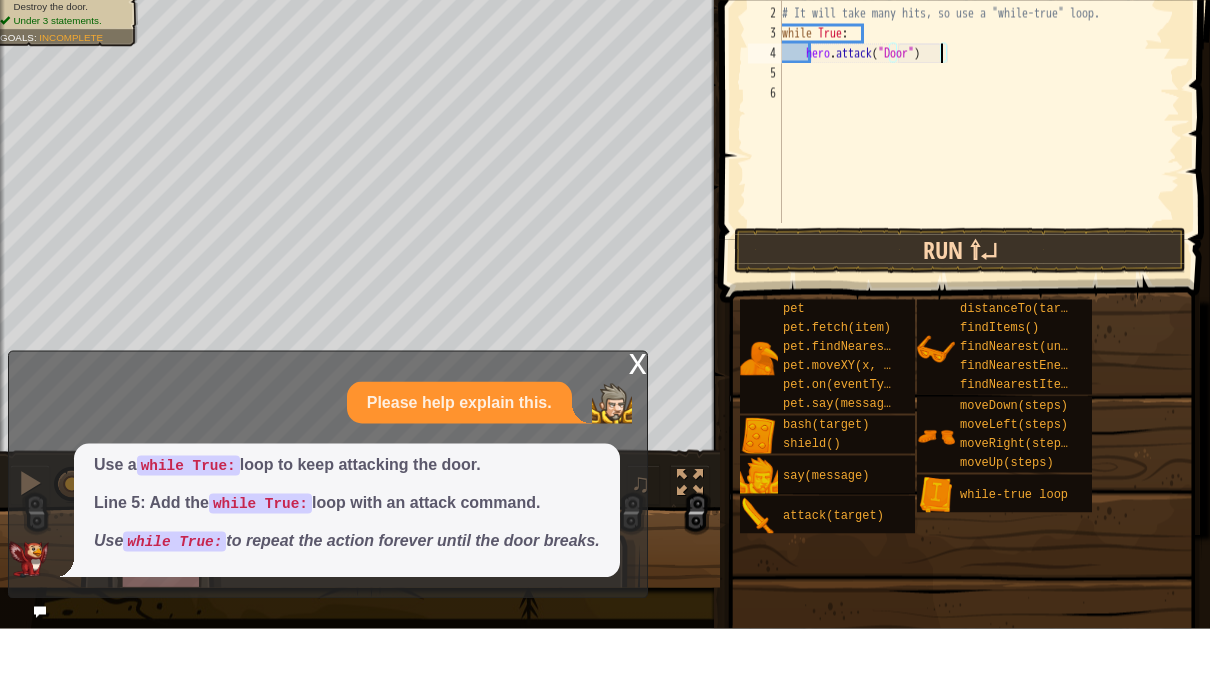 click on "Run ⇧↵" at bounding box center (960, 307) 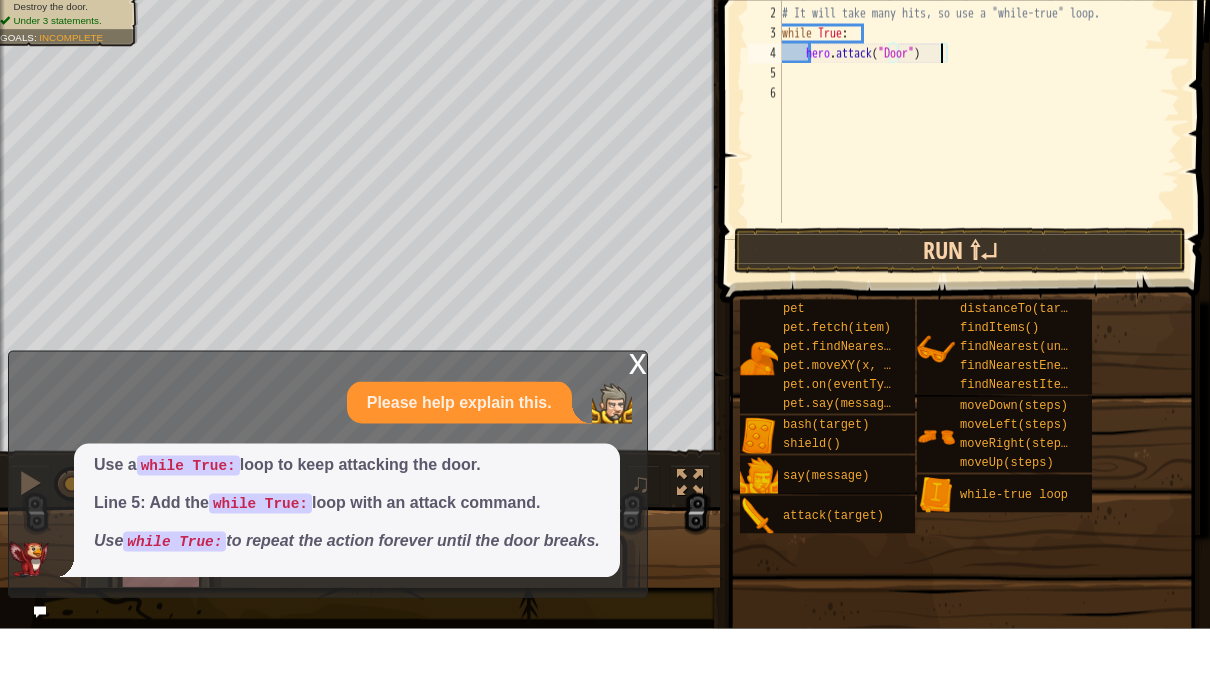 type on "abcde fg" 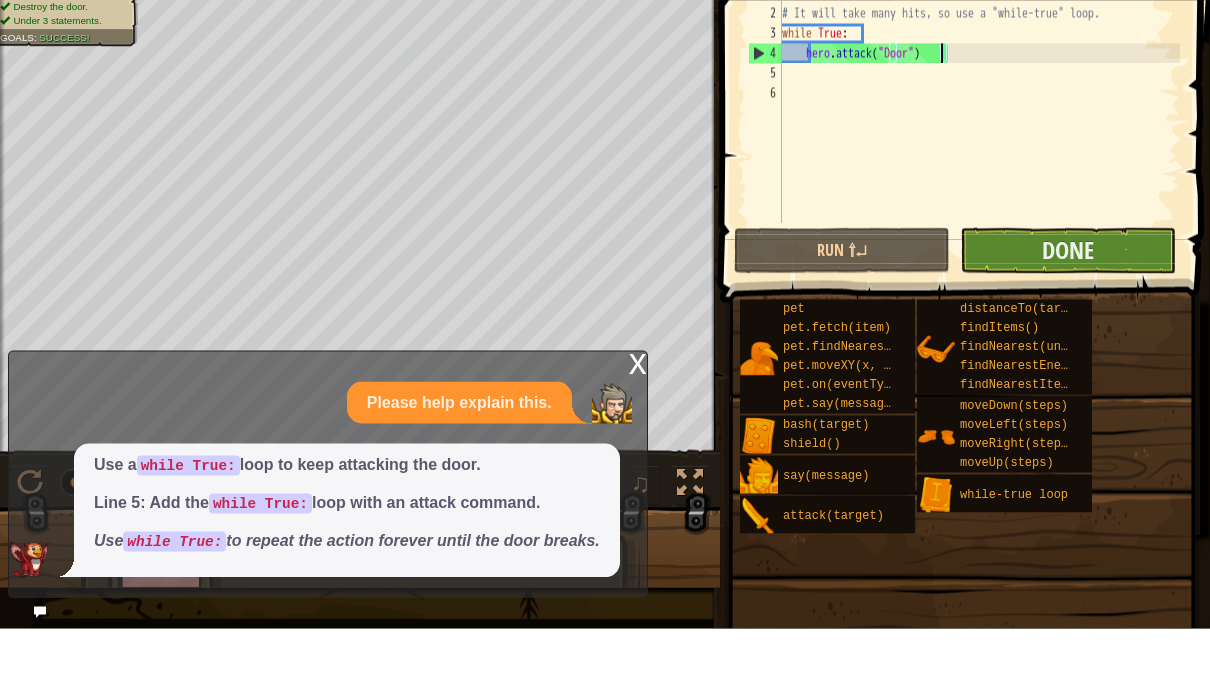click on "Done" at bounding box center (1068, 307) 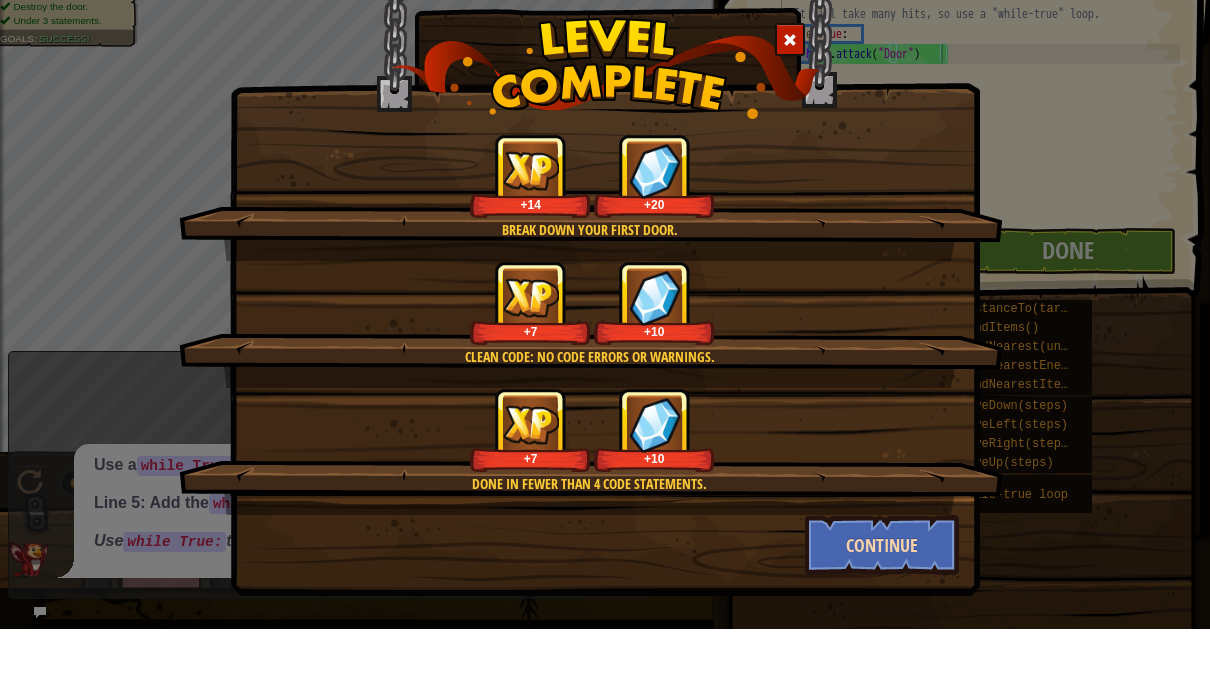 click on "Continue" at bounding box center (882, 601) 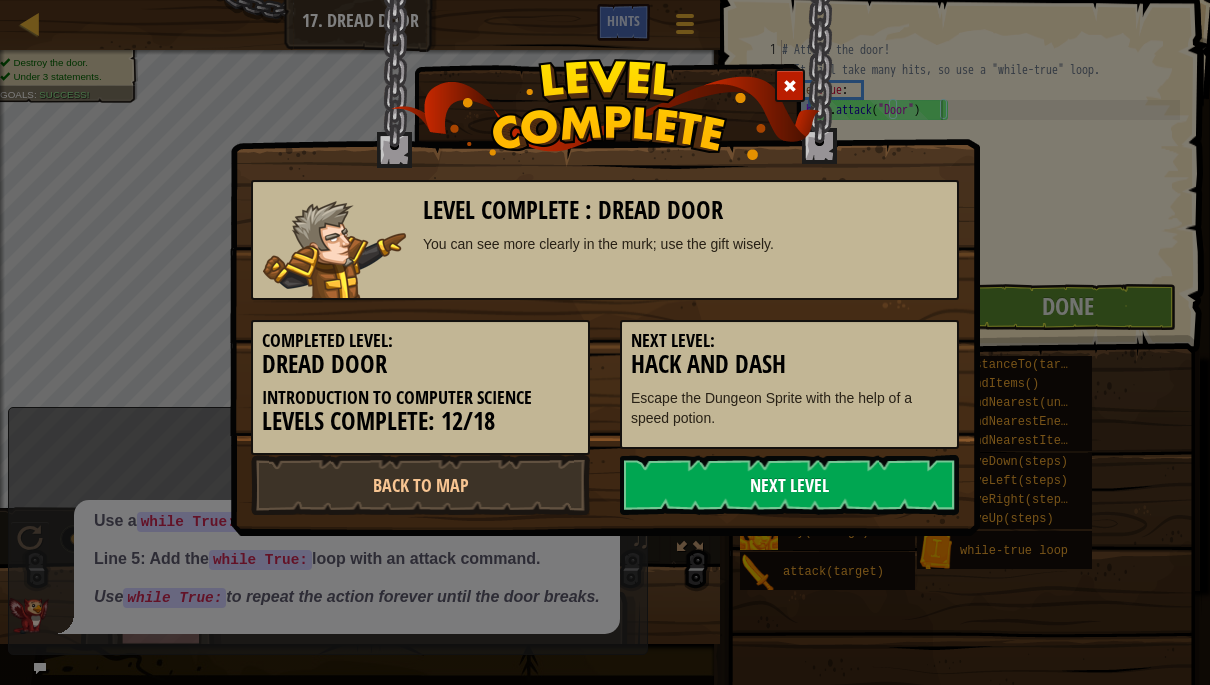 click on "Next Level" at bounding box center [789, 485] 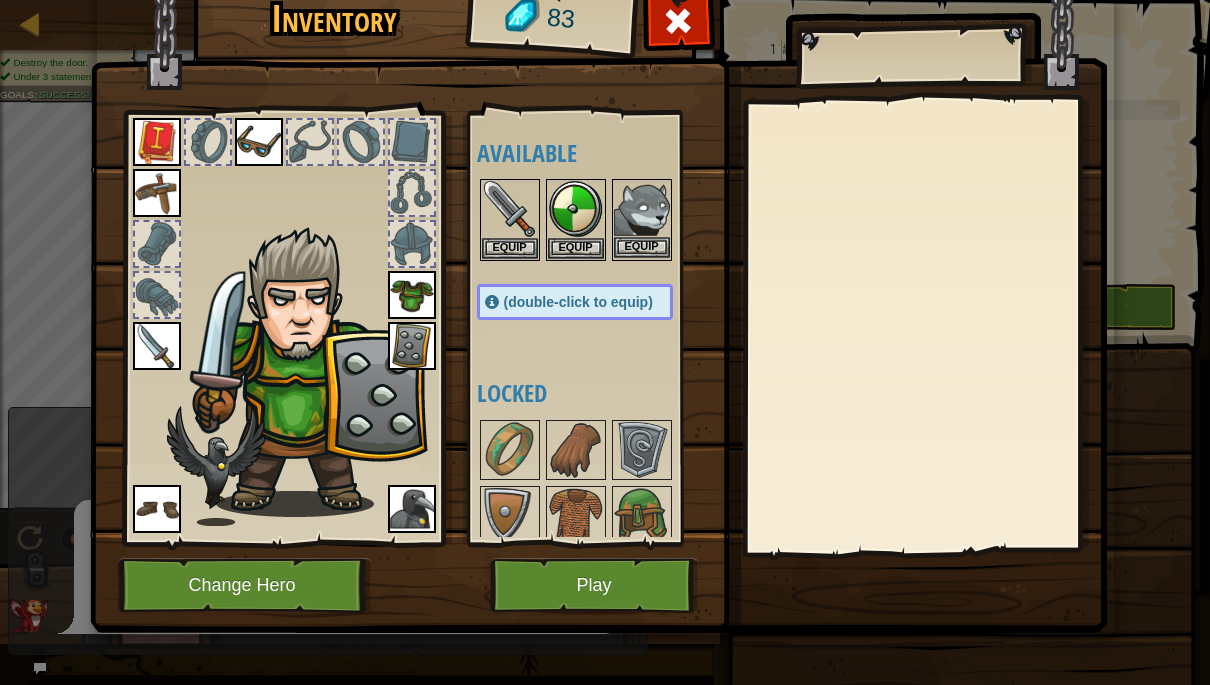 click on "Equip" at bounding box center [642, 247] 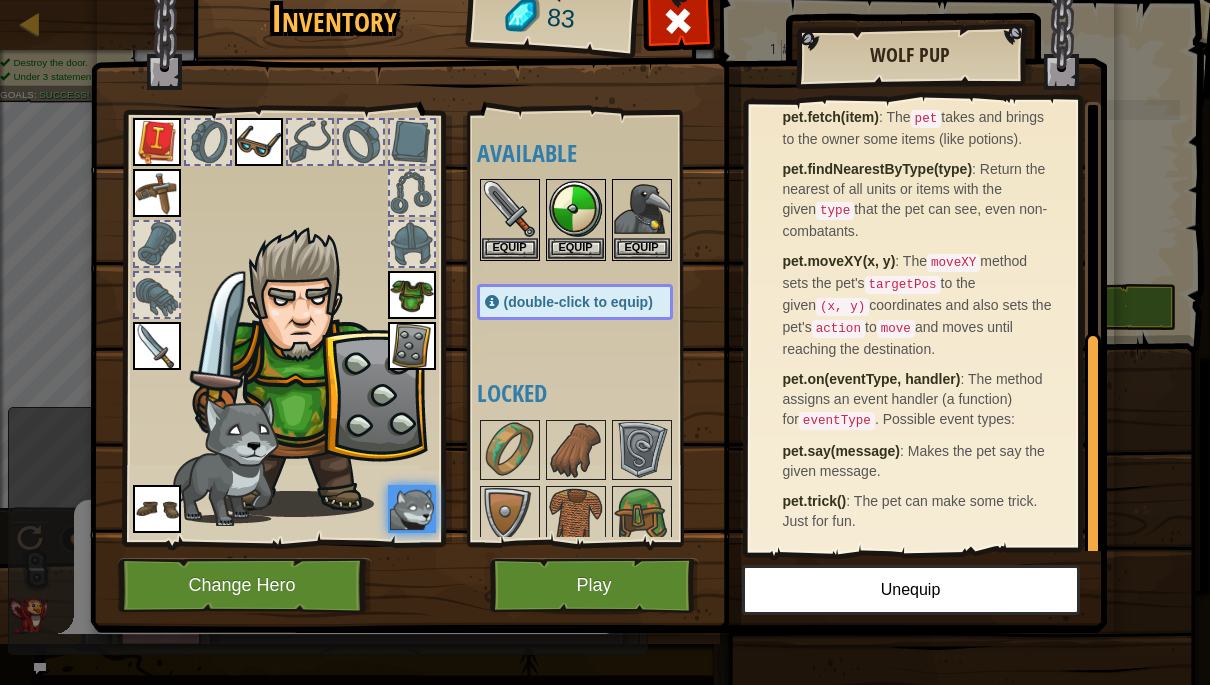 scroll, scrollTop: 465, scrollLeft: 0, axis: vertical 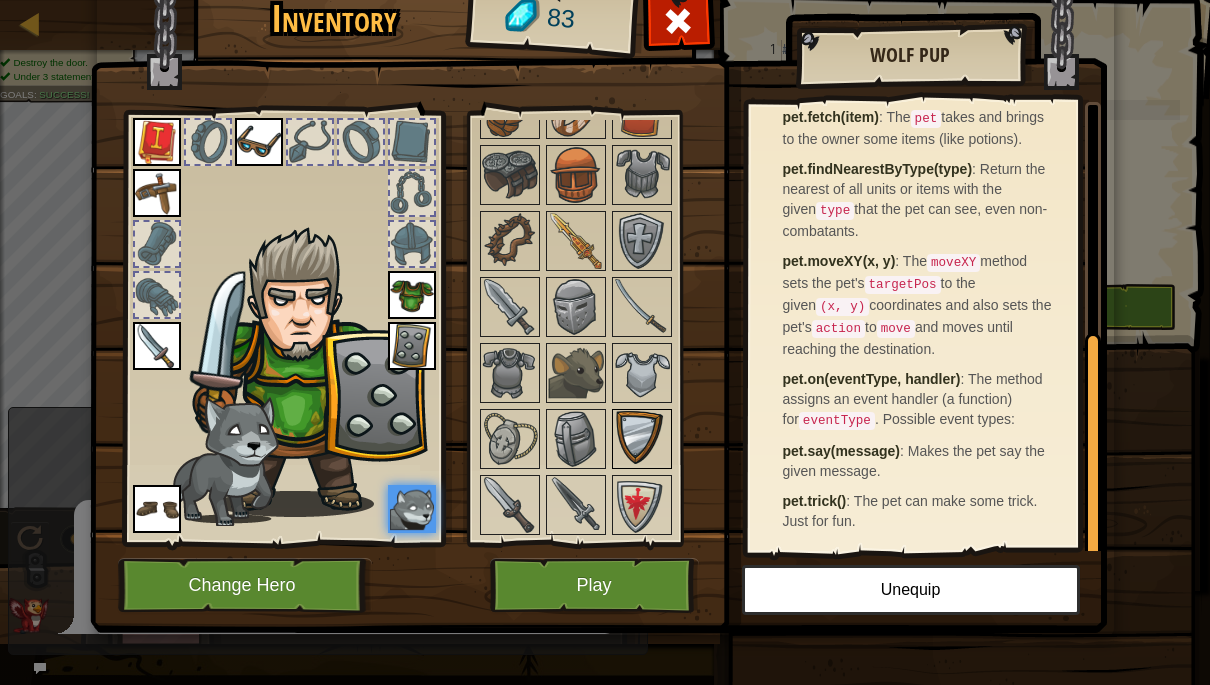click at bounding box center [642, 439] 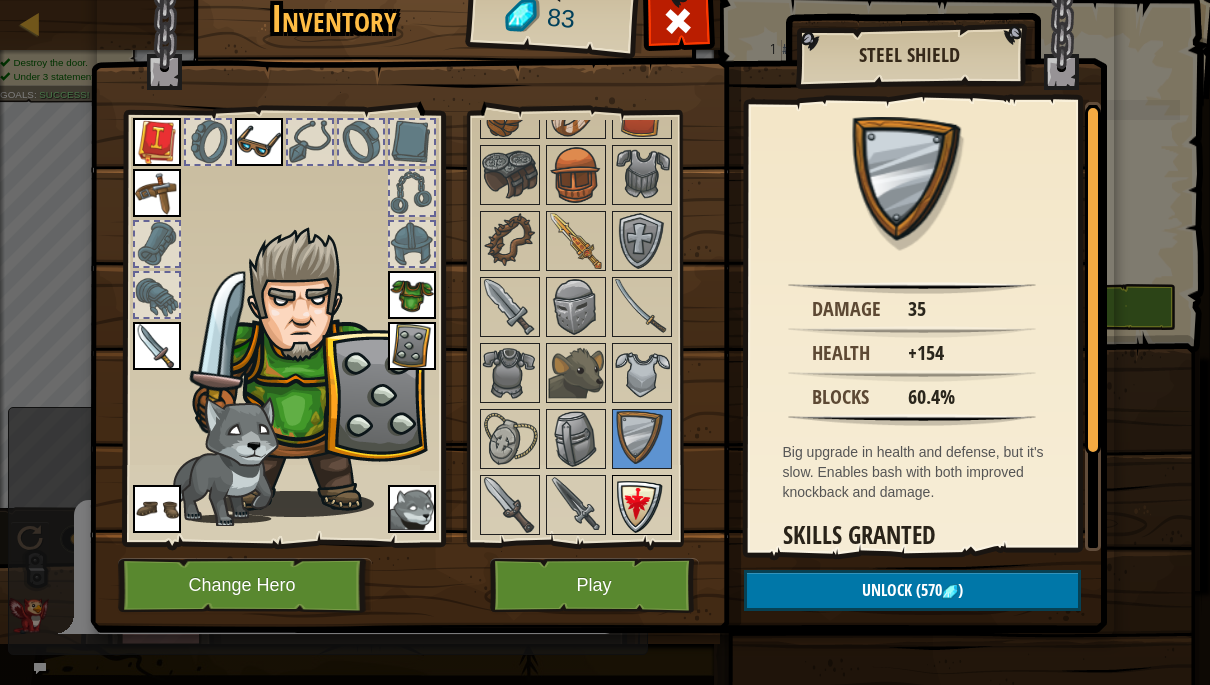 click at bounding box center (642, 505) 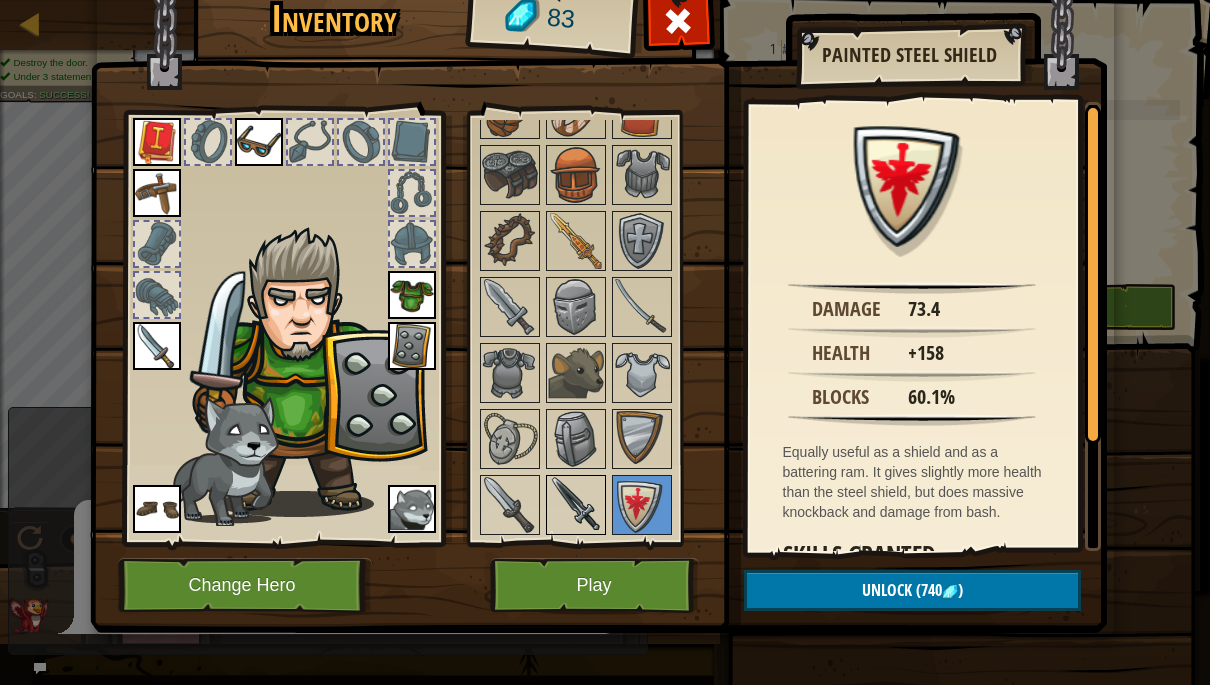 click at bounding box center [576, 505] 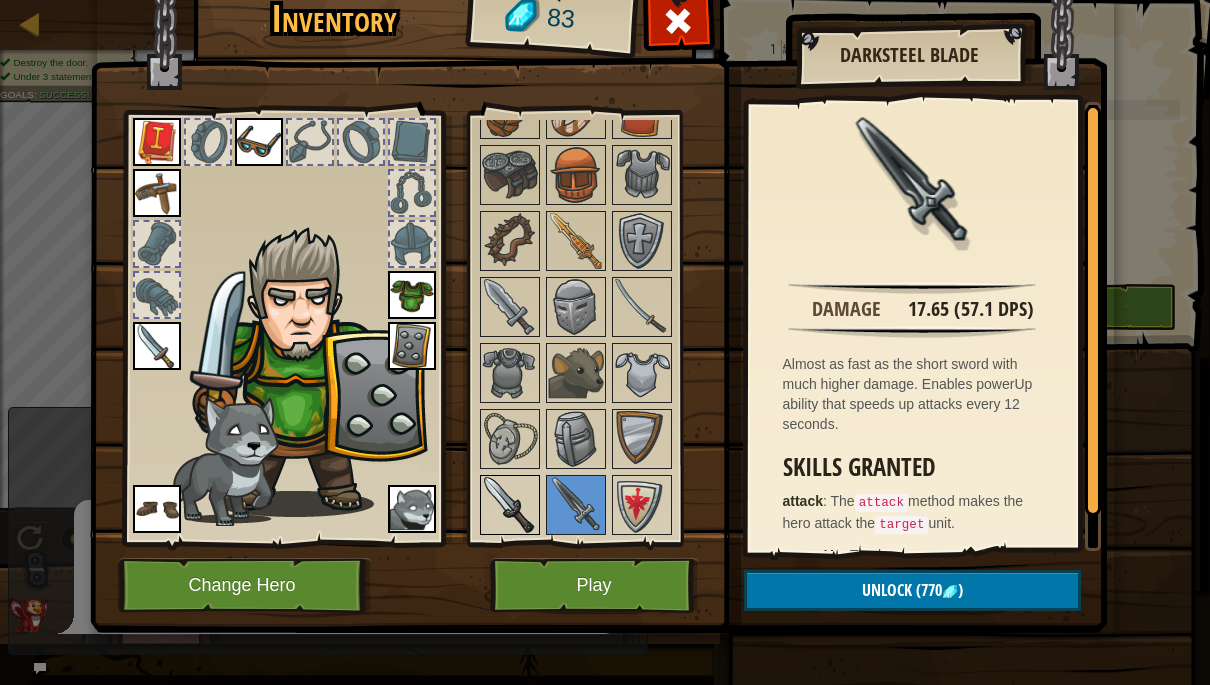 click at bounding box center (510, 505) 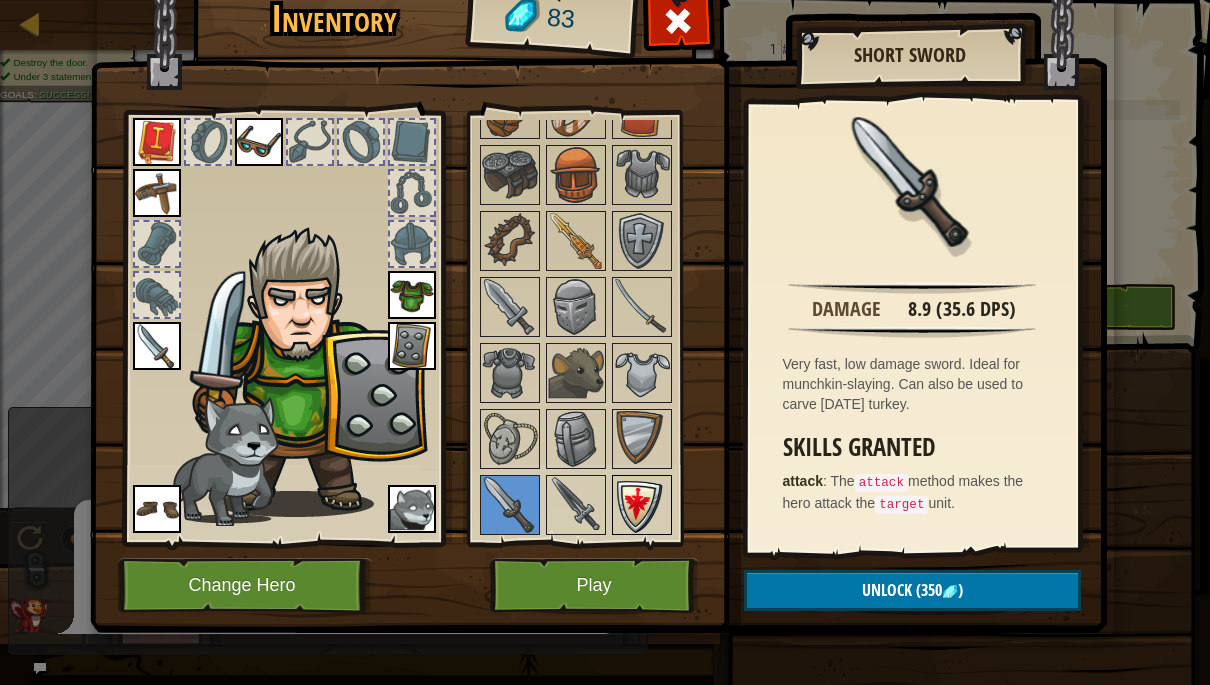 click at bounding box center [642, 505] 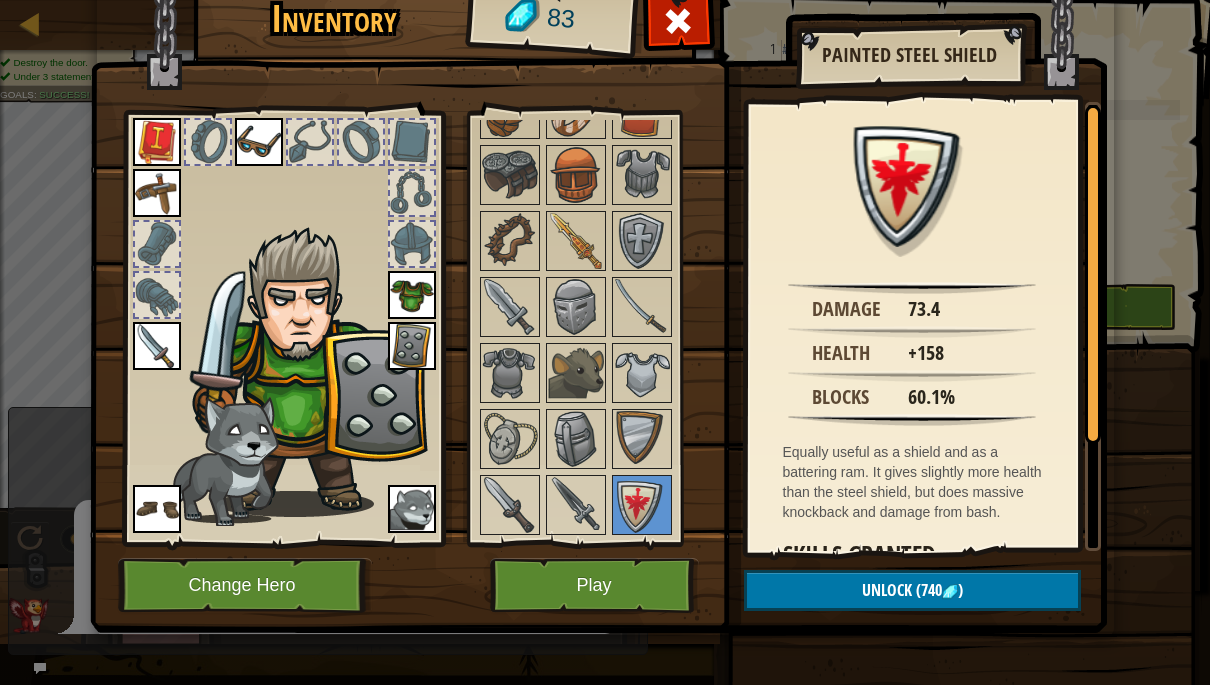 click on "Play" at bounding box center (594, 585) 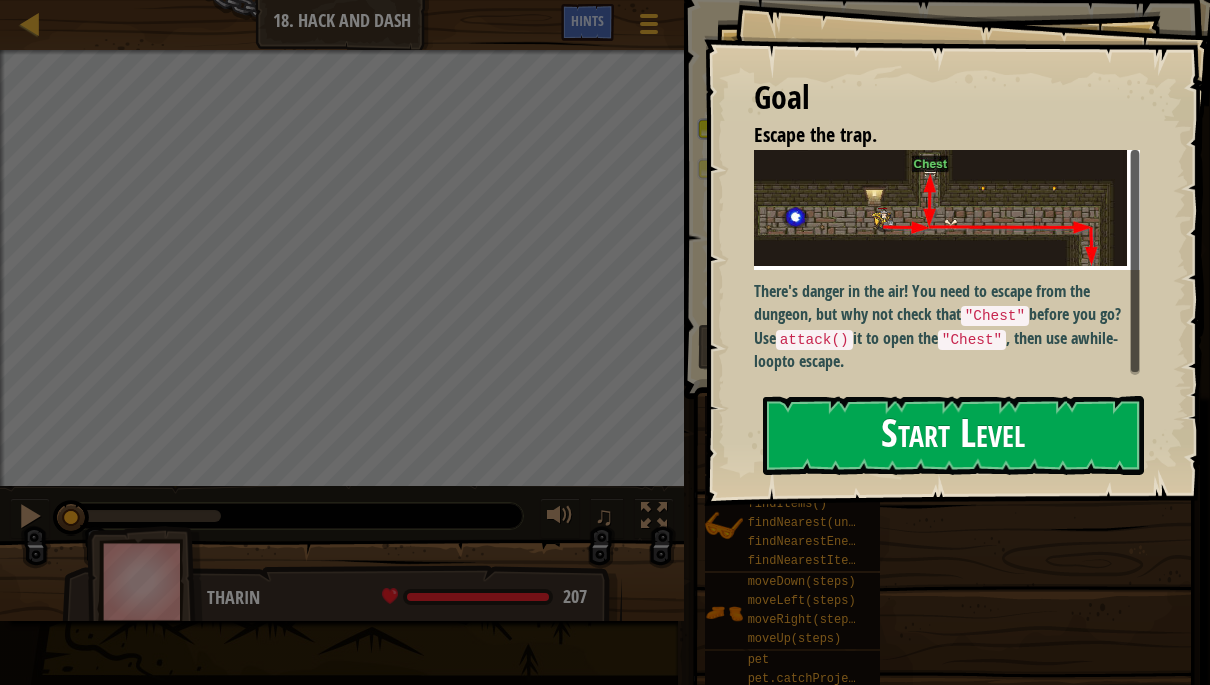 click on "Start Level" at bounding box center [953, 435] 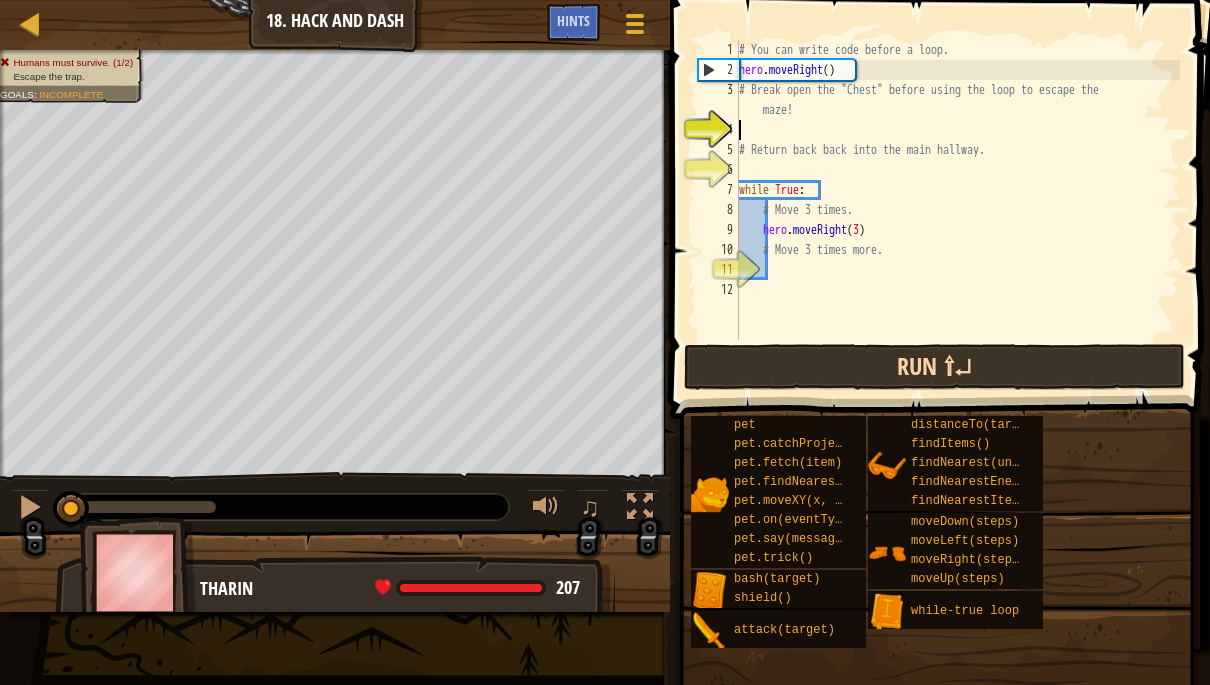 click on "Run ⇧↵" at bounding box center (934, 367) 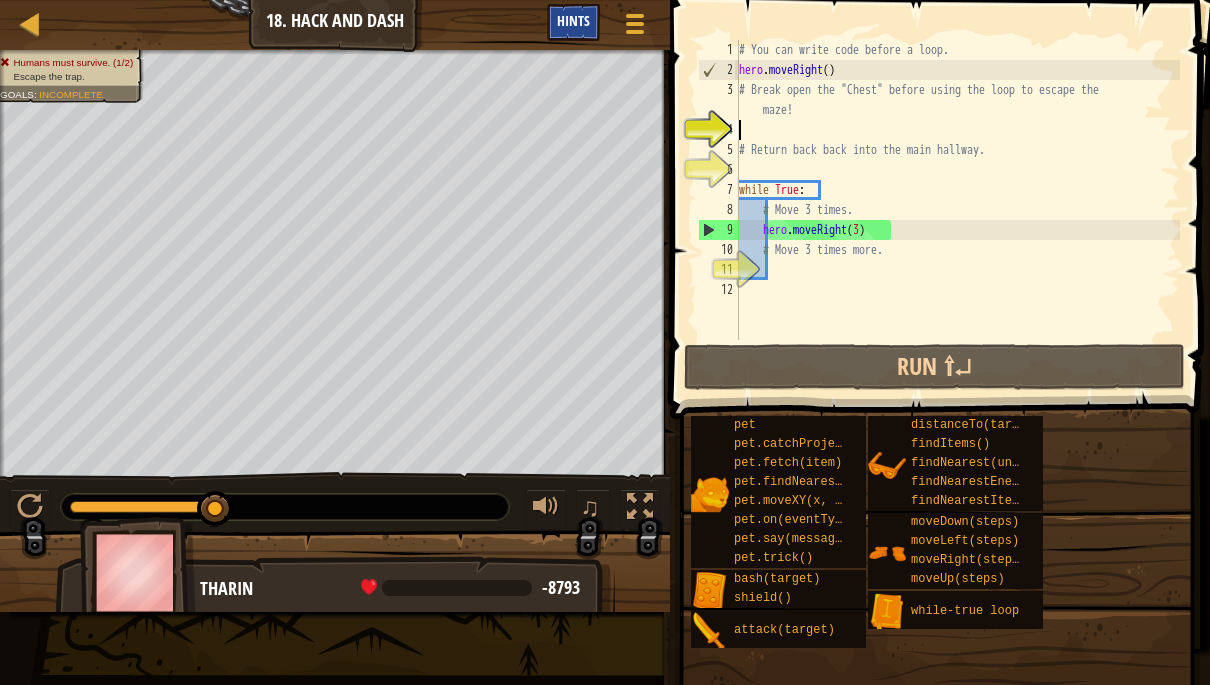 click on "Hints" at bounding box center (573, 20) 